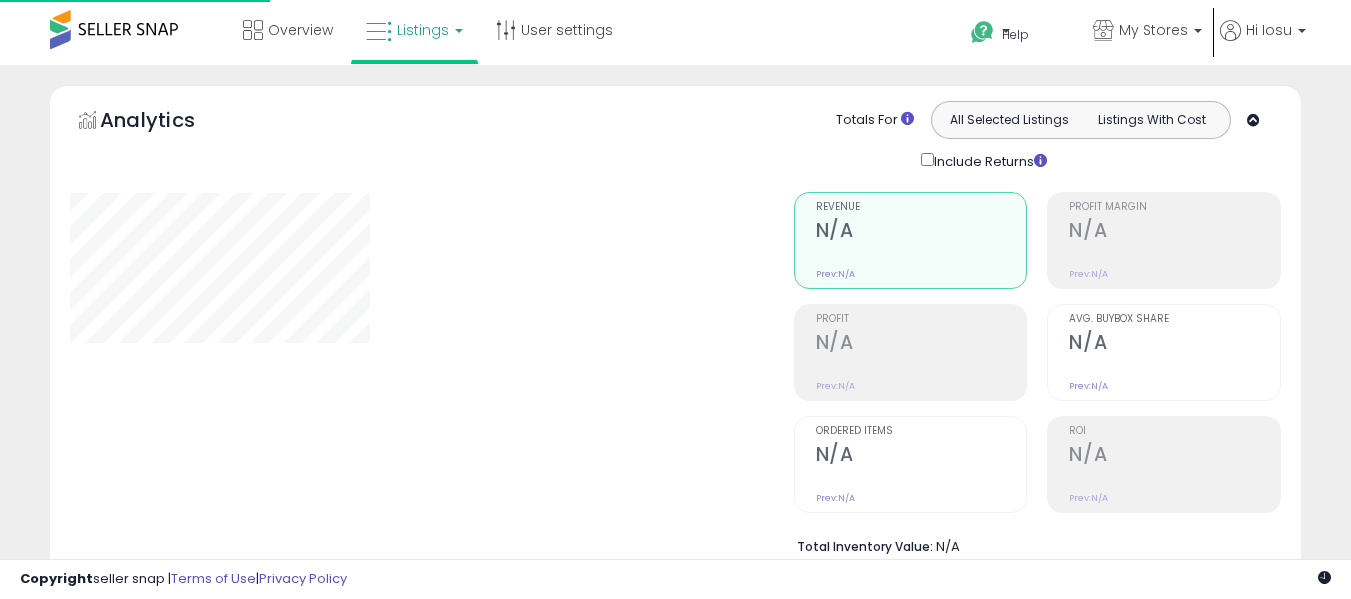 scroll, scrollTop: 692, scrollLeft: 0, axis: vertical 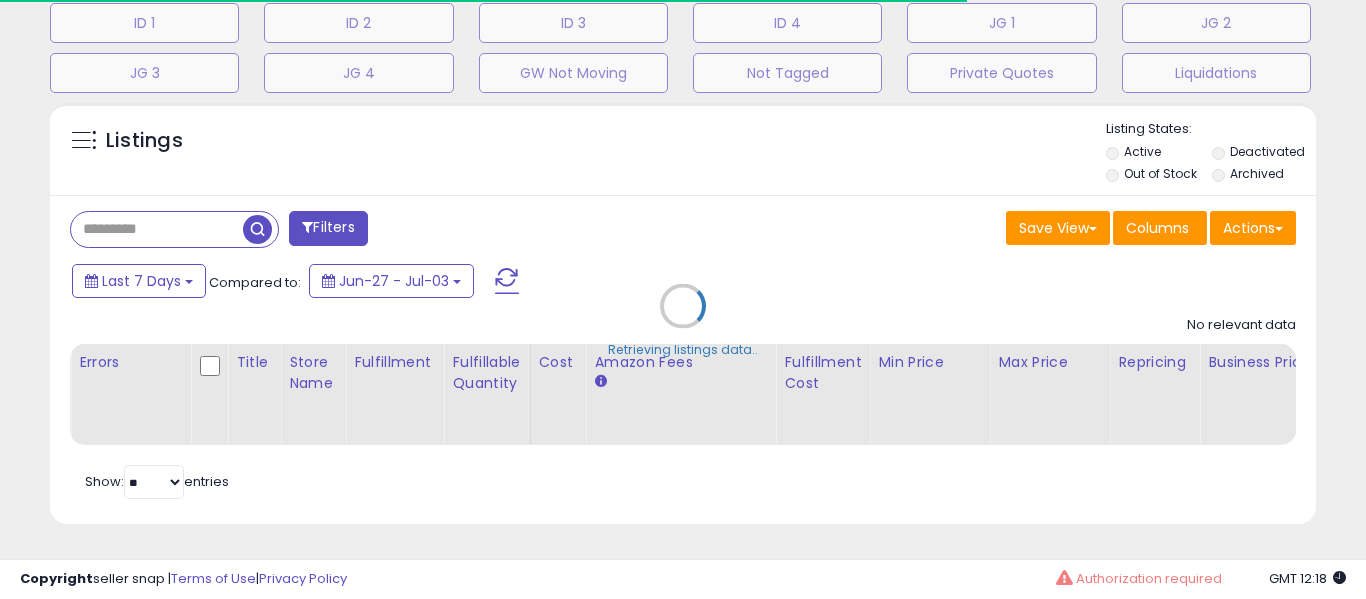 select on "**" 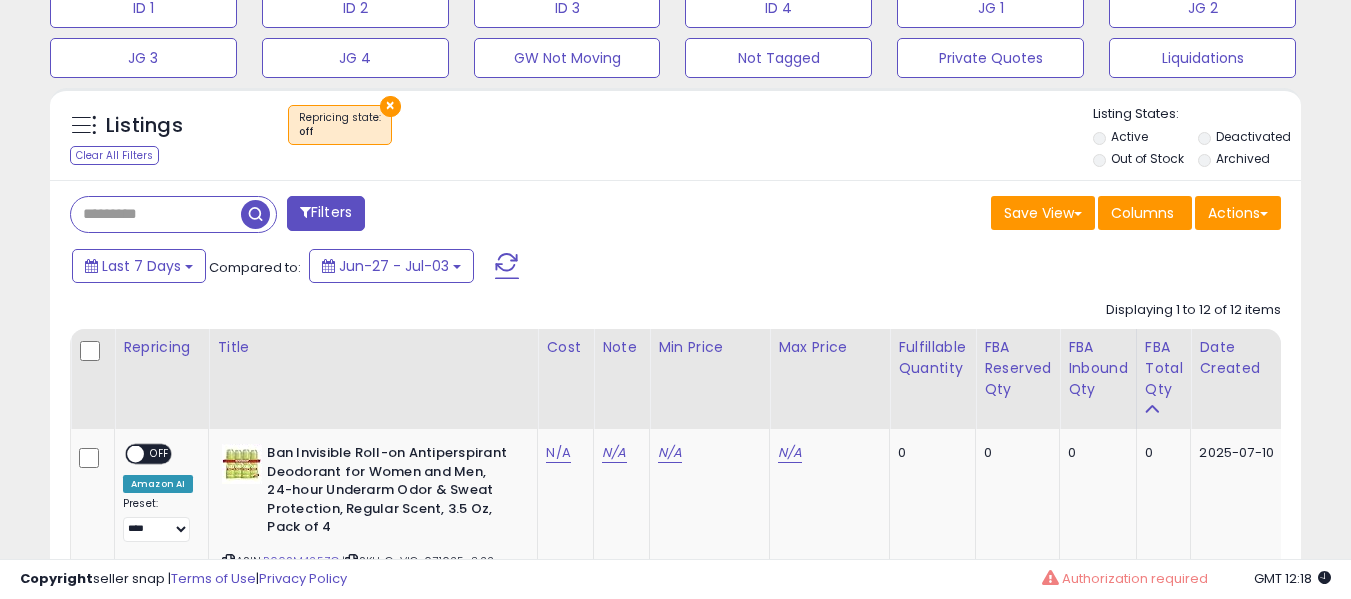 scroll, scrollTop: 999590, scrollLeft: 999276, axis: both 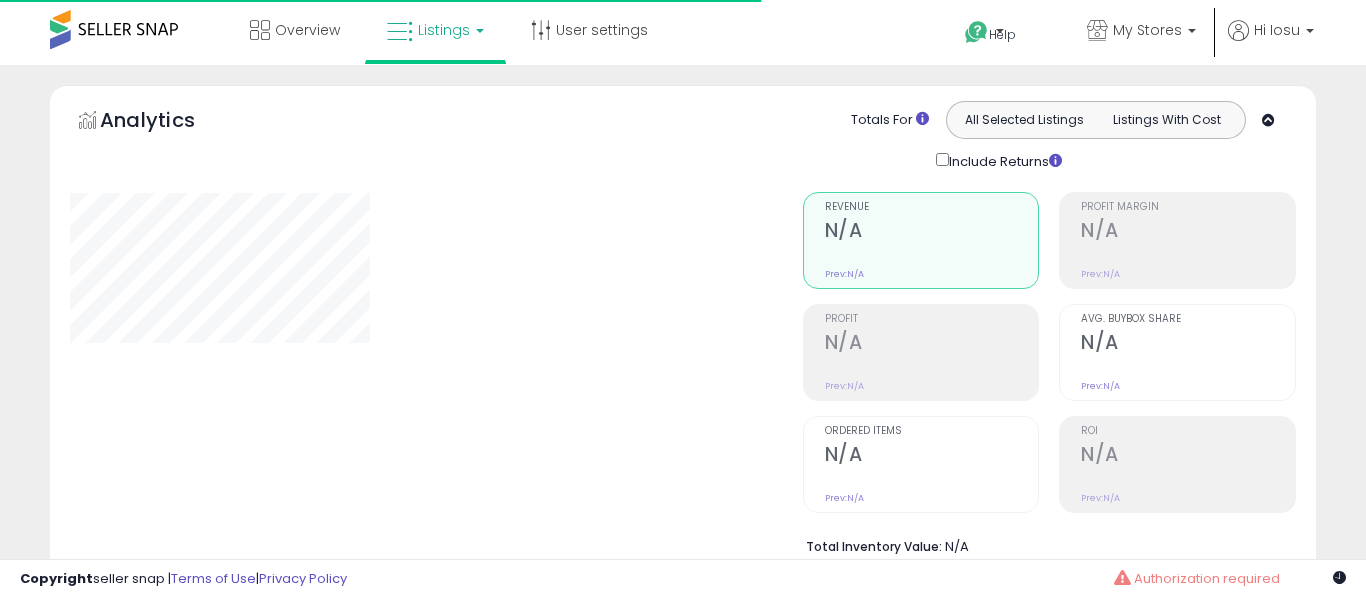 select on "**" 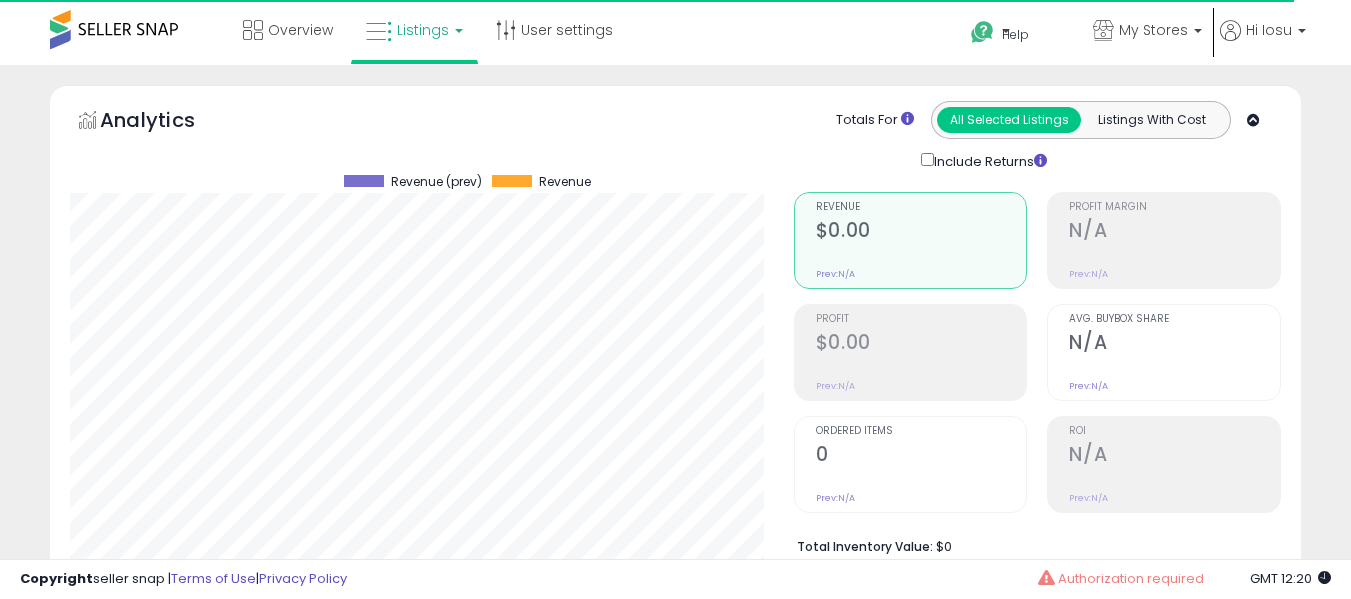 scroll, scrollTop: 999590, scrollLeft: 999276, axis: both 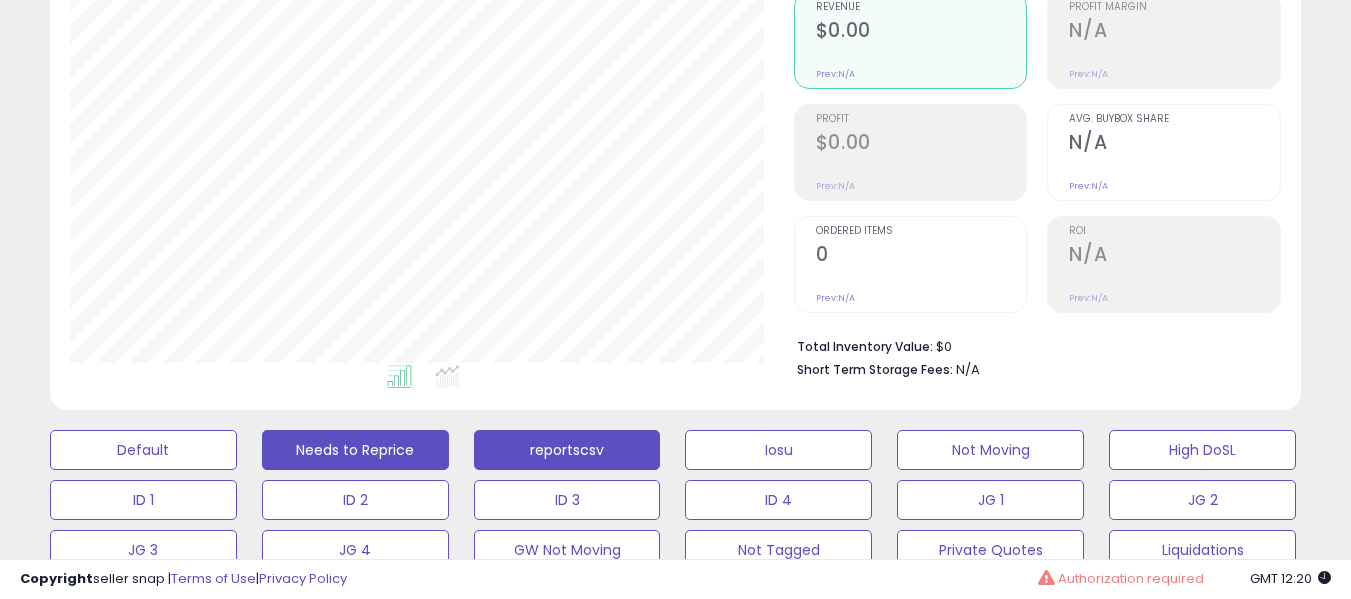 click on "reportscsv" at bounding box center (143, 450) 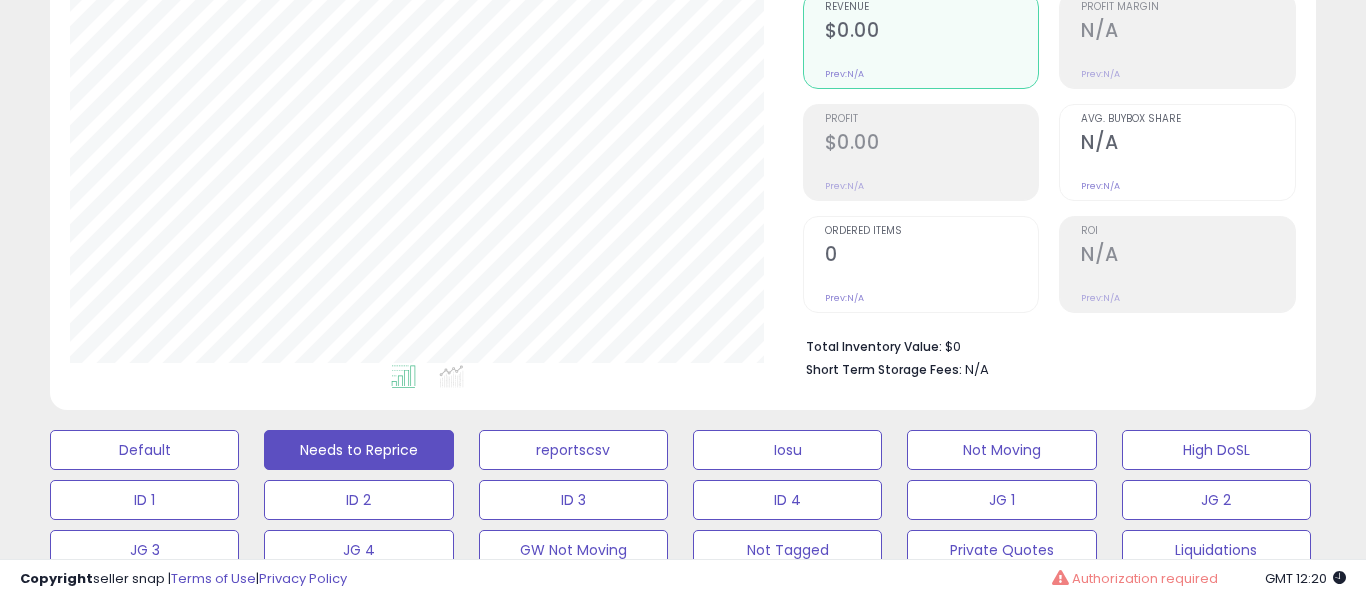scroll, scrollTop: 999590, scrollLeft: 999267, axis: both 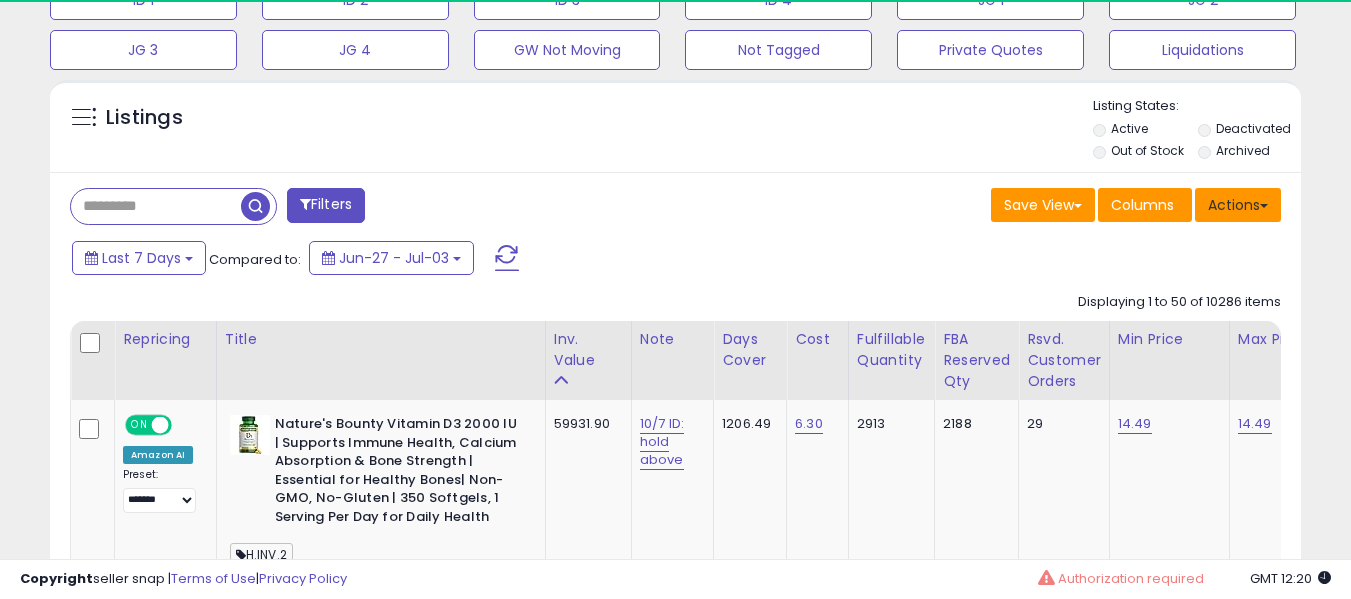 click on "Actions" at bounding box center (1238, 205) 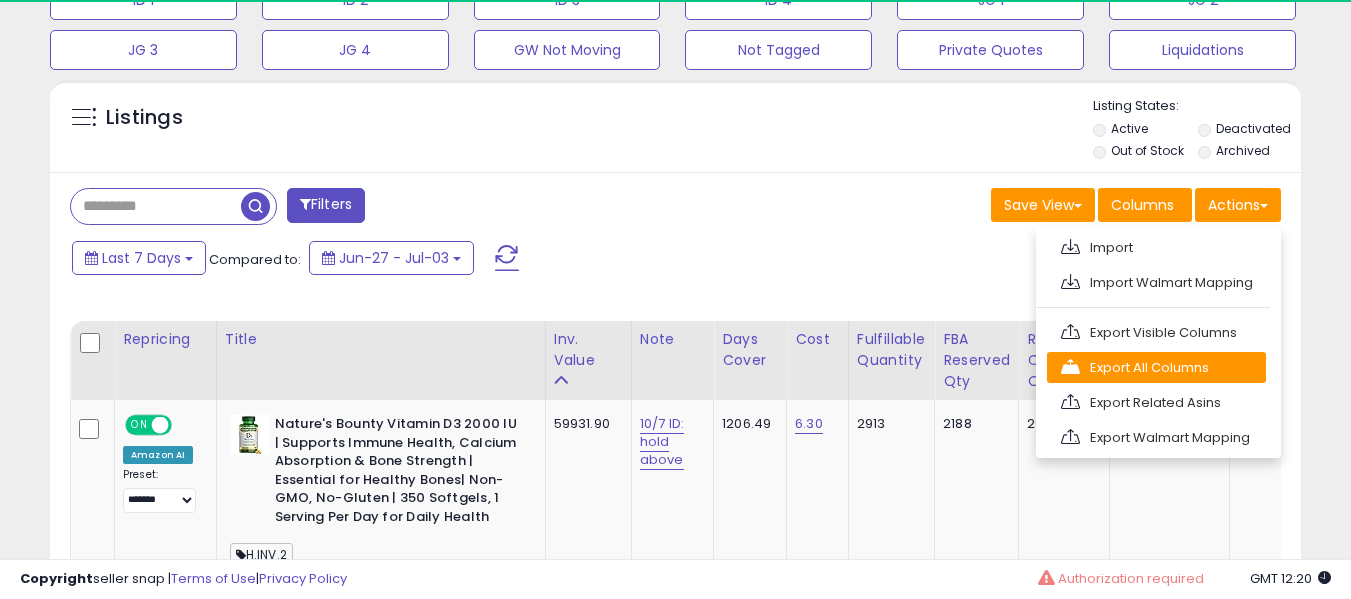 click on "Export All Columns" at bounding box center [1156, 367] 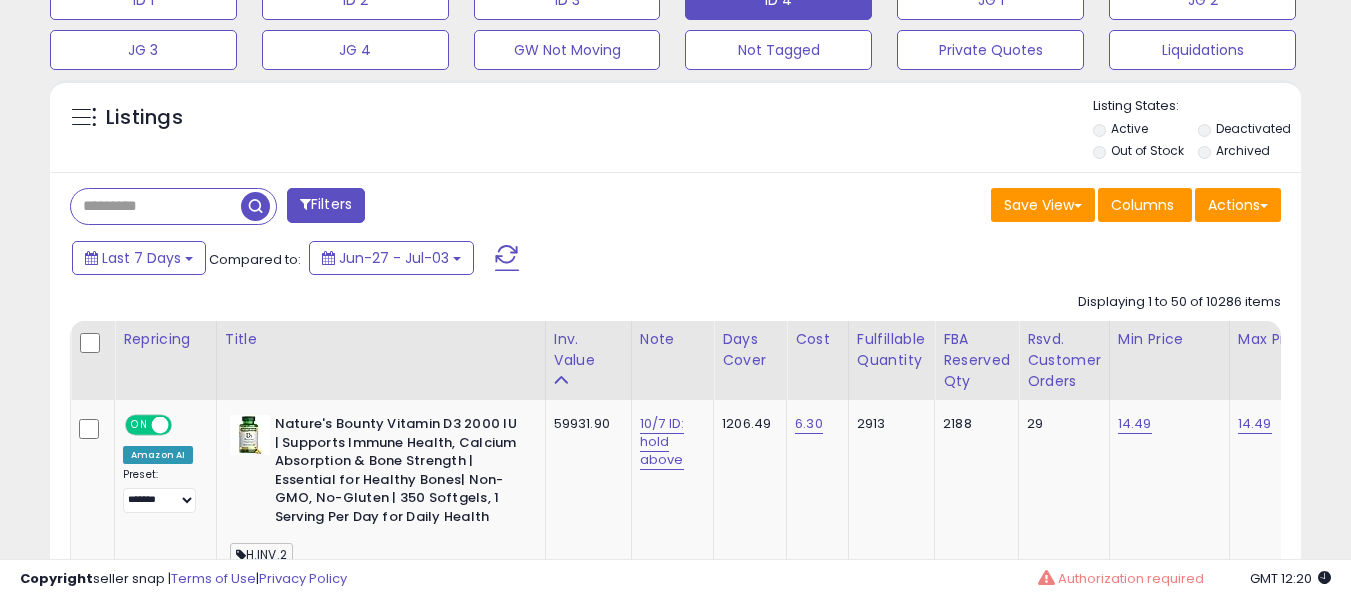 scroll, scrollTop: 999590, scrollLeft: 999276, axis: both 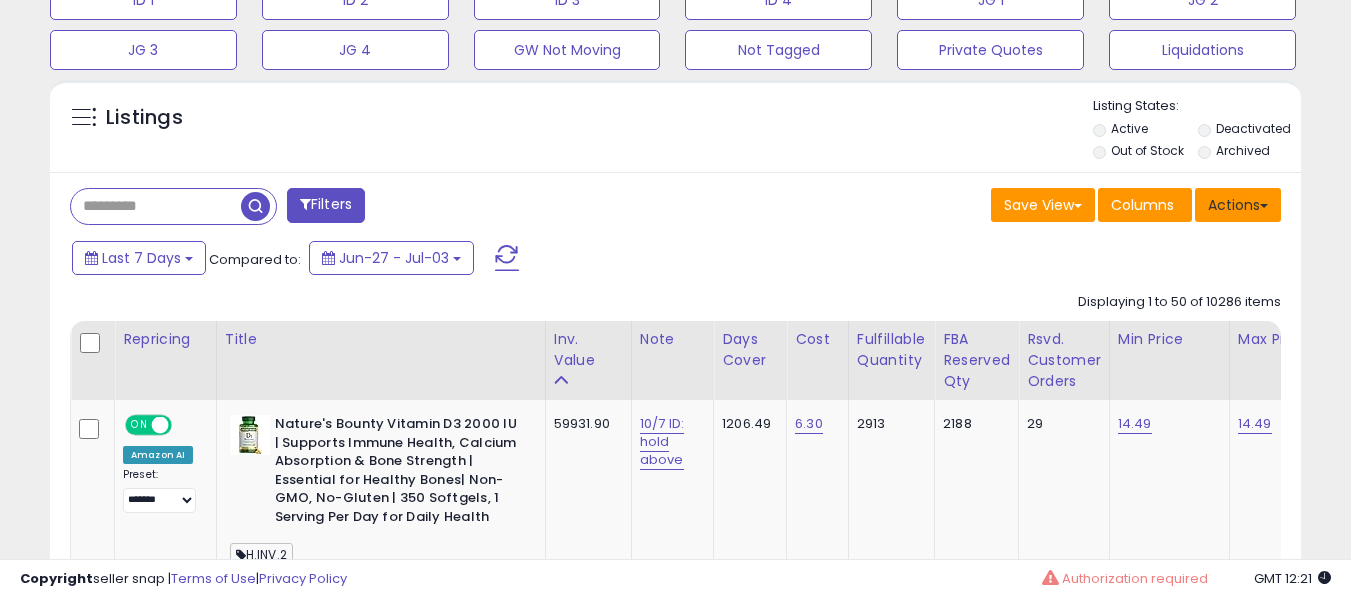 click on "Filters
Save View
Save As New View" at bounding box center (675, 5411) 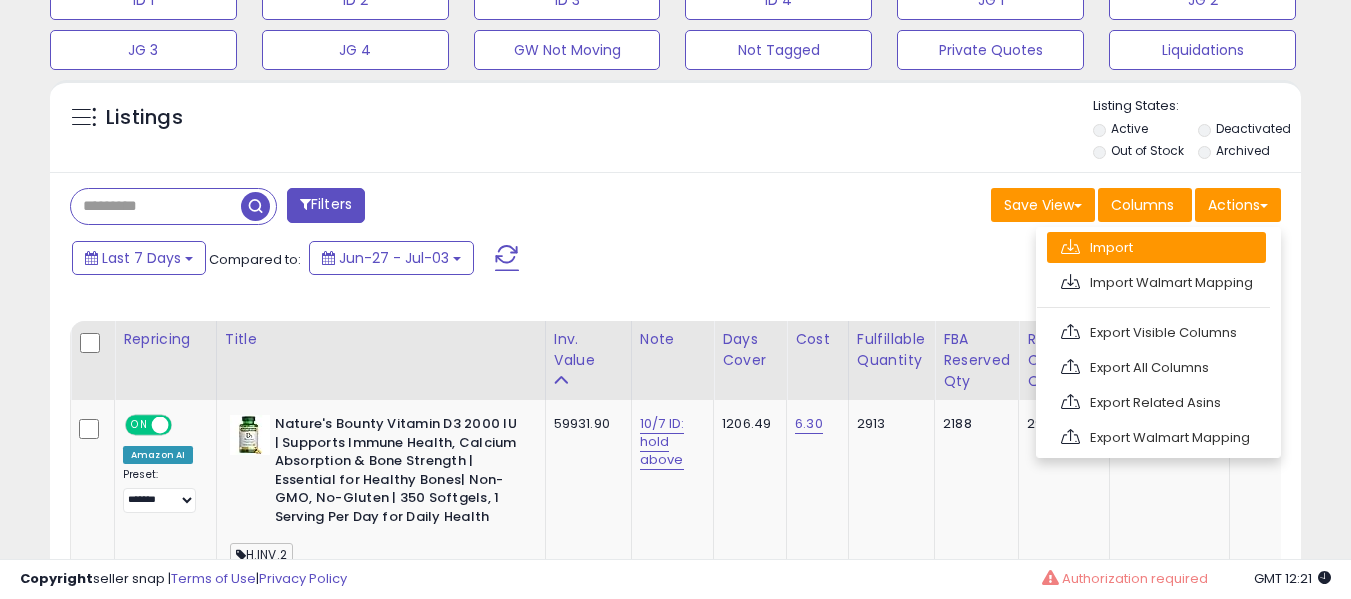 click on "Import" at bounding box center [1156, 247] 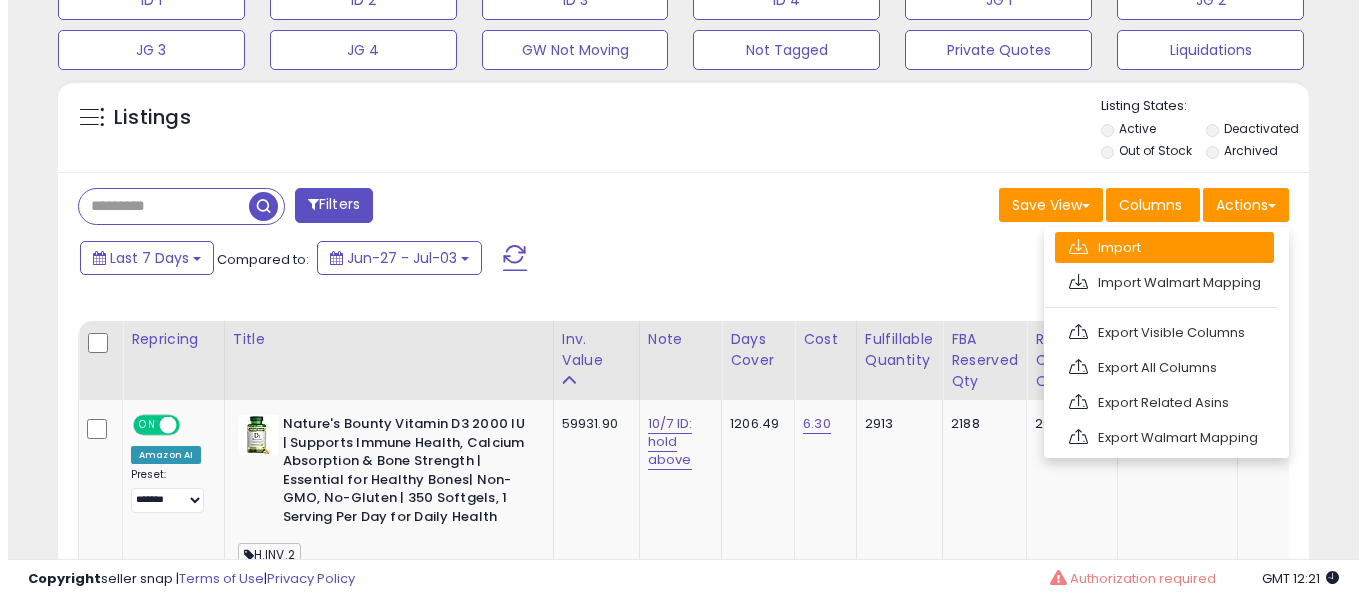 scroll, scrollTop: 999590, scrollLeft: 999267, axis: both 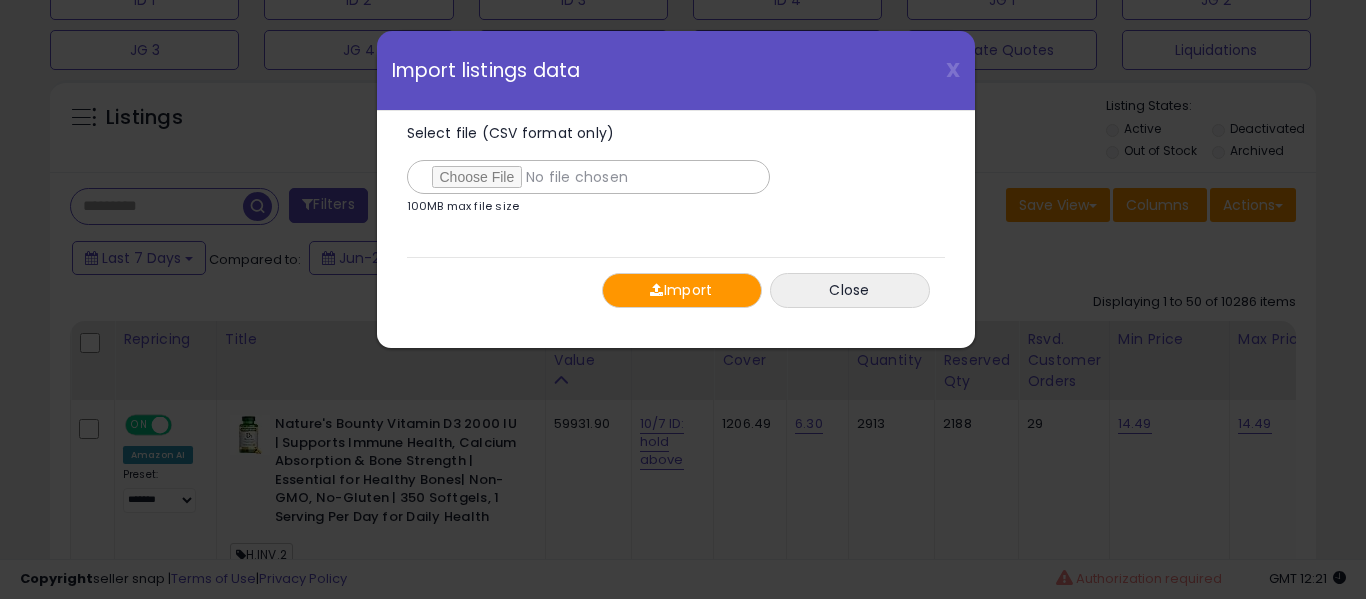 click on "Import
Close" at bounding box center [676, 290] 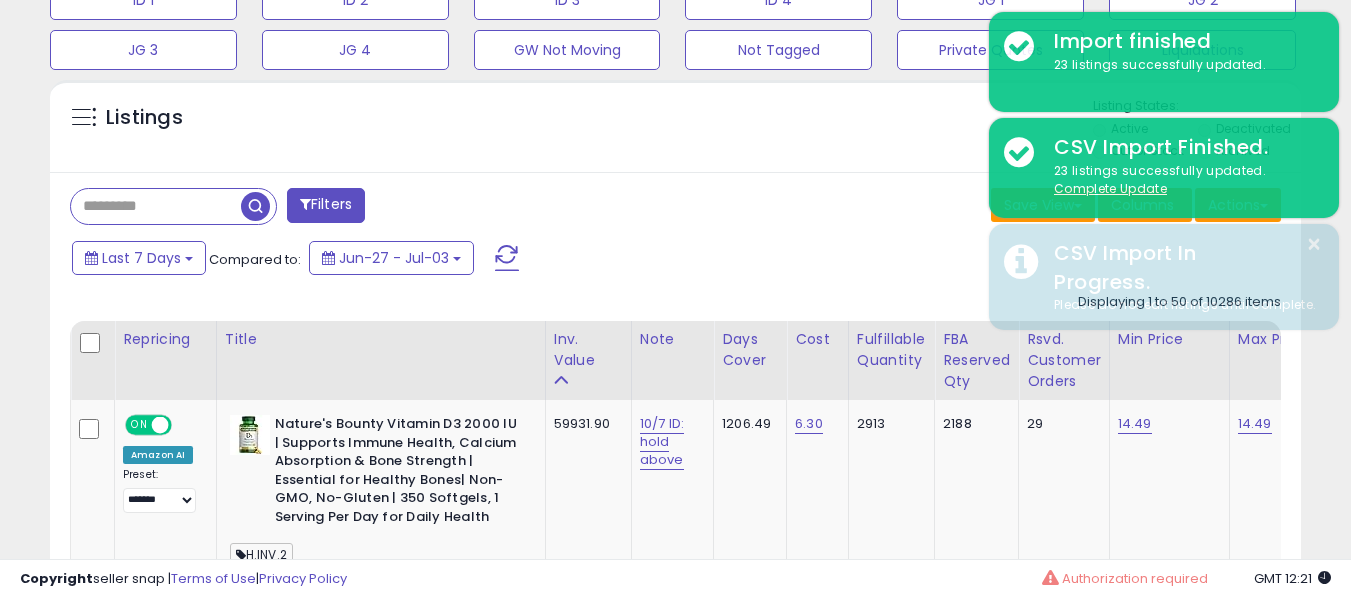 scroll, scrollTop: 410, scrollLeft: 724, axis: both 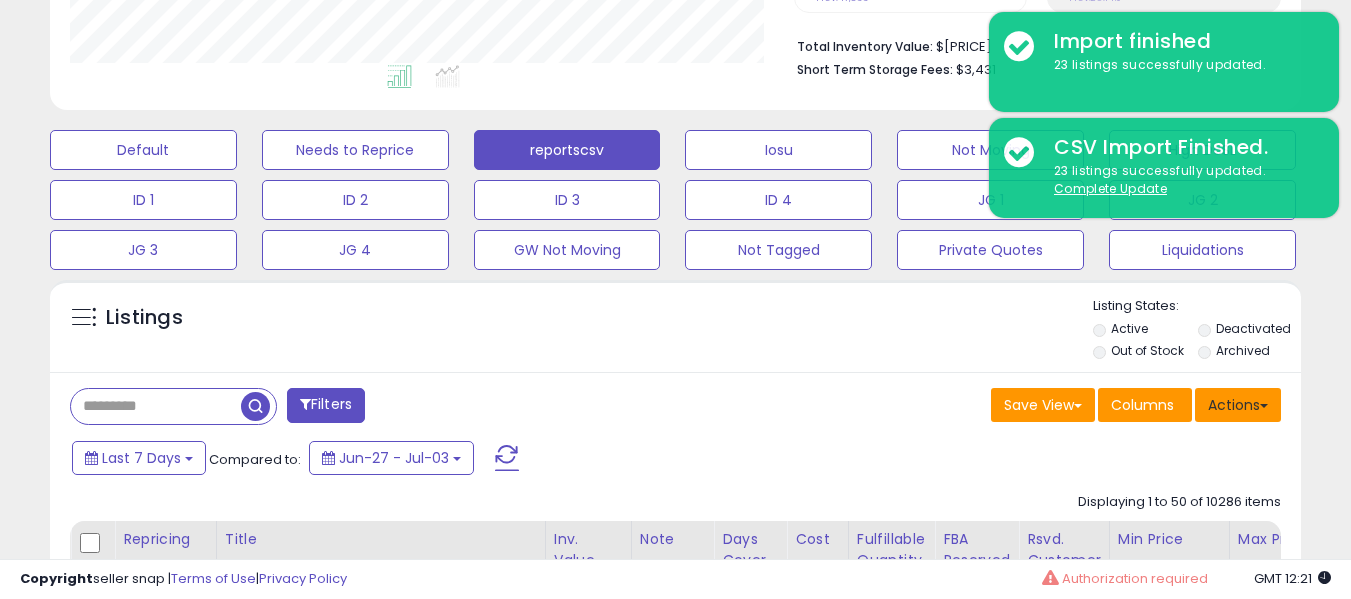 drag, startPoint x: 1258, startPoint y: 418, endPoint x: 1247, endPoint y: 423, distance: 12.083046 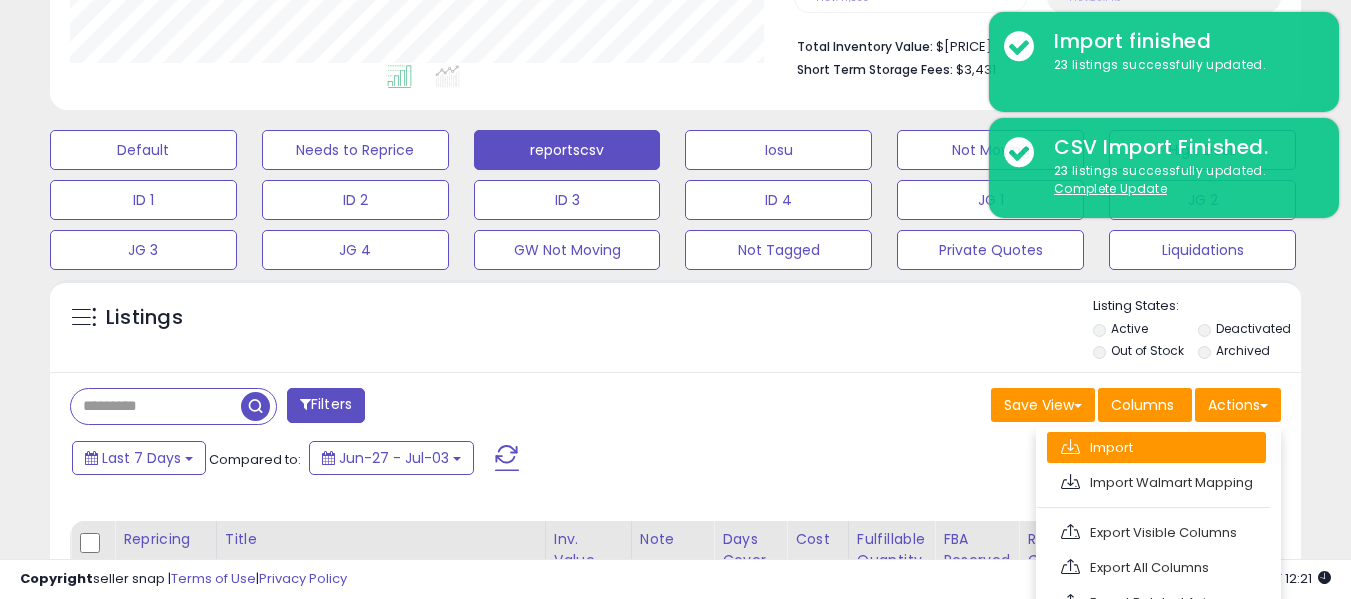 click on "Import" at bounding box center (1156, 447) 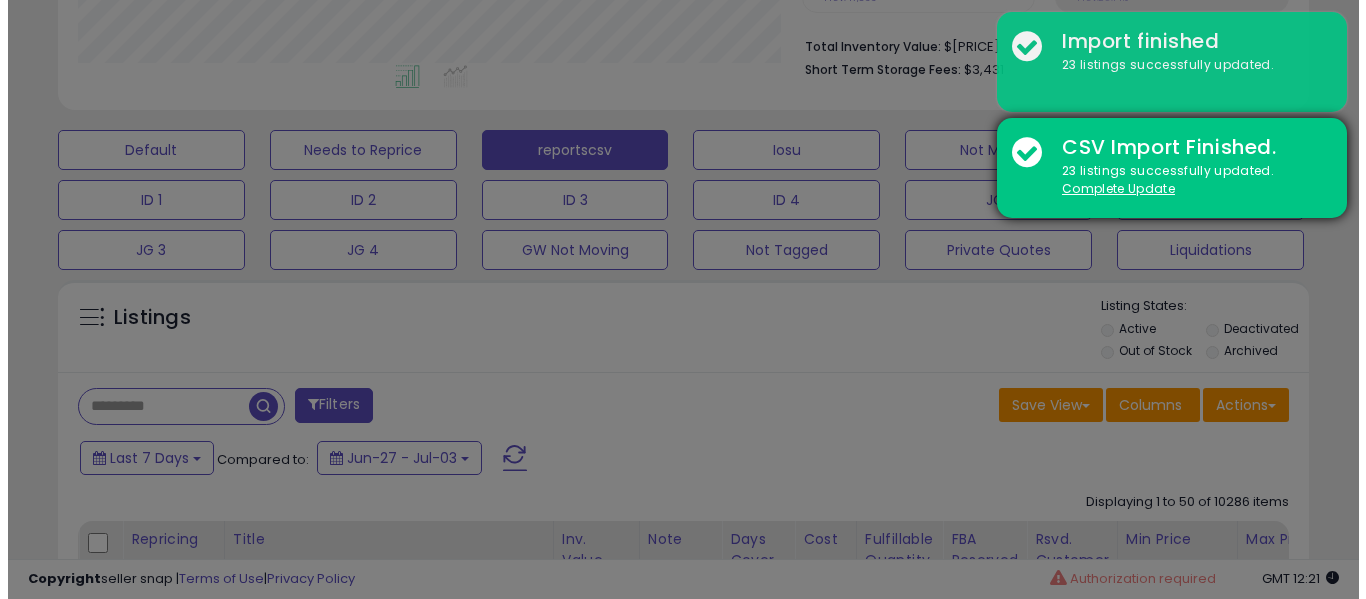 scroll, scrollTop: 999590, scrollLeft: 999267, axis: both 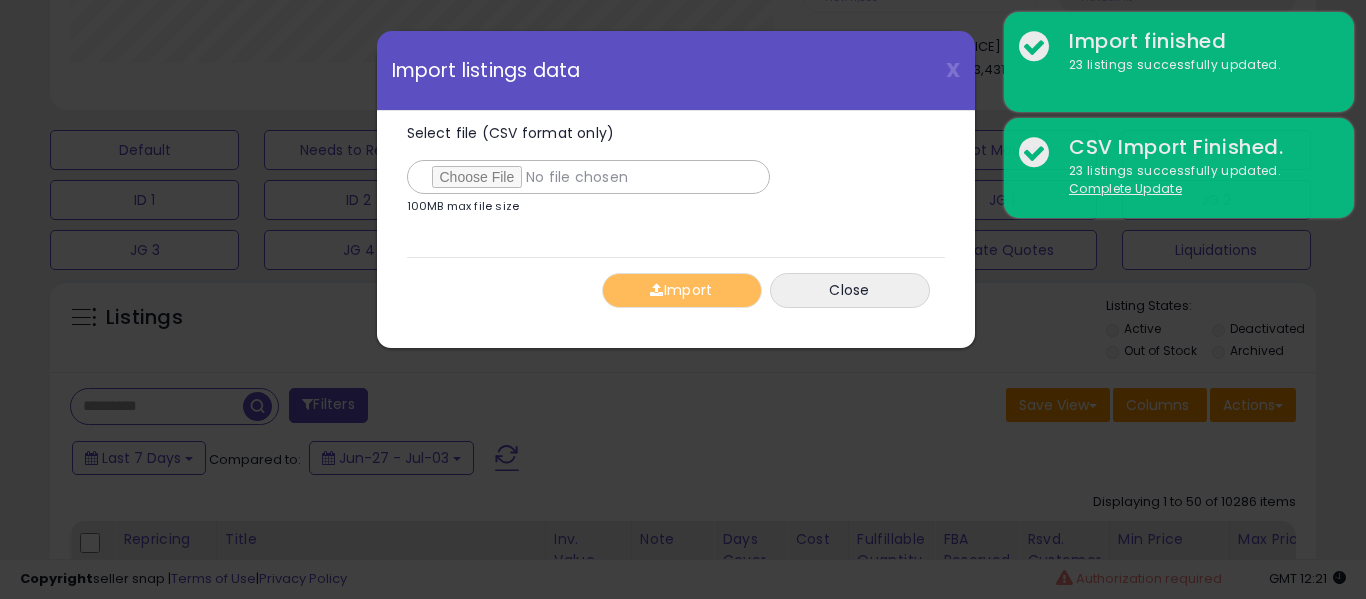 type on "**********" 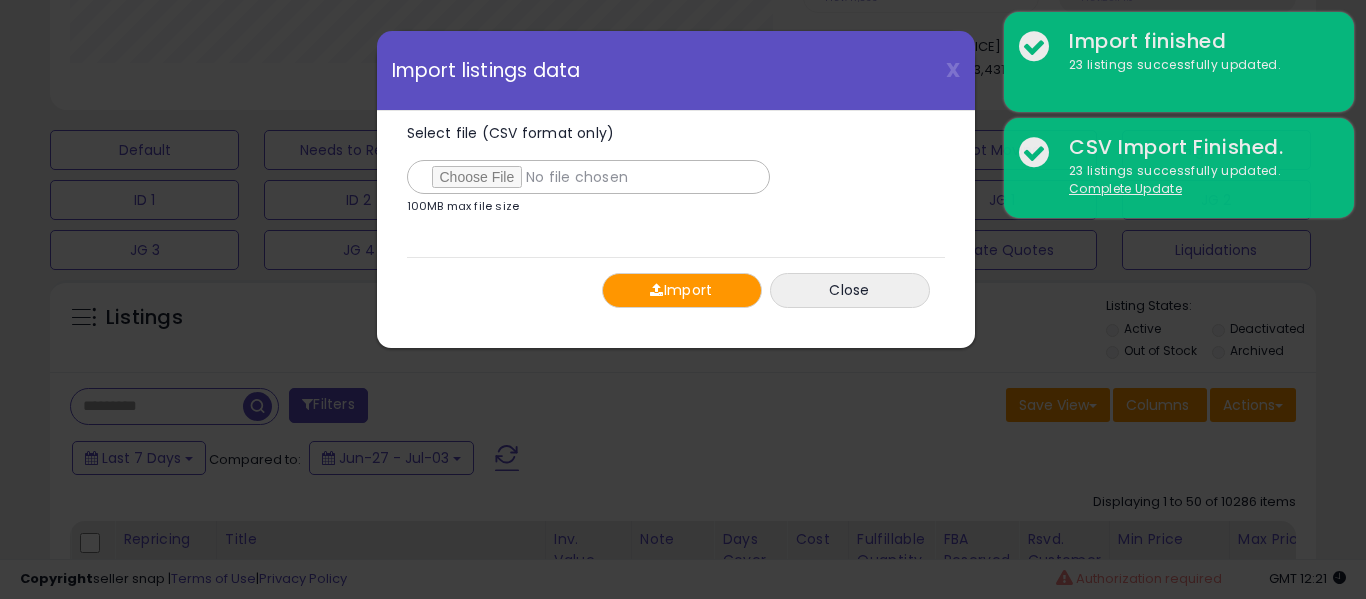 click on "Import" at bounding box center [682, 290] 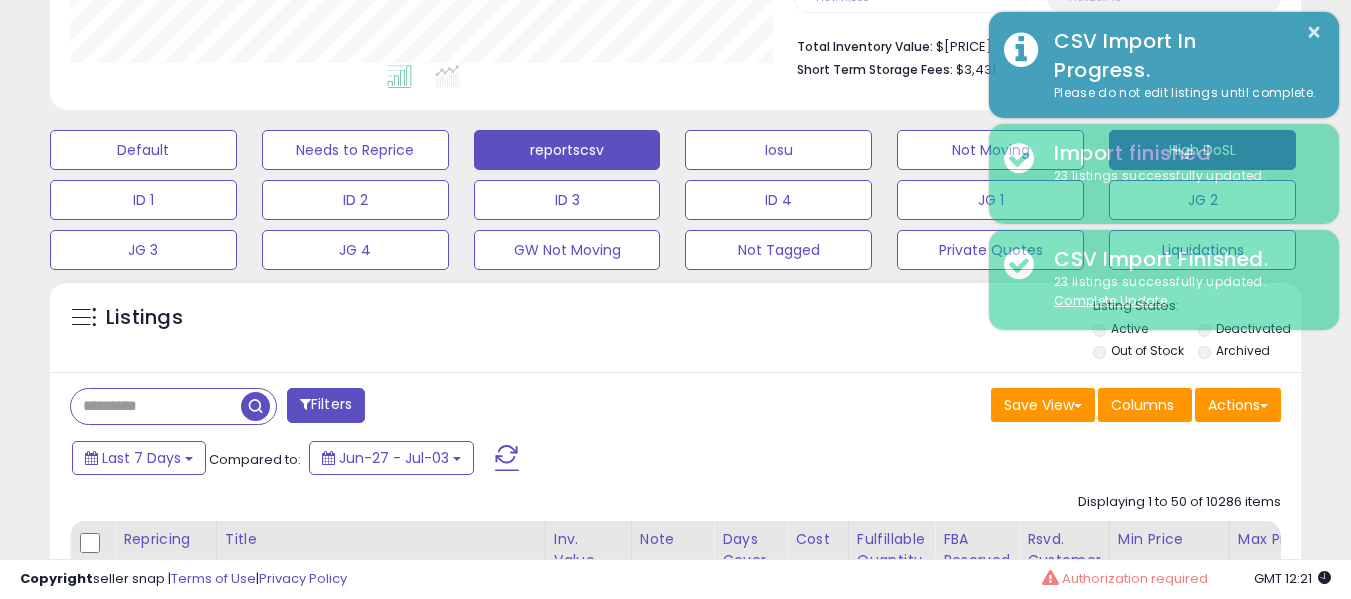 scroll, scrollTop: 410, scrollLeft: 724, axis: both 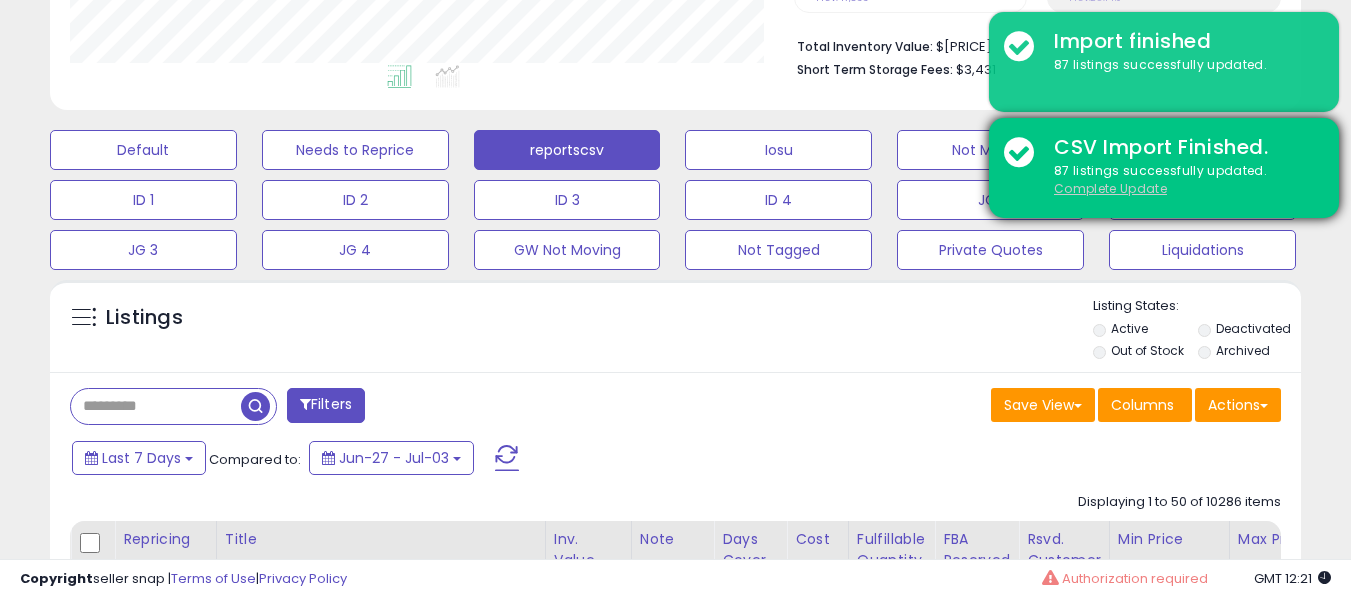 click on "Complete Update" at bounding box center [1110, 188] 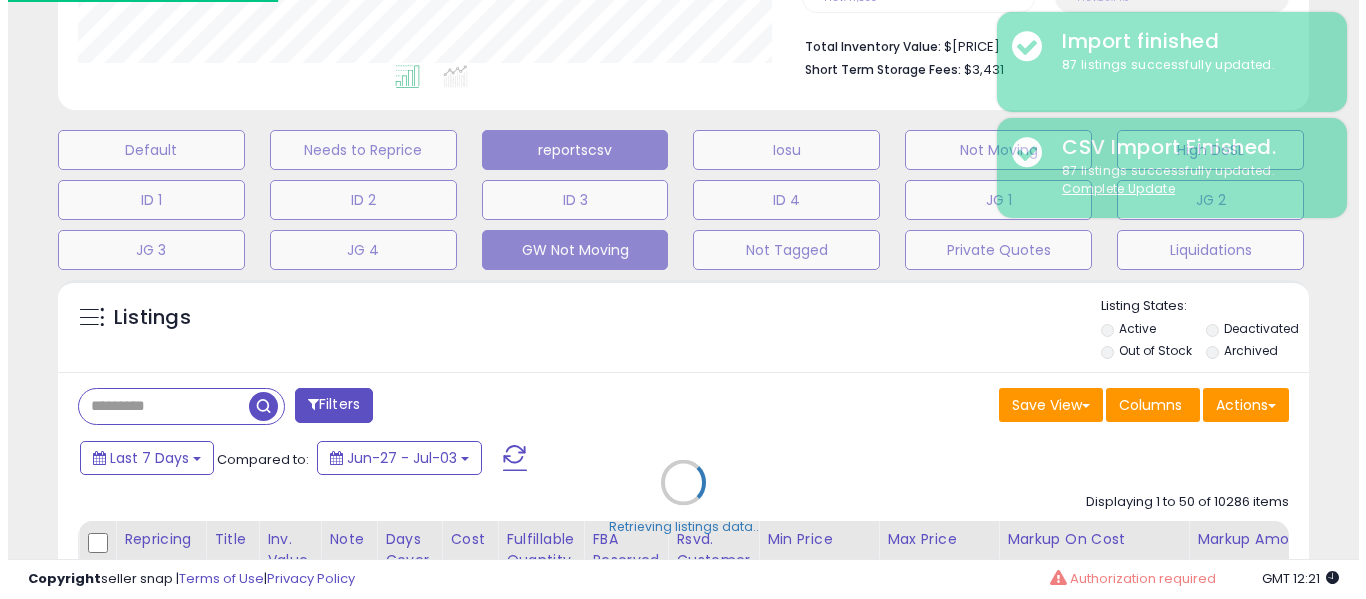 scroll, scrollTop: 999590, scrollLeft: 999267, axis: both 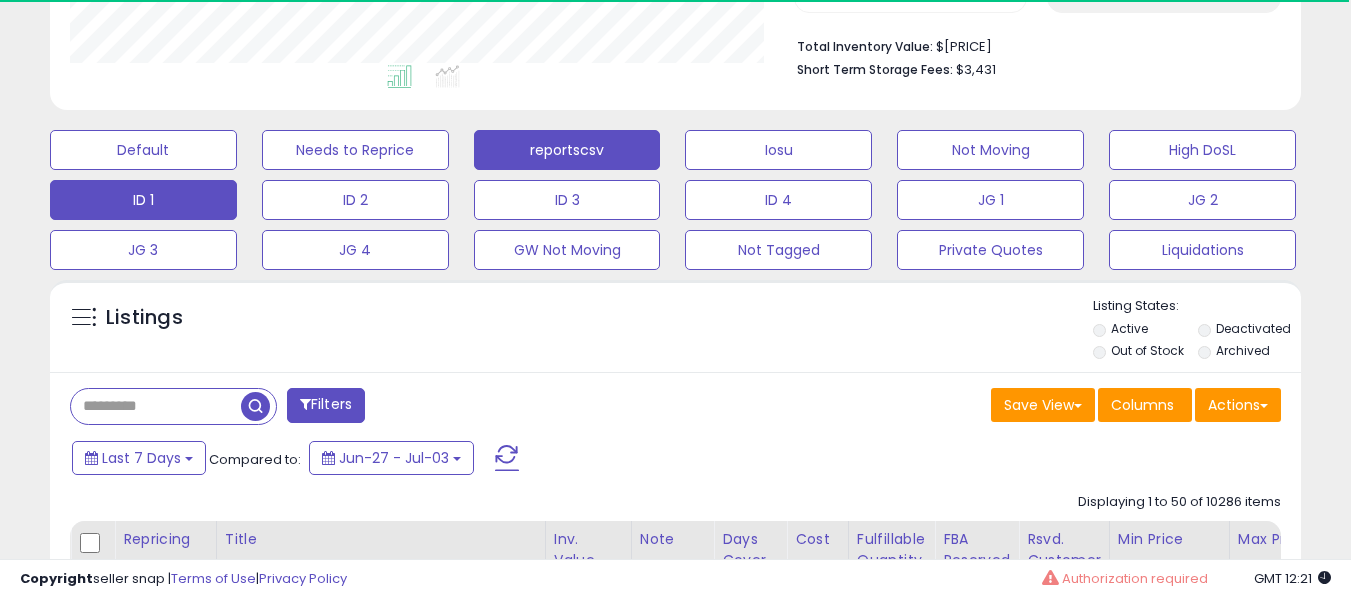 drag, startPoint x: 487, startPoint y: 81, endPoint x: 227, endPoint y: 204, distance: 287.6265 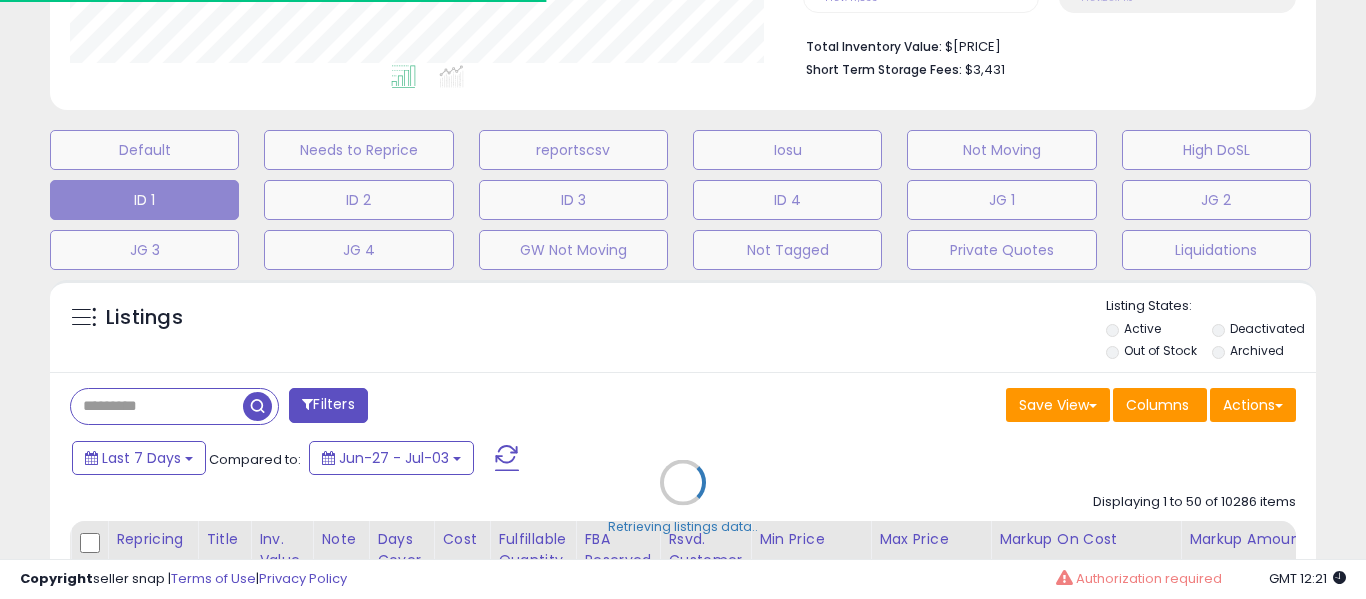 scroll, scrollTop: 999590, scrollLeft: 999267, axis: both 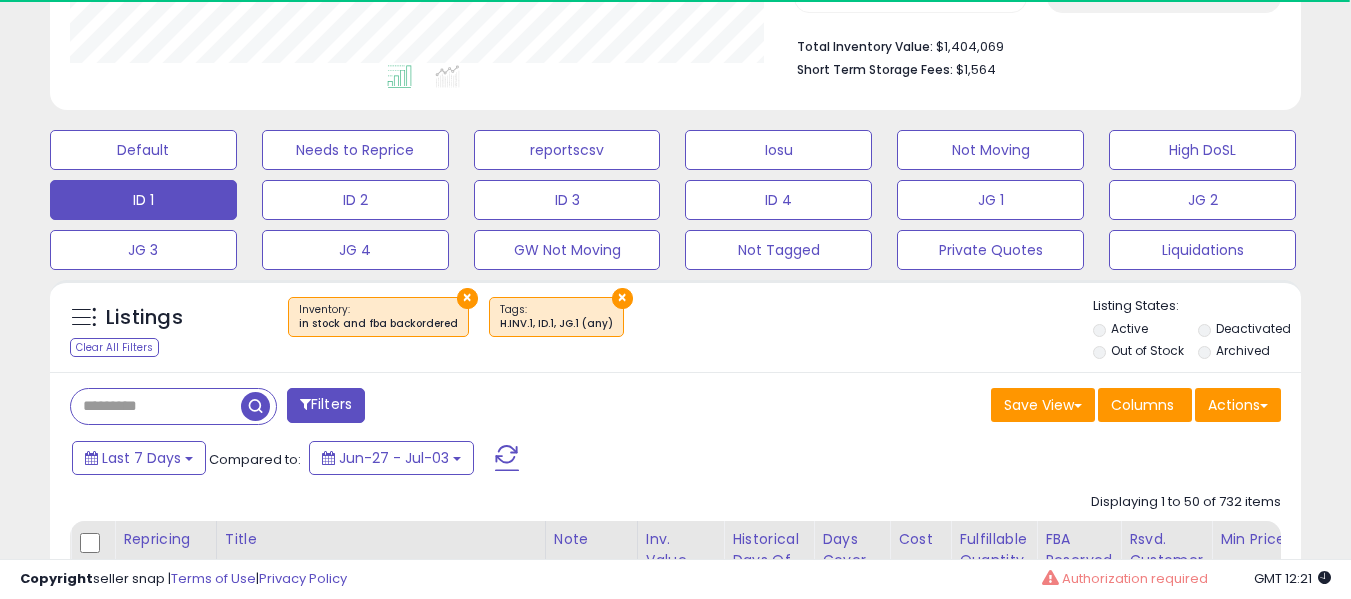 drag, startPoint x: 402, startPoint y: 192, endPoint x: 955, endPoint y: 360, distance: 577.9559 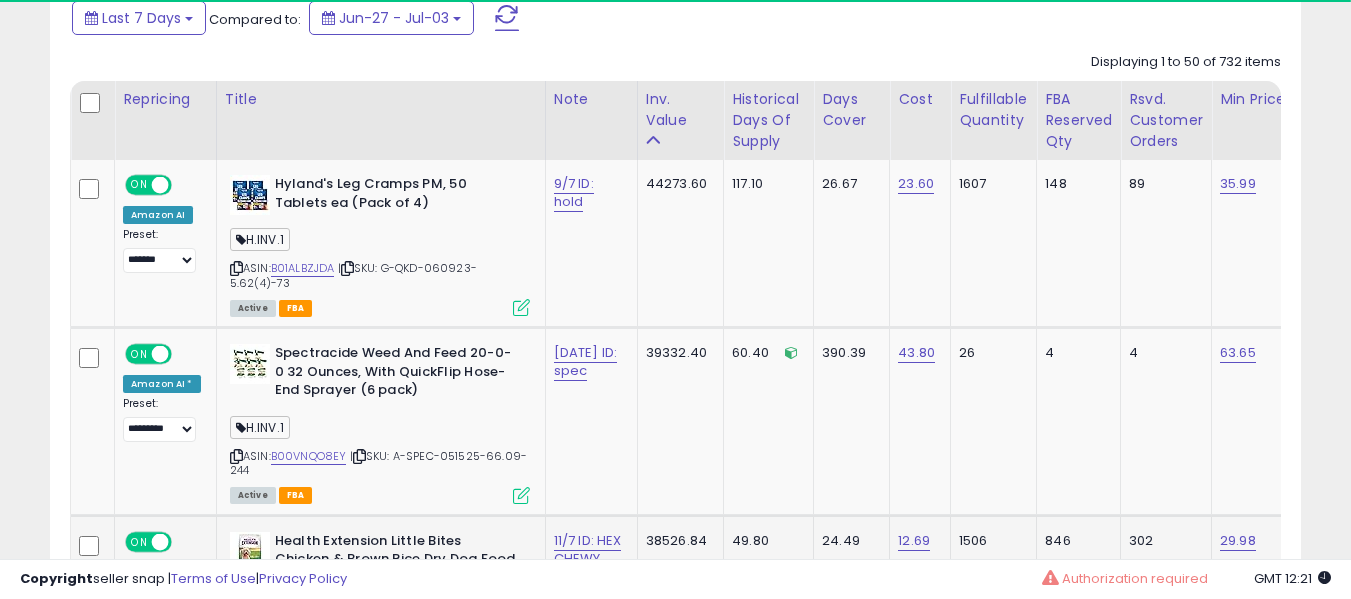 scroll, scrollTop: 1200, scrollLeft: 0, axis: vertical 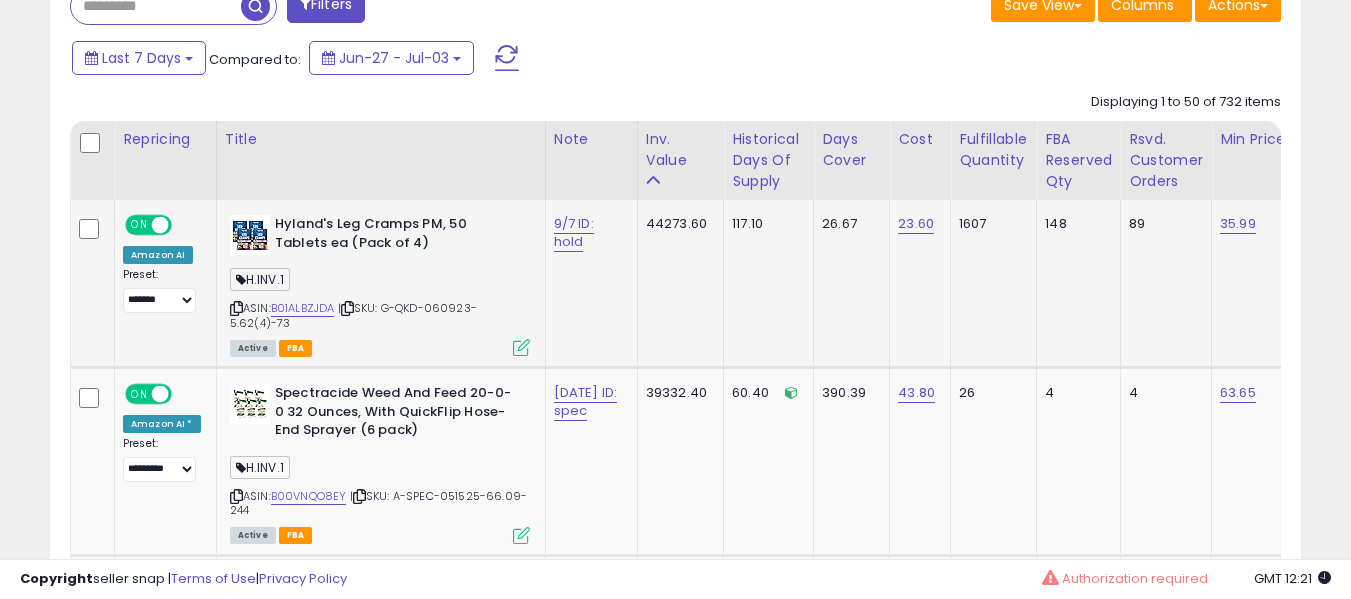 click on "9/7 ID: hold" at bounding box center (588, 233) 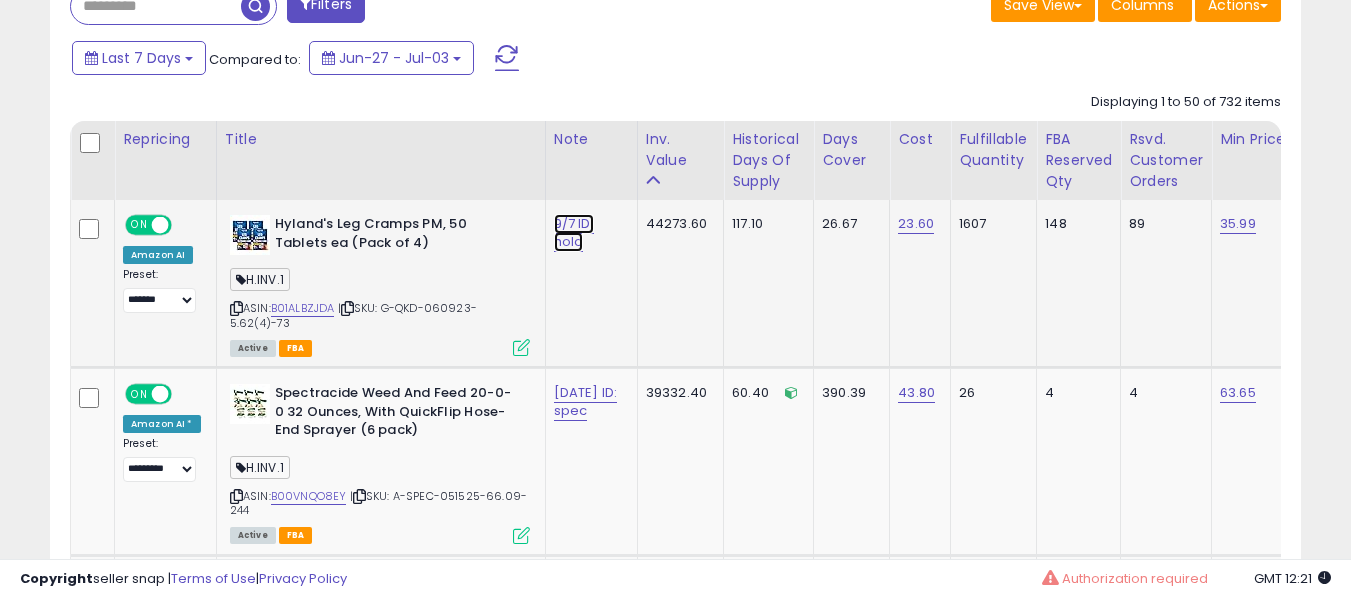 click on "9/7 ID: hold" at bounding box center (574, 233) 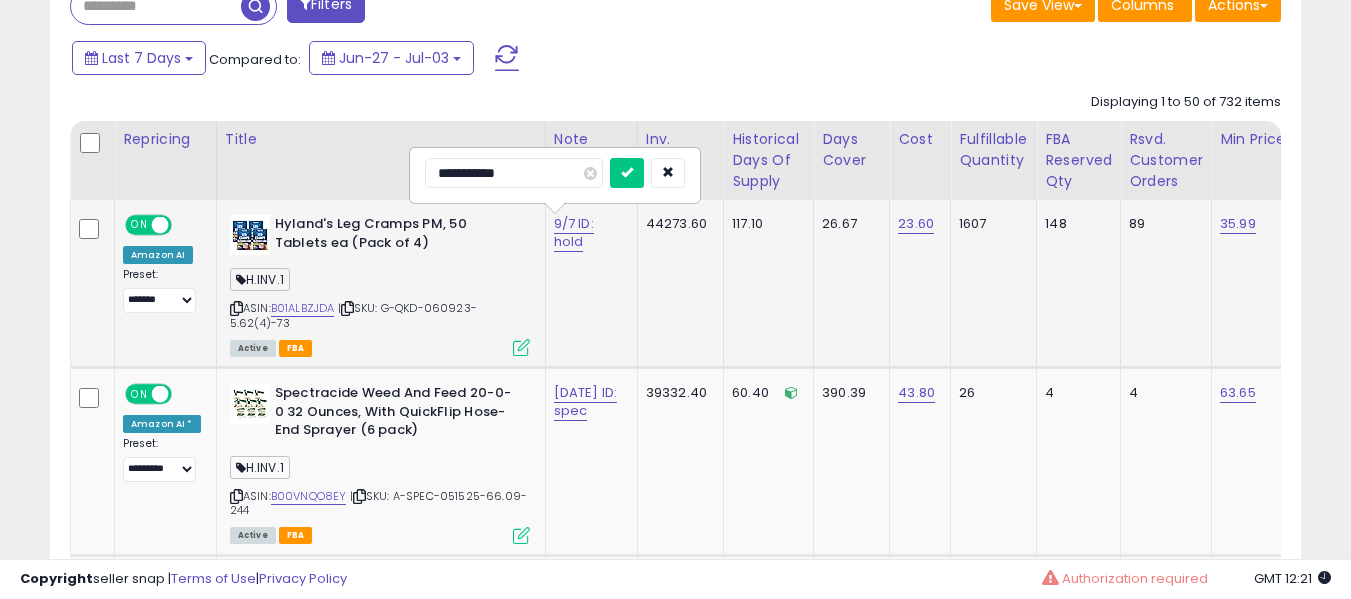 type on "**********" 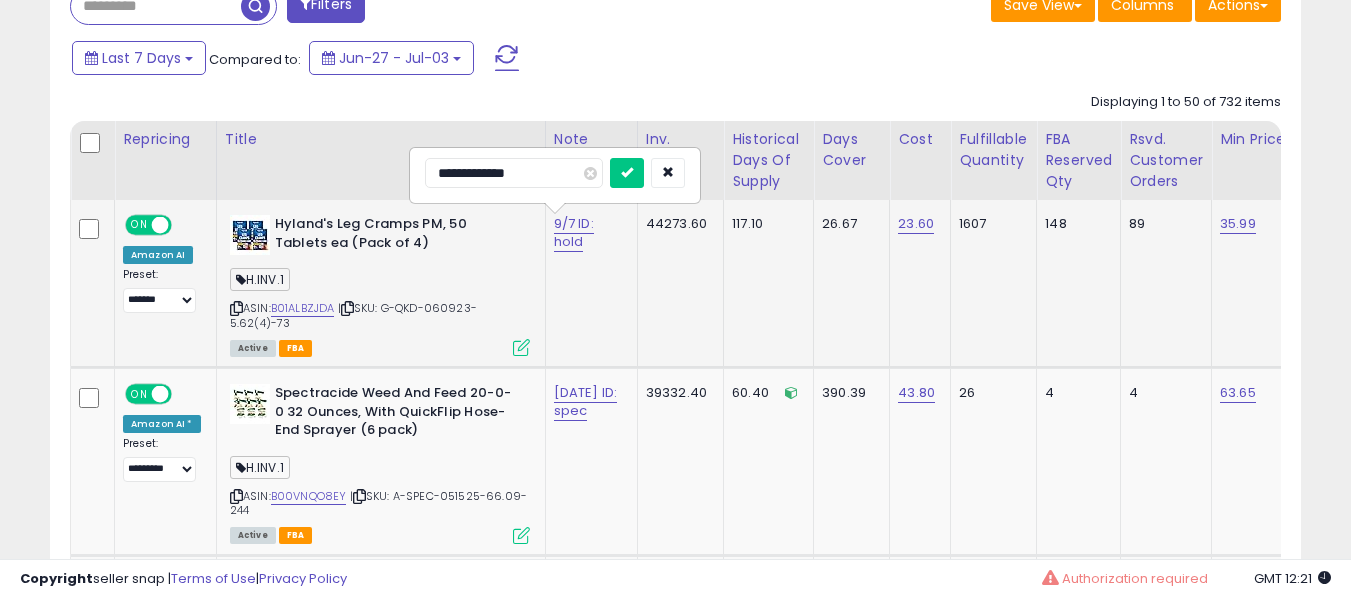 click at bounding box center [627, 173] 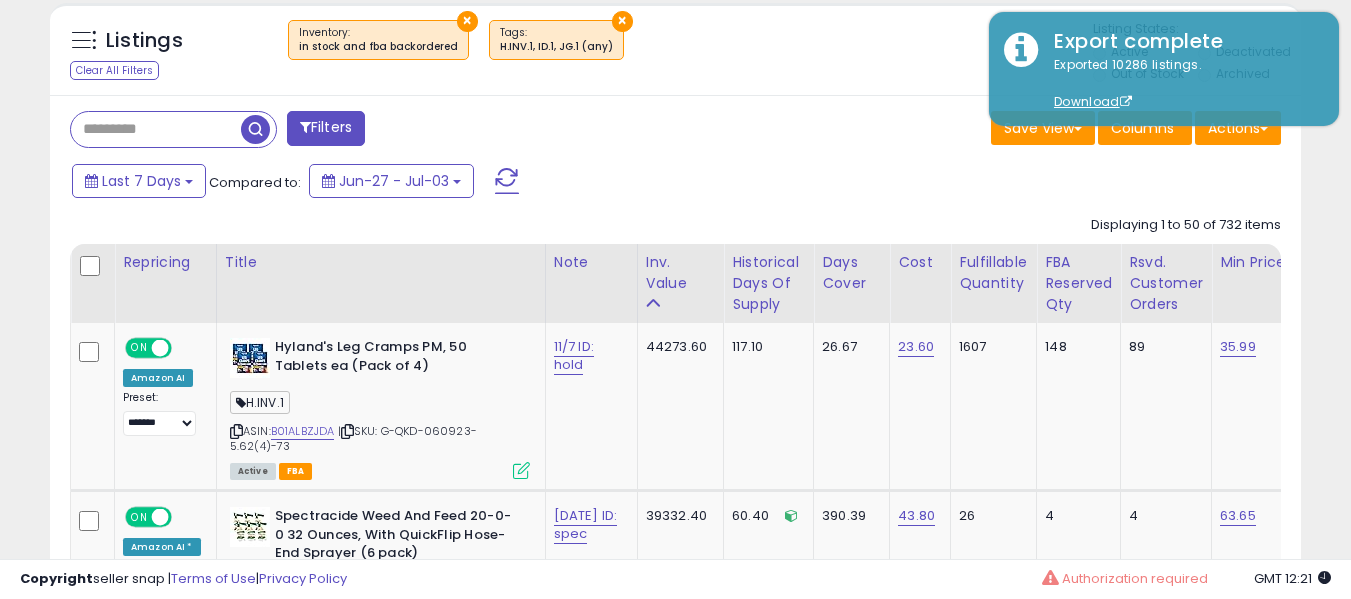 scroll, scrollTop: 800, scrollLeft: 0, axis: vertical 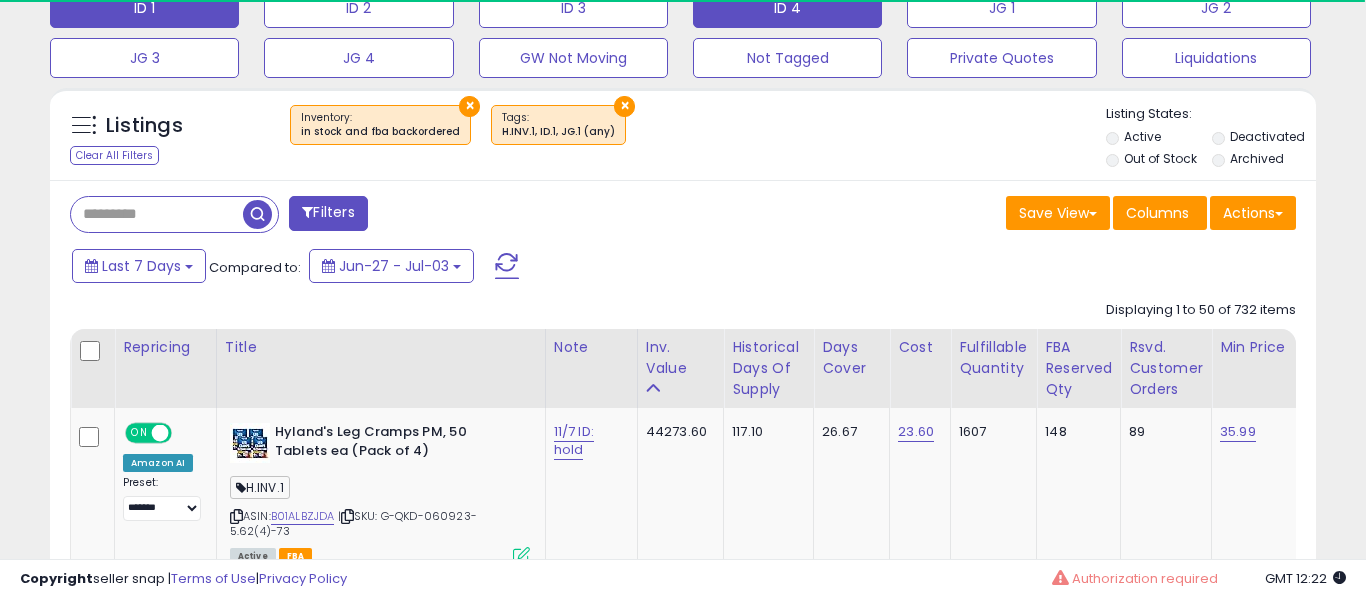 select on "**" 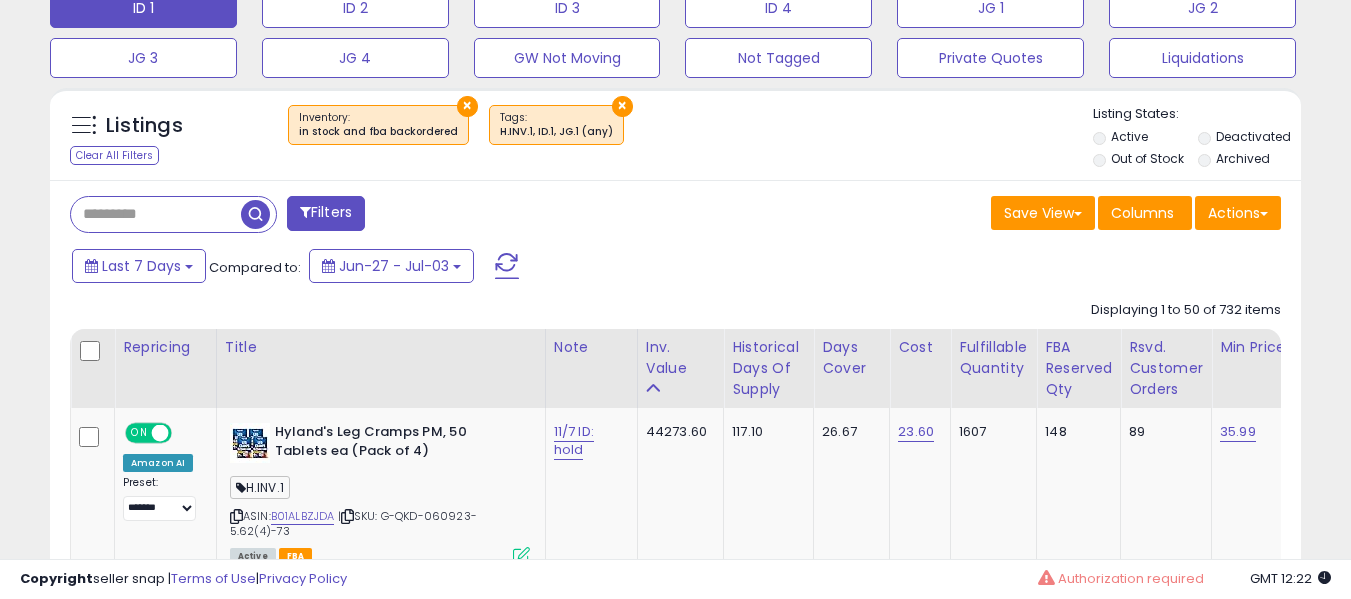 scroll, scrollTop: 999590, scrollLeft: 999276, axis: both 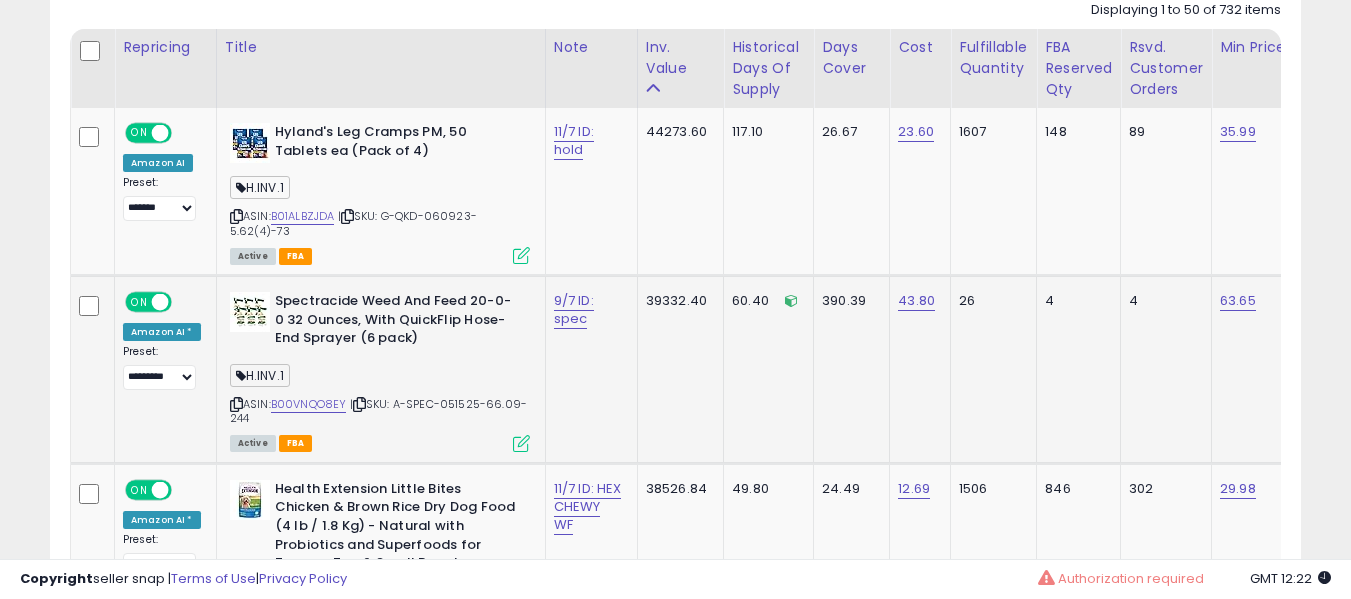 click on "9/7 ID: spec" 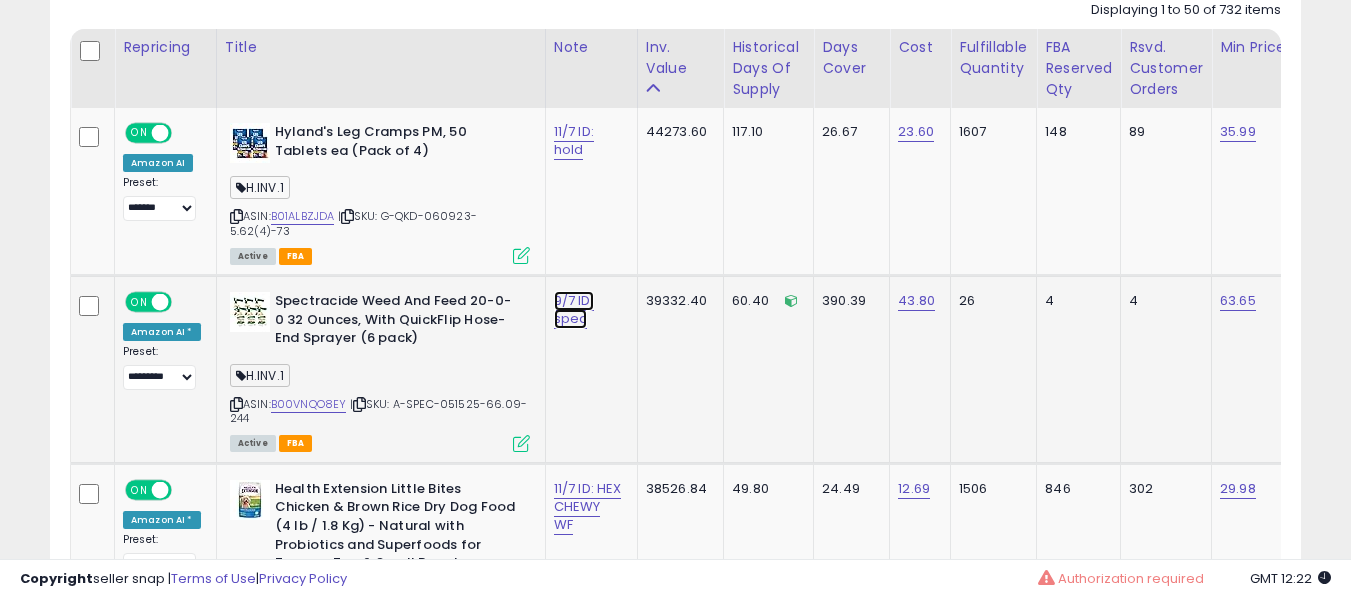 click on "9/7 ID: spec" at bounding box center (574, 141) 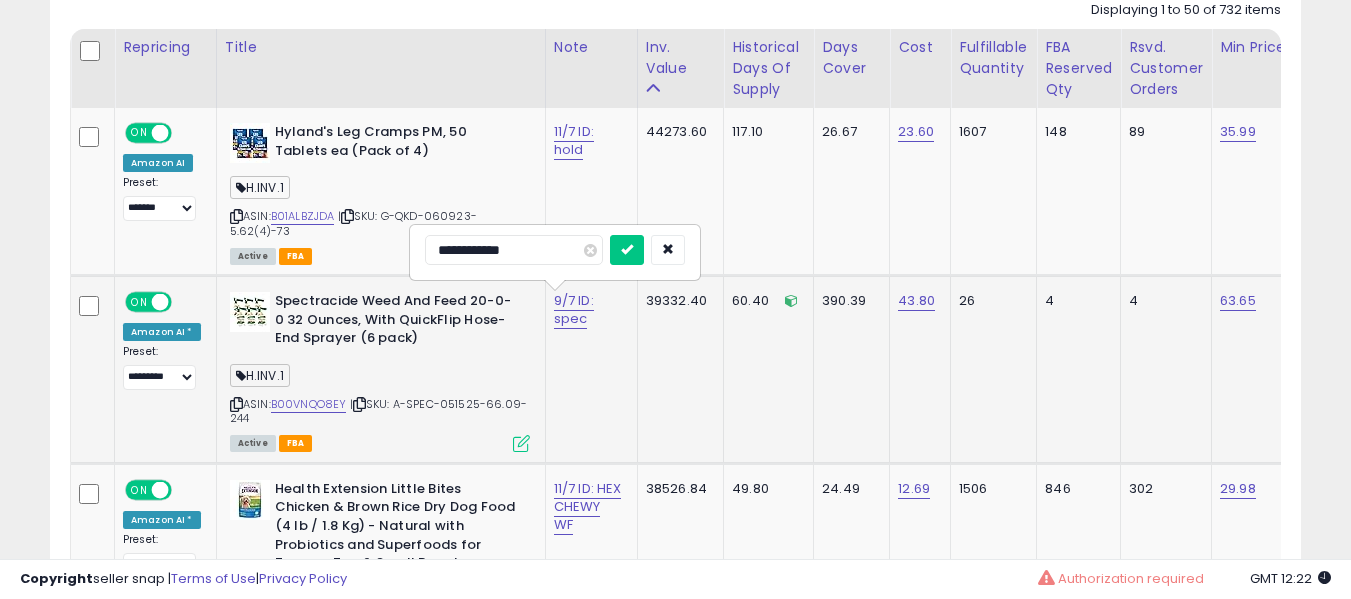 type on "**********" 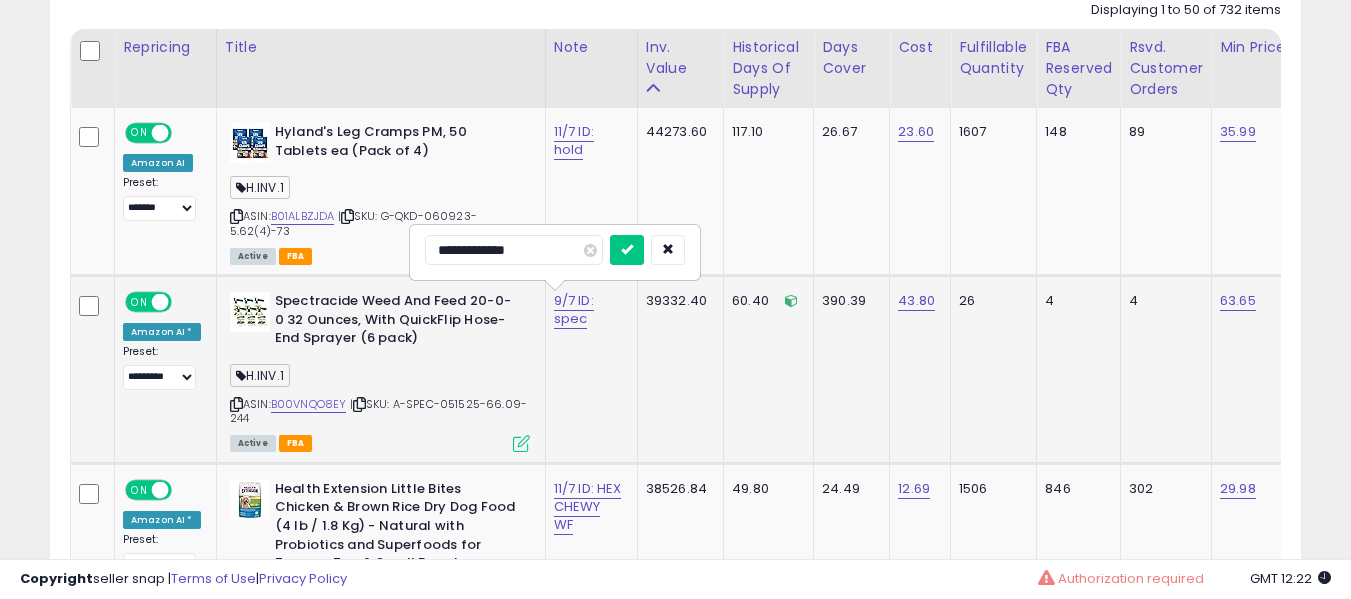 click at bounding box center (627, 250) 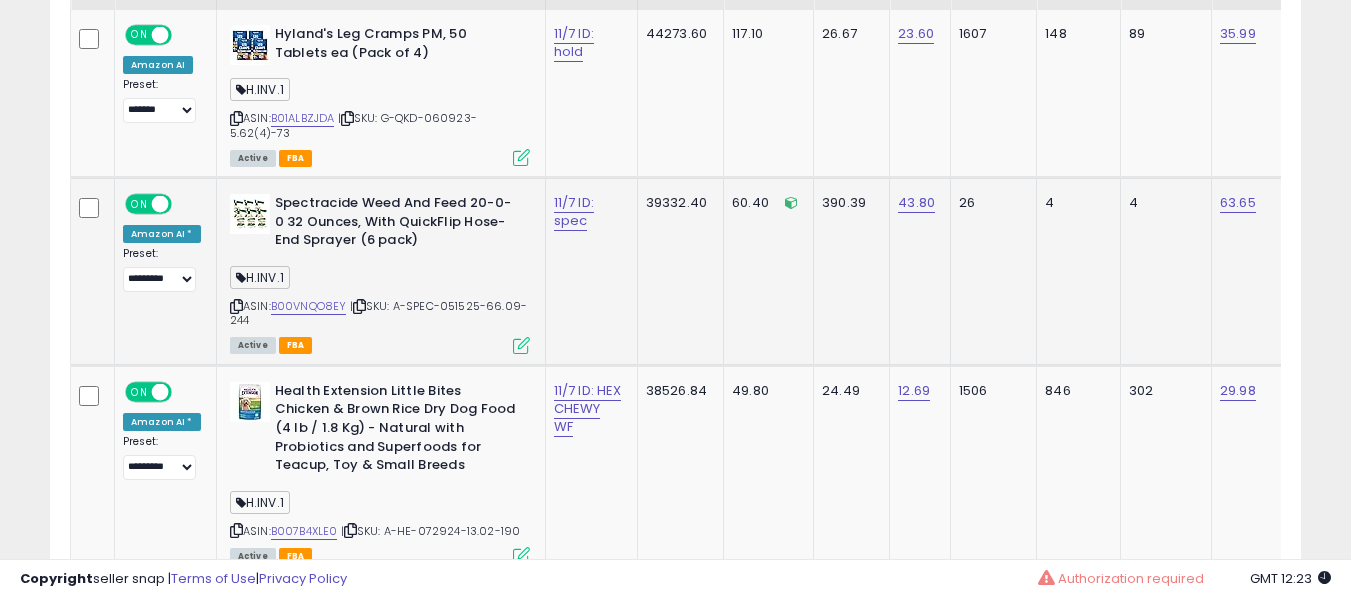 scroll, scrollTop: 1092, scrollLeft: 0, axis: vertical 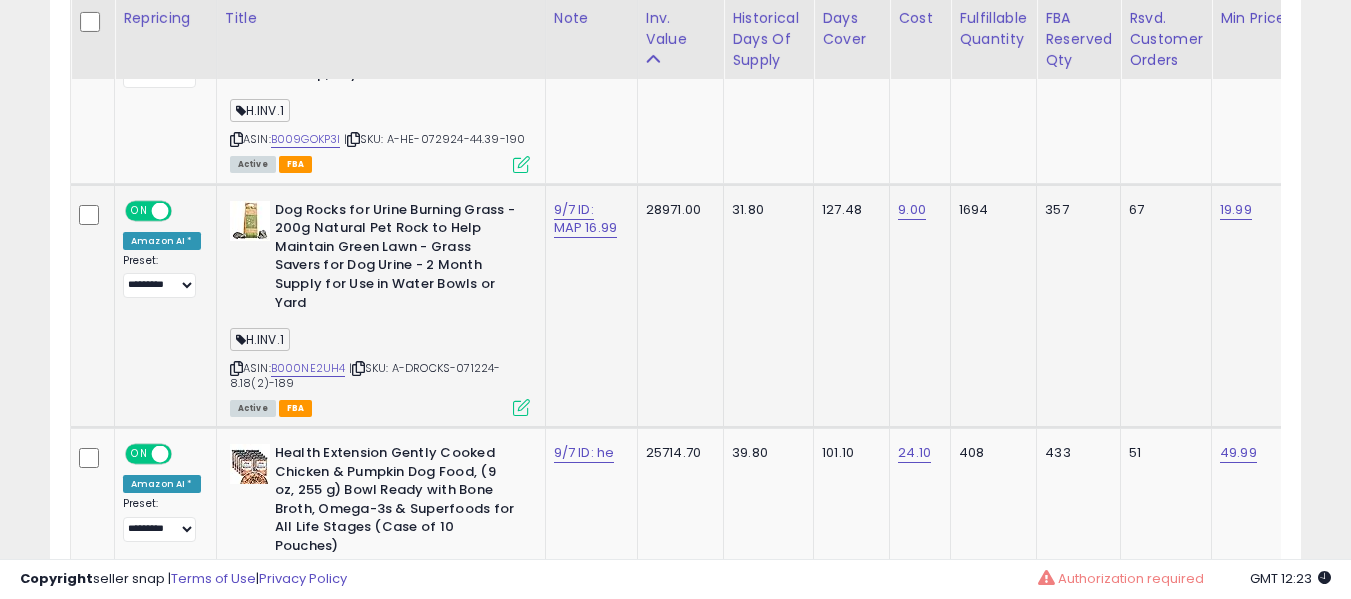 click on "9/7 ID: MAP 16.99" at bounding box center [588, 219] 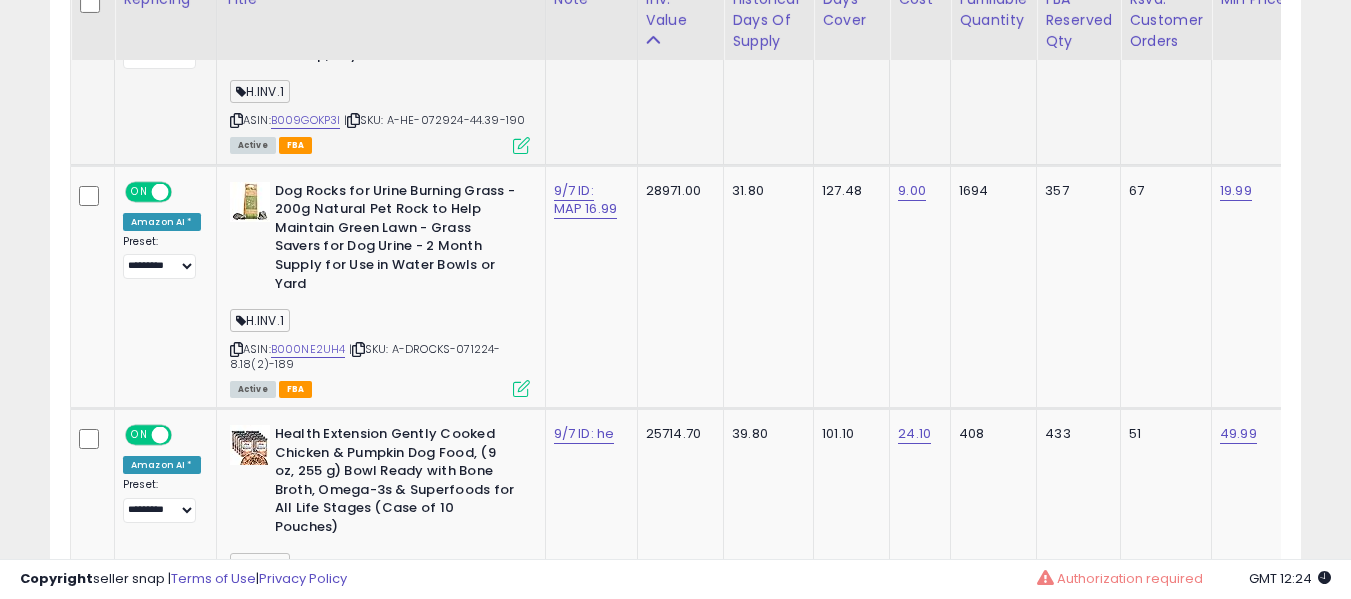 scroll, scrollTop: 1692, scrollLeft: 0, axis: vertical 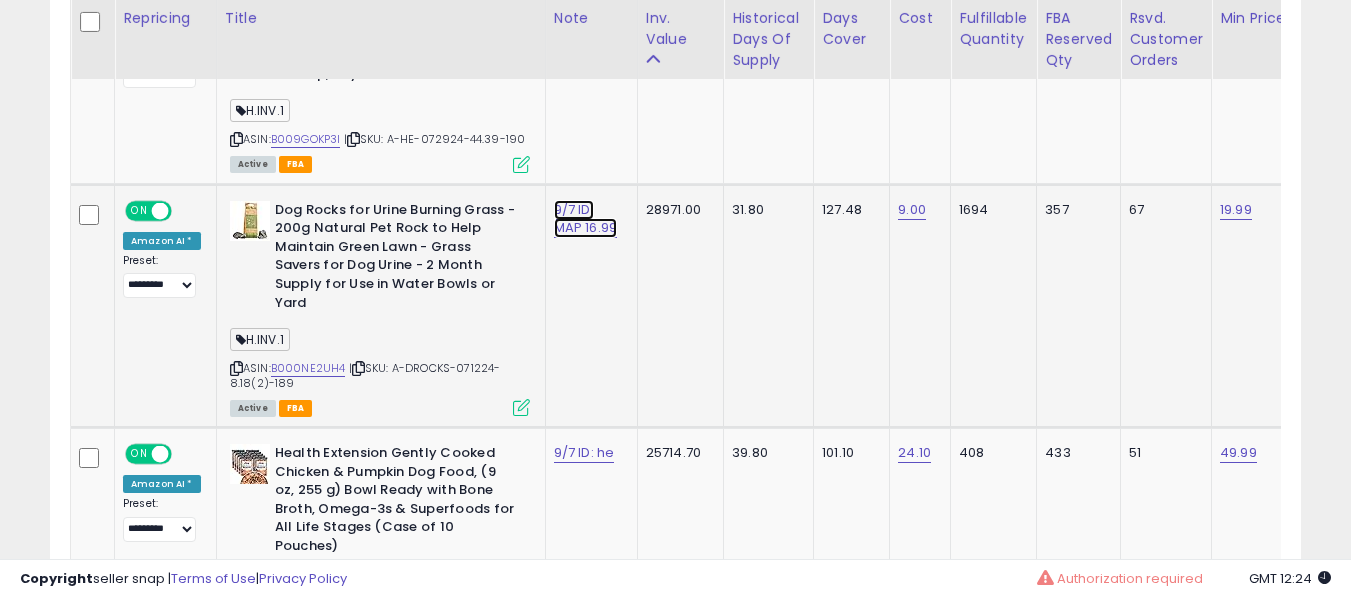 click on "9/7 ID: MAP 16.99" at bounding box center [574, -559] 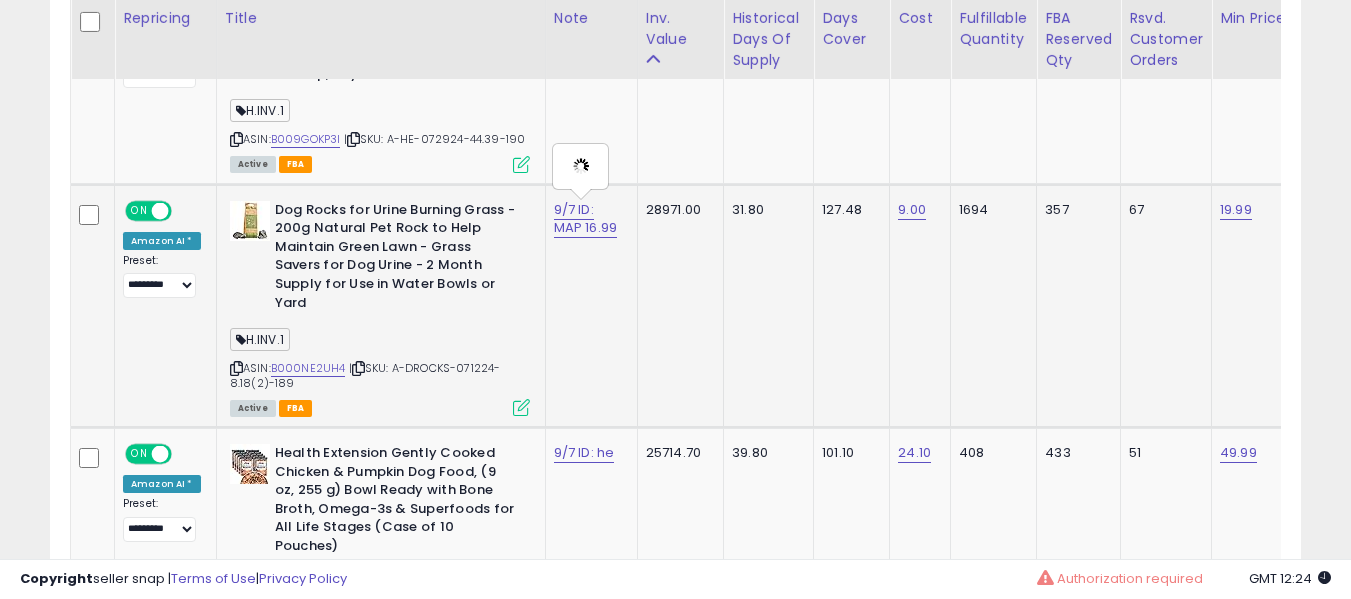 type on "**********" 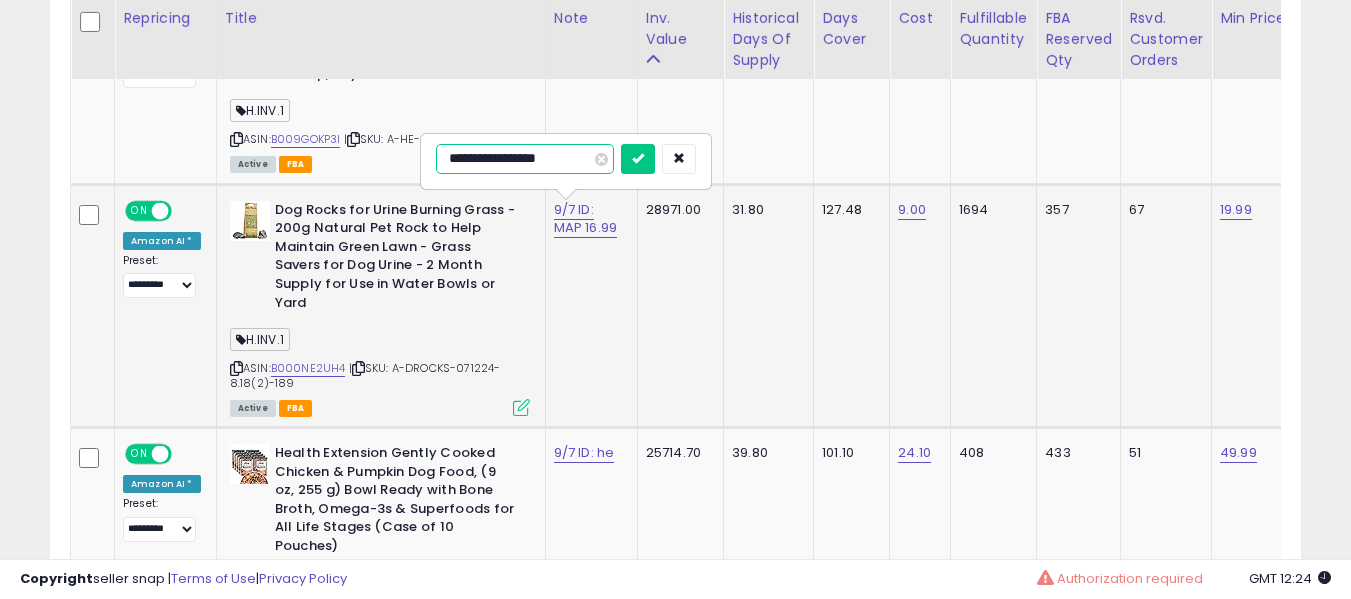 type on "**********" 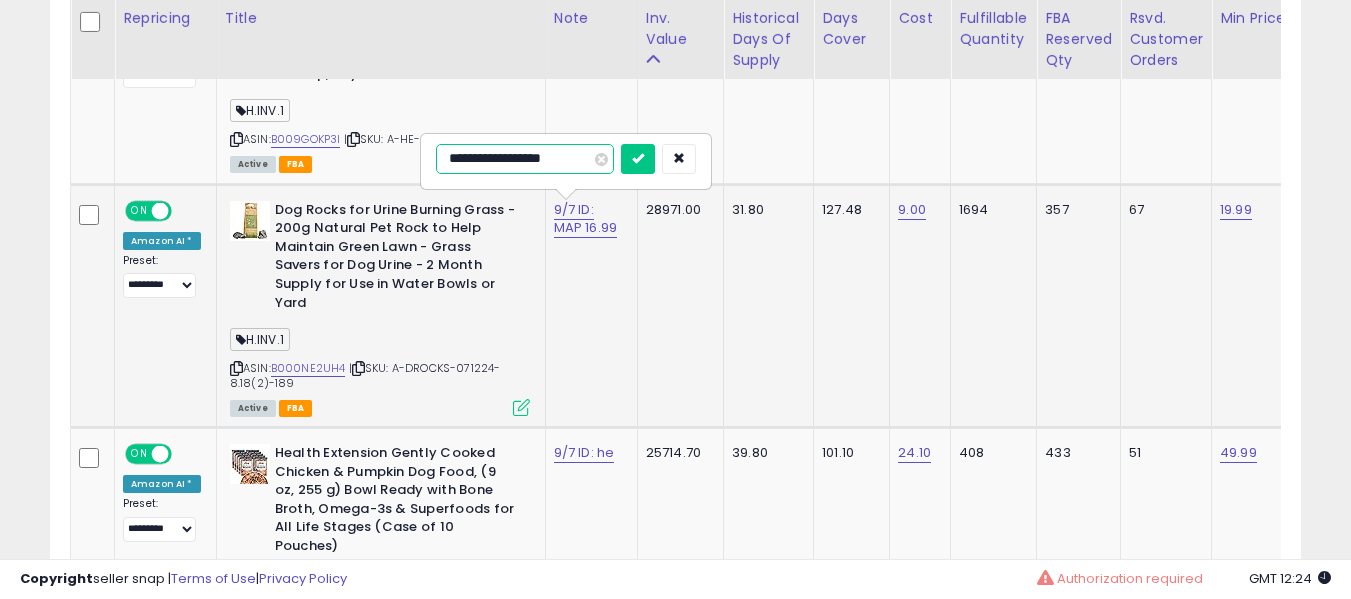 click at bounding box center [638, 159] 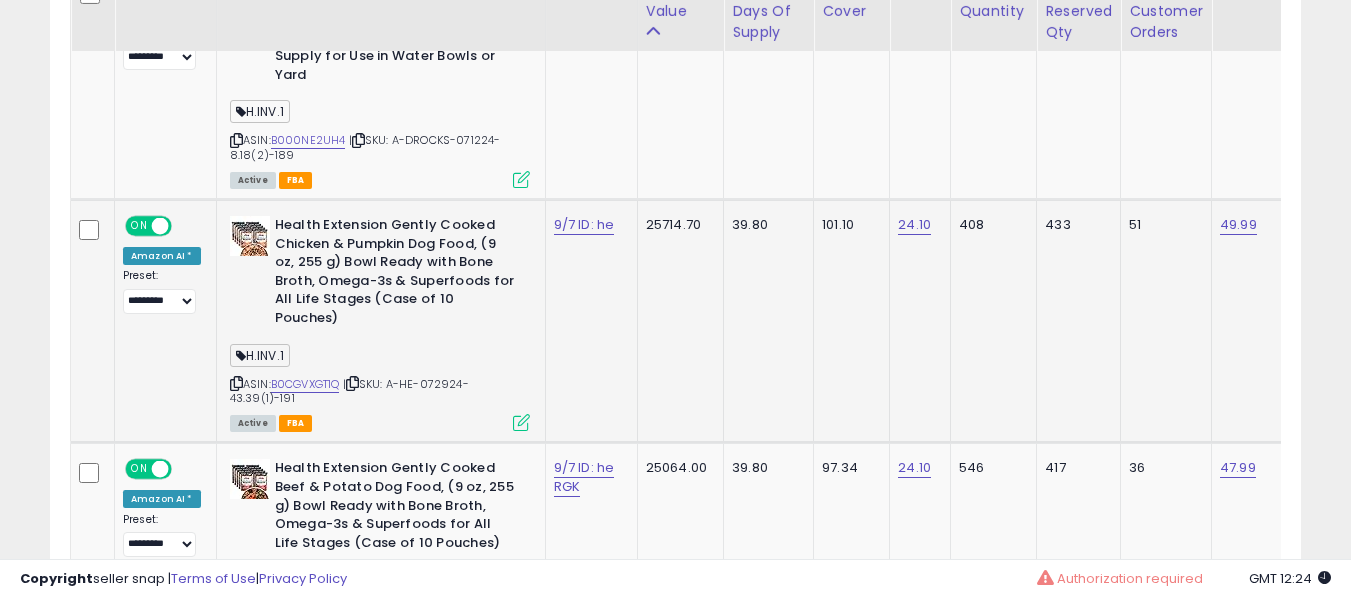 scroll, scrollTop: 1892, scrollLeft: 0, axis: vertical 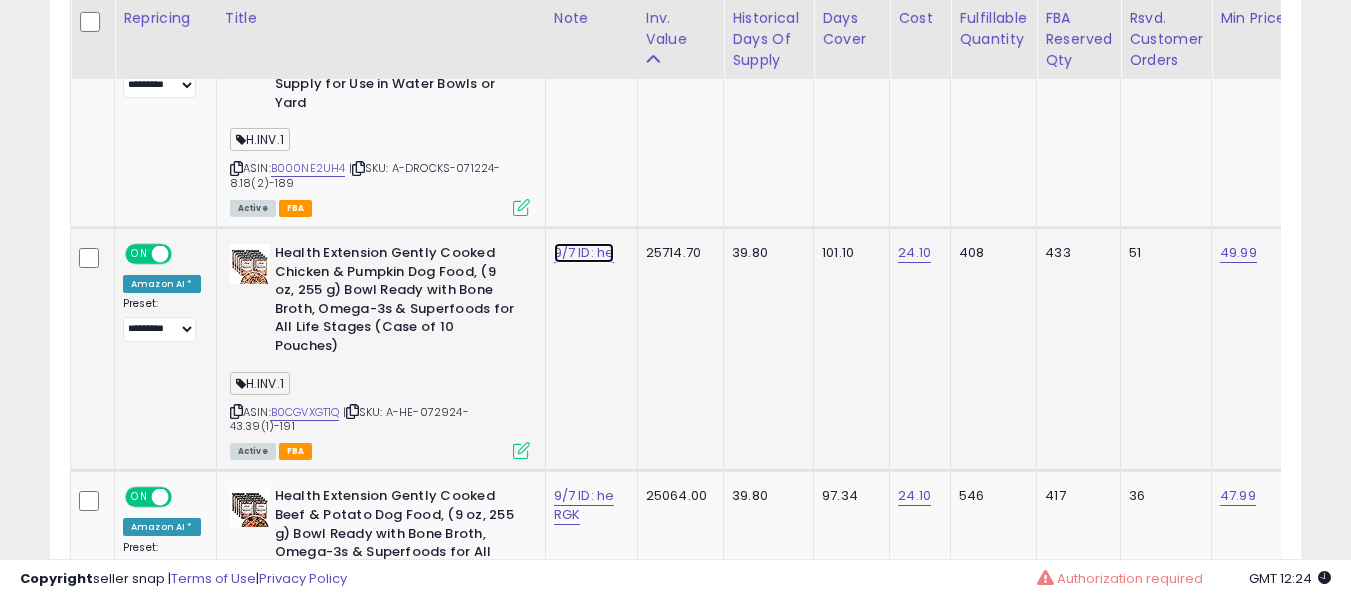 click on "9/7 ID: he" at bounding box center [574, -759] 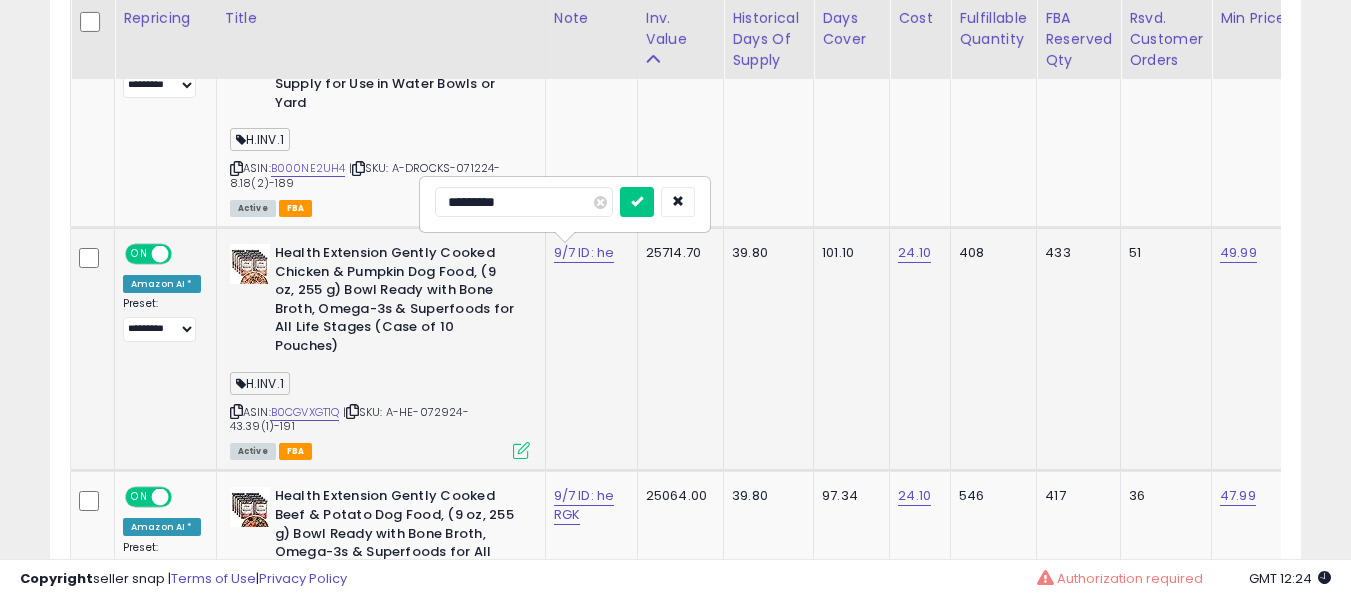 type on "**********" 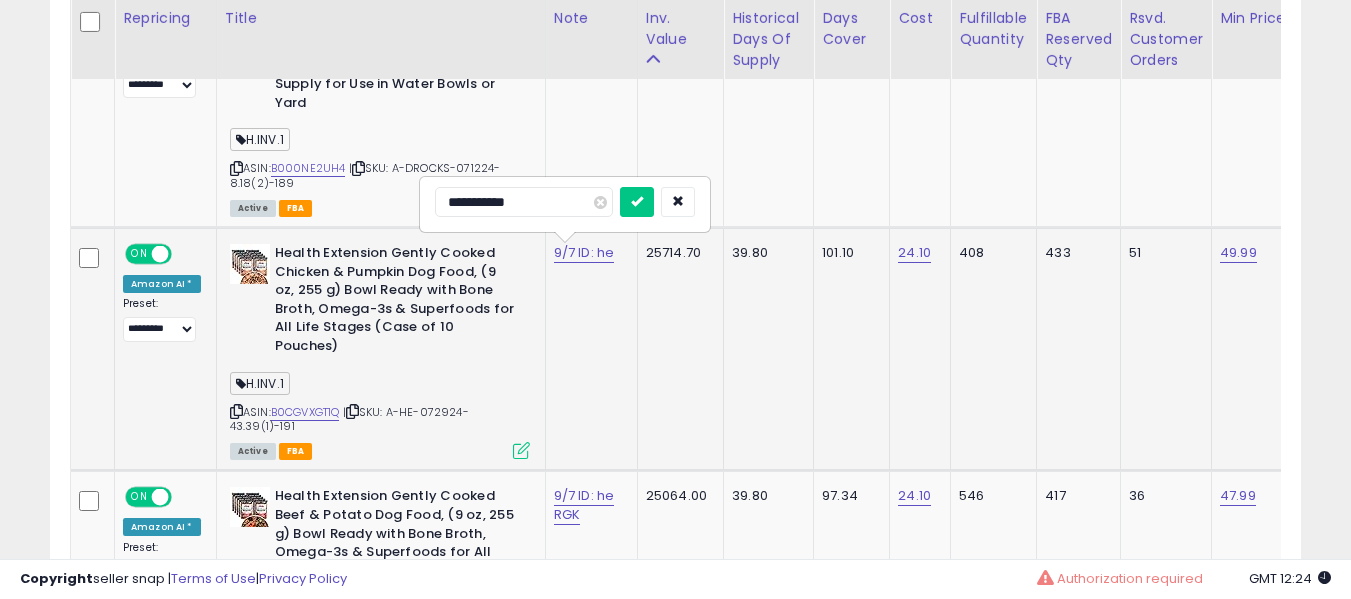 click at bounding box center (637, 202) 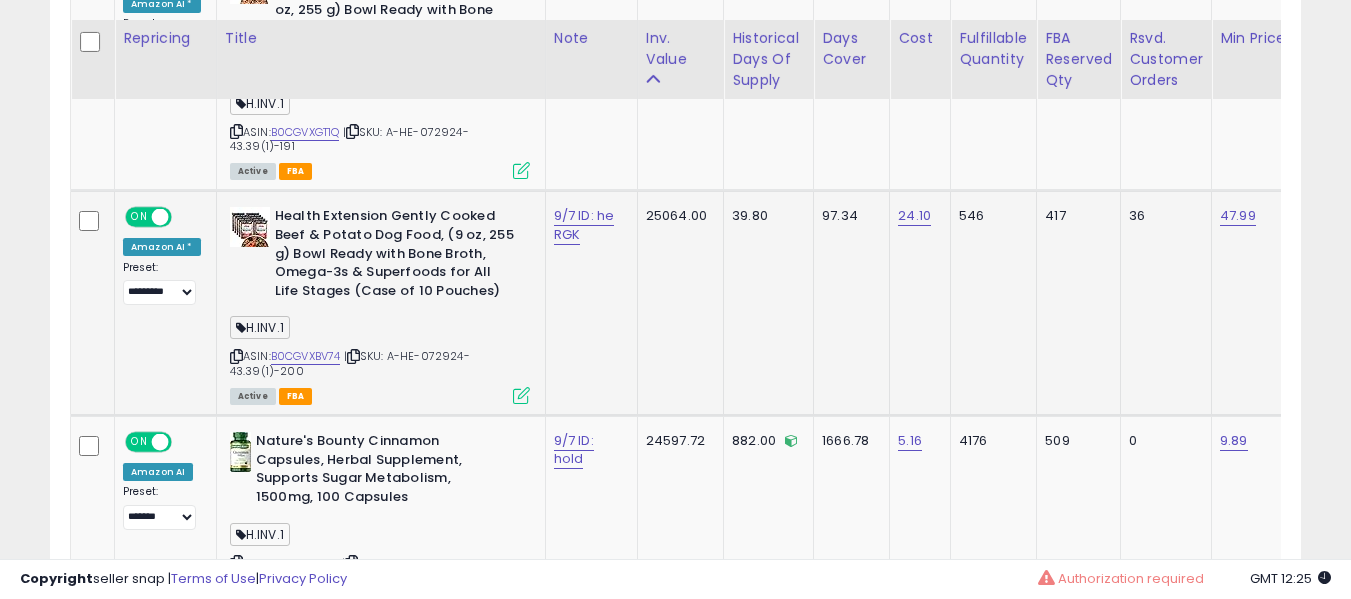 scroll, scrollTop: 2192, scrollLeft: 0, axis: vertical 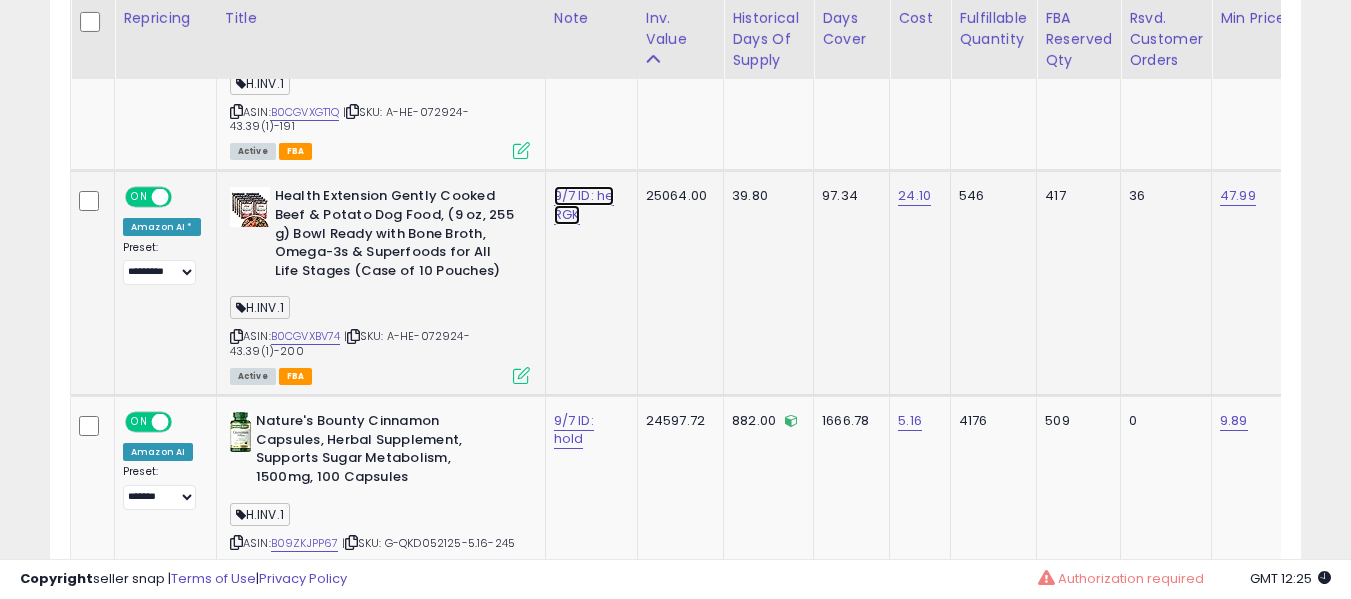 click on "9/7 ID: he RGK" at bounding box center [574, -1059] 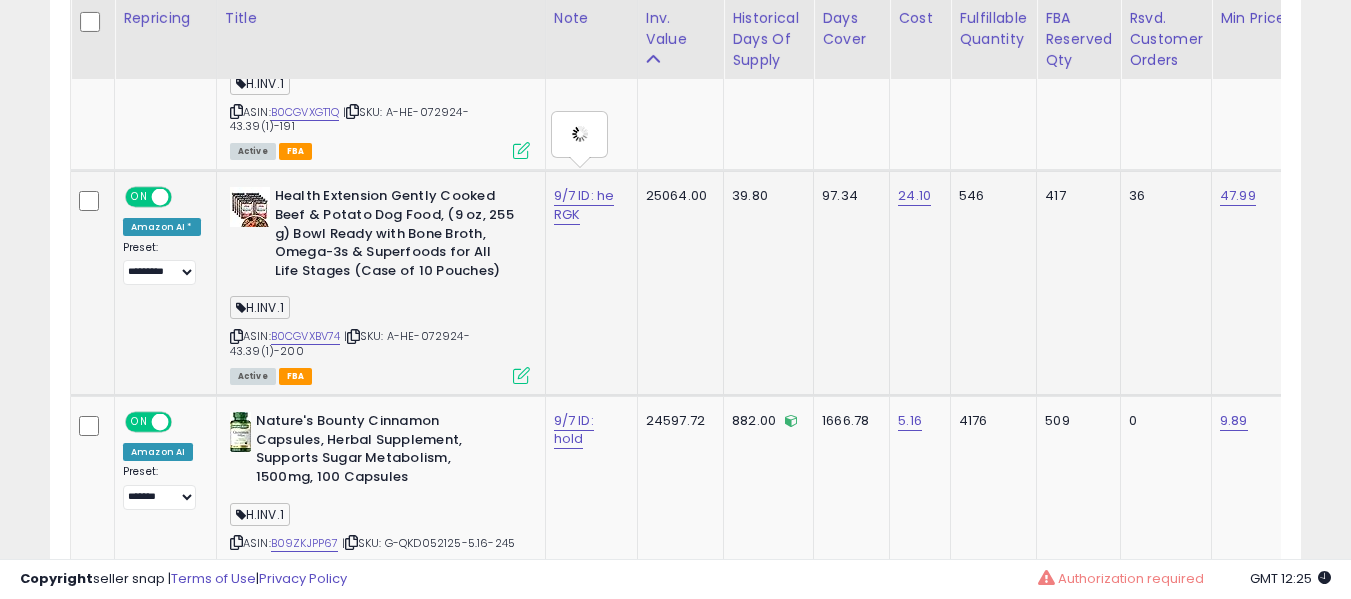 type on "**********" 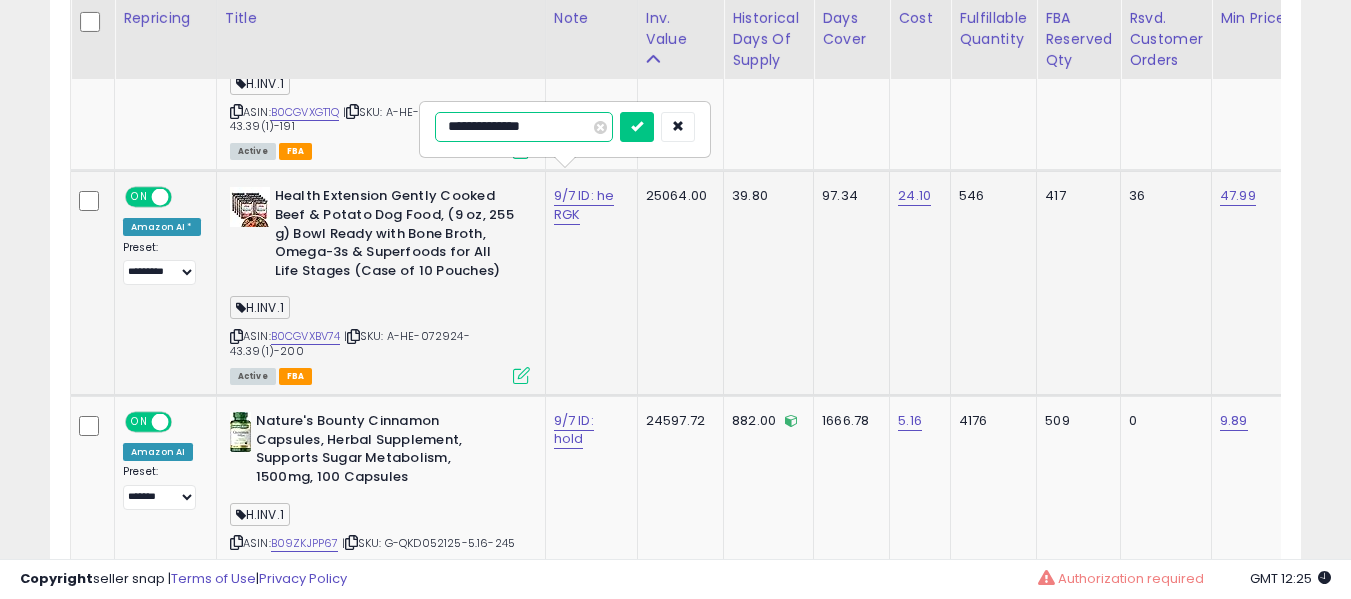 type on "**********" 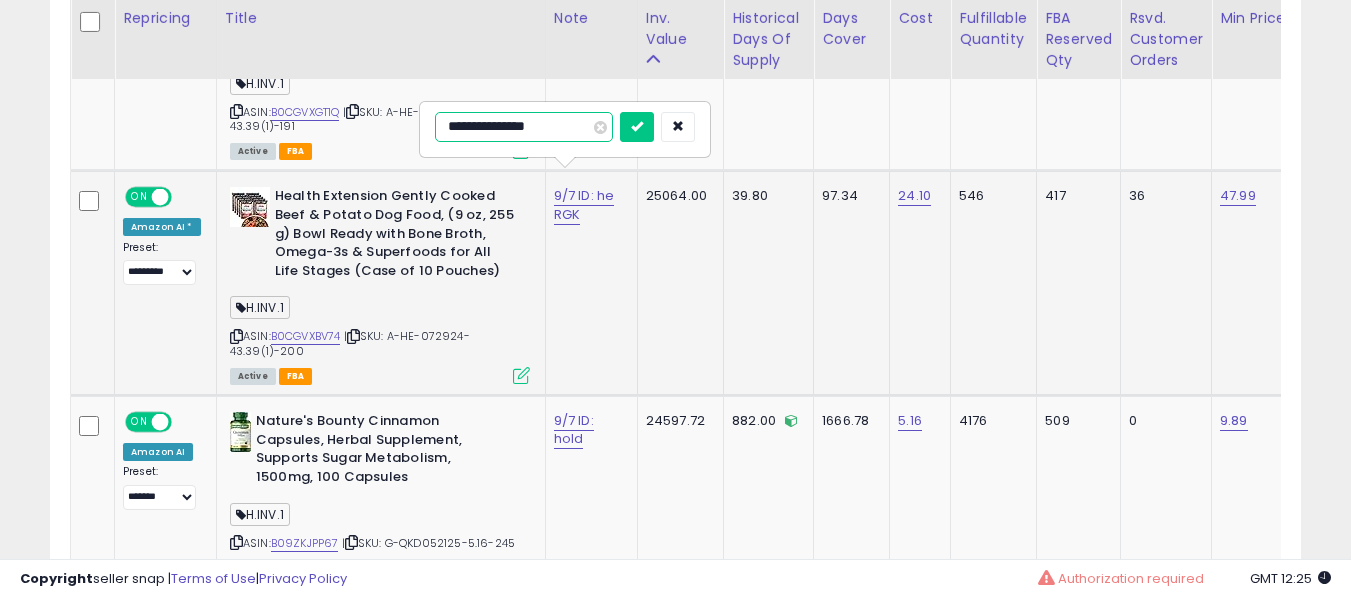 click at bounding box center (637, 127) 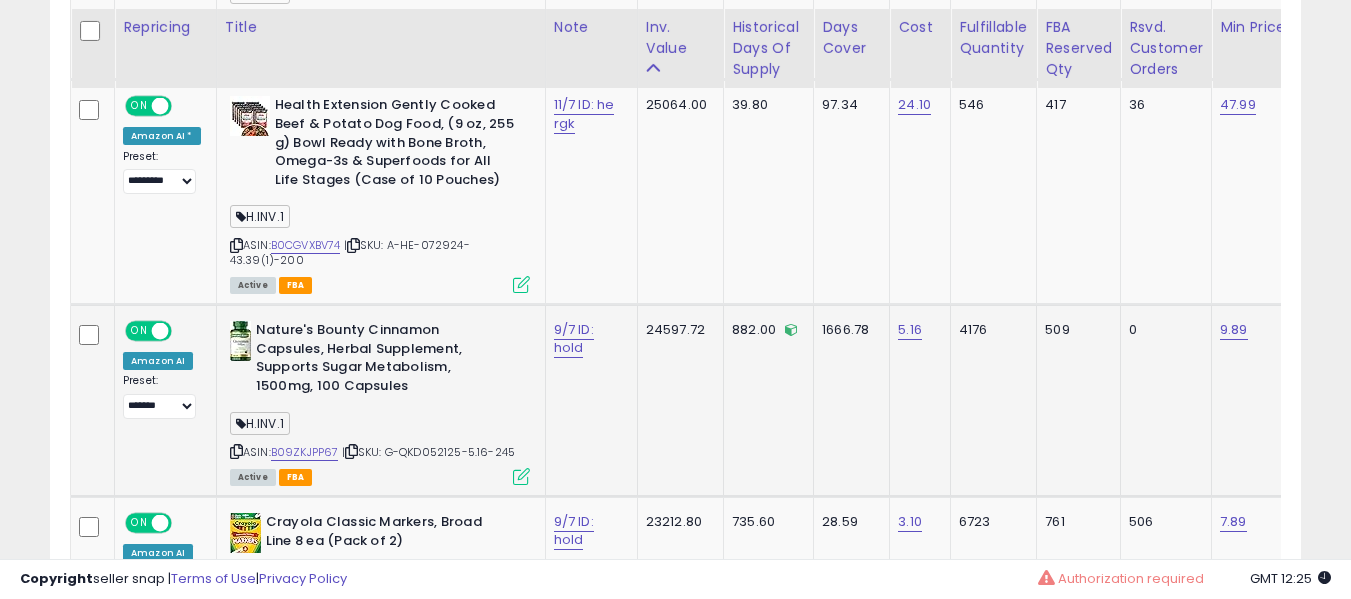 scroll, scrollTop: 2292, scrollLeft: 0, axis: vertical 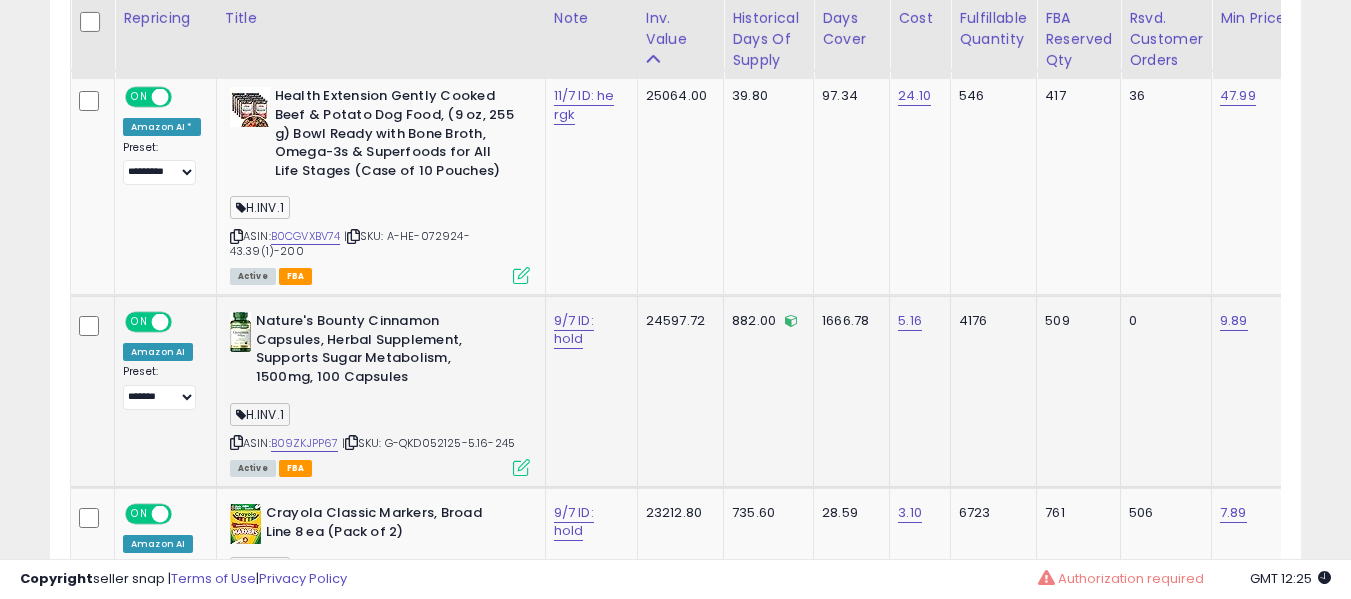 click on "9/7 ID: hold" at bounding box center [588, 330] 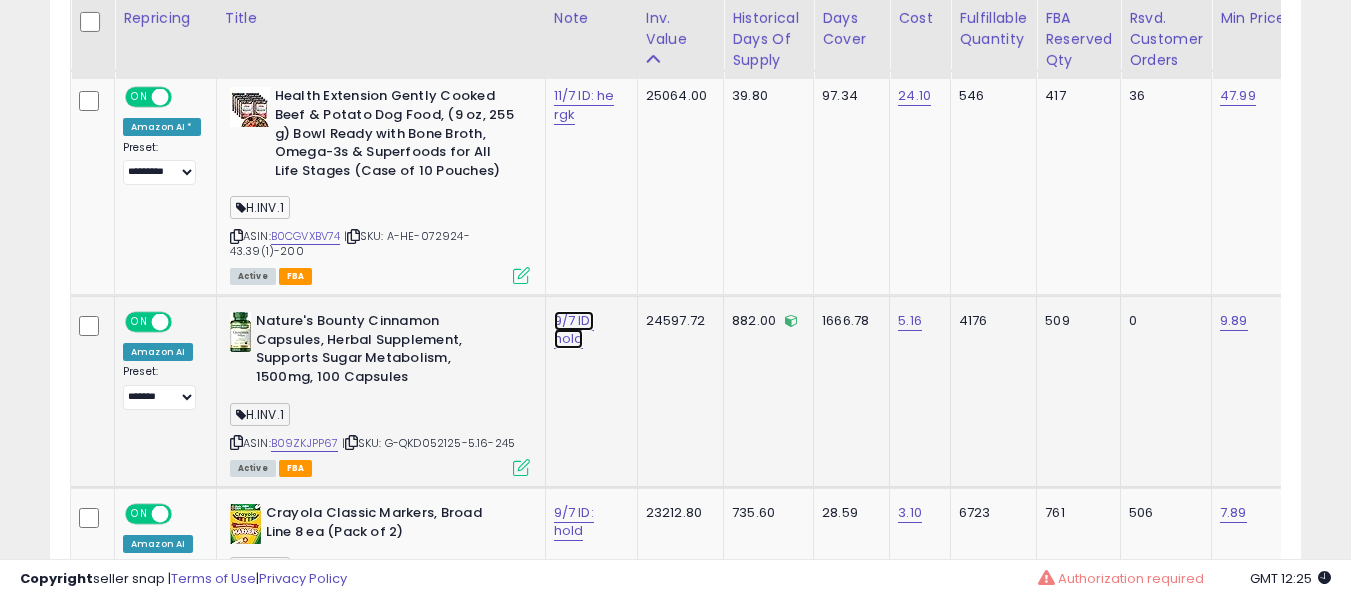 click on "9/7 ID: hold" at bounding box center (574, -1159) 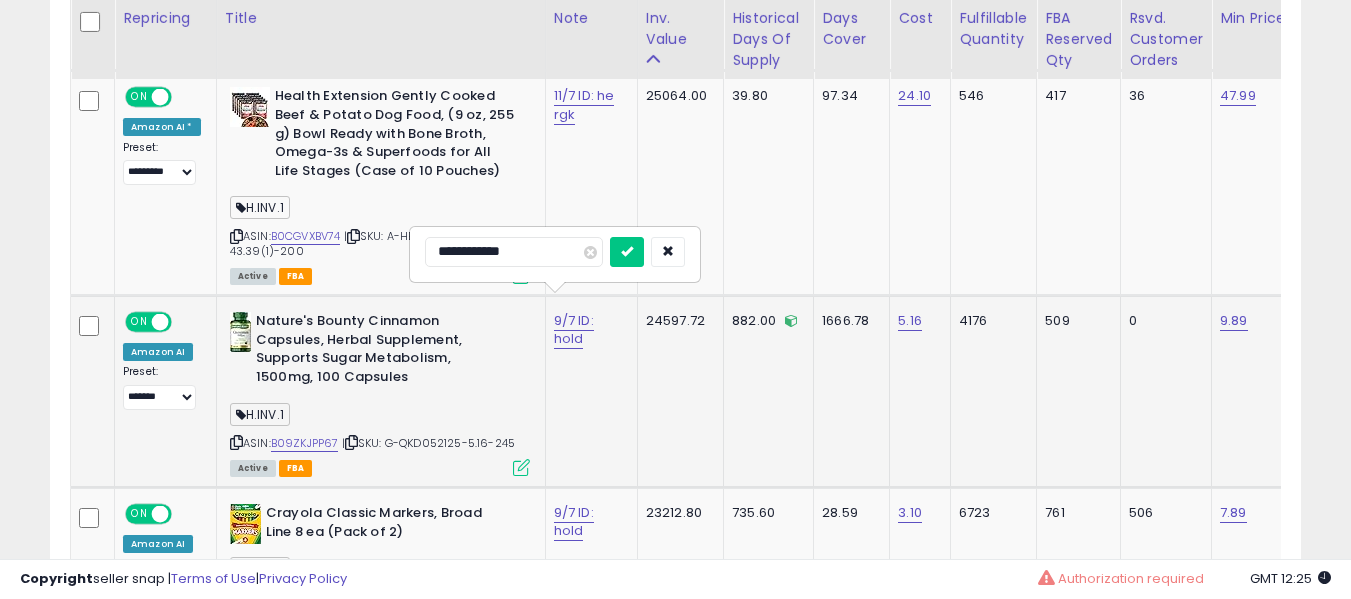 scroll, scrollTop: 2392, scrollLeft: 0, axis: vertical 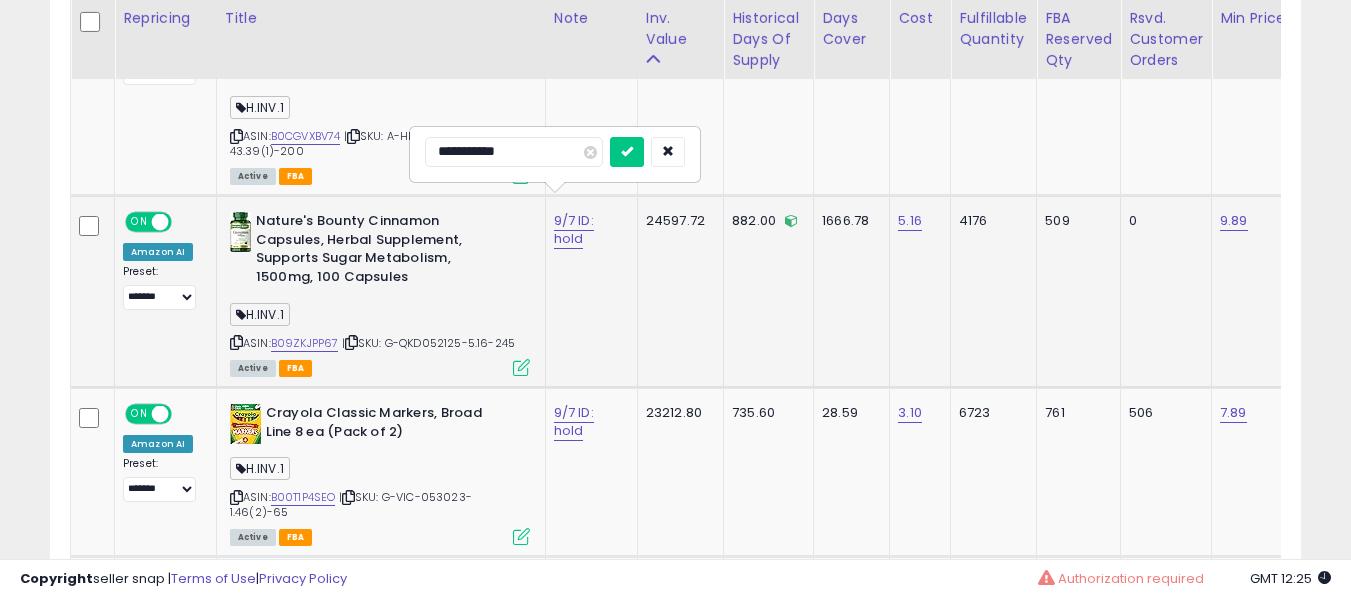 type on "**********" 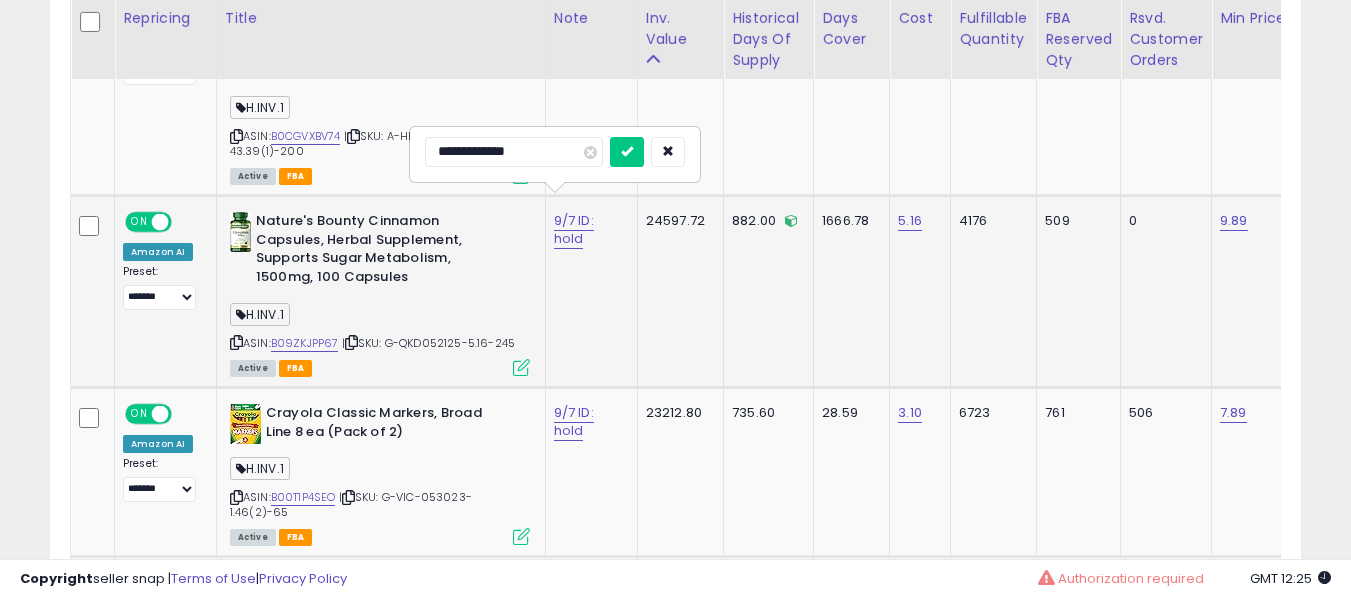 click at bounding box center [627, 152] 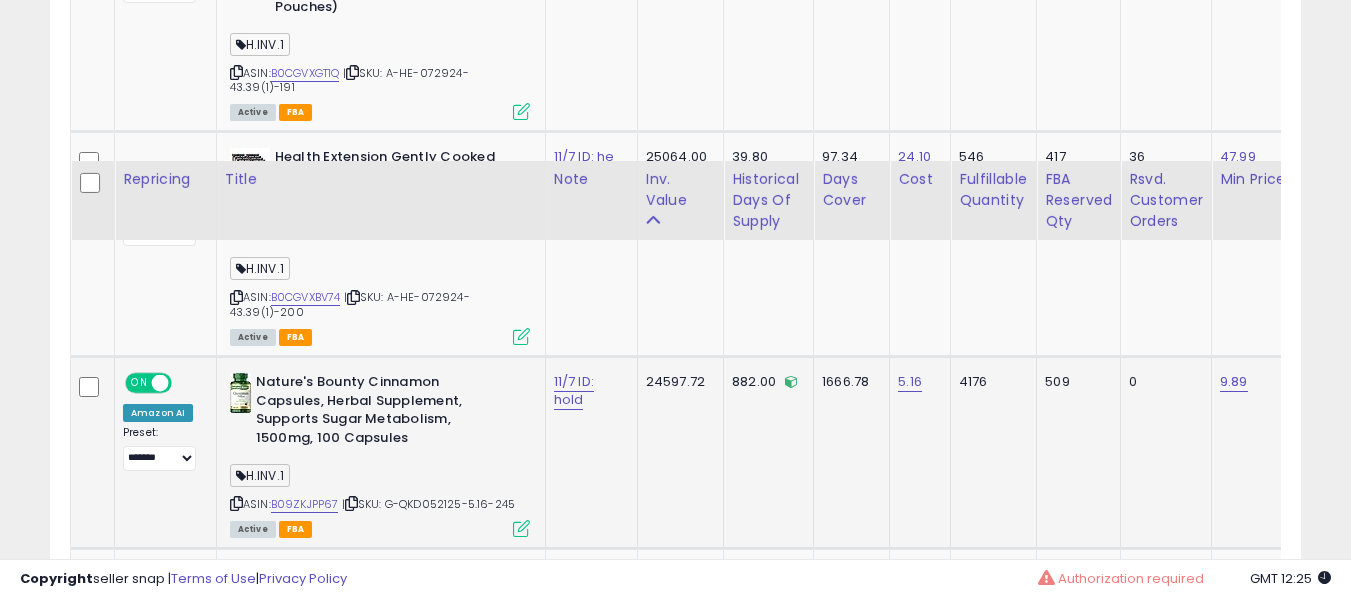 scroll, scrollTop: 2392, scrollLeft: 0, axis: vertical 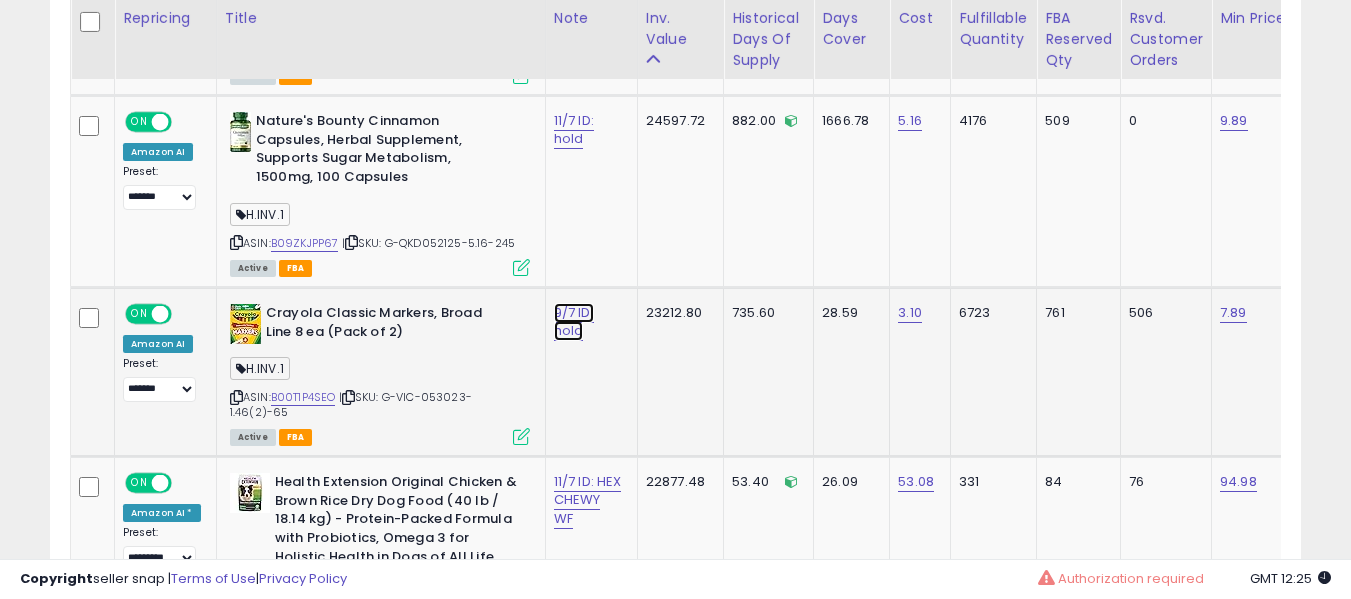 click on "9/7 ID: hold" at bounding box center [574, -1359] 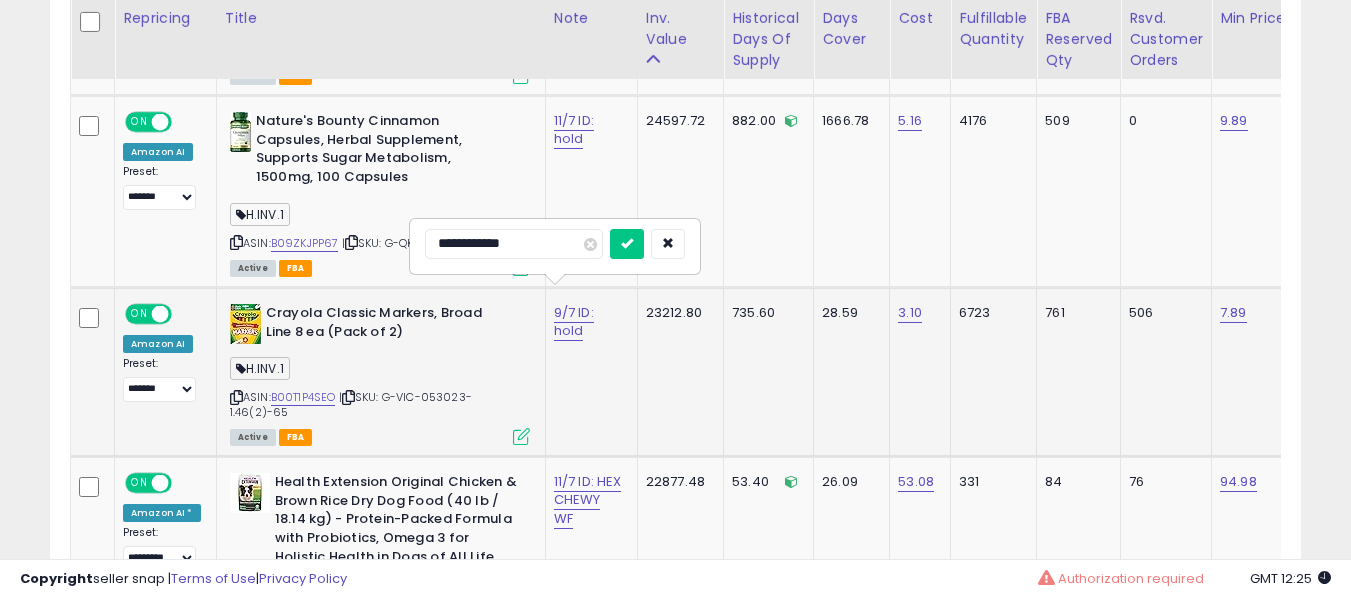 type on "**********" 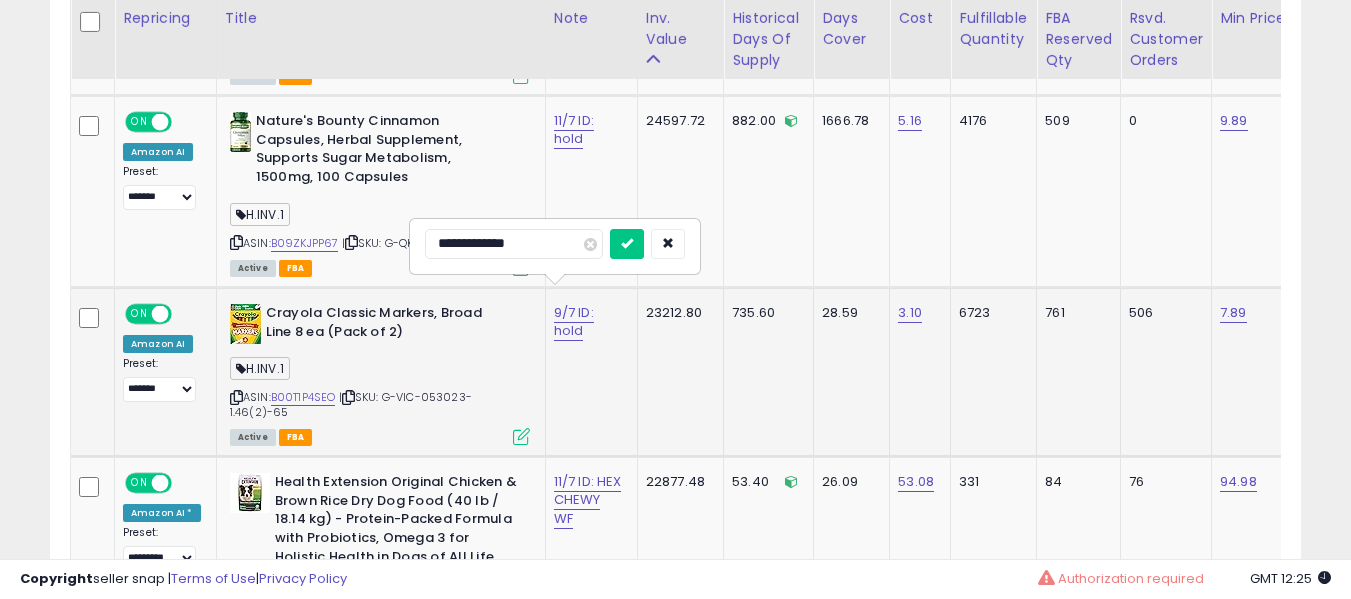 click at bounding box center [627, 244] 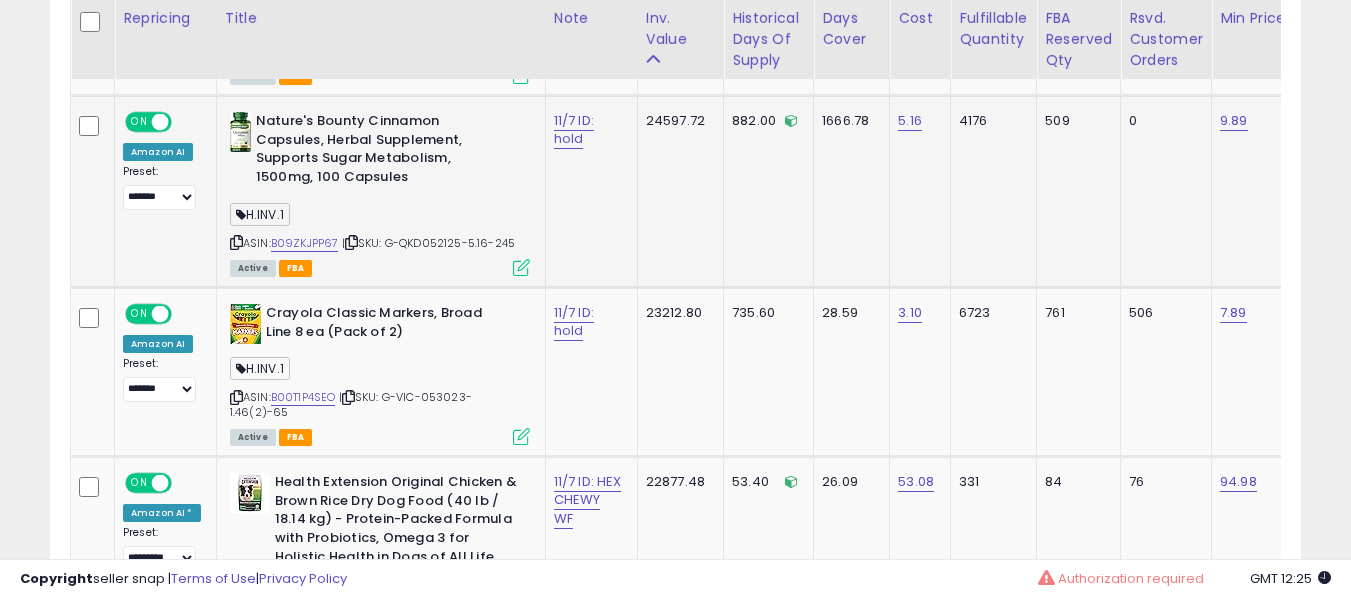 scroll, scrollTop: 0, scrollLeft: 273, axis: horizontal 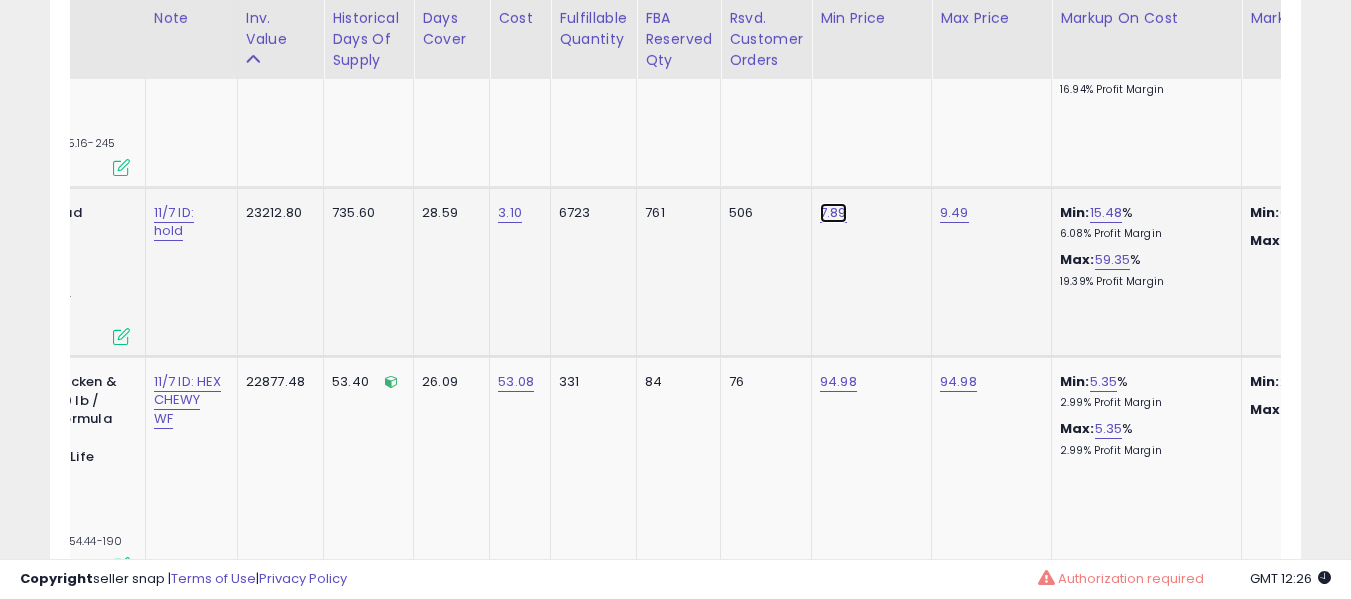 click on "7.89" at bounding box center (838, -1468) 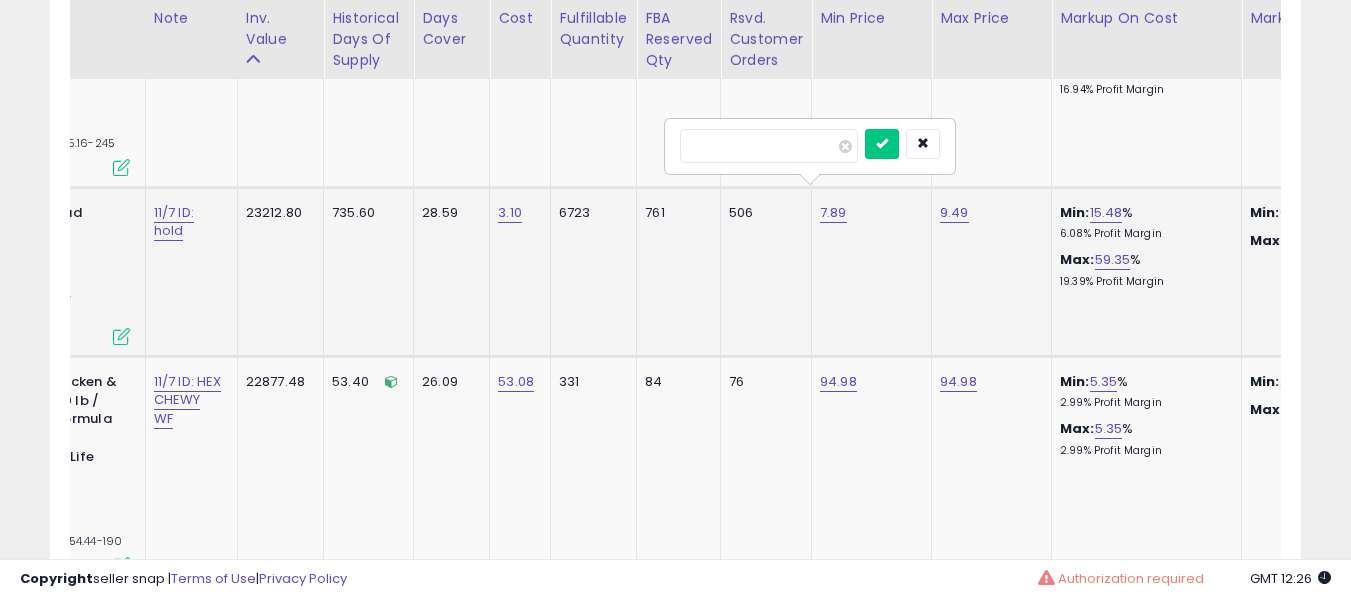 type on "****" 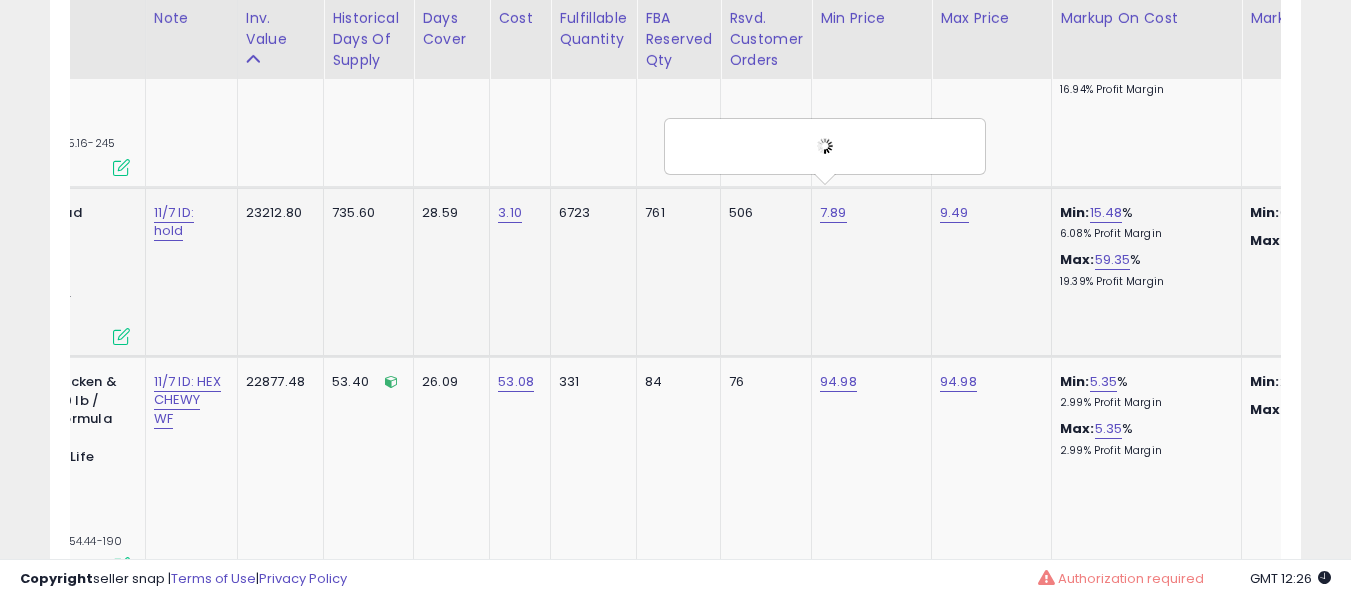 scroll, scrollTop: 0, scrollLeft: 508, axis: horizontal 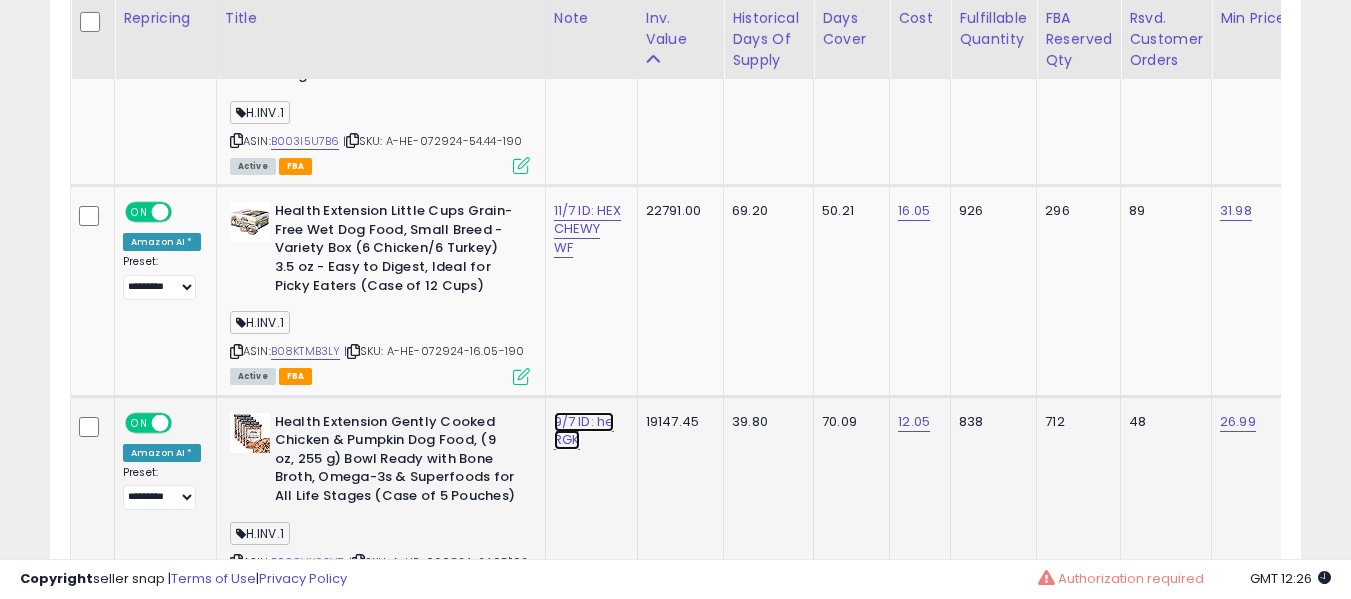 click on "9/7 ID: he RGK" at bounding box center (574, -1859) 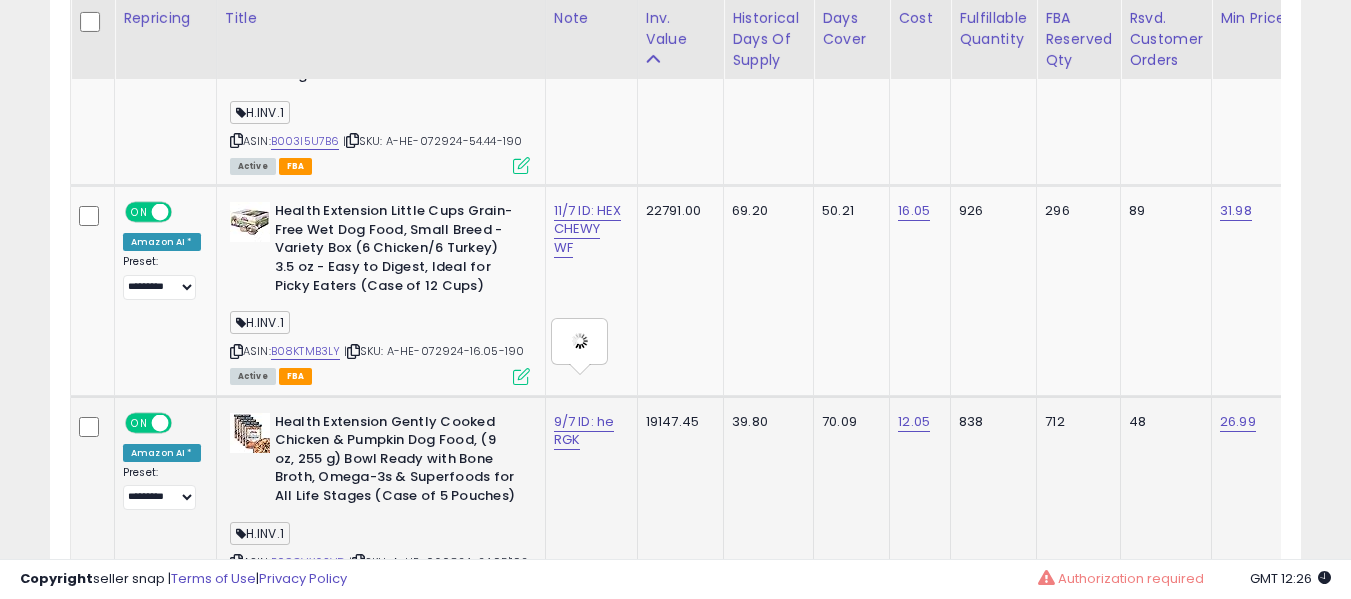 type on "**********" 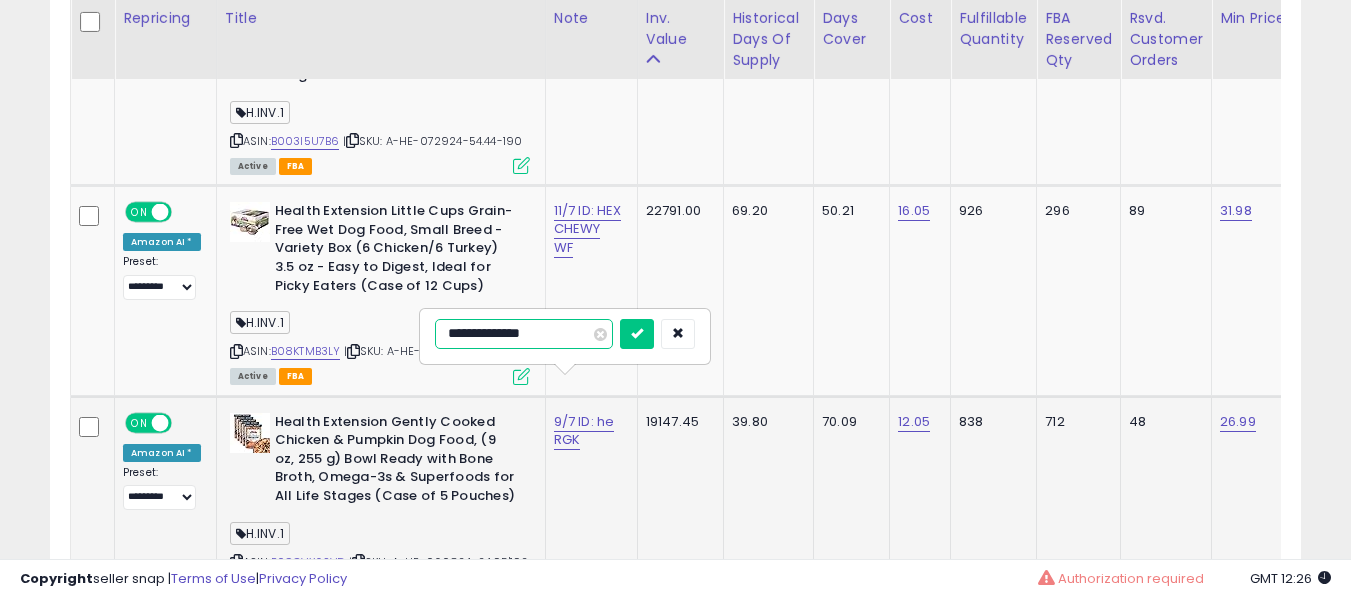 type on "**********" 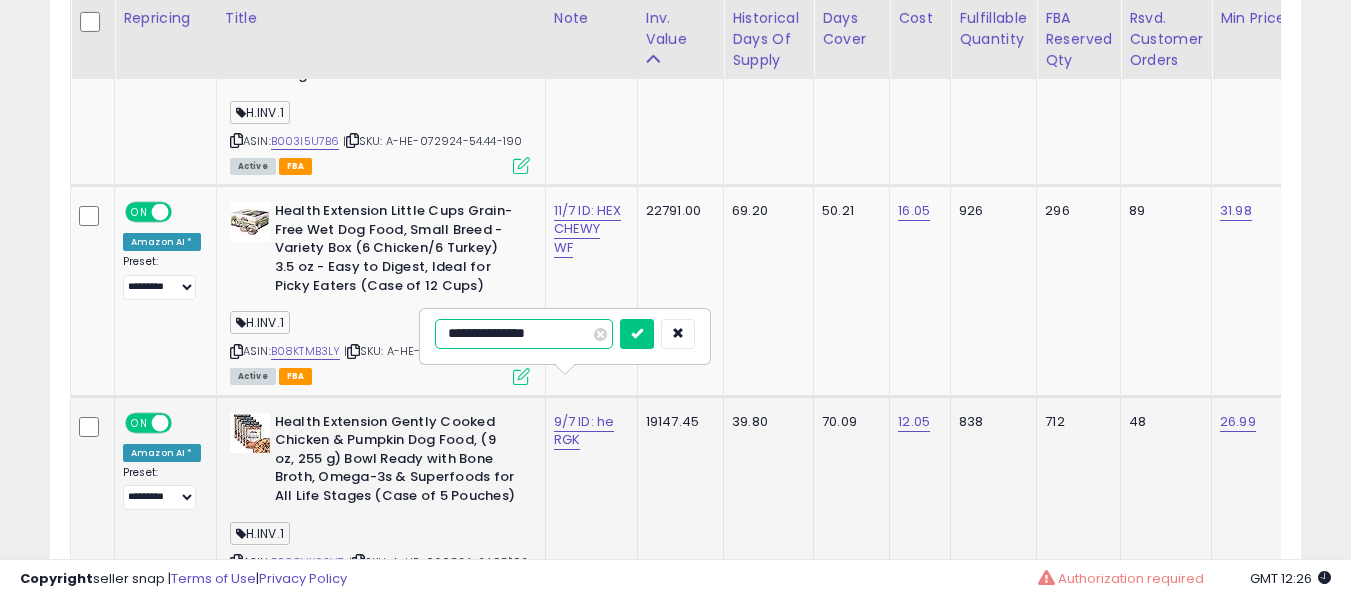 click at bounding box center (637, 334) 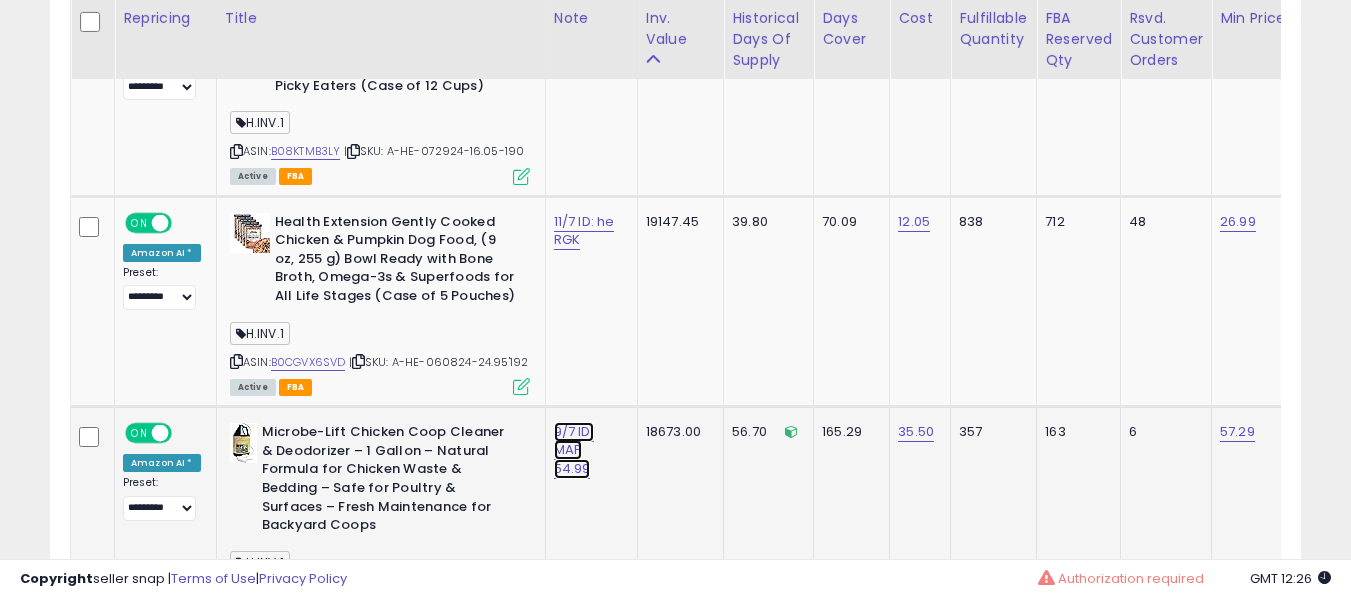 click on "9/7 ID: MAP 54.99" at bounding box center [574, -2059] 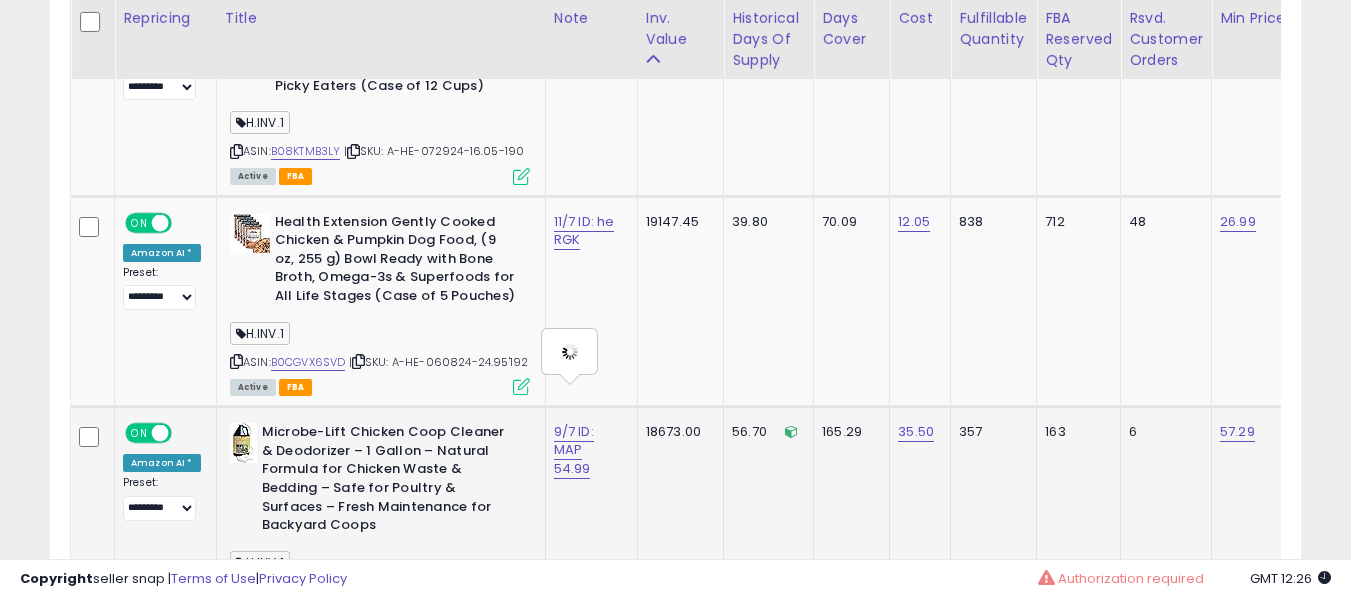 type on "**********" 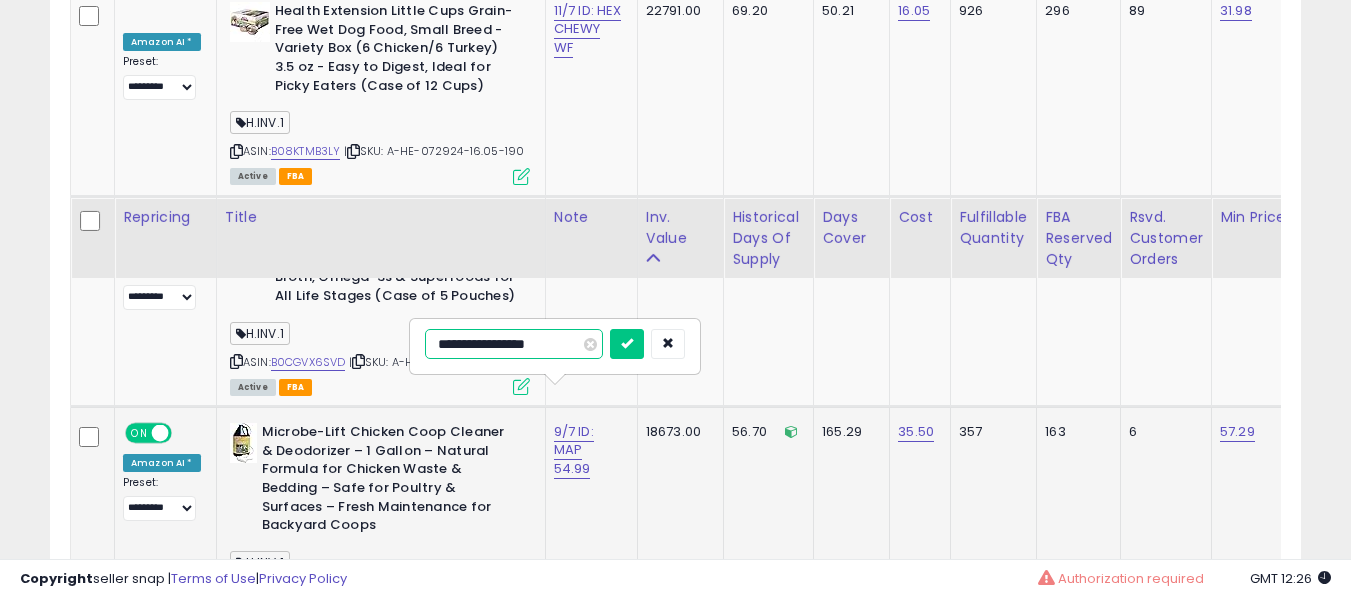 scroll, scrollTop: 3392, scrollLeft: 0, axis: vertical 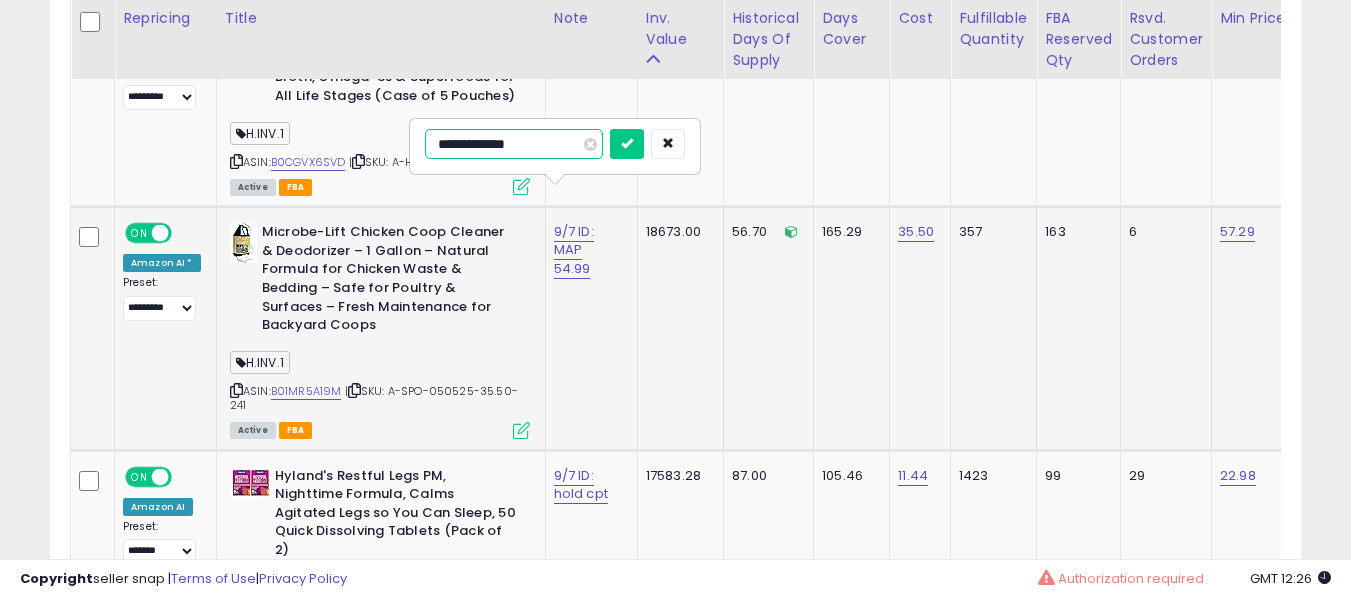 type on "**********" 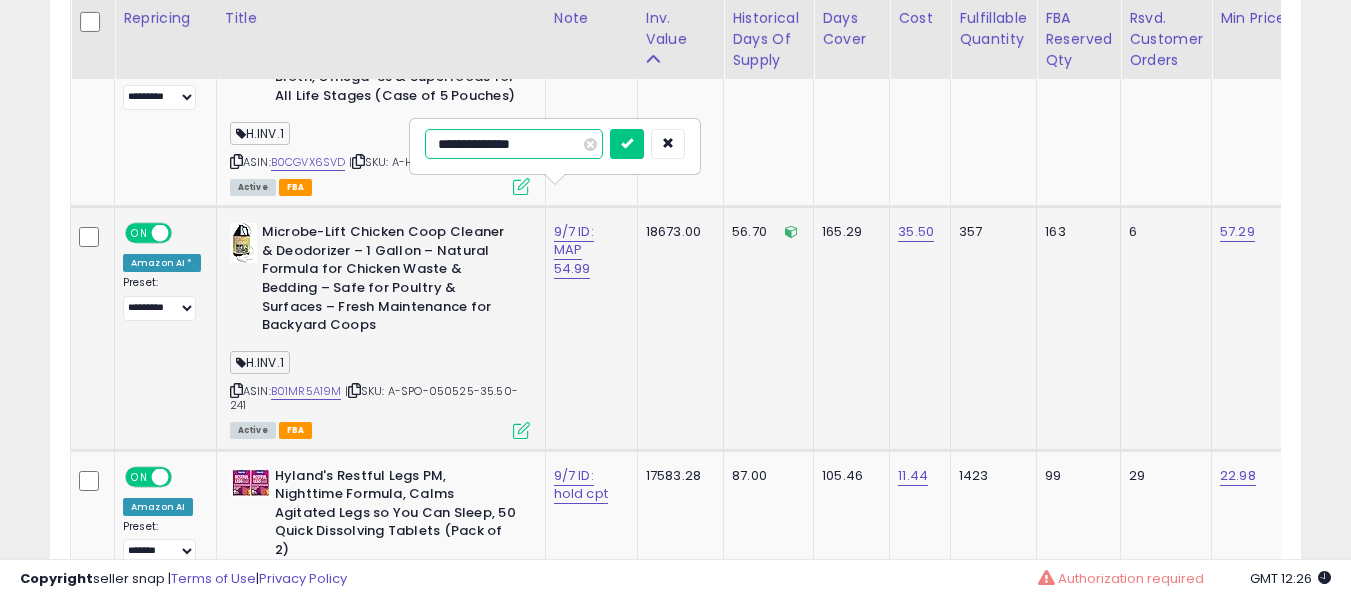 click at bounding box center (627, 144) 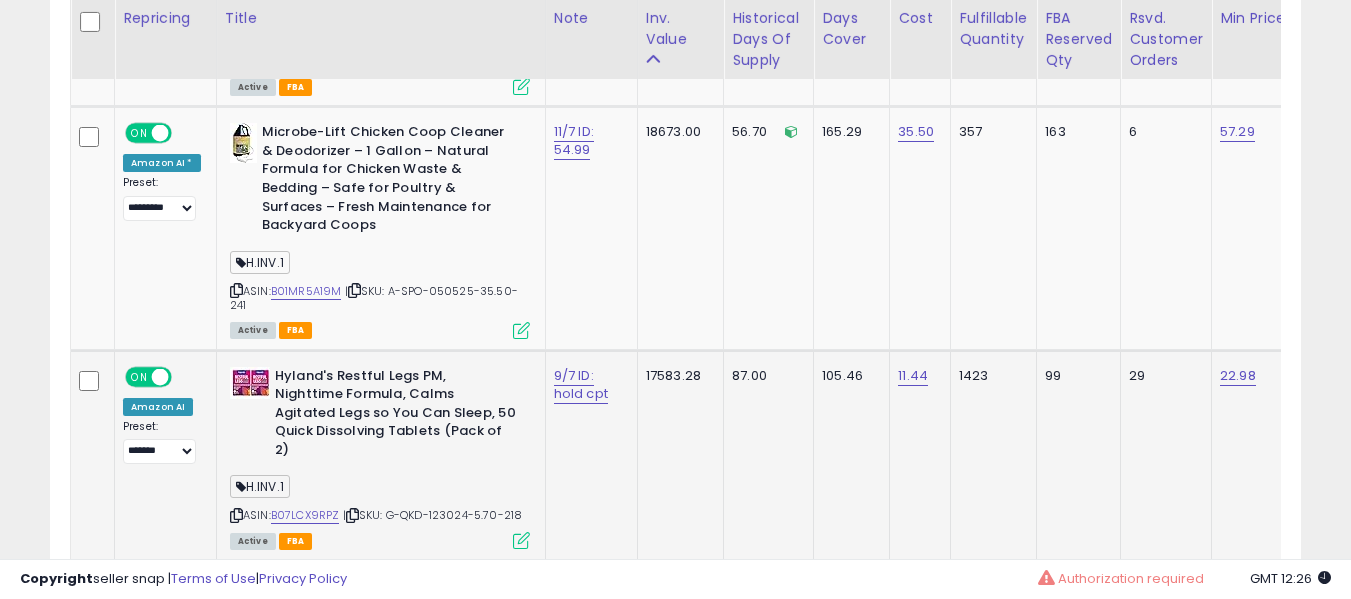 click on "9/7 ID: hold cpt" 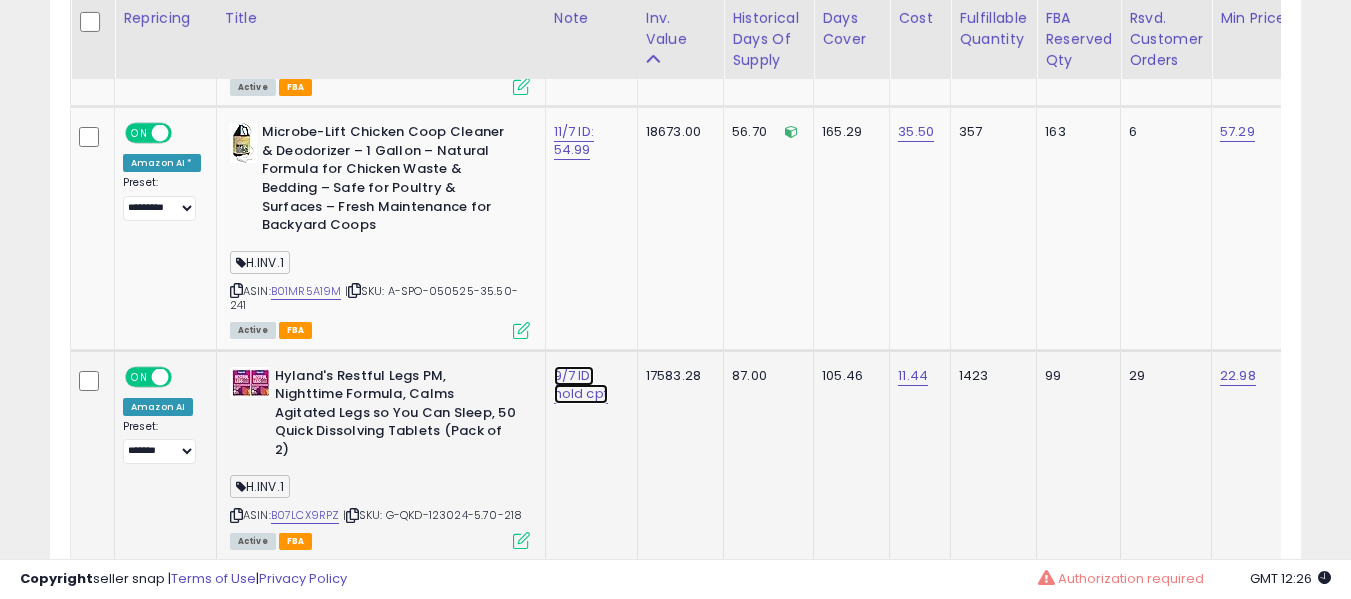 click on "9/7 ID: hold cpt" at bounding box center (574, -2359) 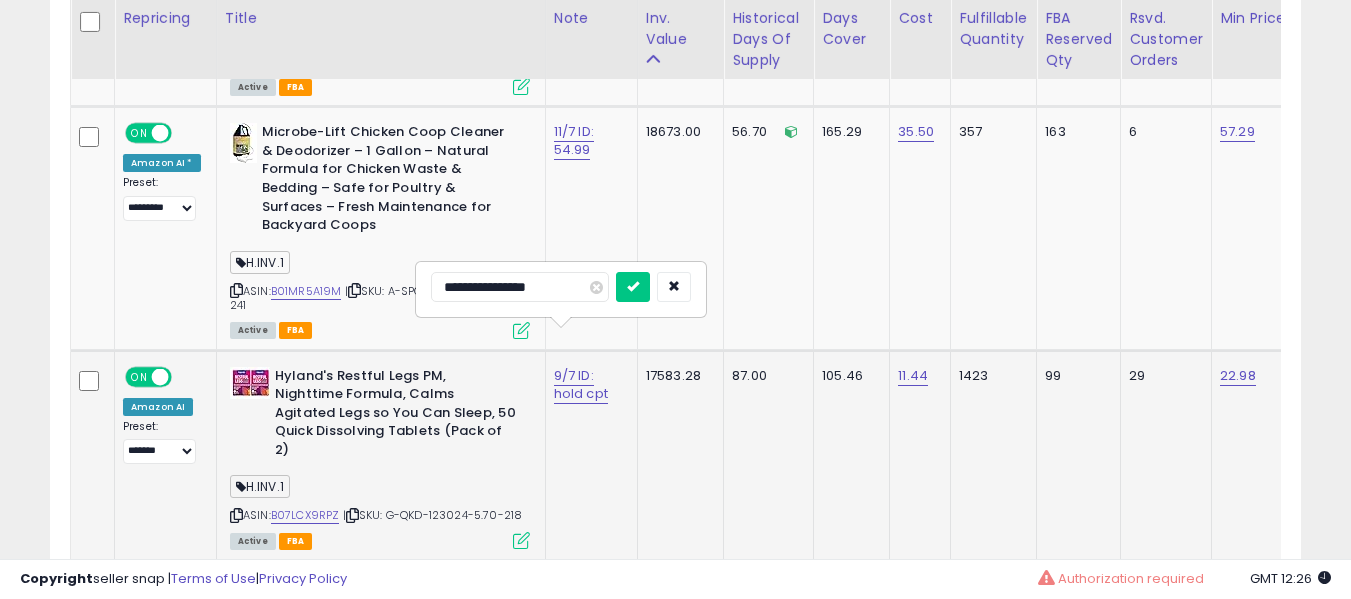 scroll, scrollTop: 3592, scrollLeft: 0, axis: vertical 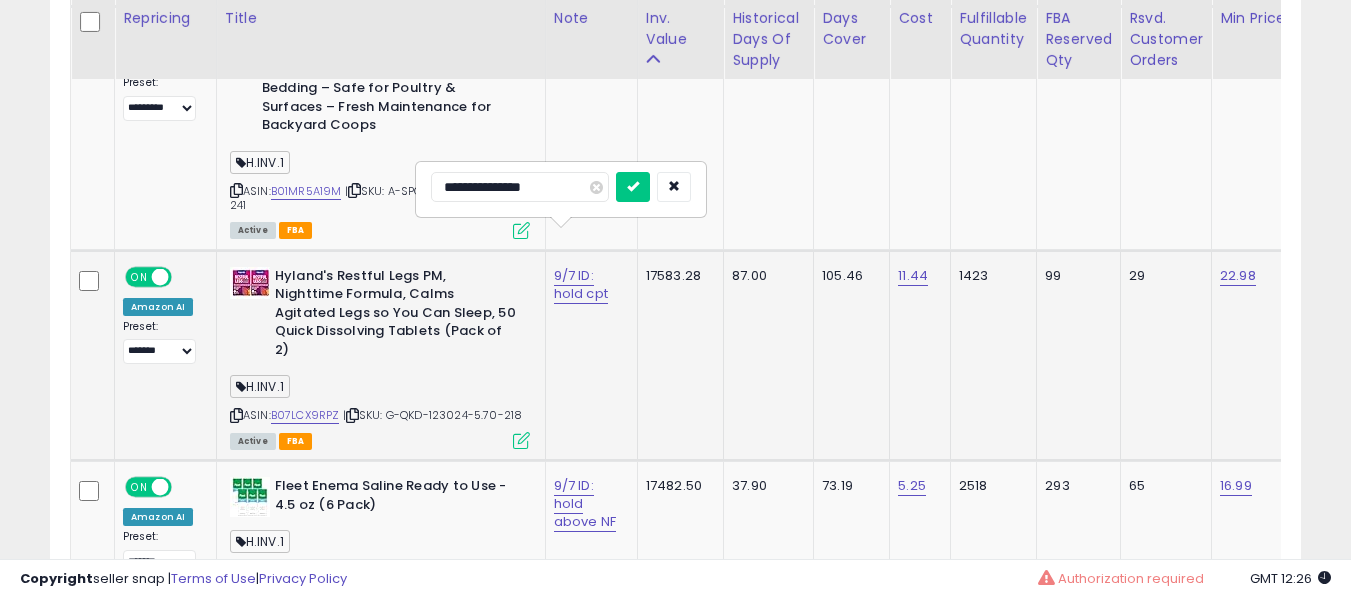 type on "**********" 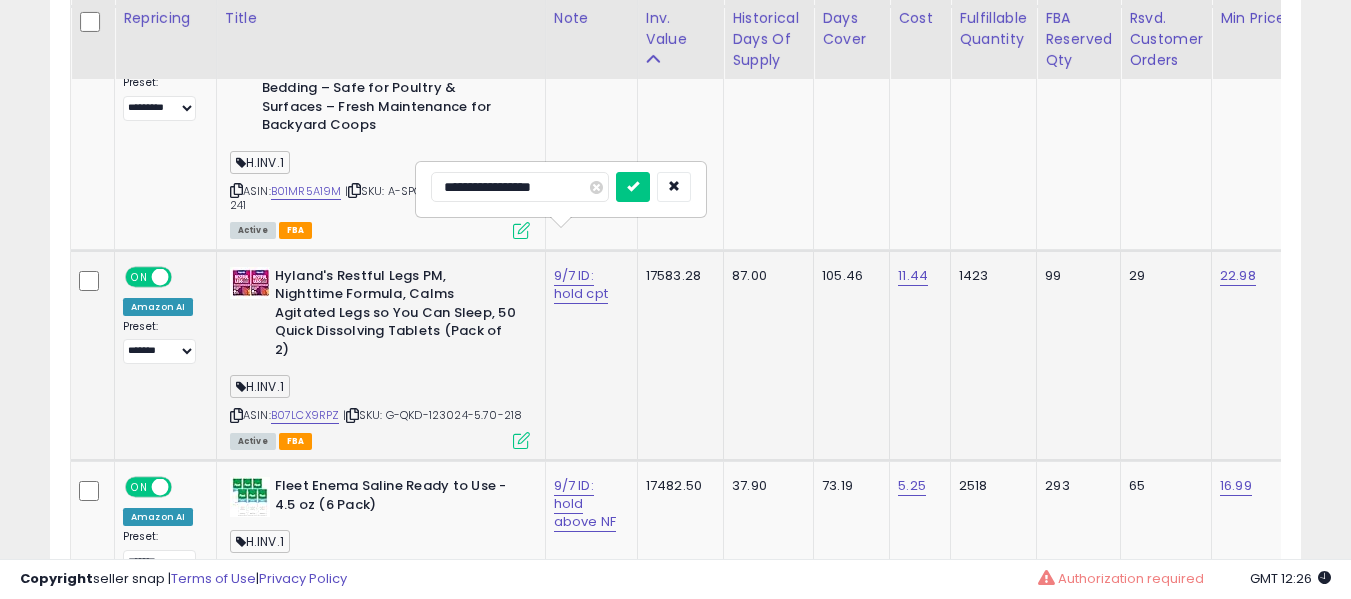click at bounding box center (633, 187) 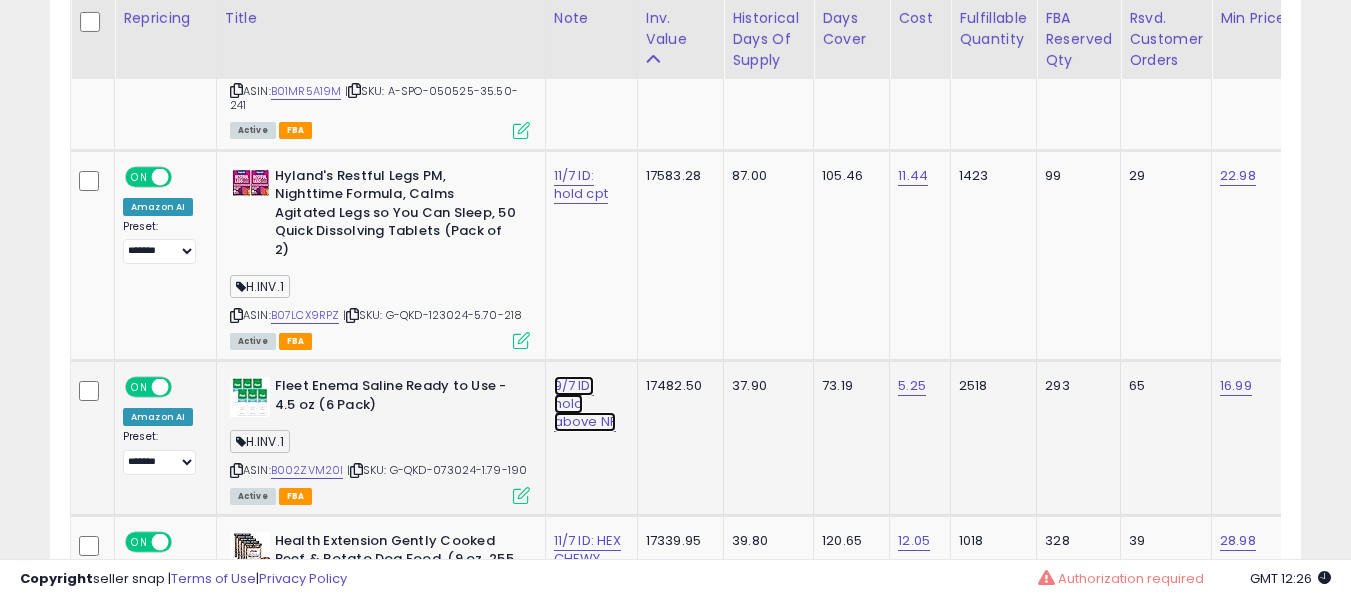 click on "9/7 ID: hold above NF" at bounding box center (574, -2559) 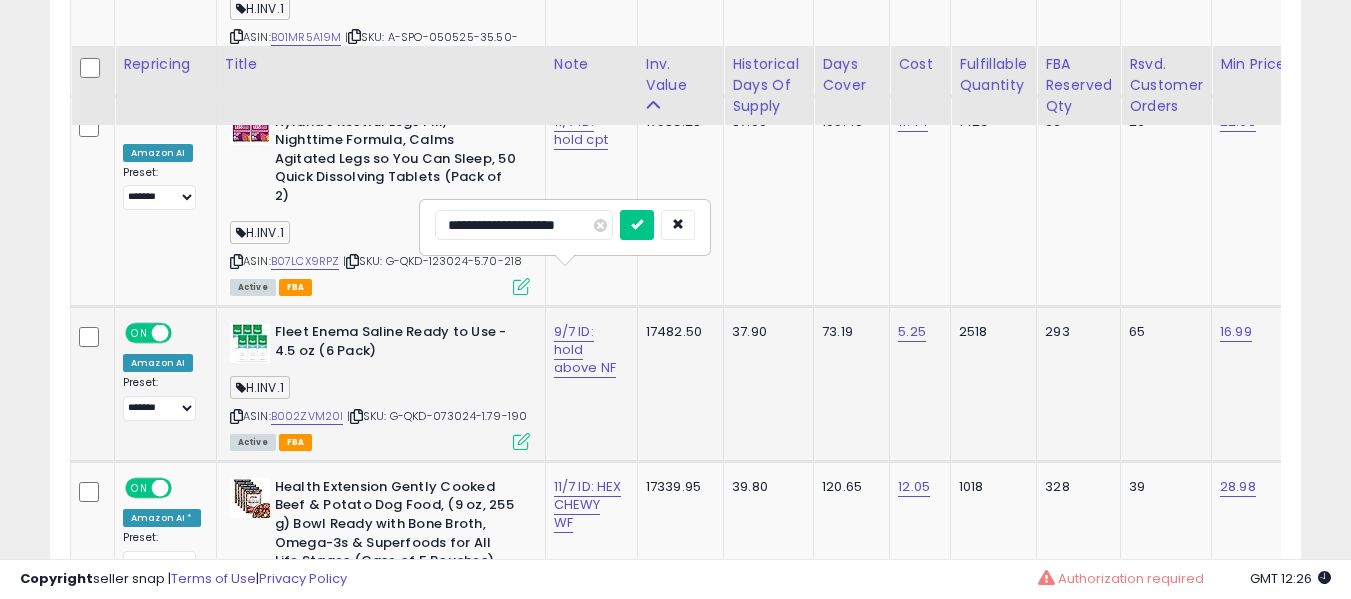 scroll, scrollTop: 3792, scrollLeft: 0, axis: vertical 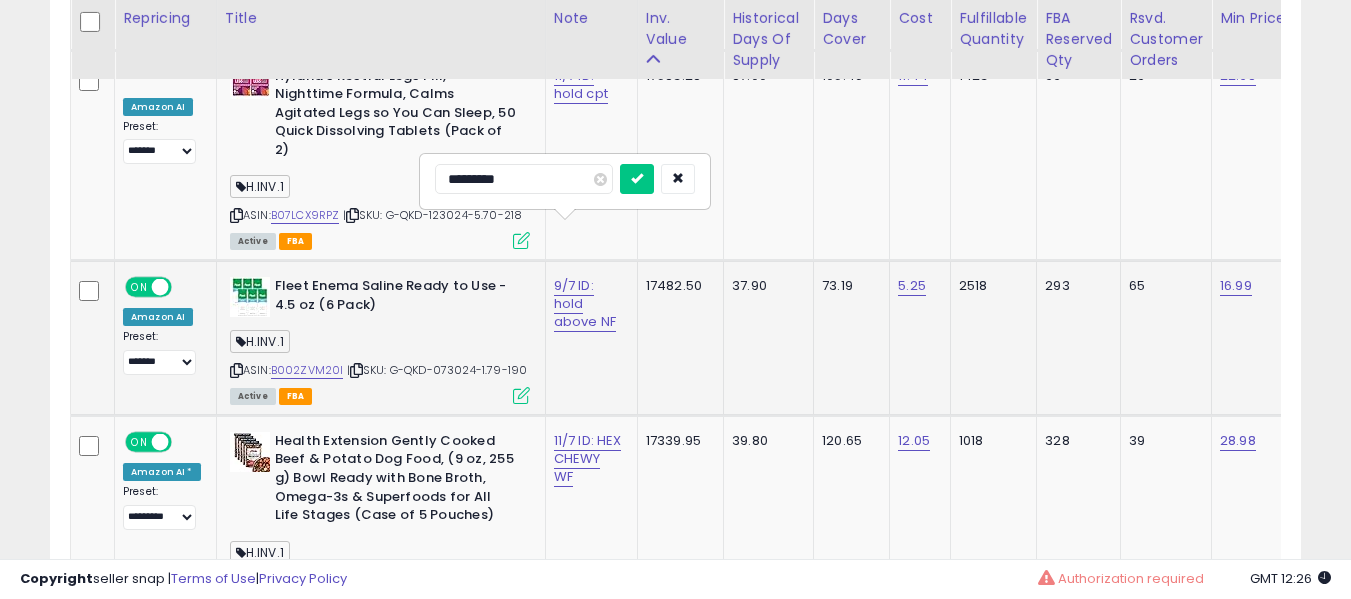 type on "**********" 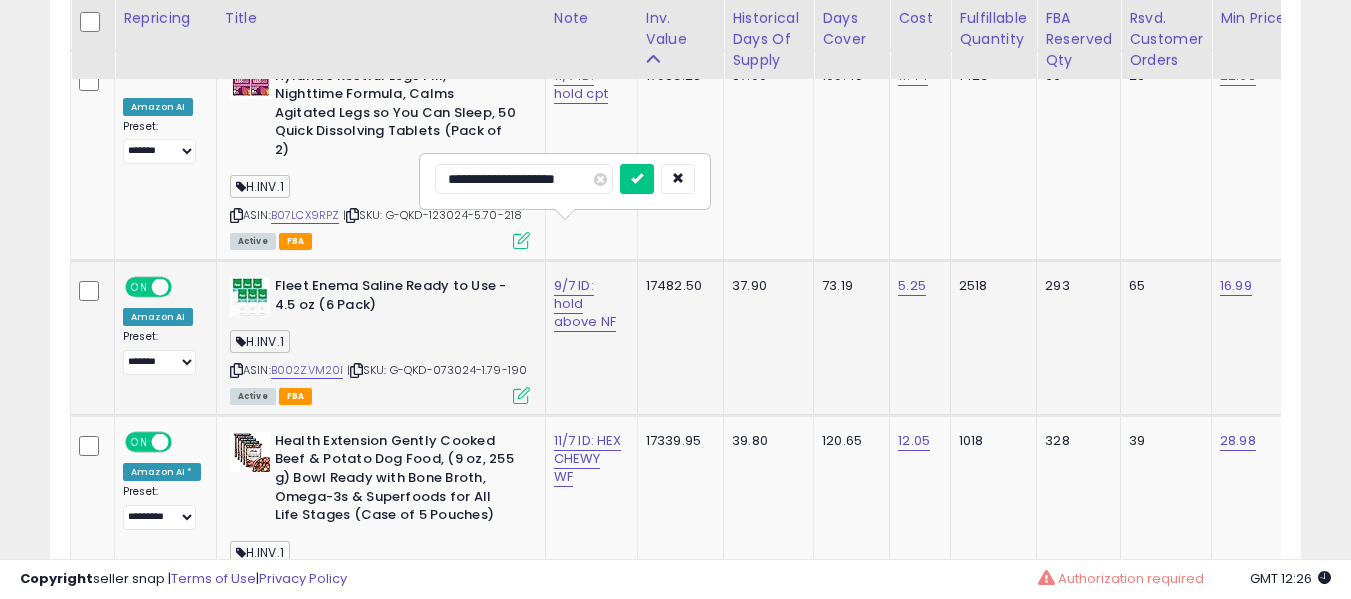 type on "**********" 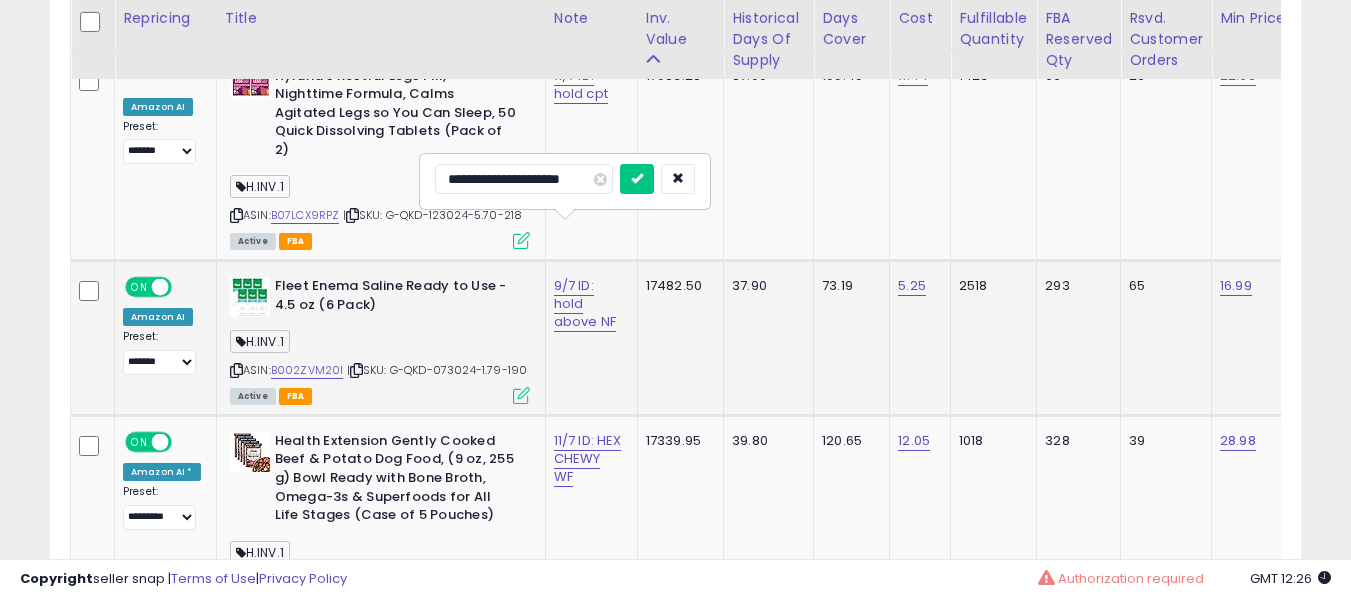 click at bounding box center (637, 179) 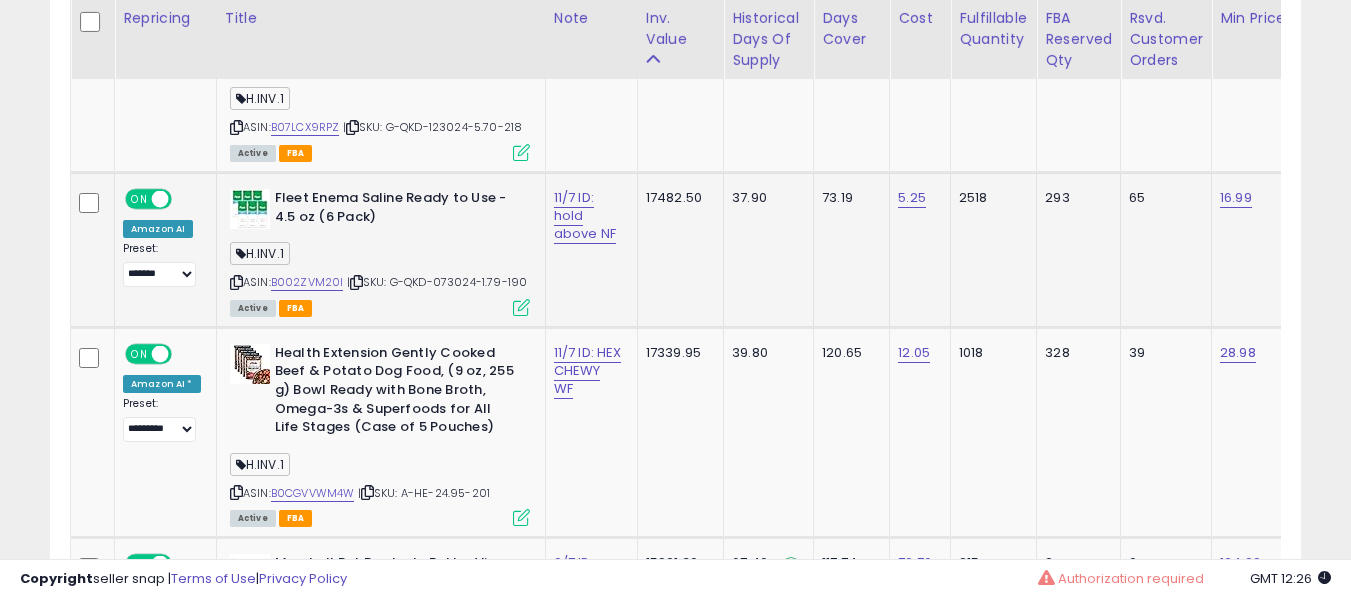 scroll, scrollTop: 3892, scrollLeft: 0, axis: vertical 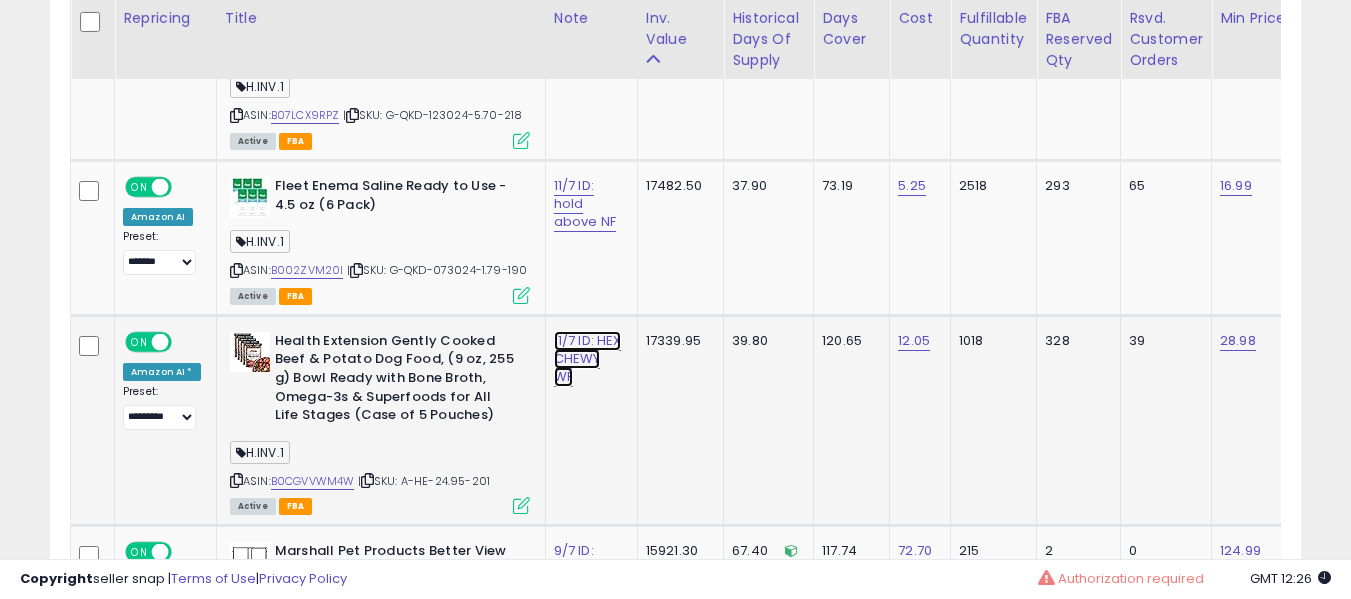 click on "11/7 ID: HEX CHEWY WF" at bounding box center [574, -2759] 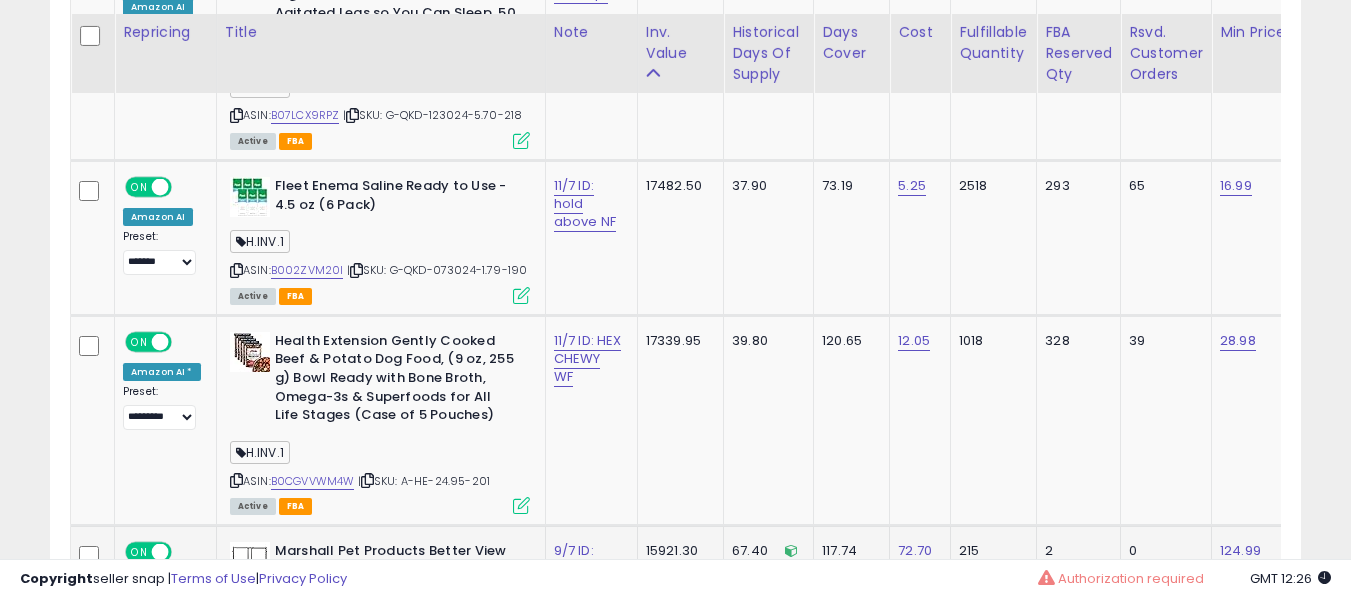 scroll, scrollTop: 4092, scrollLeft: 0, axis: vertical 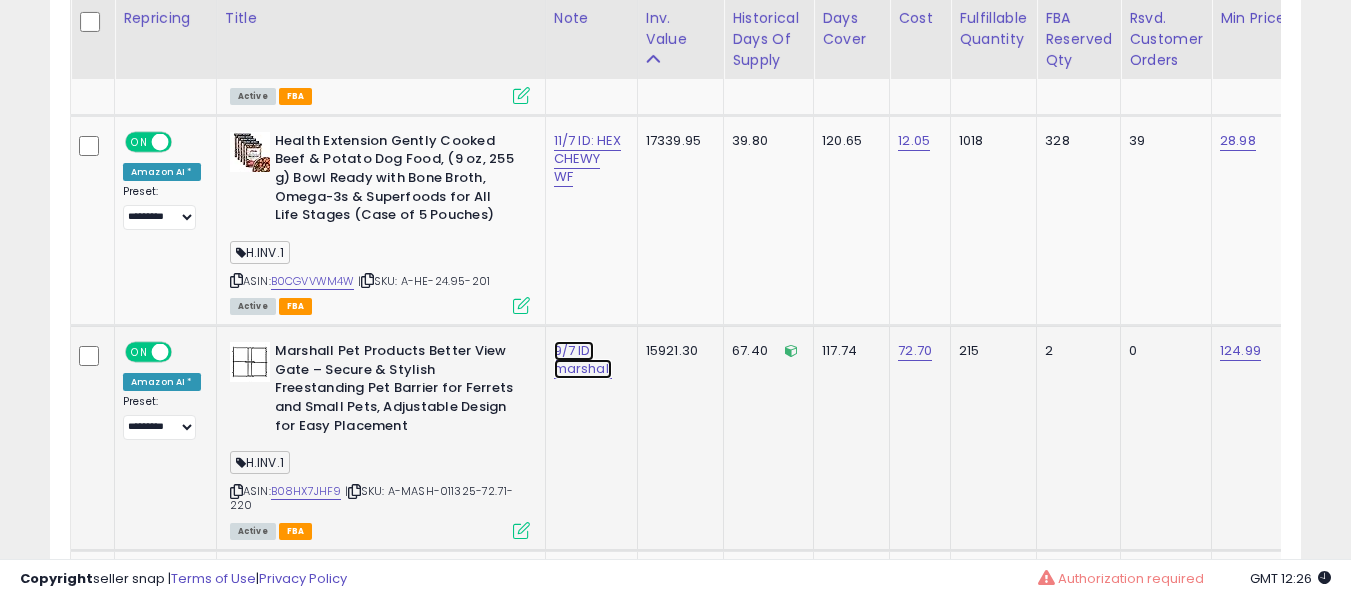 click on "9/7 ID: marshall" at bounding box center [574, -2959] 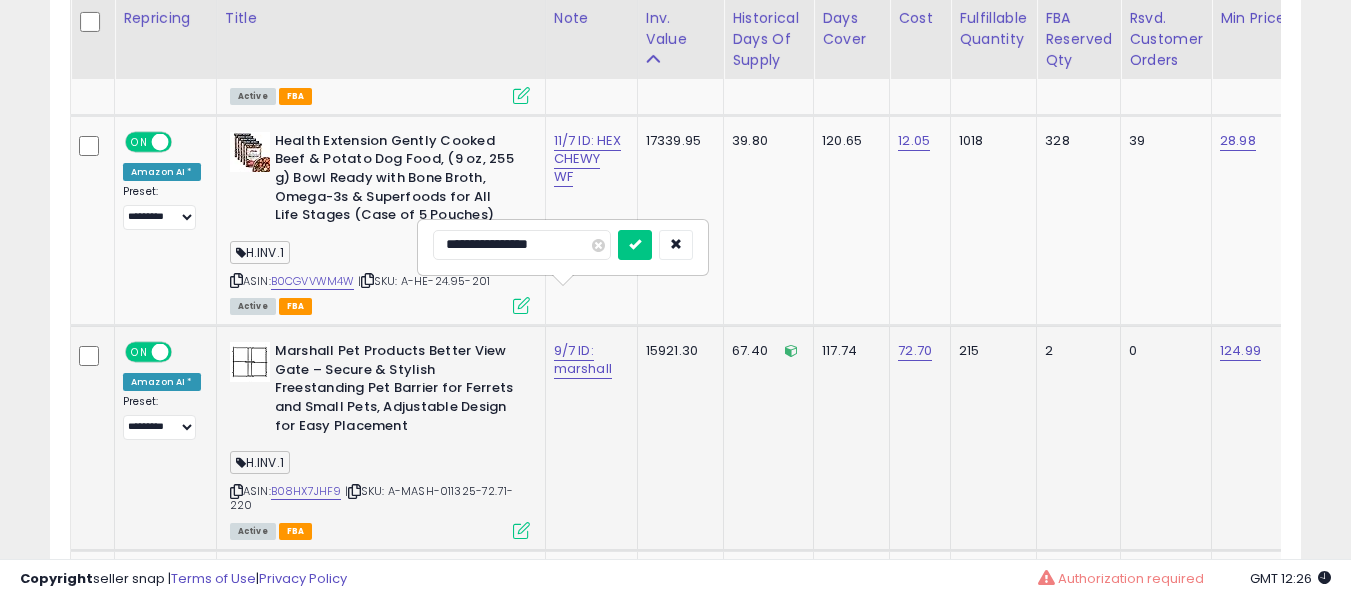 type on "**********" 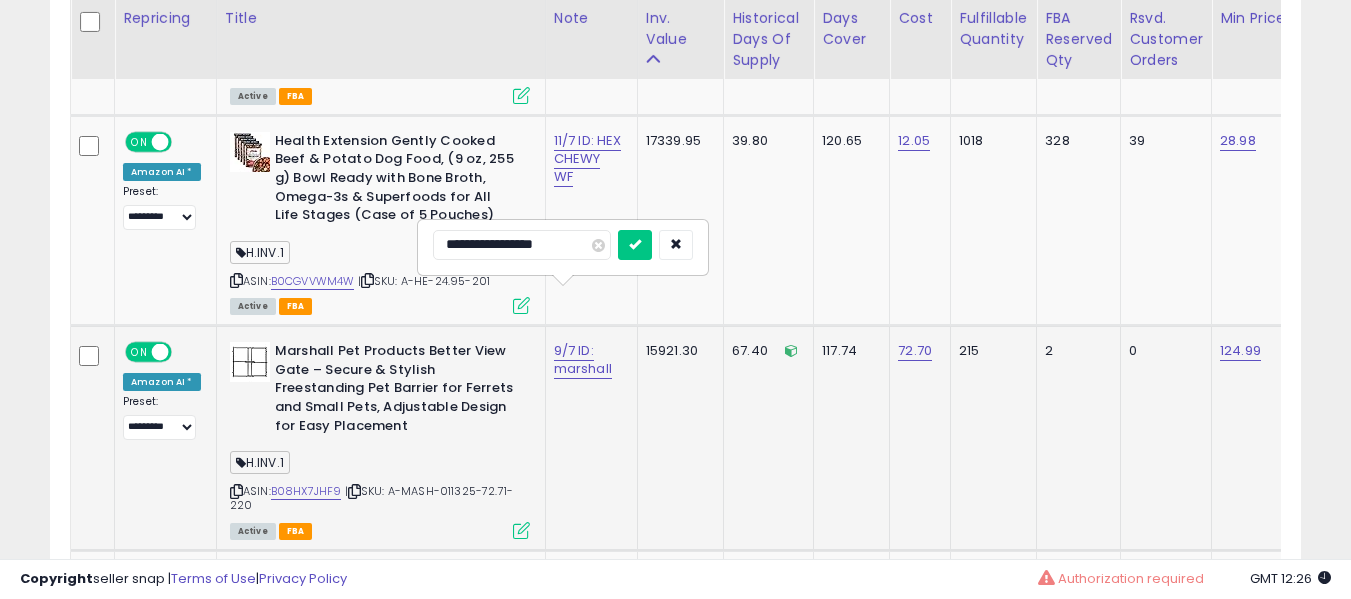 click at bounding box center [635, 245] 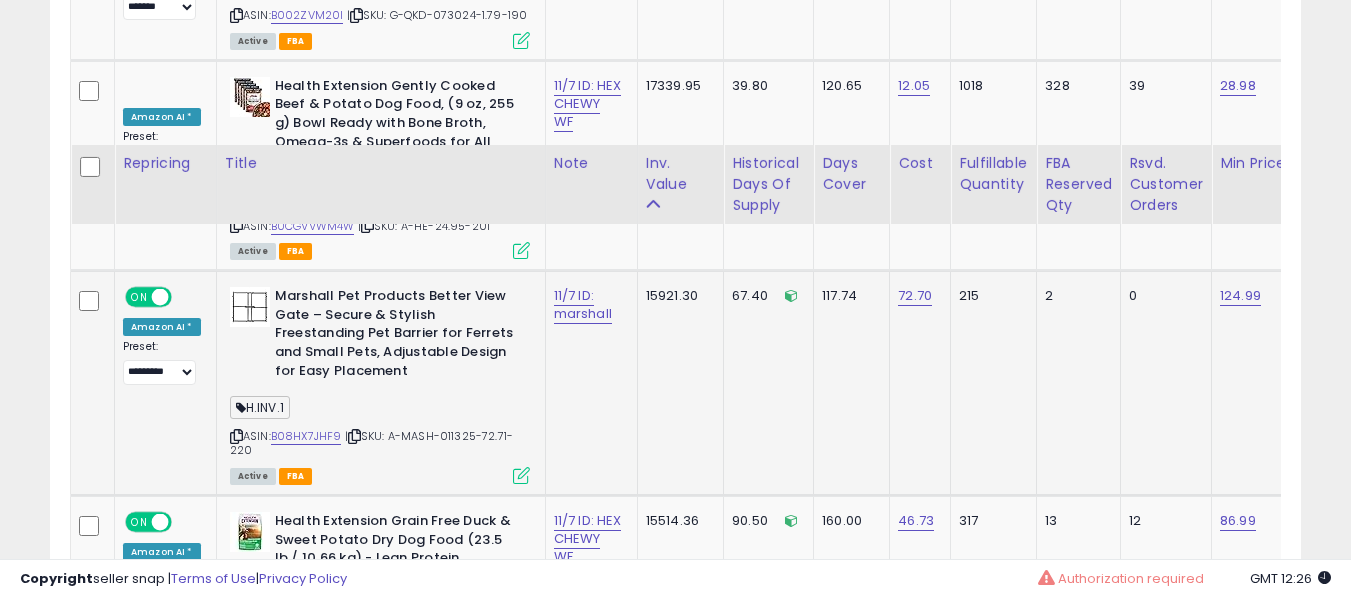 scroll, scrollTop: 4292, scrollLeft: 0, axis: vertical 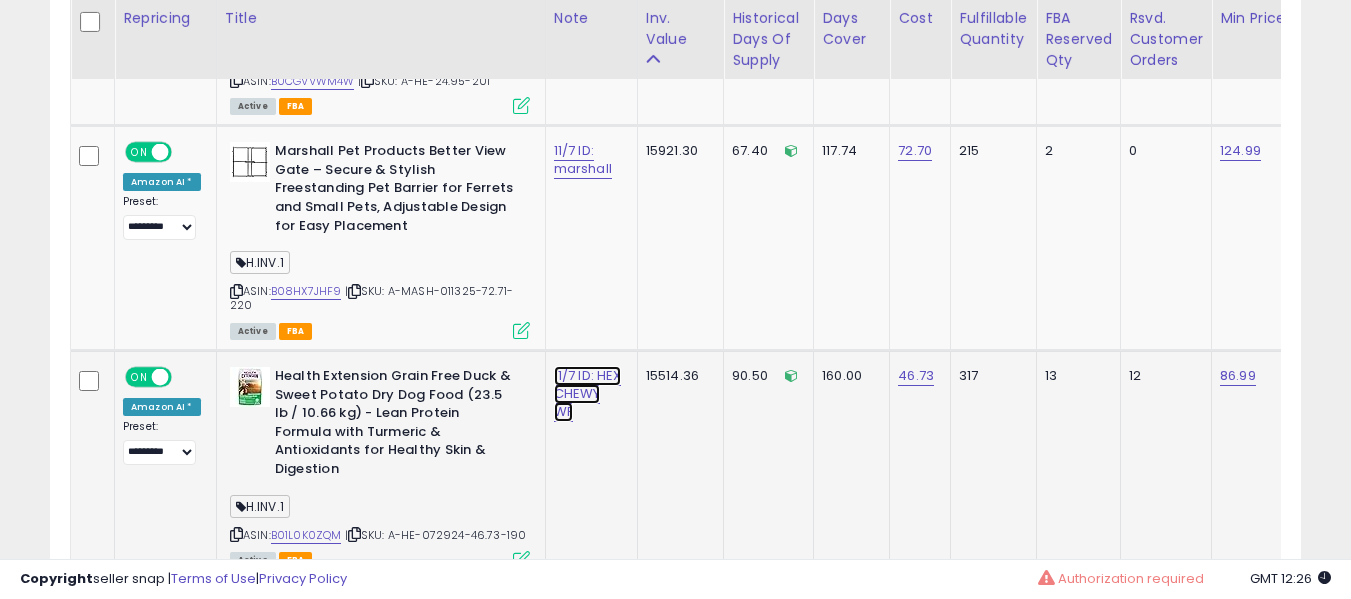 click on "11/7 ID: HEX CHEWY WF" at bounding box center (574, -3159) 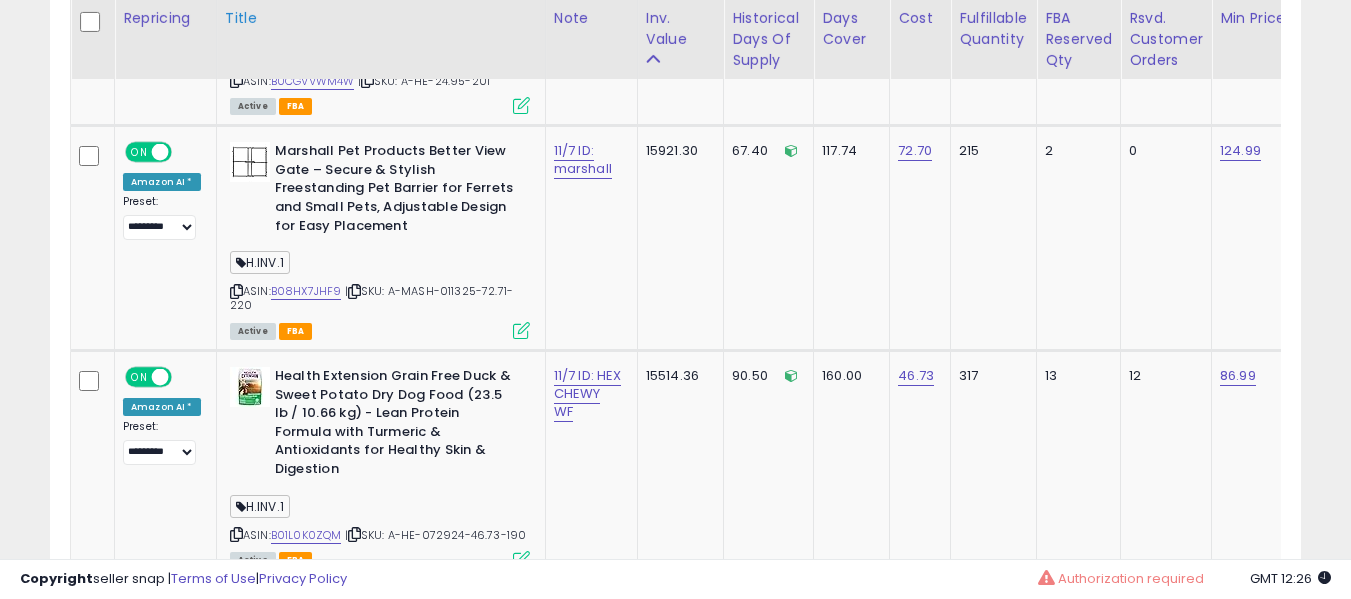 scroll, scrollTop: 3006, scrollLeft: 0, axis: vertical 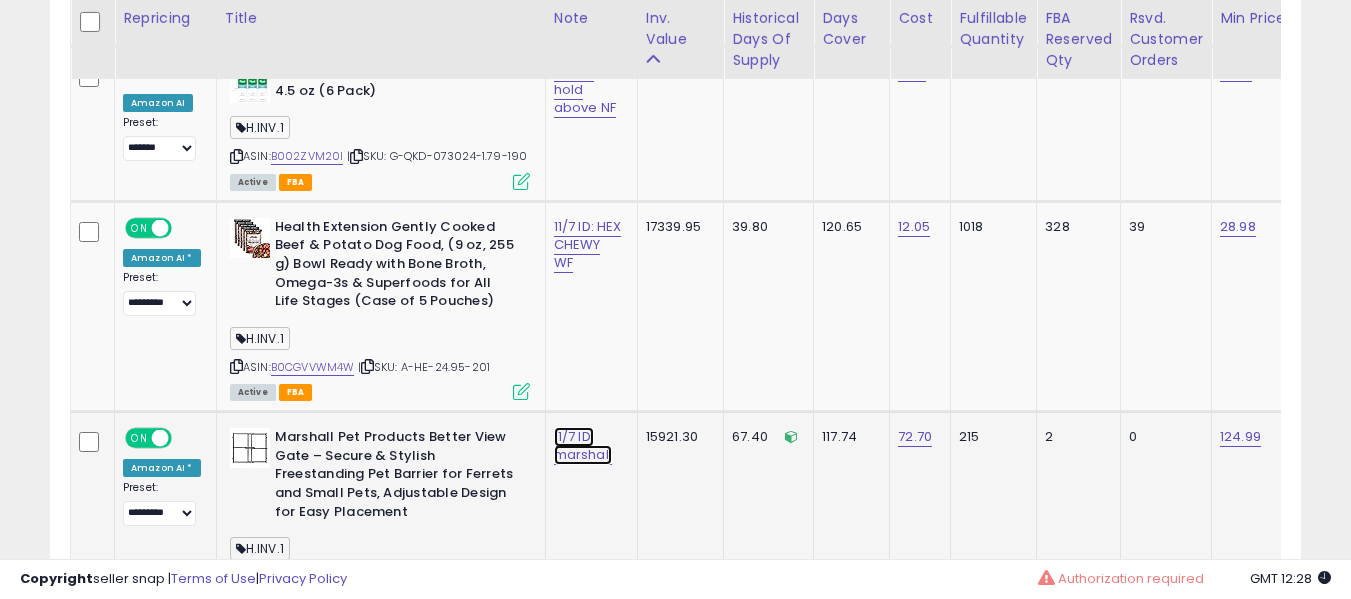 click on "11/7 ID: marshall" at bounding box center (574, -2873) 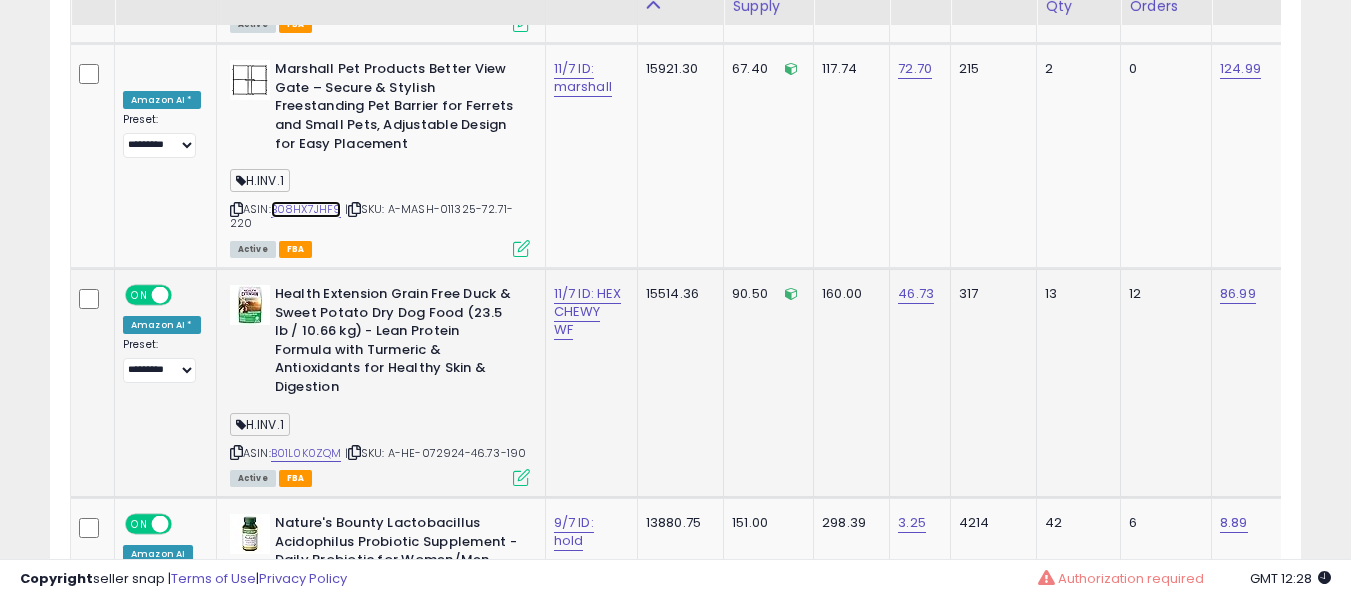 scroll, scrollTop: 4406, scrollLeft: 0, axis: vertical 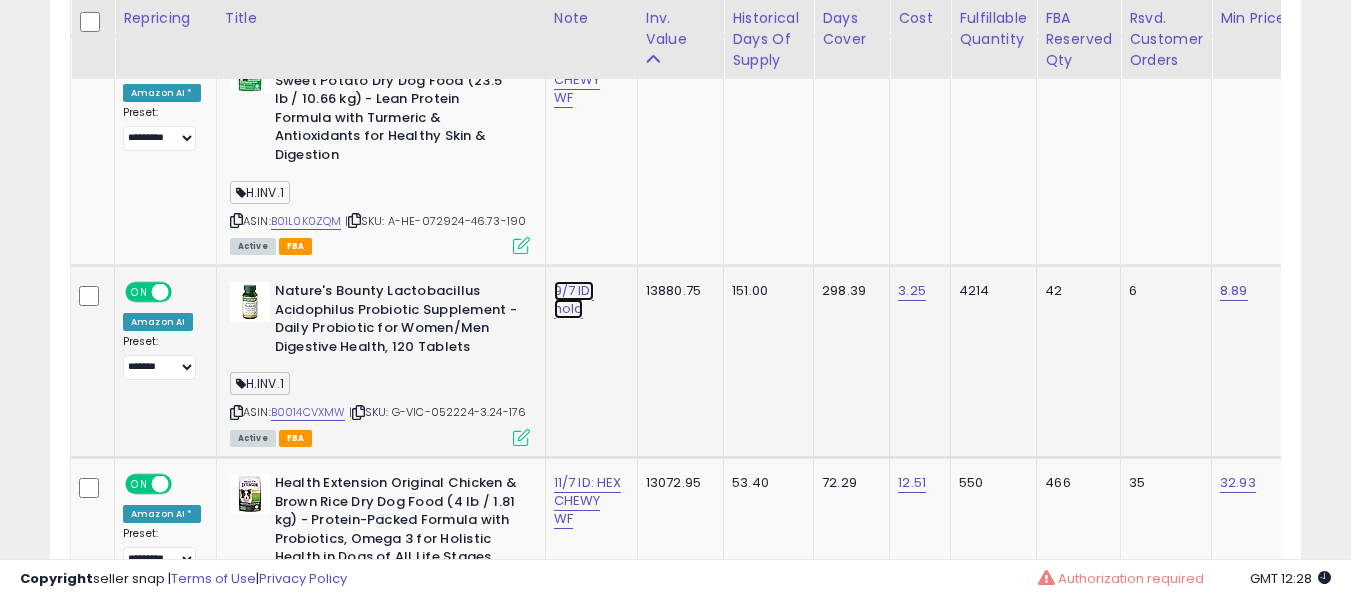 click on "9/7 ID: hold" at bounding box center (574, -3473) 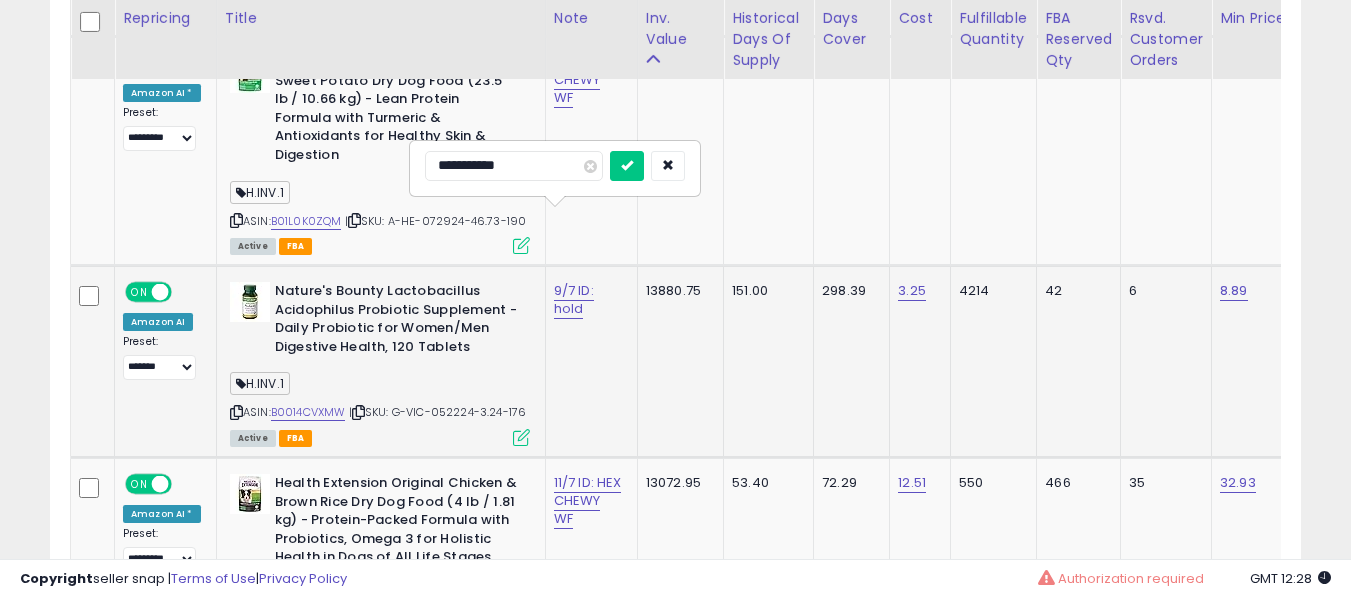 type on "**********" 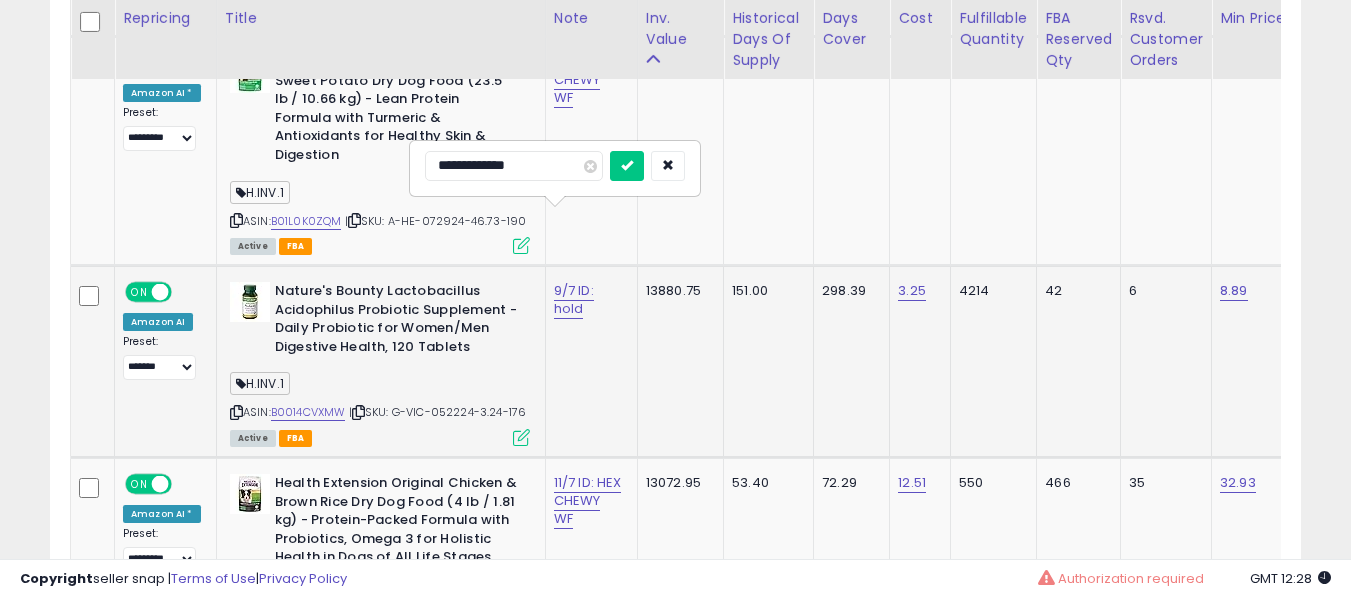 click at bounding box center (627, 166) 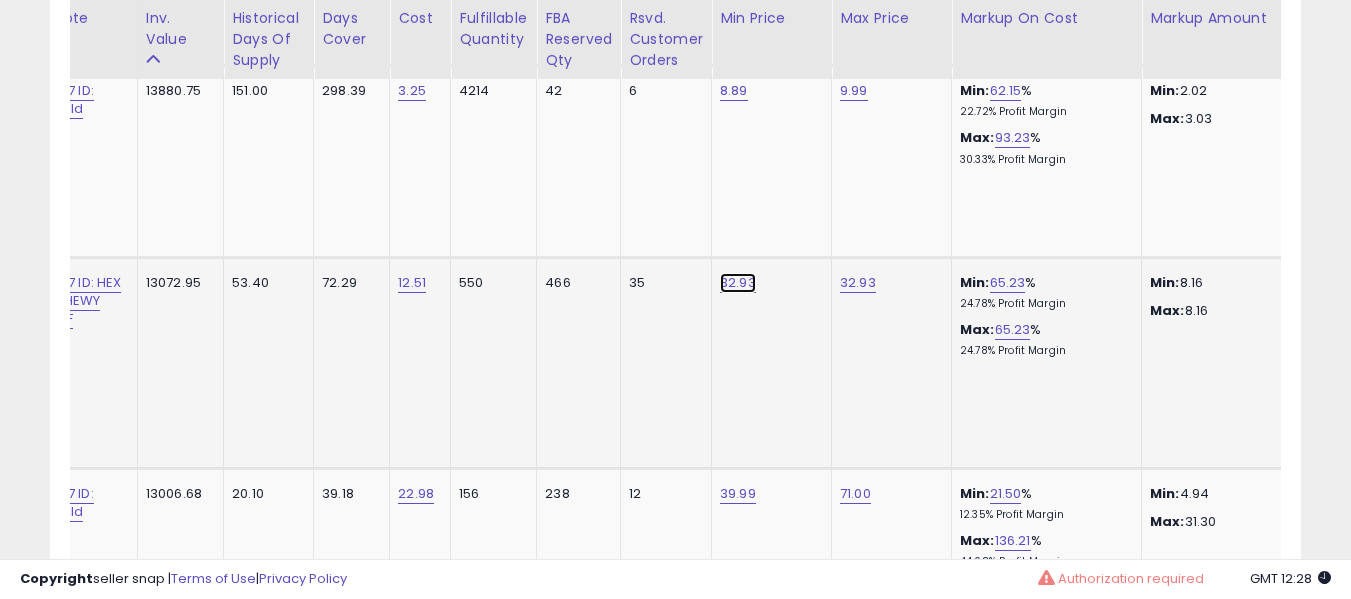 click on "32.93" at bounding box center (738, -3682) 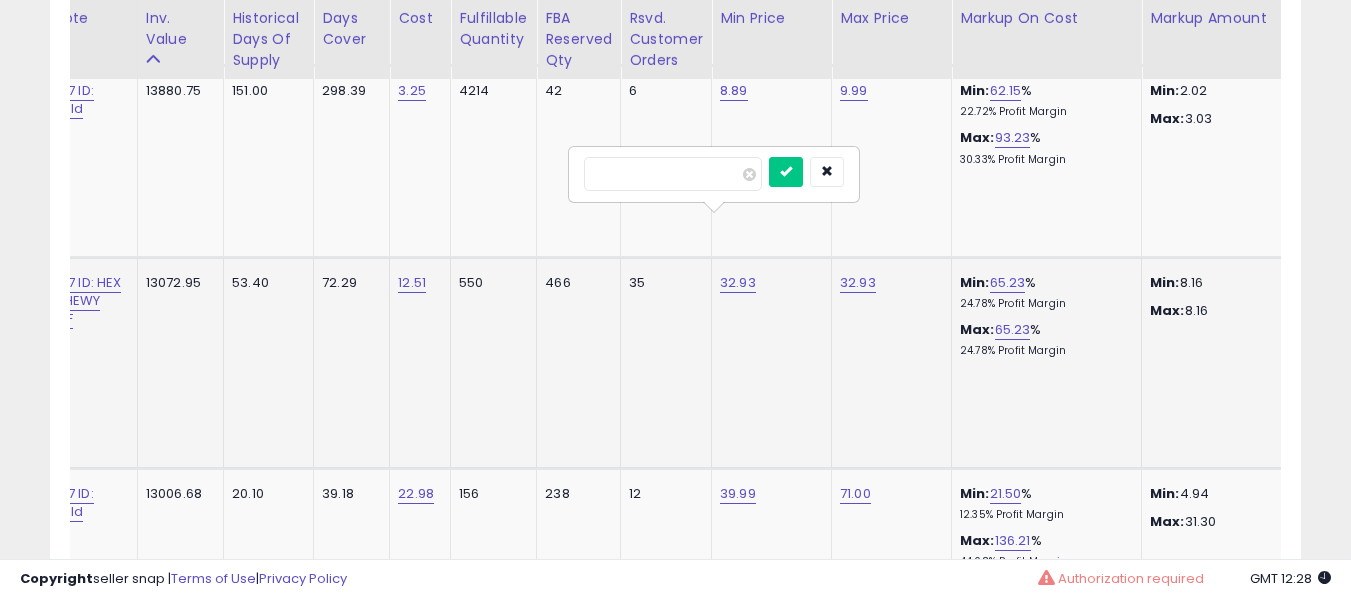 click at bounding box center (786, 172) 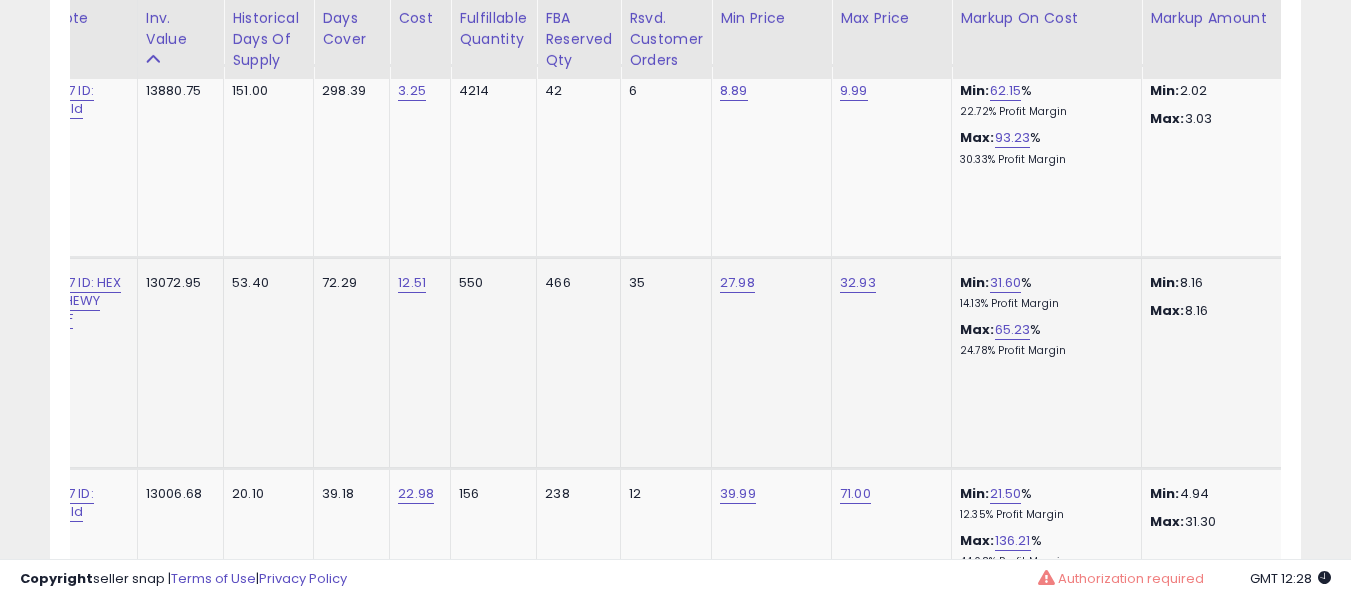 click on "32.93" 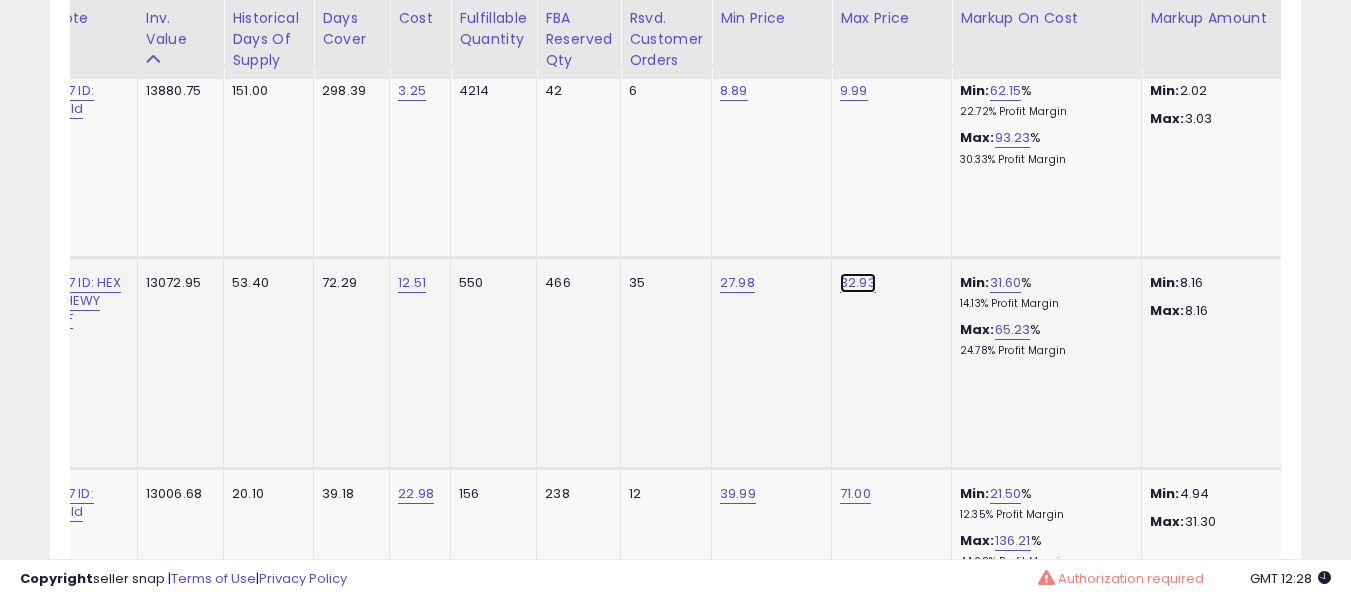 click on "32.93" at bounding box center (857, -3682) 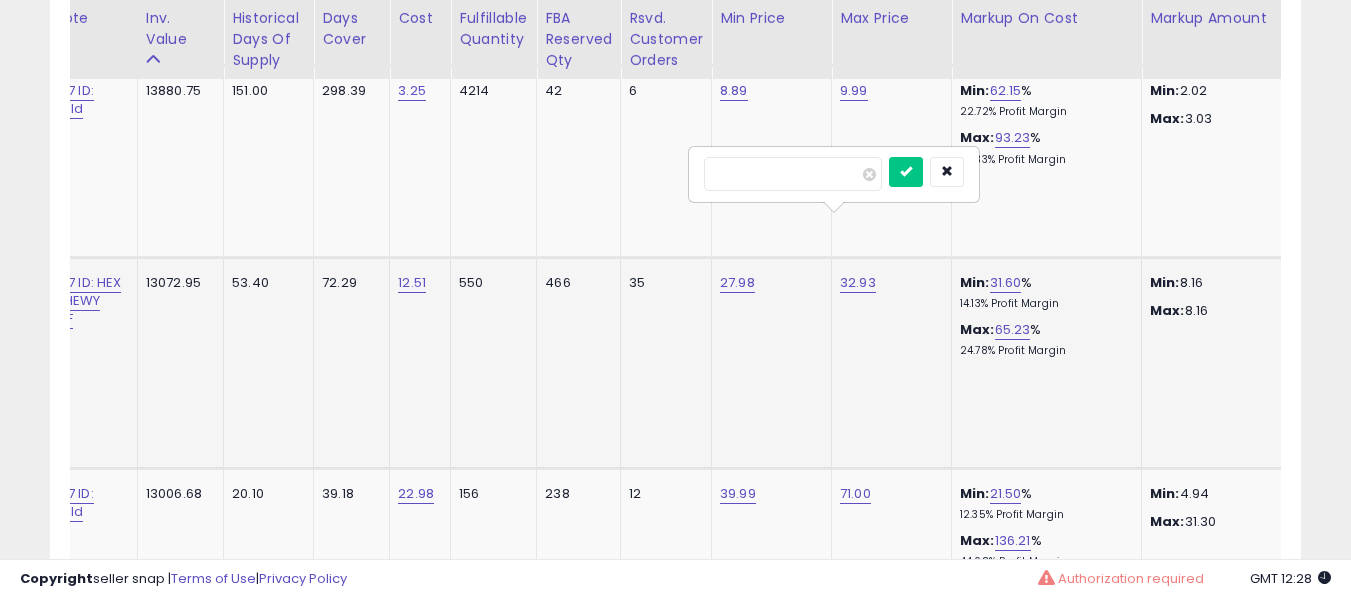 type on "*****" 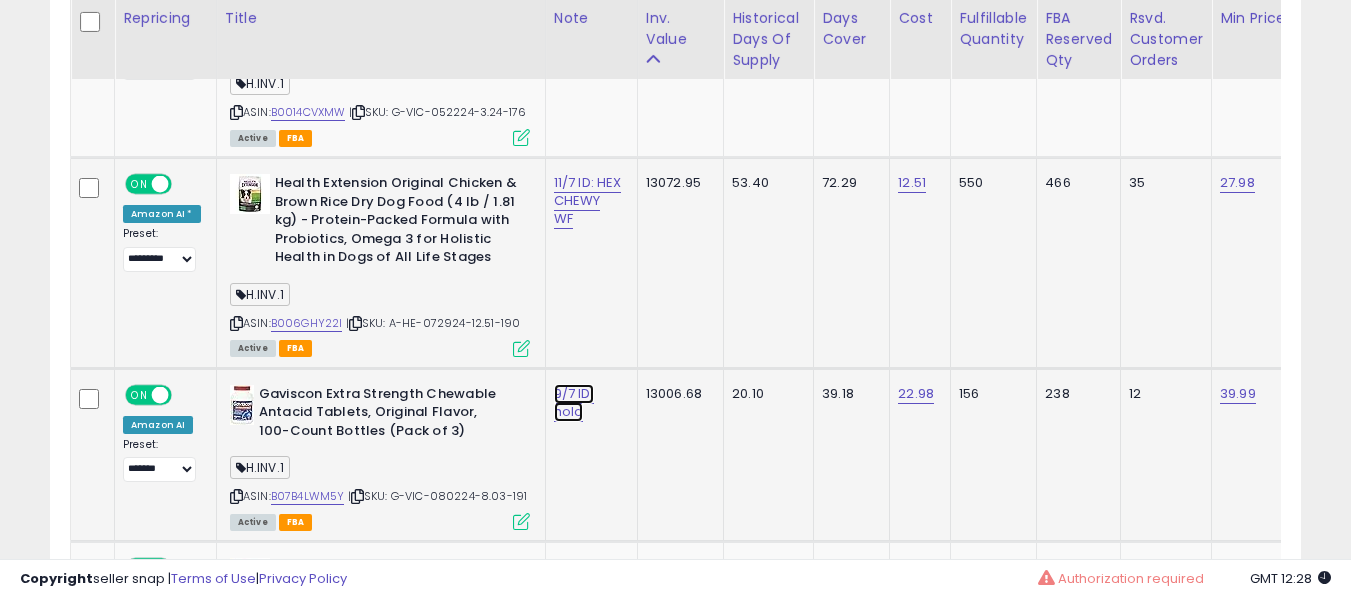 click on "9/7 ID: hold" at bounding box center (574, -3773) 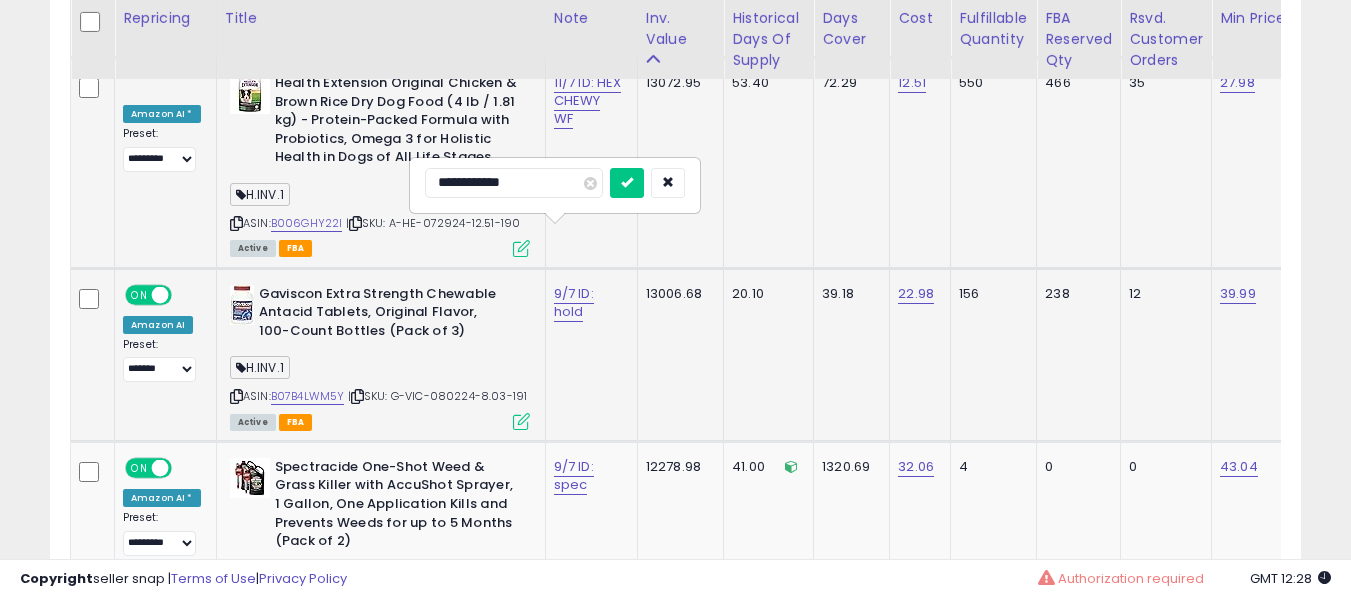 type on "**********" 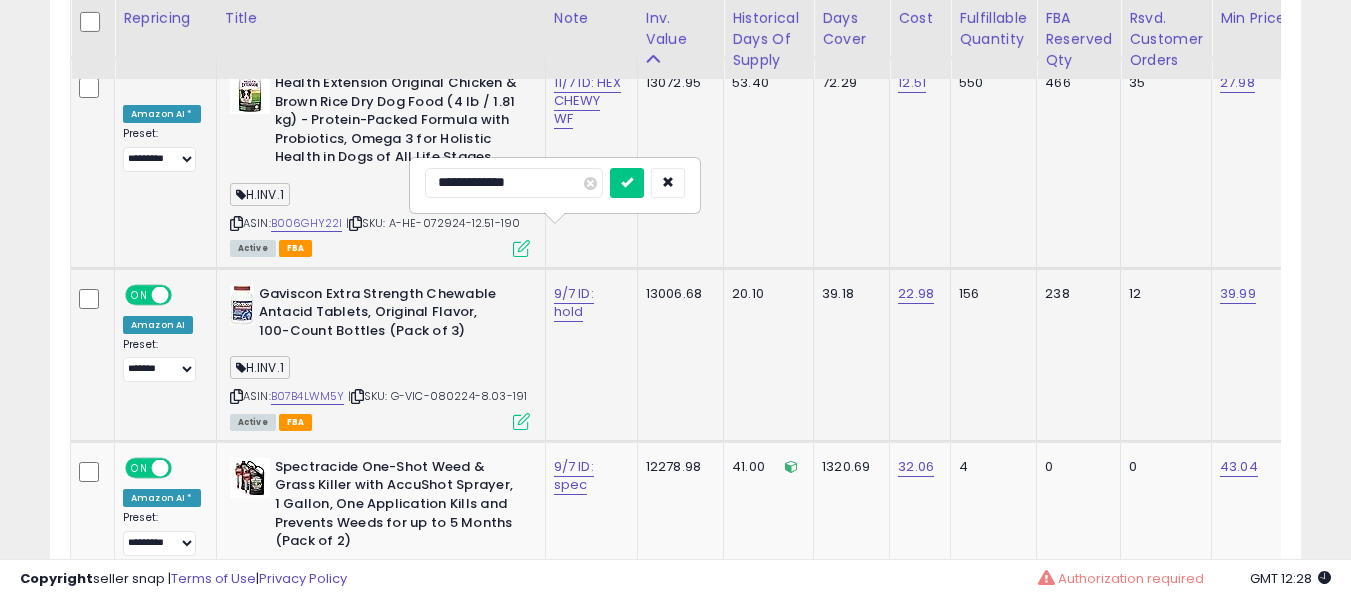 click at bounding box center (627, 183) 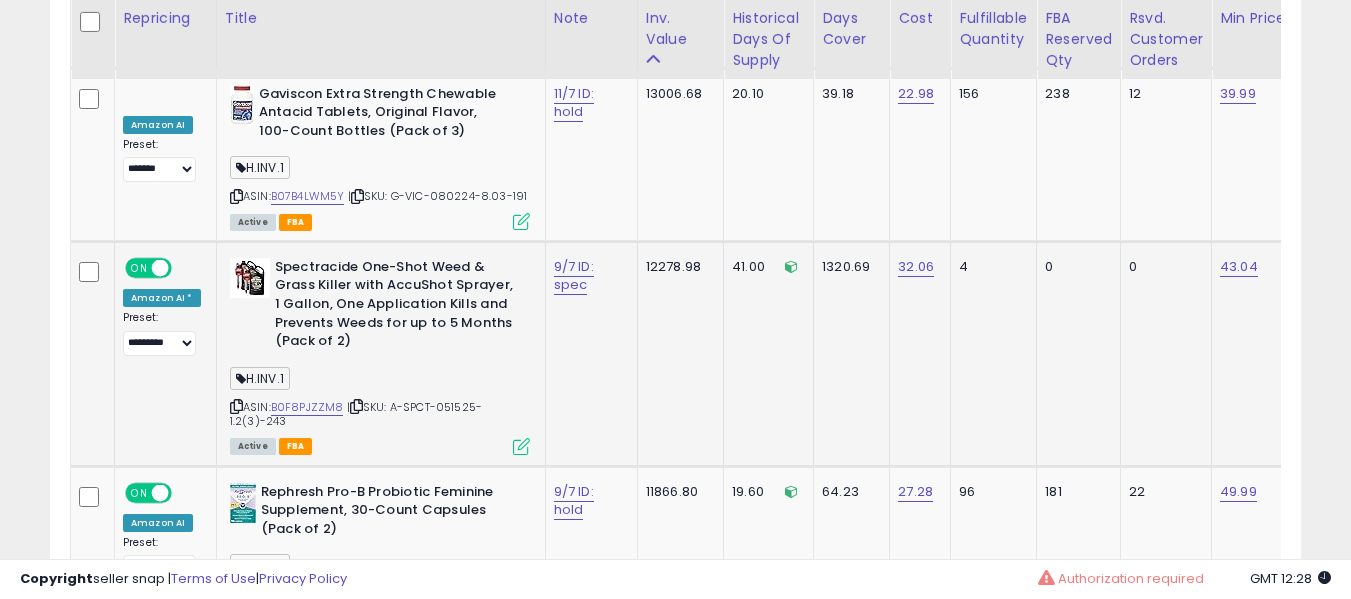 click on "9/7 ID: spec" 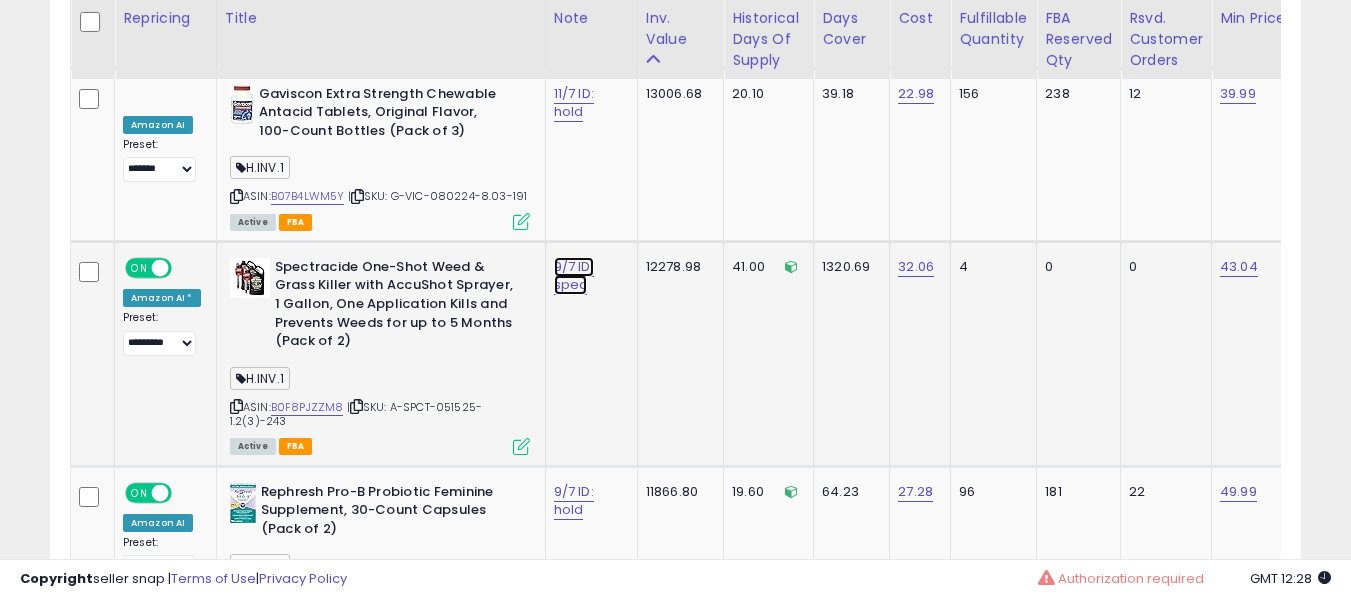 click on "9/7 ID: spec" at bounding box center [574, -4073] 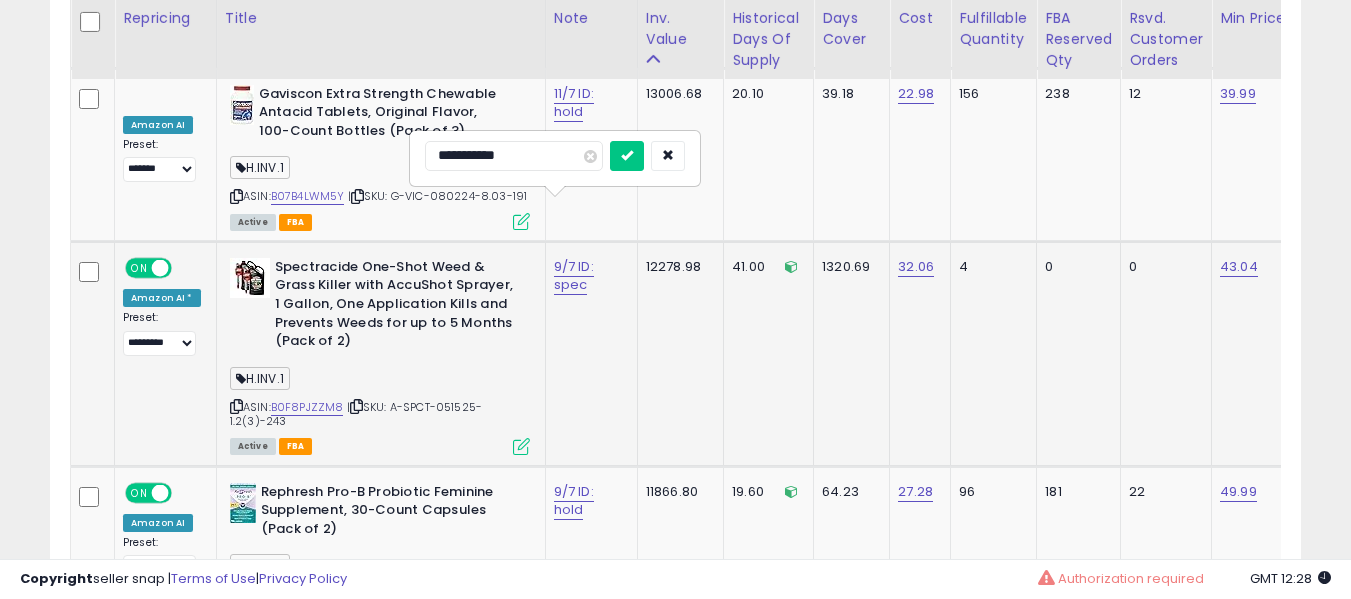 type on "**********" 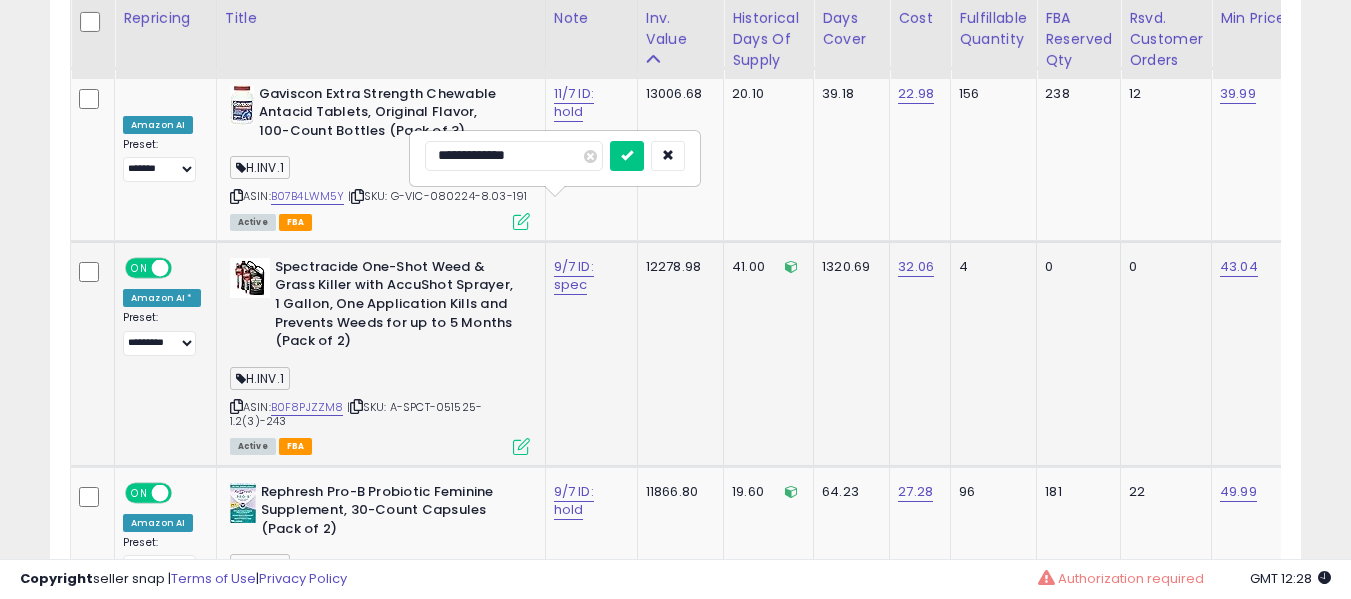 click at bounding box center (627, 156) 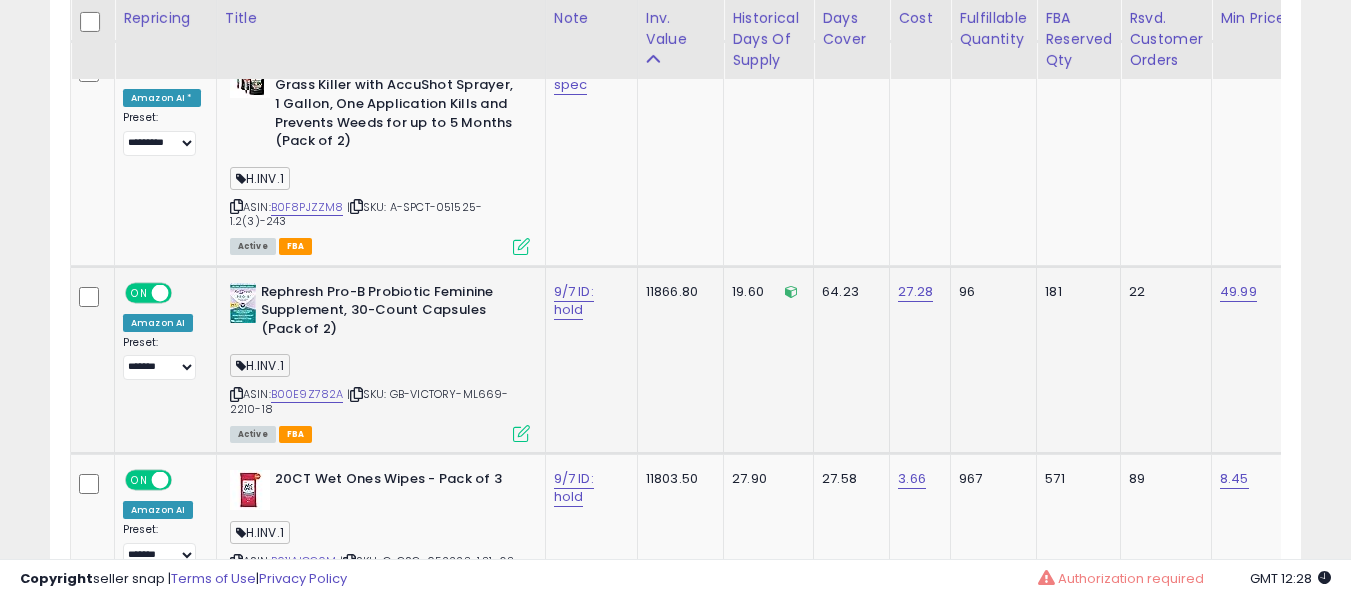 click on "9/7 ID: hold" at bounding box center (588, 301) 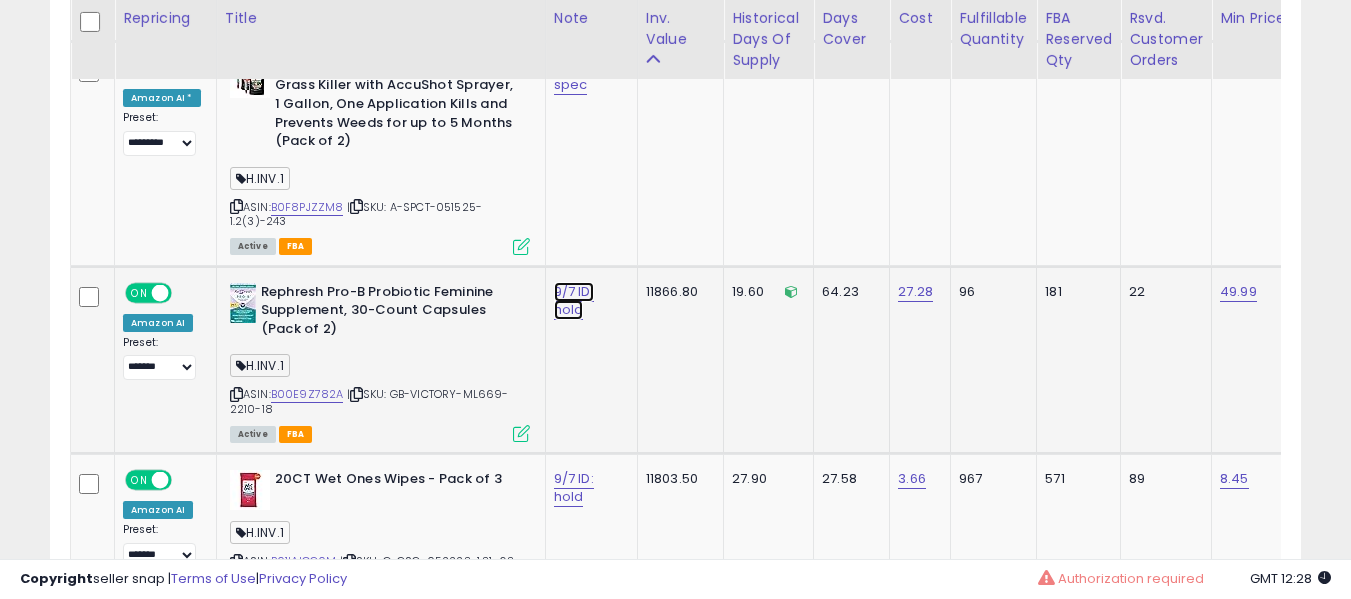 click on "9/7 ID: hold" at bounding box center (574, -4273) 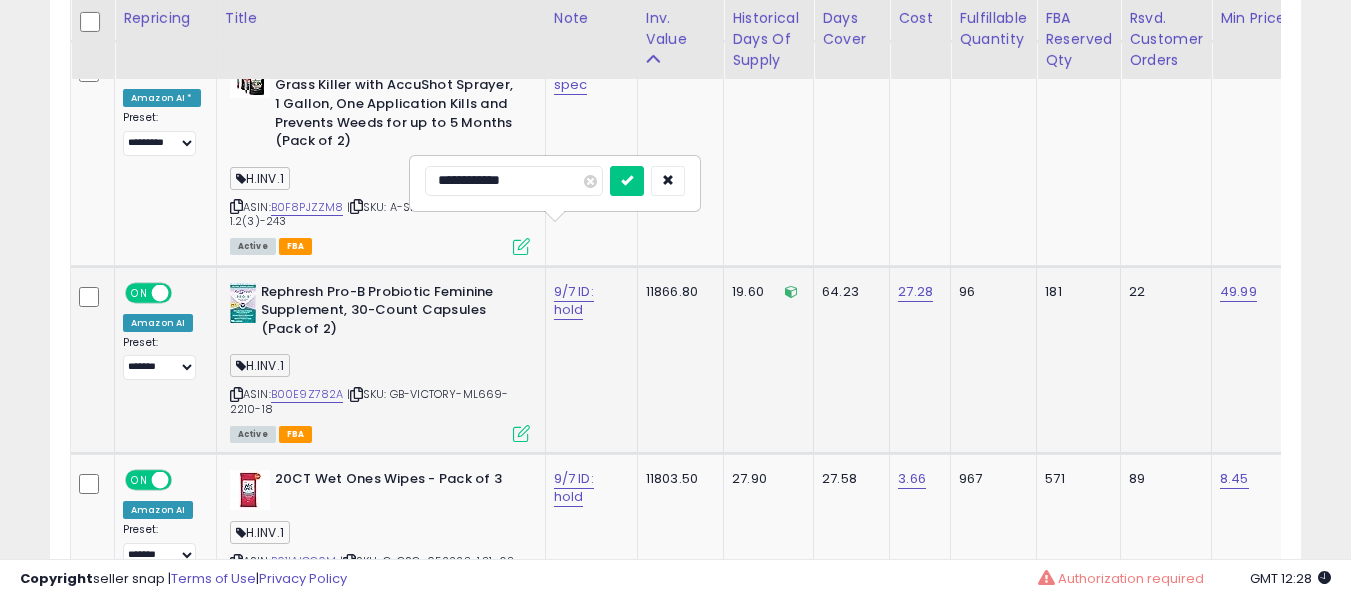 type on "**********" 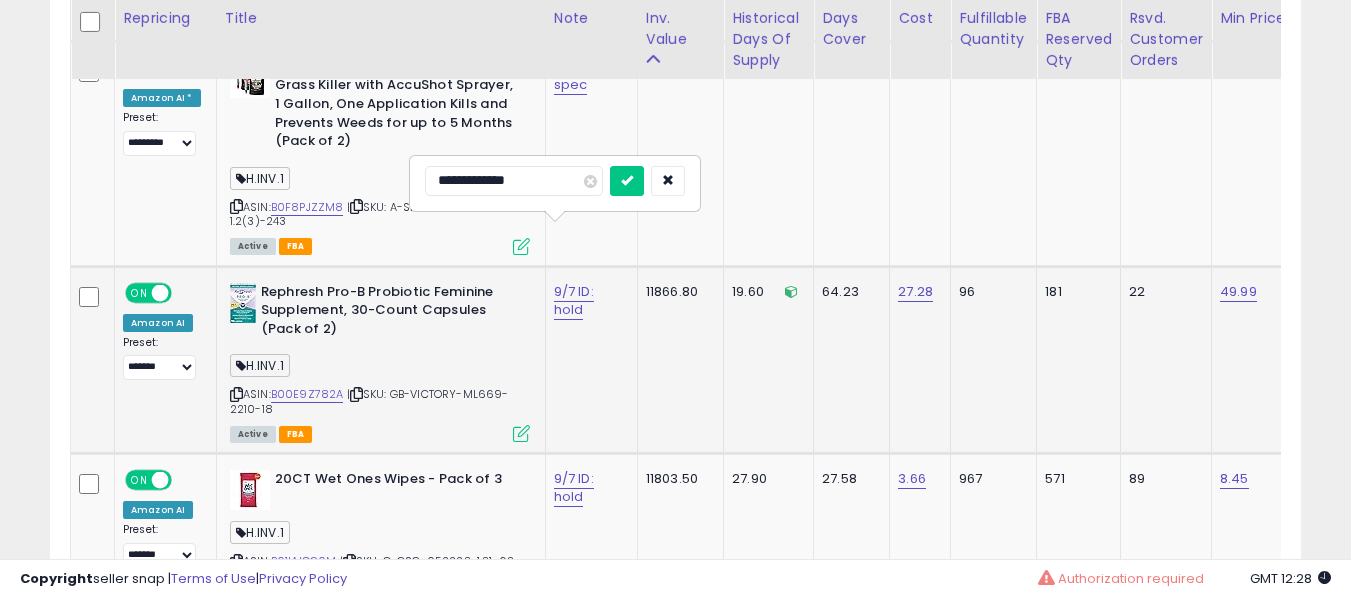 click at bounding box center (627, 181) 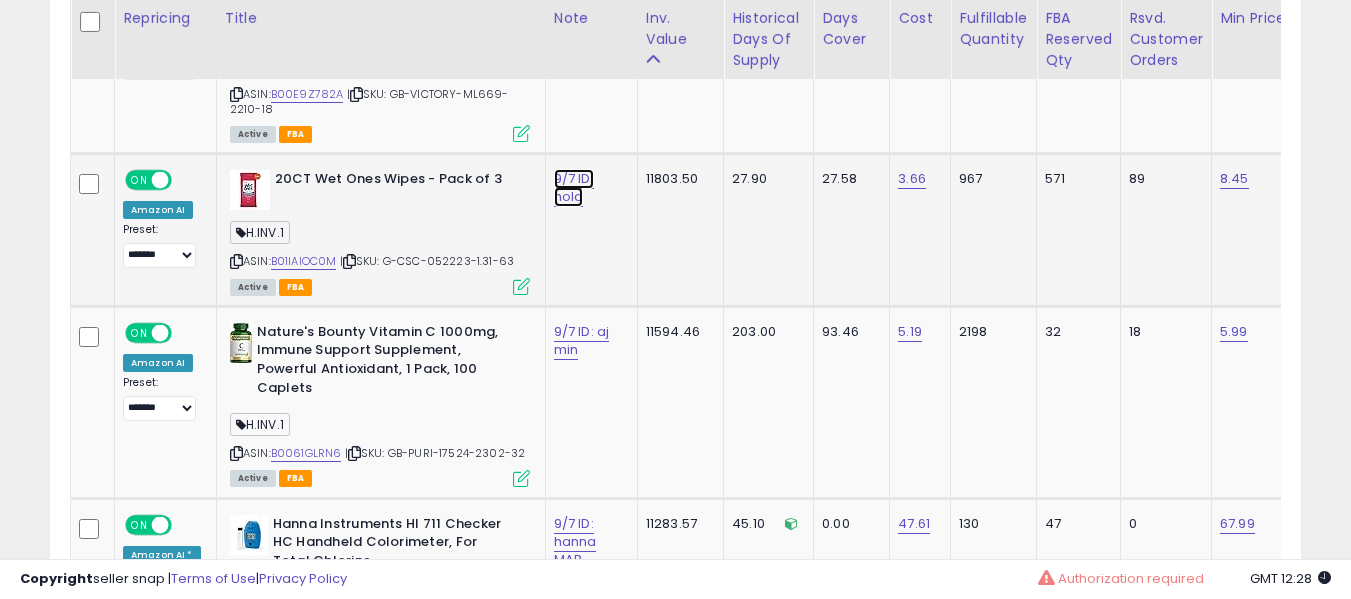 click on "9/7 ID: hold" at bounding box center (574, -4573) 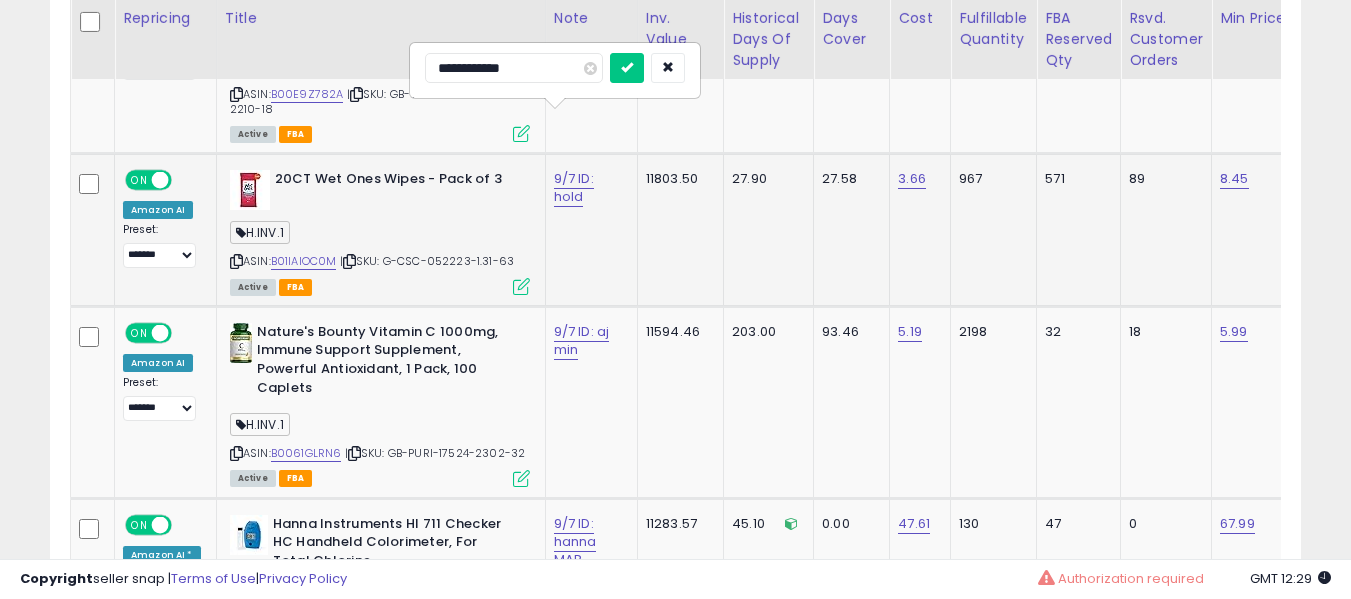 type on "**********" 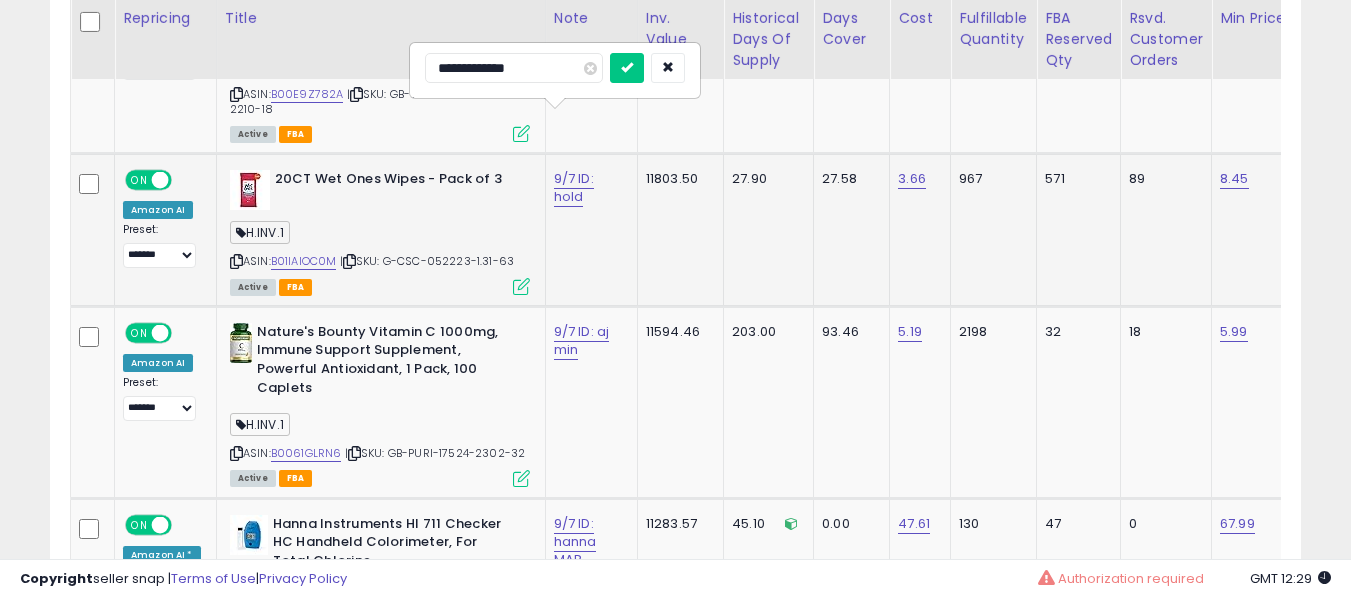 click at bounding box center (627, 68) 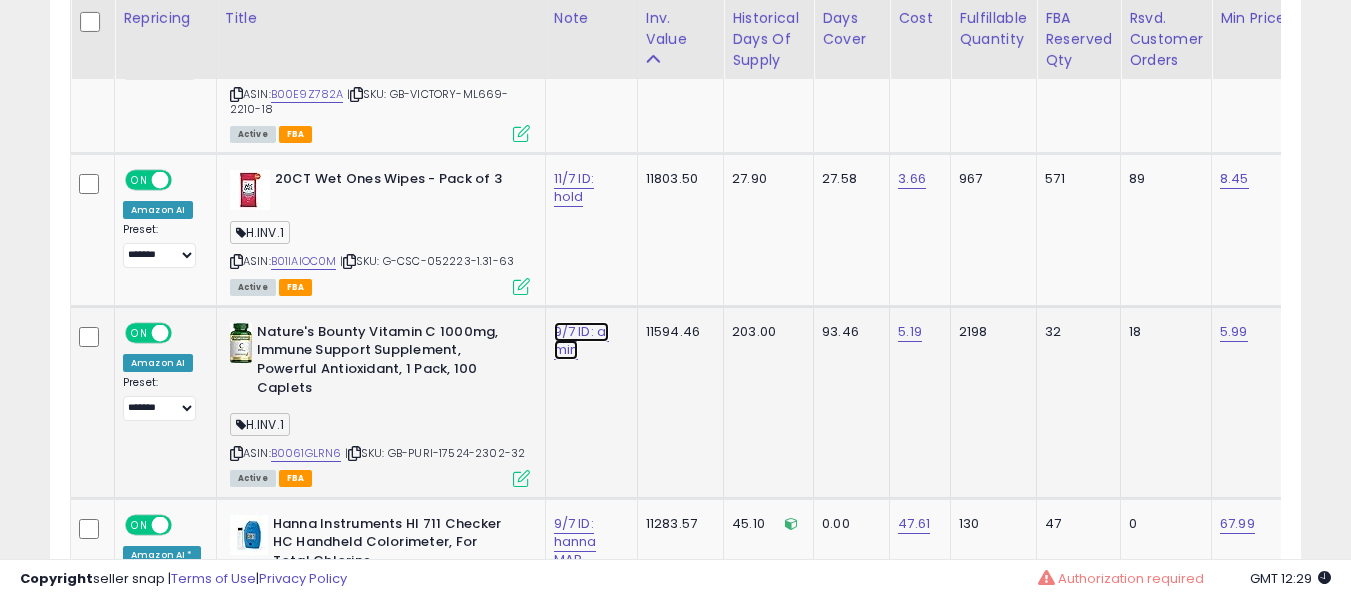 click on "9/7 ID: aj min" at bounding box center [574, -4573] 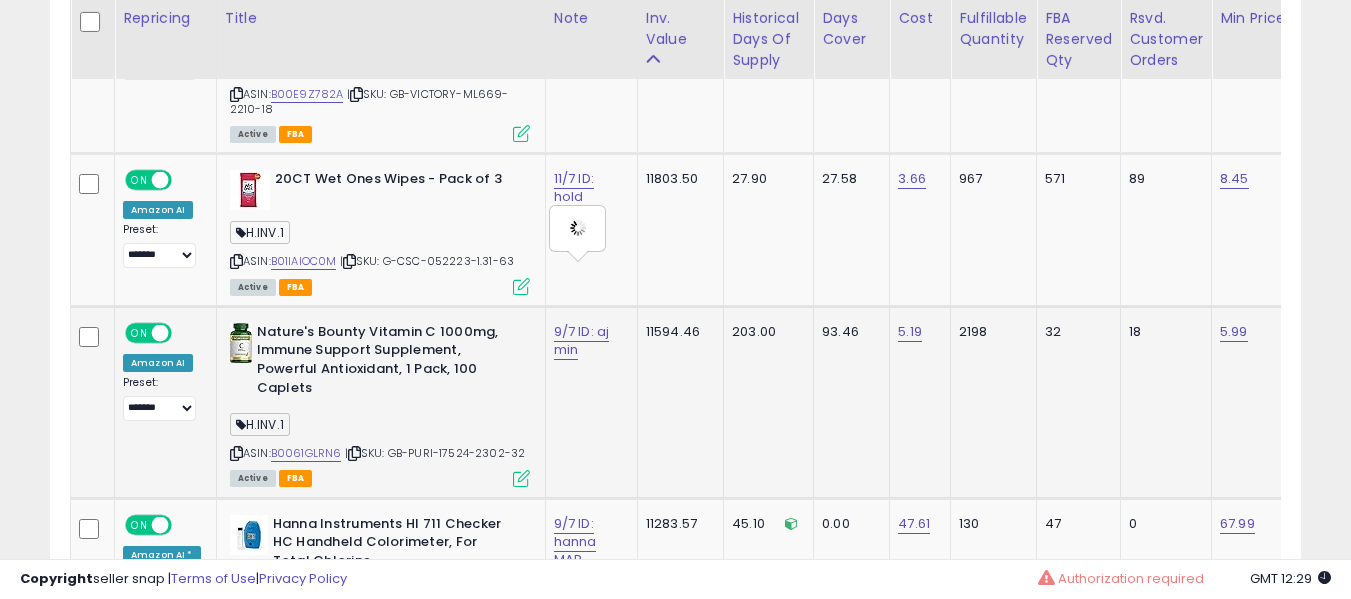 type on "**********" 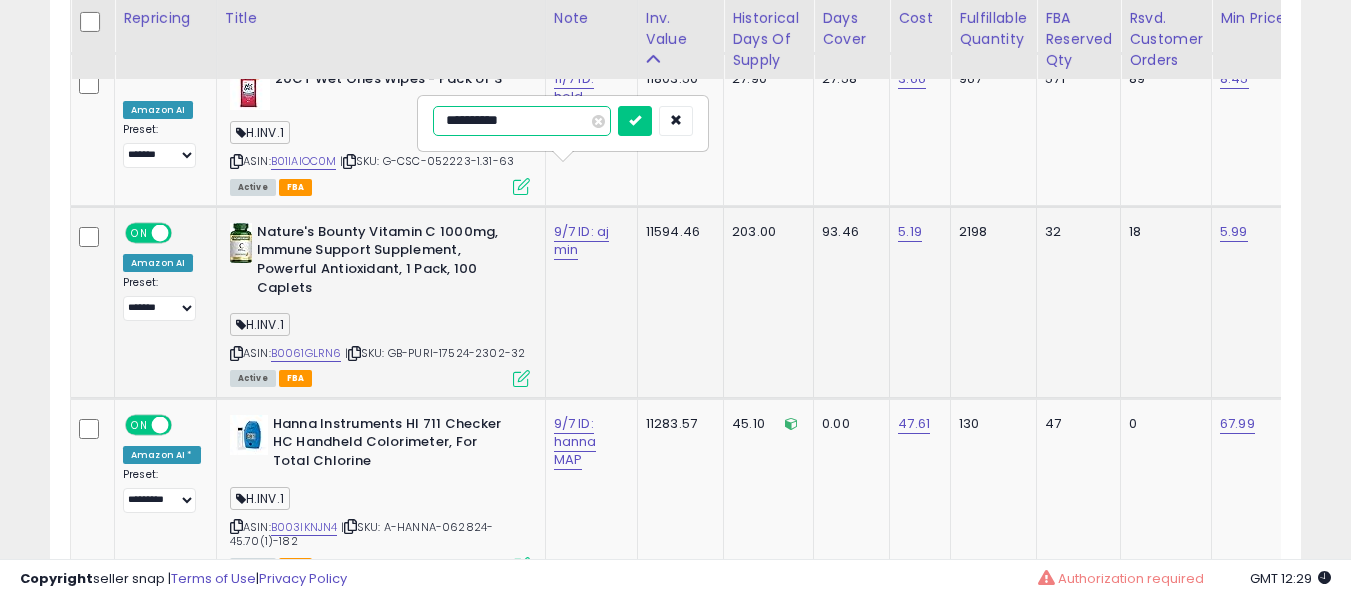 type on "**********" 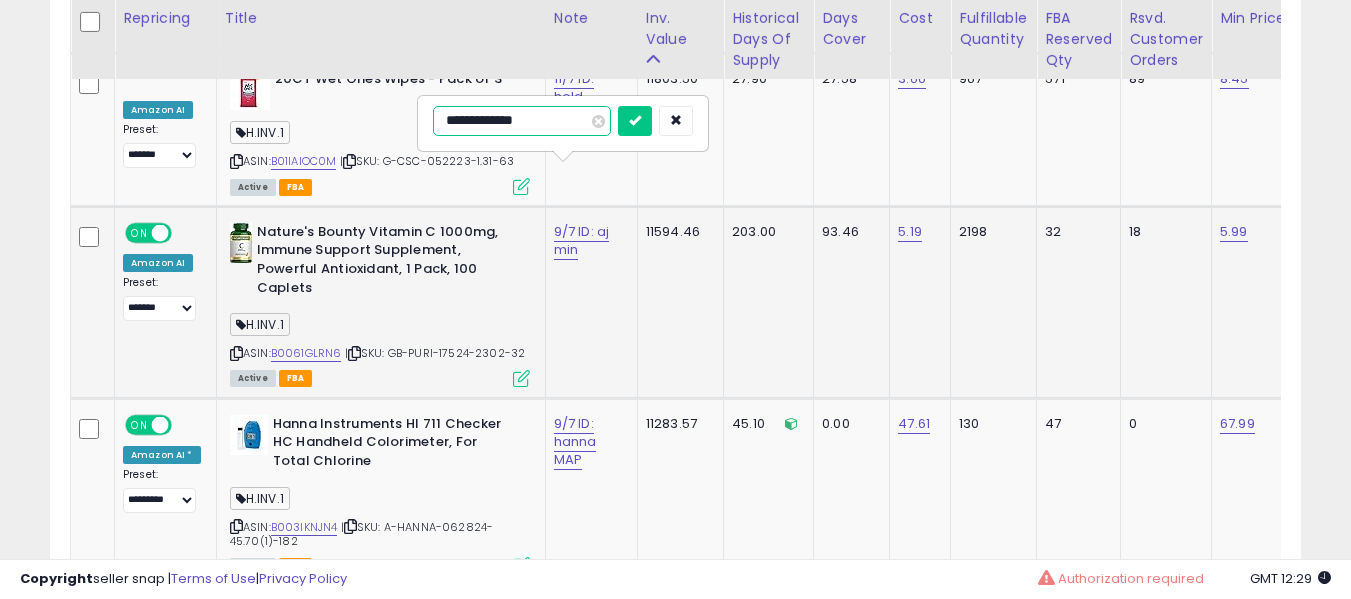 click at bounding box center [635, 121] 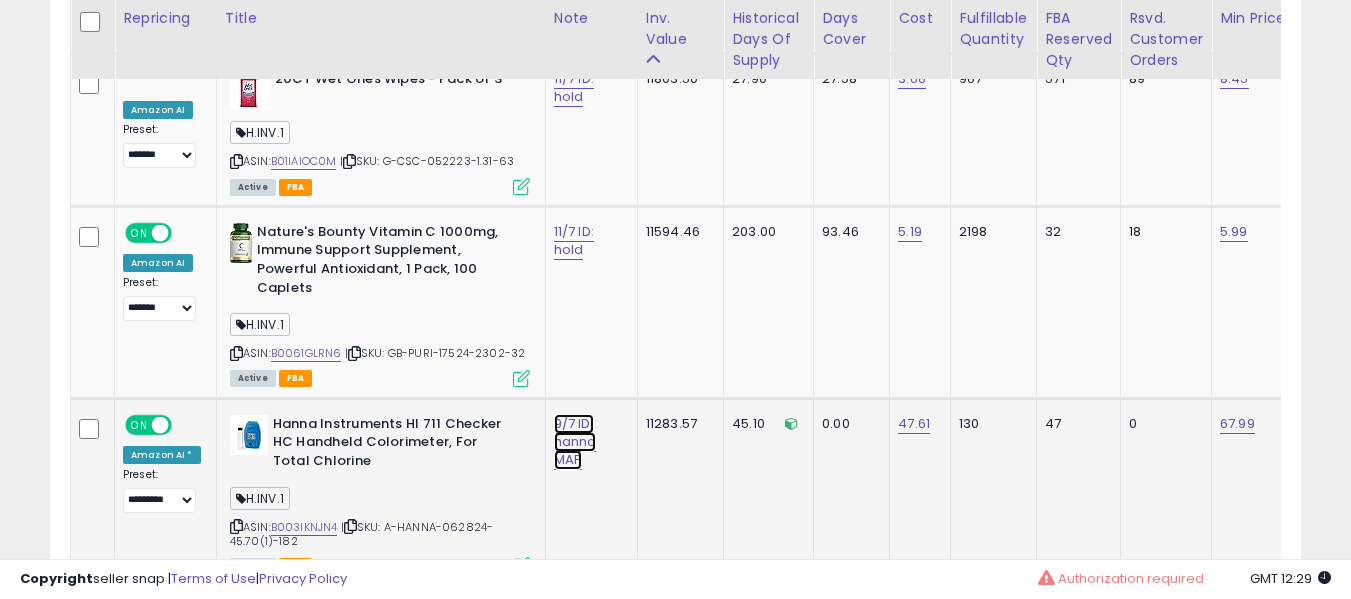 click on "9/7 ID: hanna MAP" at bounding box center [574, -4673] 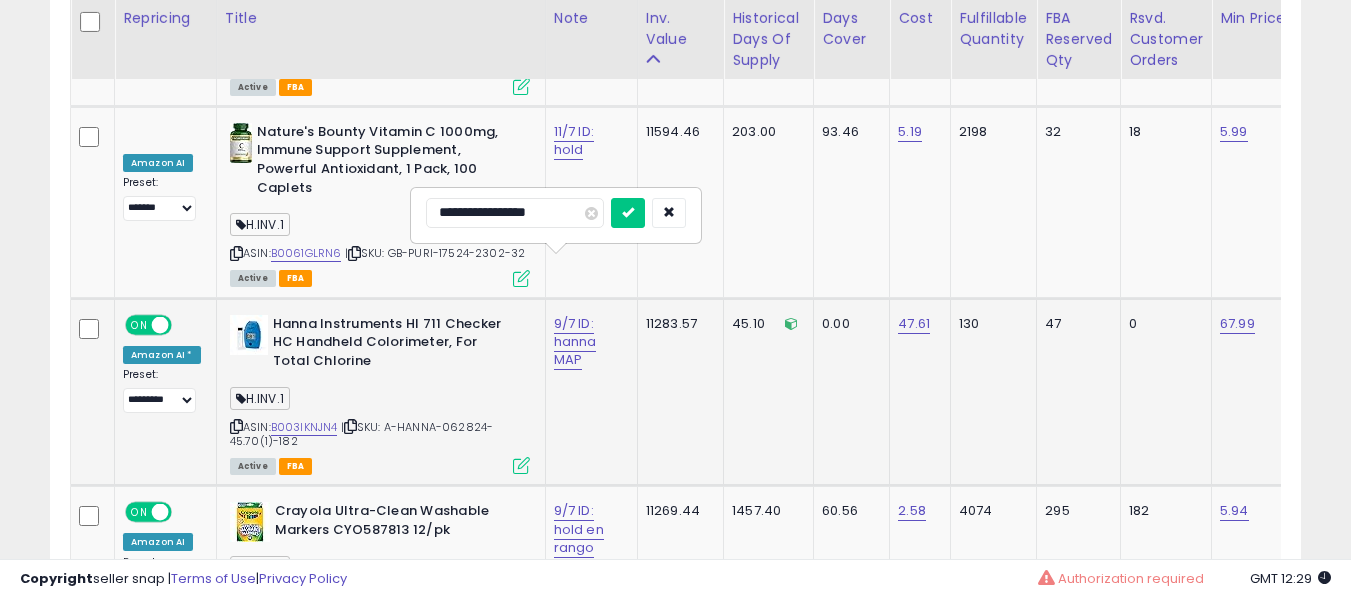 type on "**********" 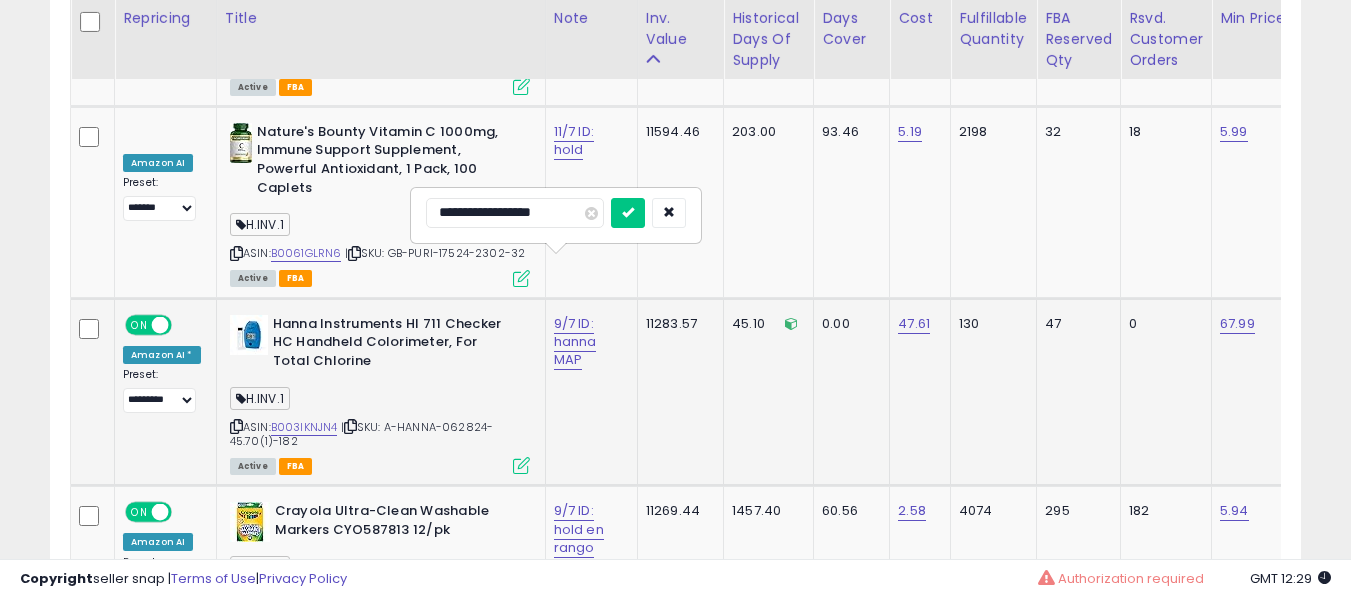 click at bounding box center [628, 213] 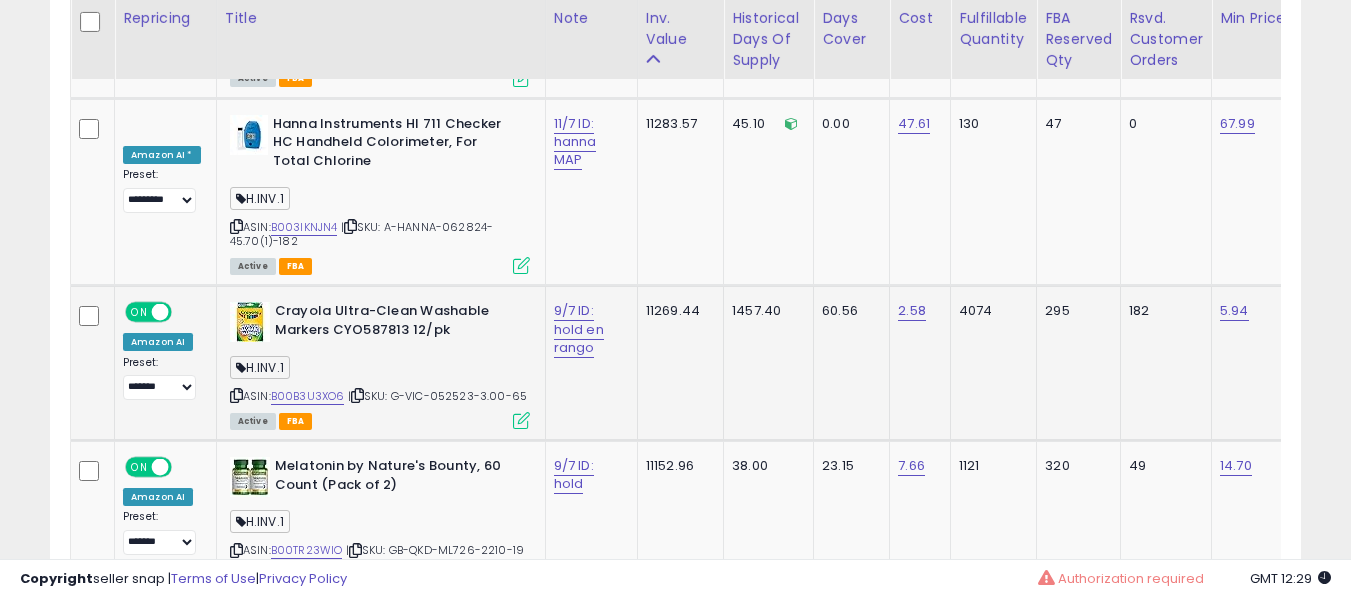 click on "9/7 ID: hold en rango" at bounding box center [588, 329] 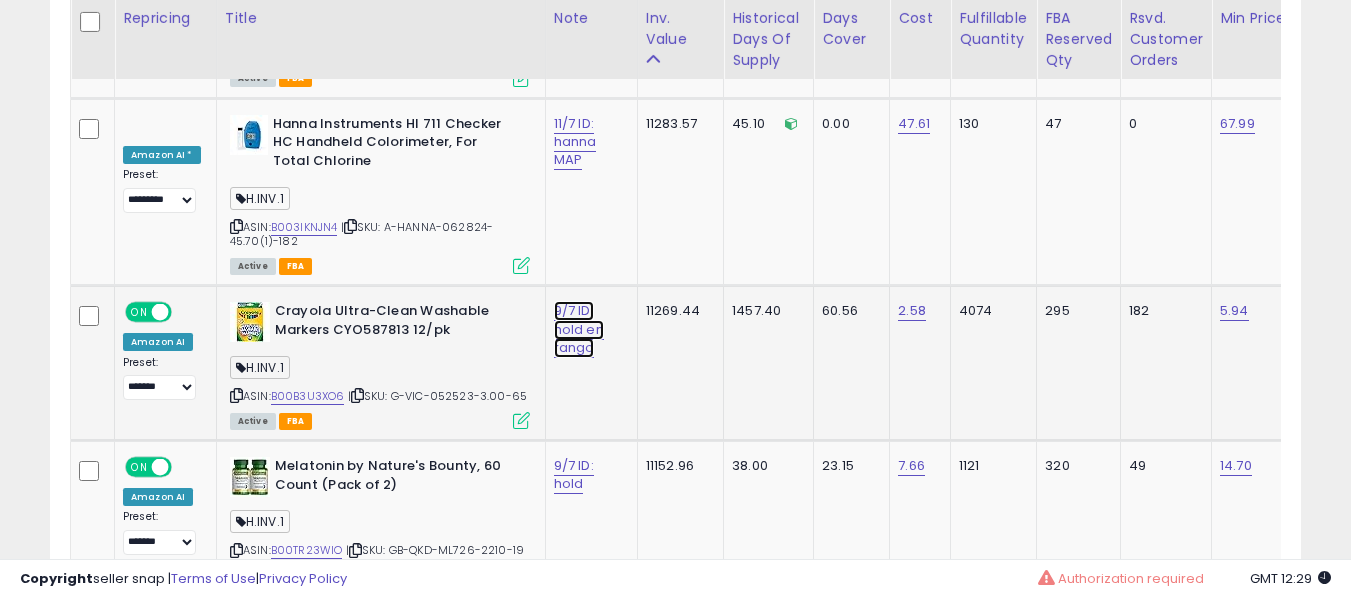 click on "9/7 ID: hold en rango" at bounding box center [574, -4973] 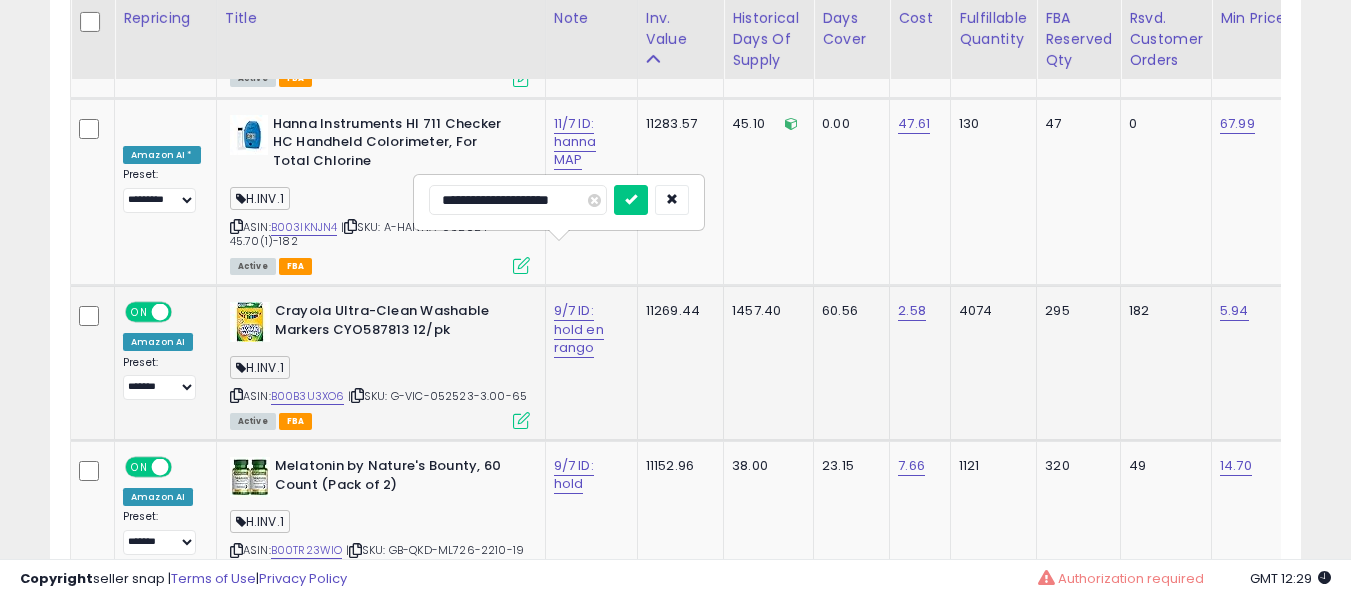 type on "**********" 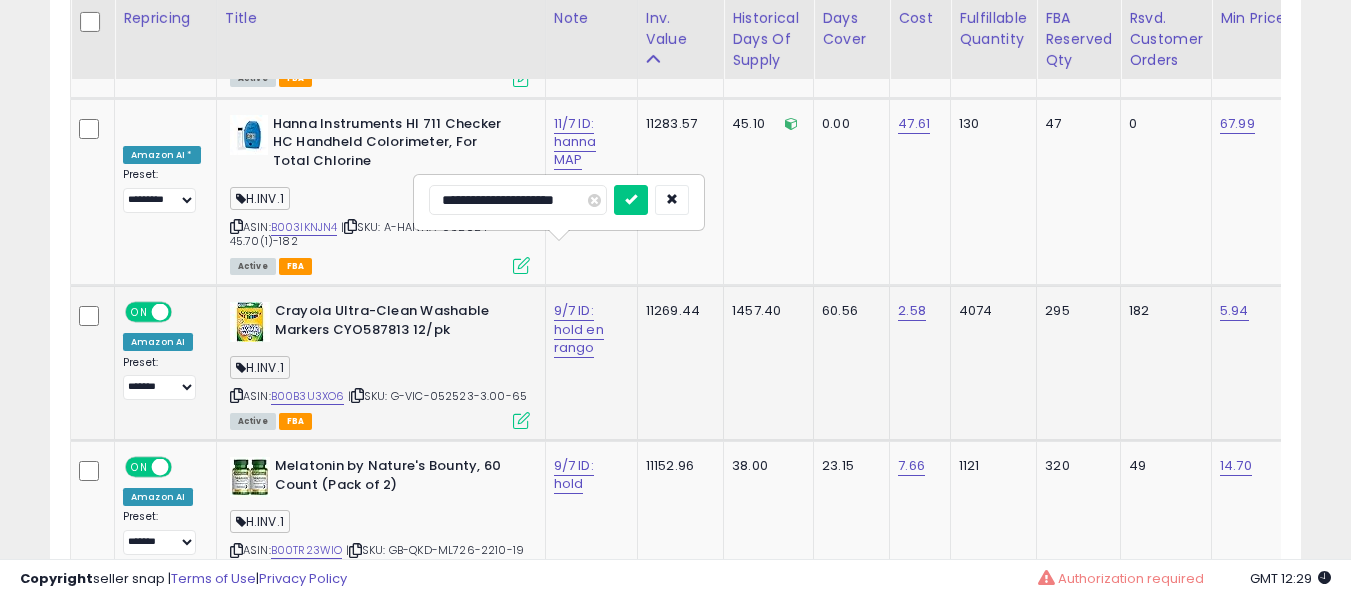 click at bounding box center [631, 200] 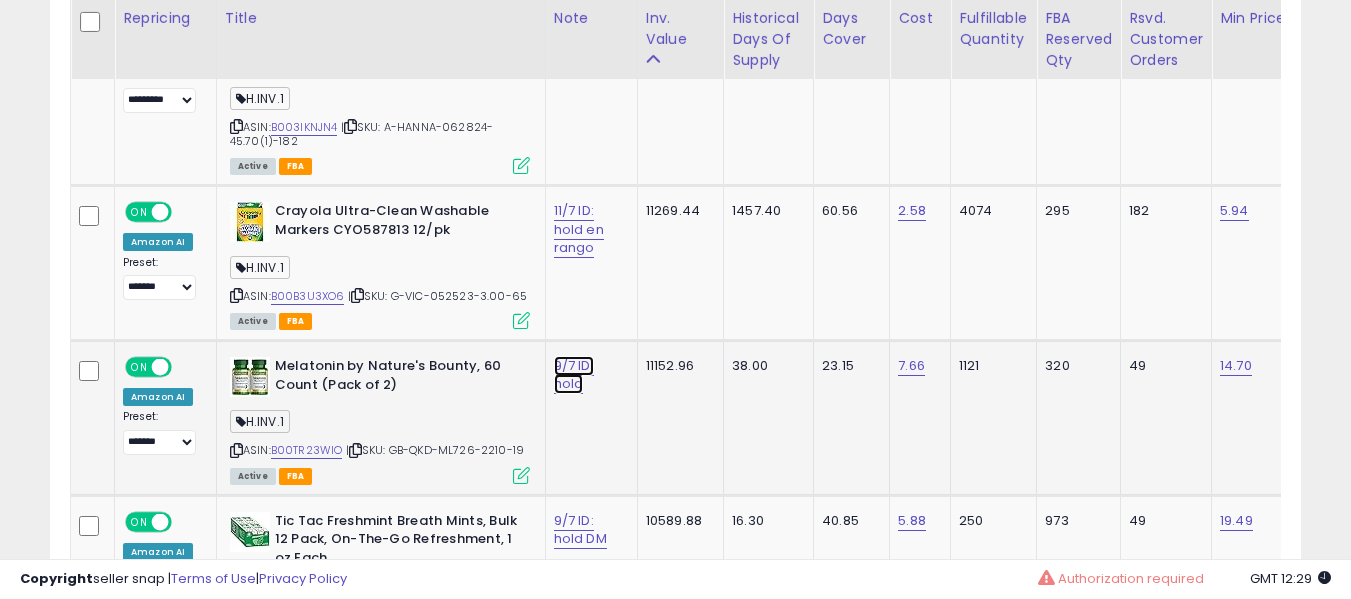 click on "9/7 ID: hold" at bounding box center [574, -5073] 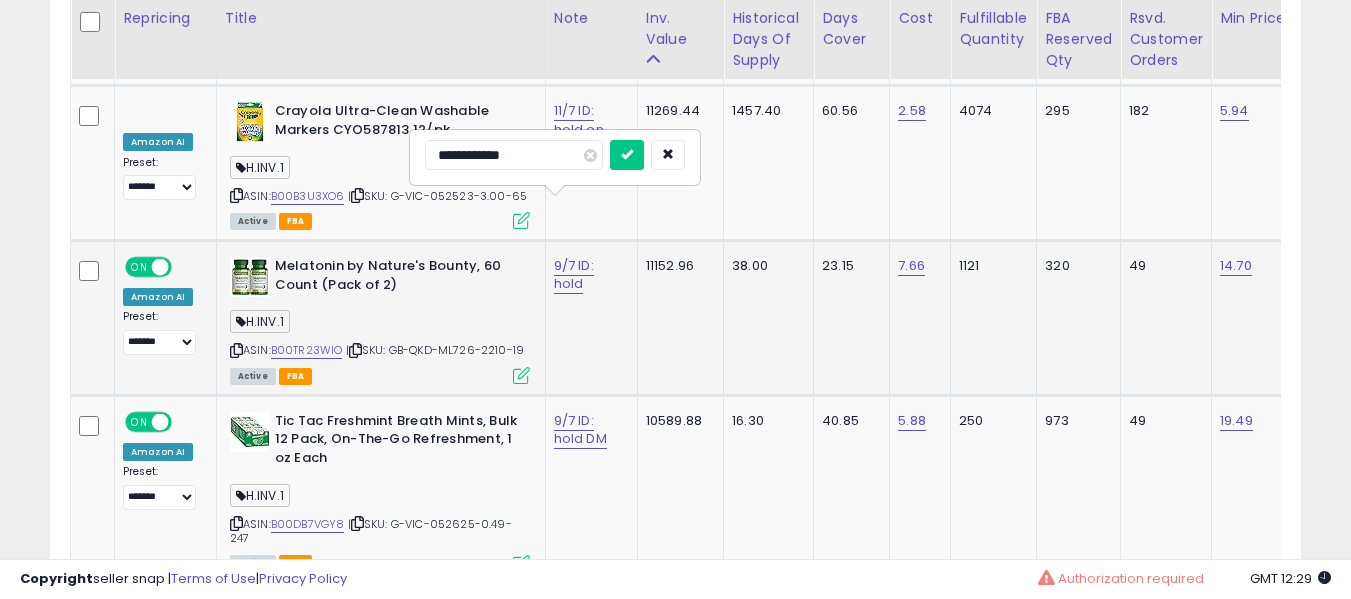 type on "**********" 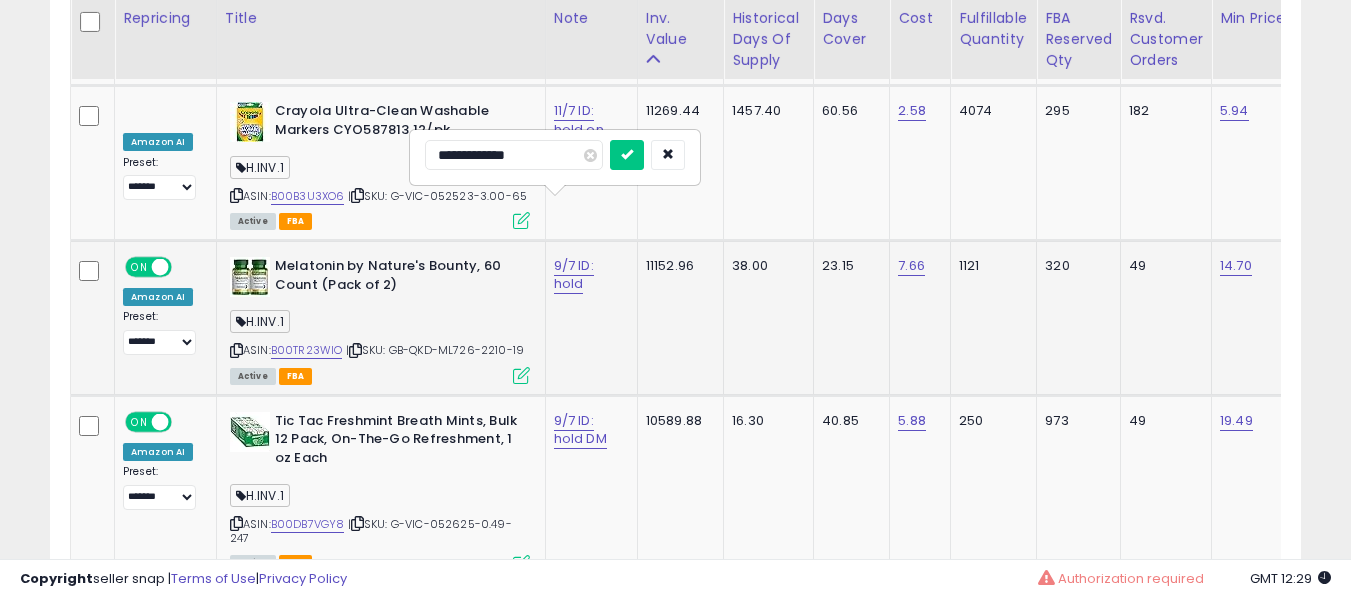 click at bounding box center [627, 155] 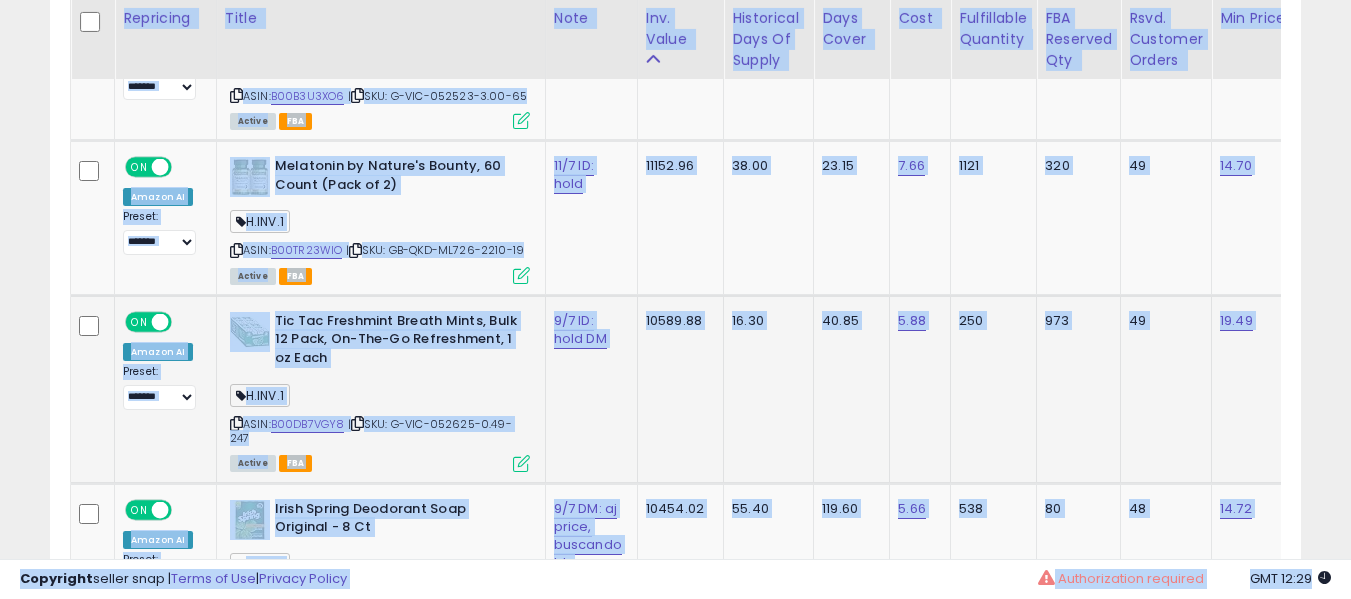 click on "9/7 ID: hold DM" 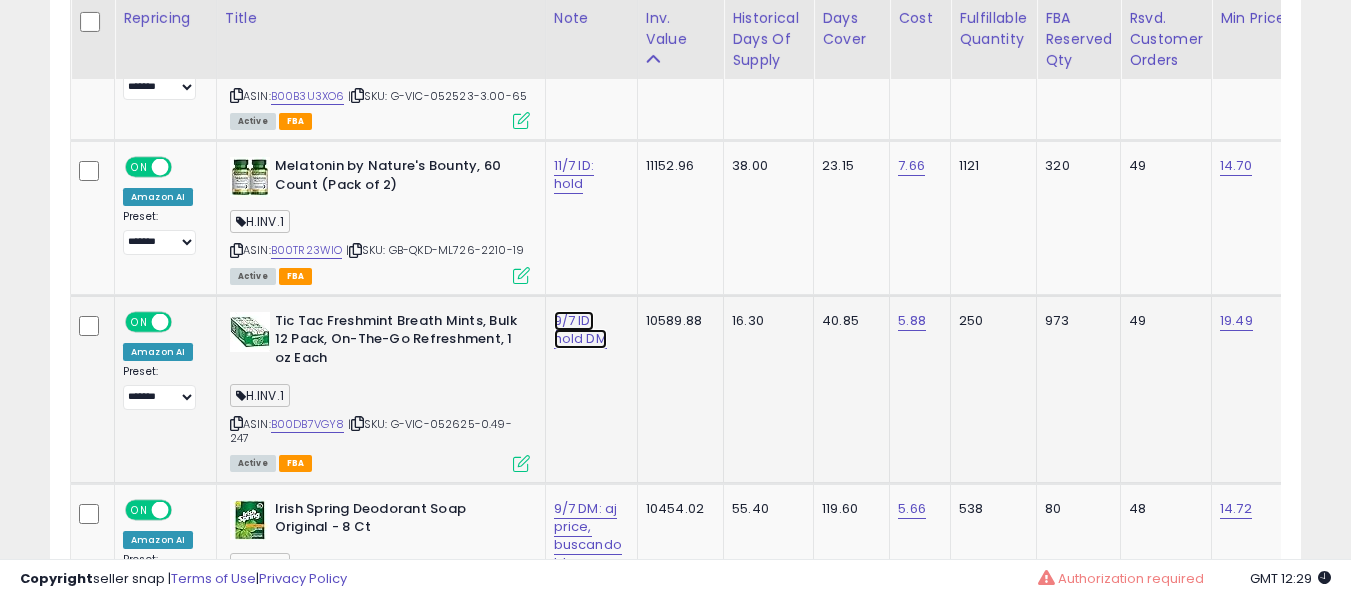 click on "9/7 ID: hold DM" at bounding box center (574, -5273) 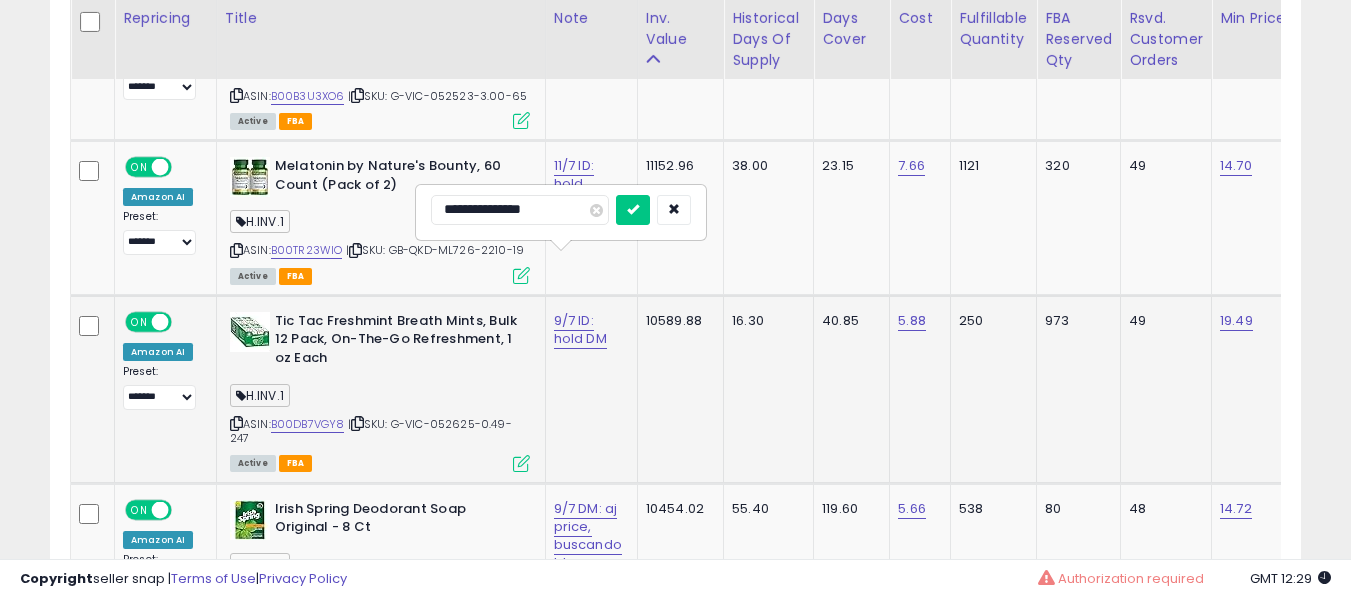 type on "**********" 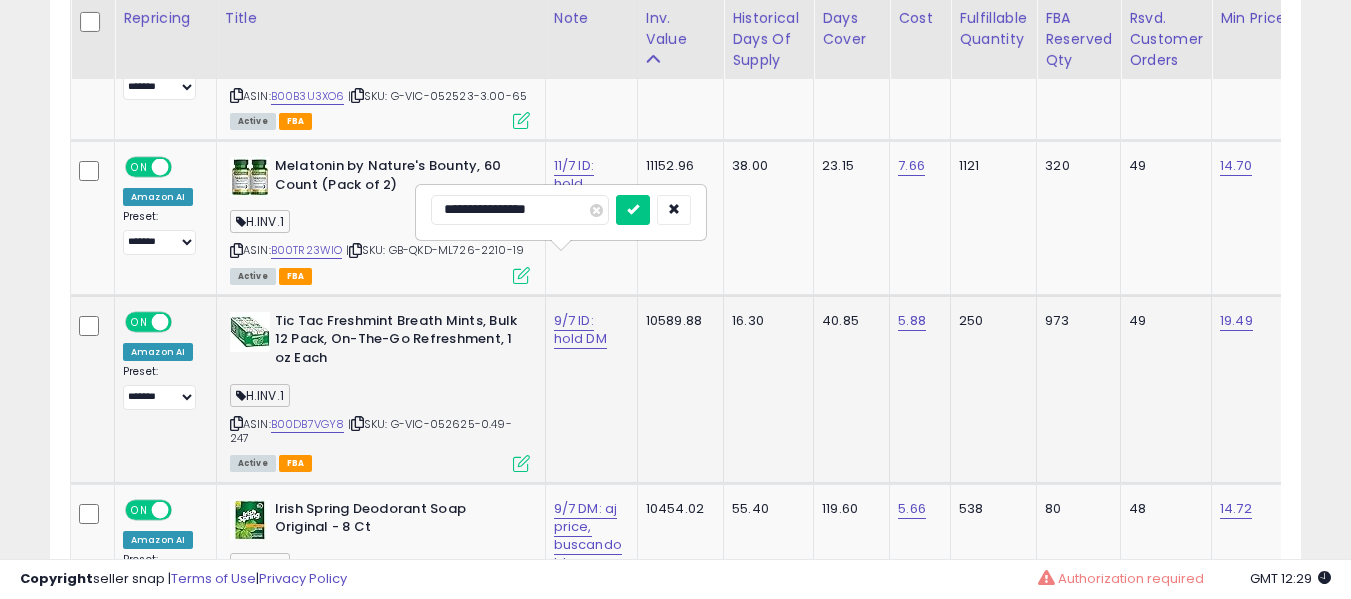 click at bounding box center [633, 210] 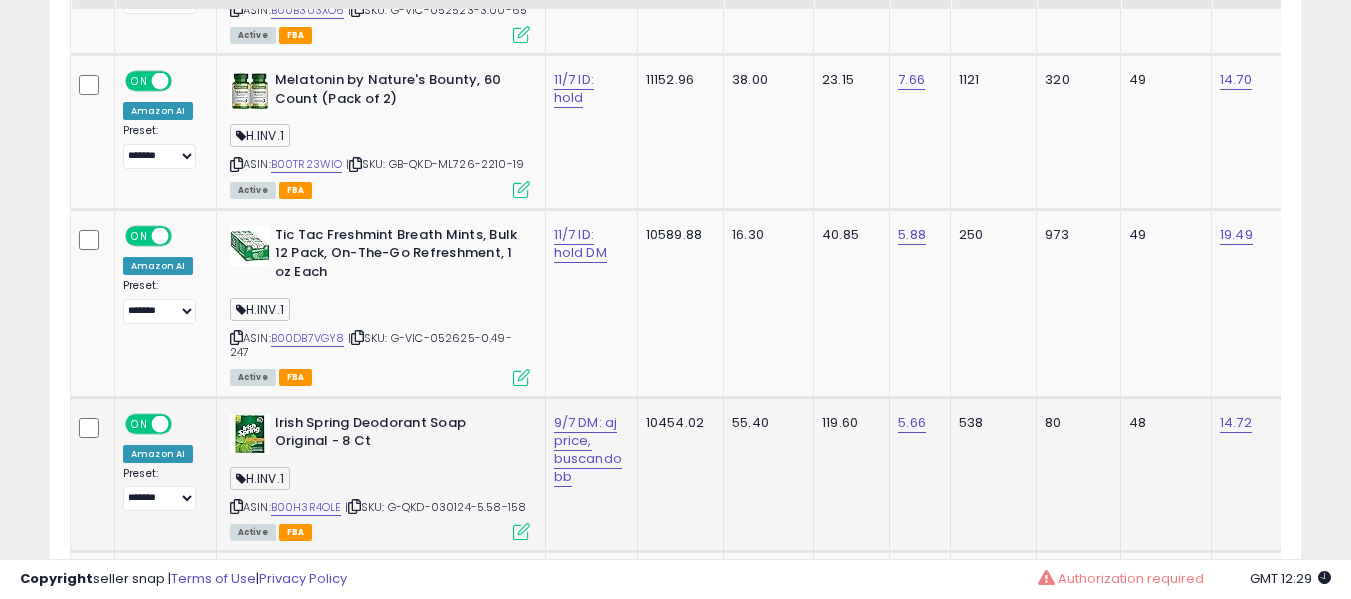scroll, scrollTop: 6506, scrollLeft: 0, axis: vertical 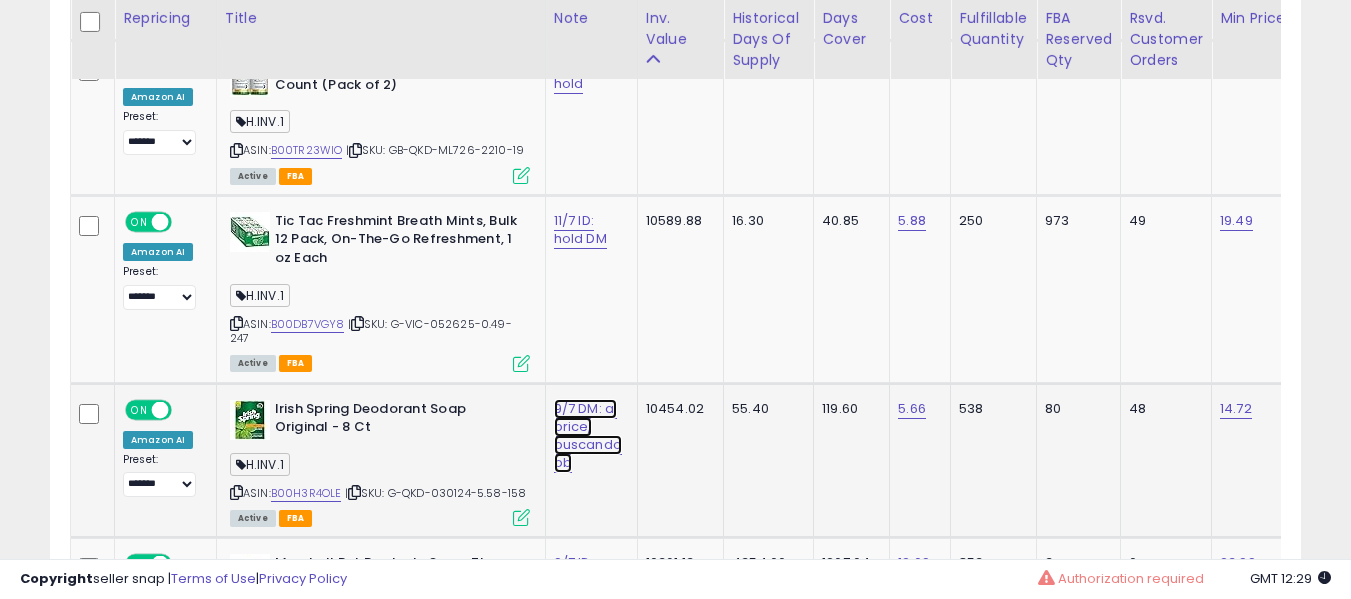 click on "9/7 DM: aj price, buscando bb" at bounding box center [574, -5373] 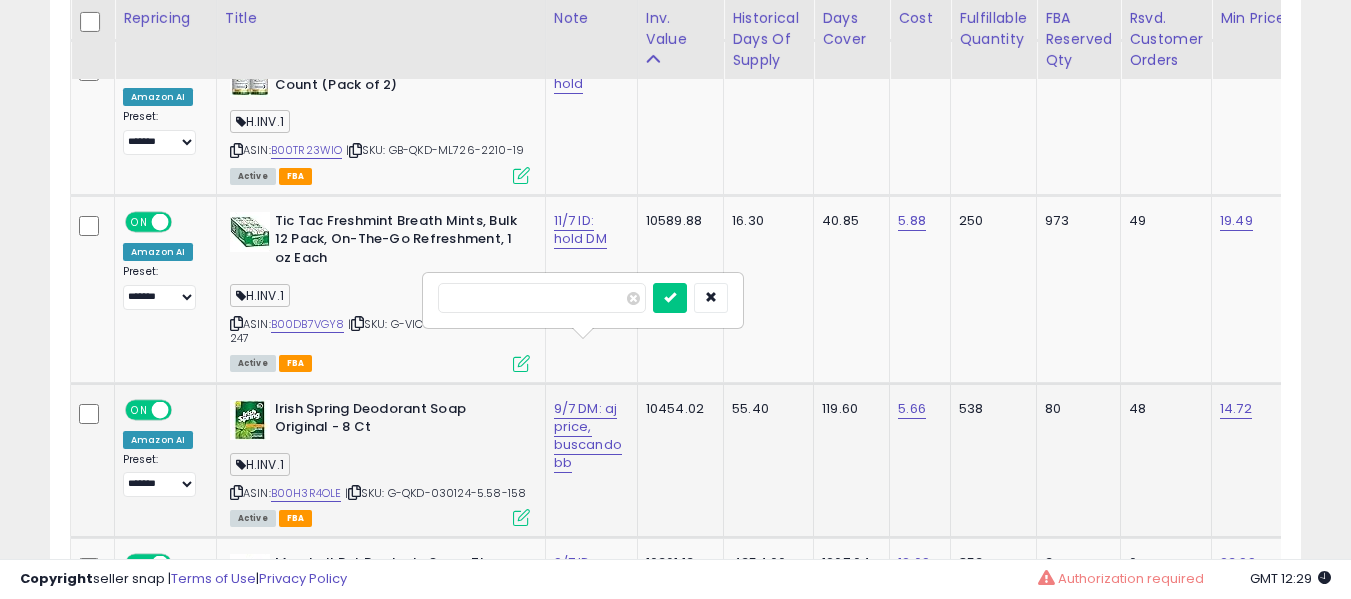 scroll, scrollTop: 0, scrollLeft: 0, axis: both 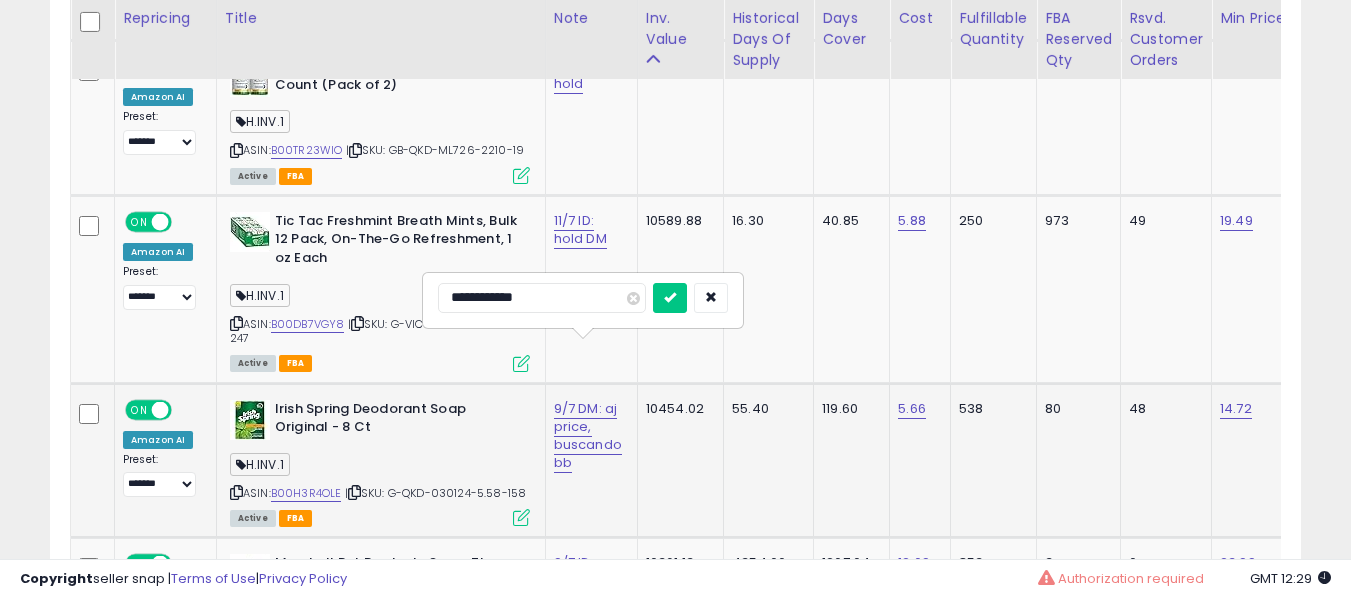 type on "**********" 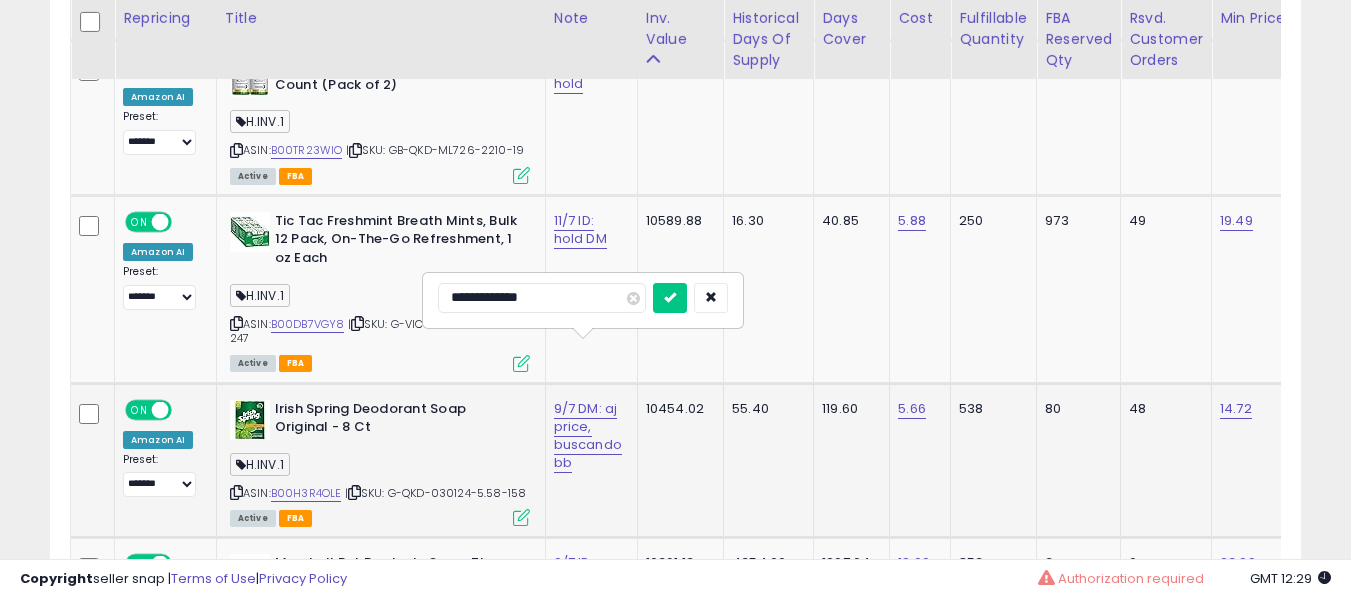 click at bounding box center (670, 298) 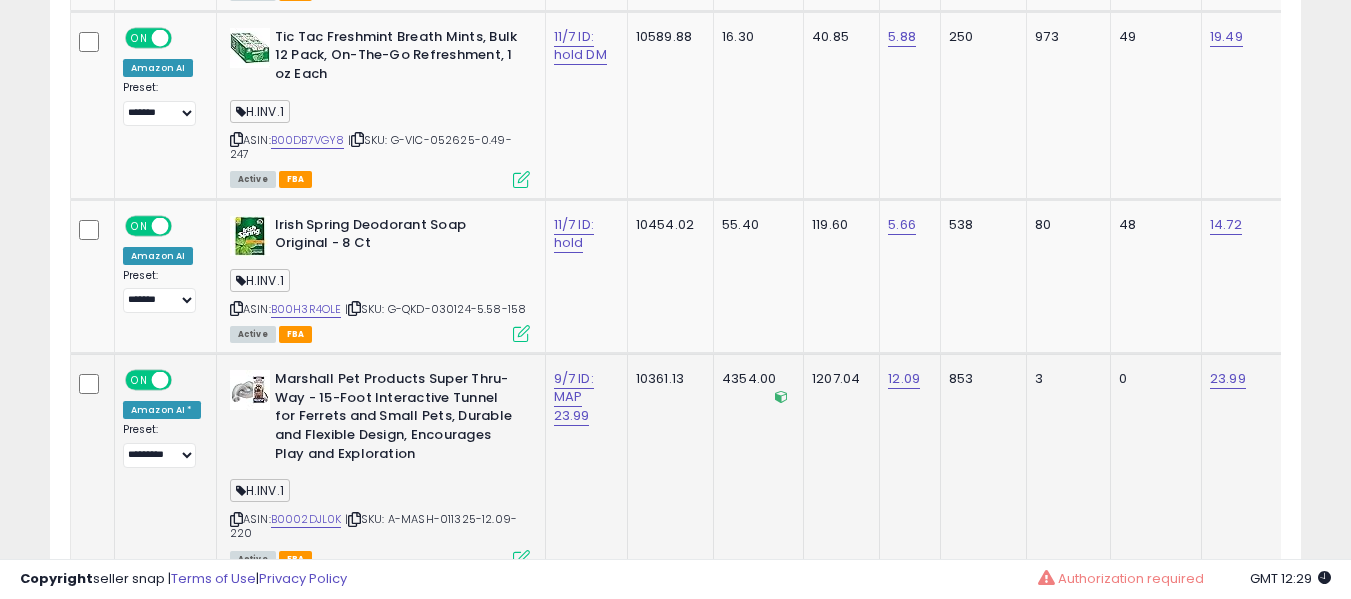 scroll, scrollTop: 6806, scrollLeft: 0, axis: vertical 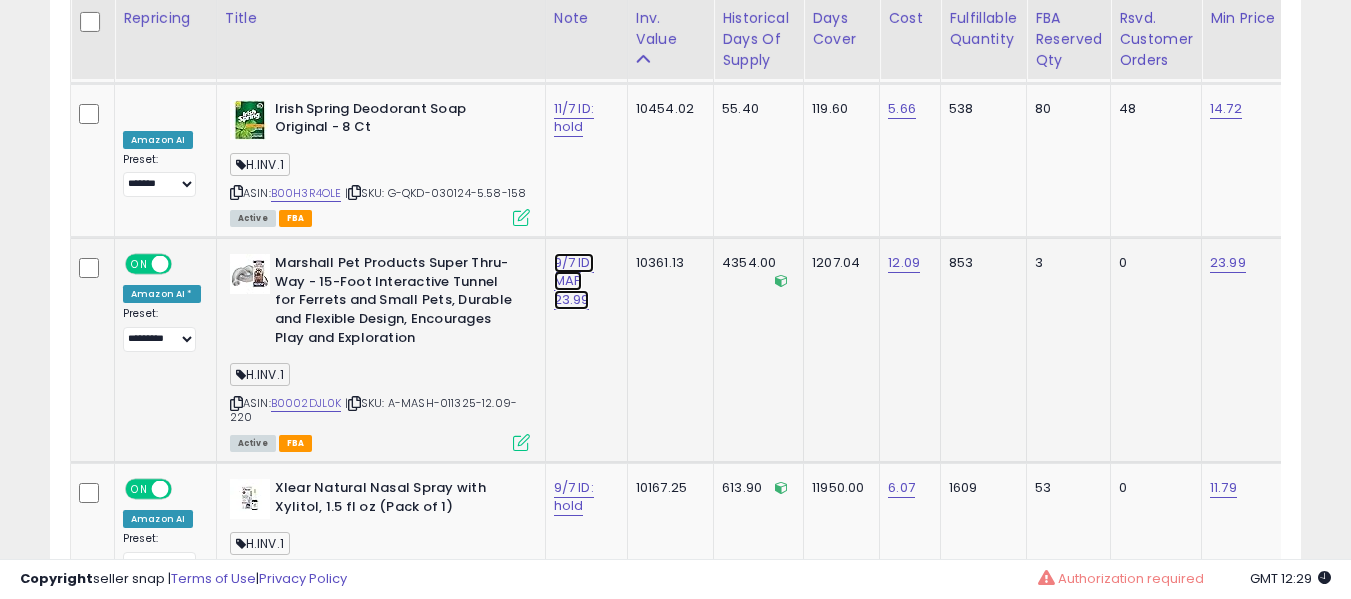 click on "9/7 ID: MAP 23.99" at bounding box center [574, -5673] 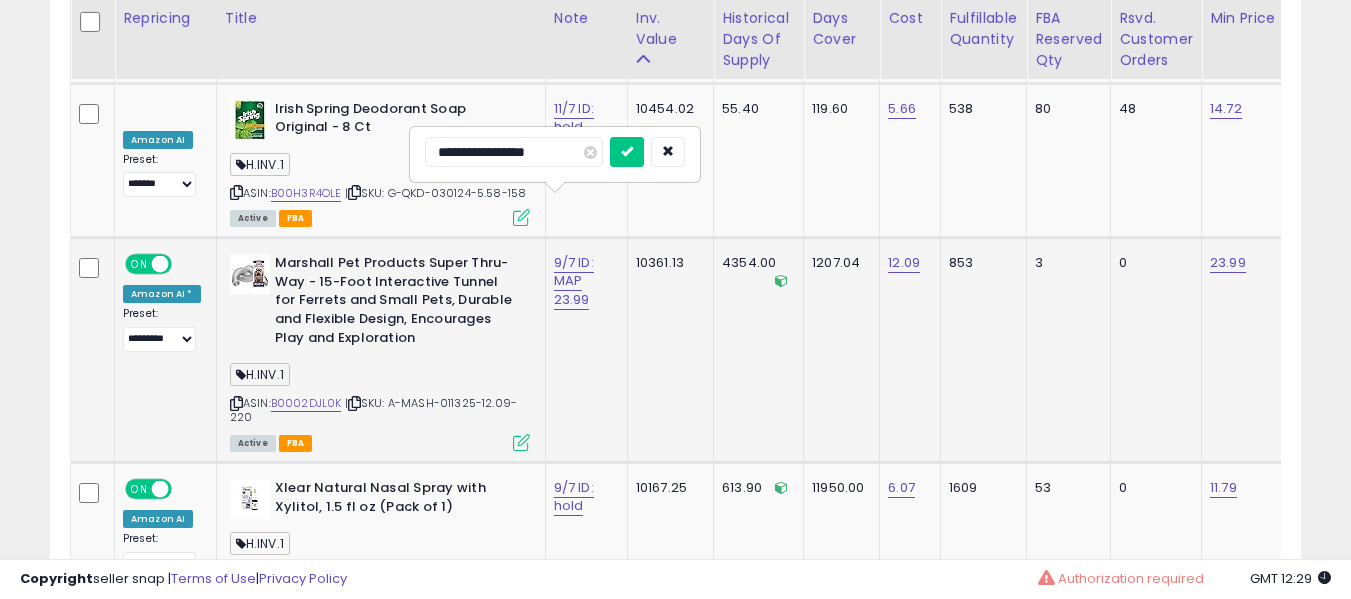 type on "**********" 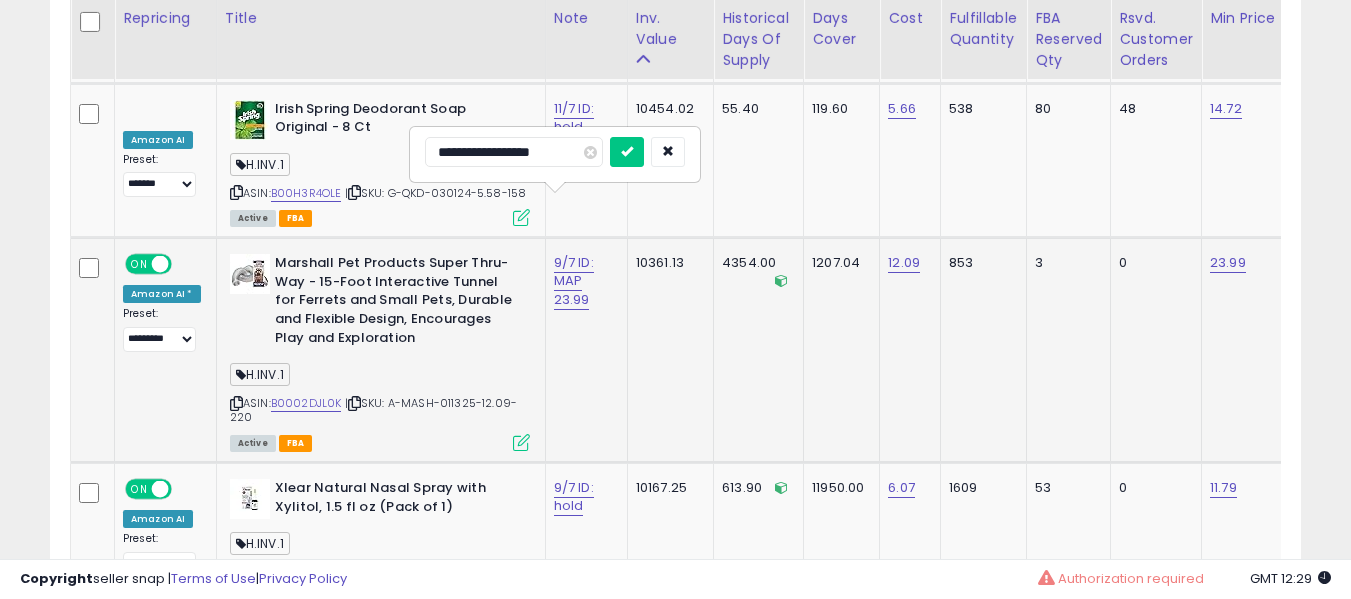 click at bounding box center [627, 152] 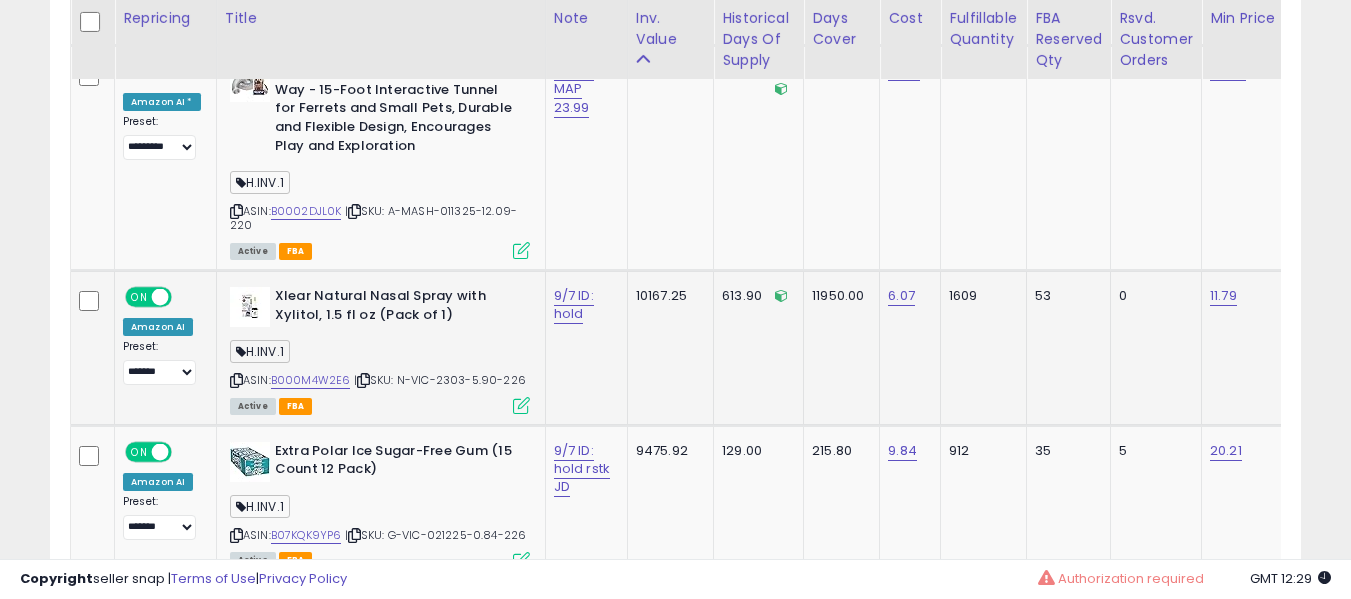 scroll, scrollTop: 7006, scrollLeft: 0, axis: vertical 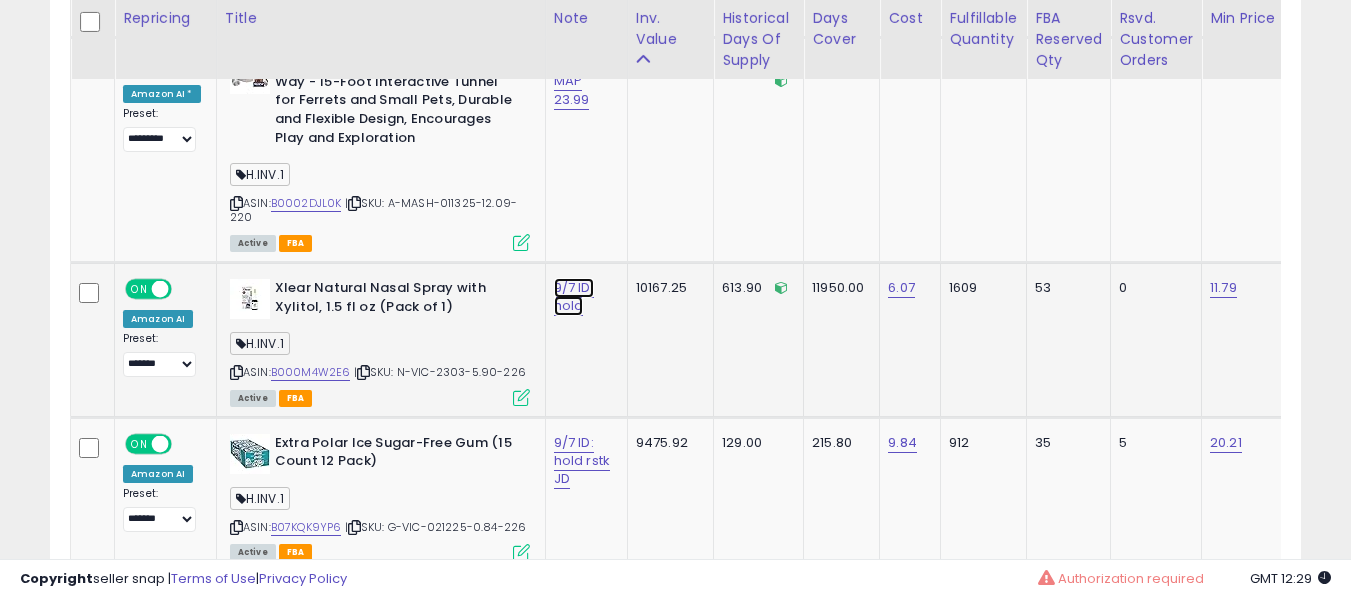 click on "9/7 ID: hold" at bounding box center (574, -5873) 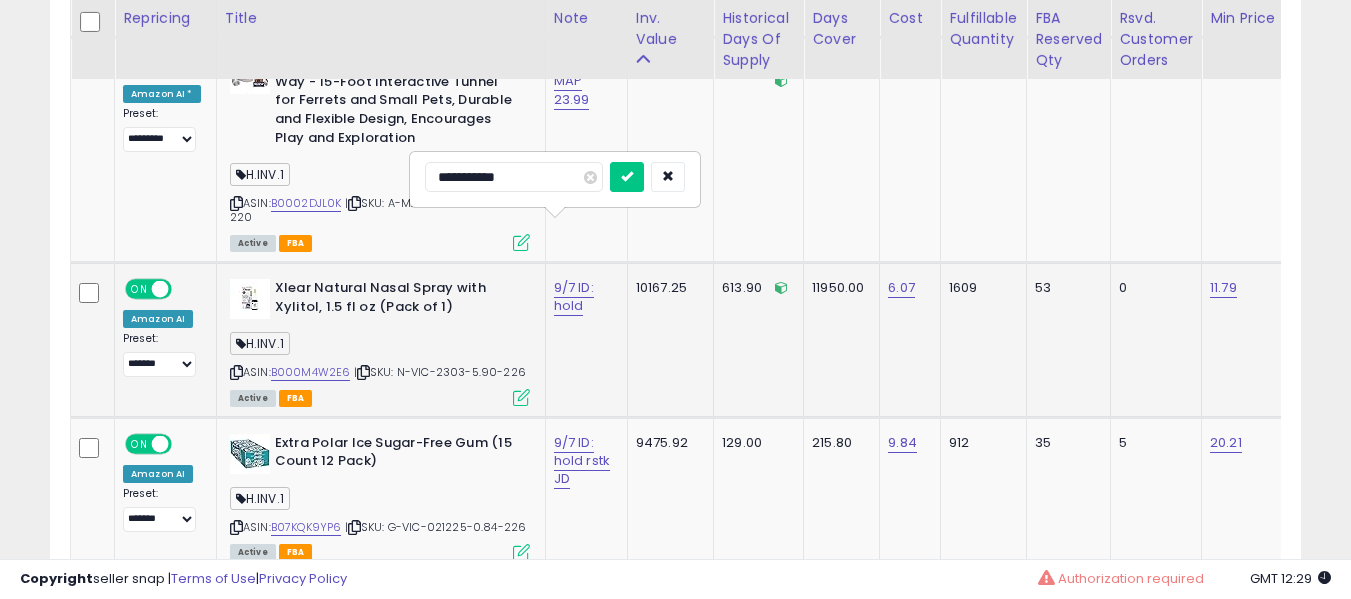 type on "**********" 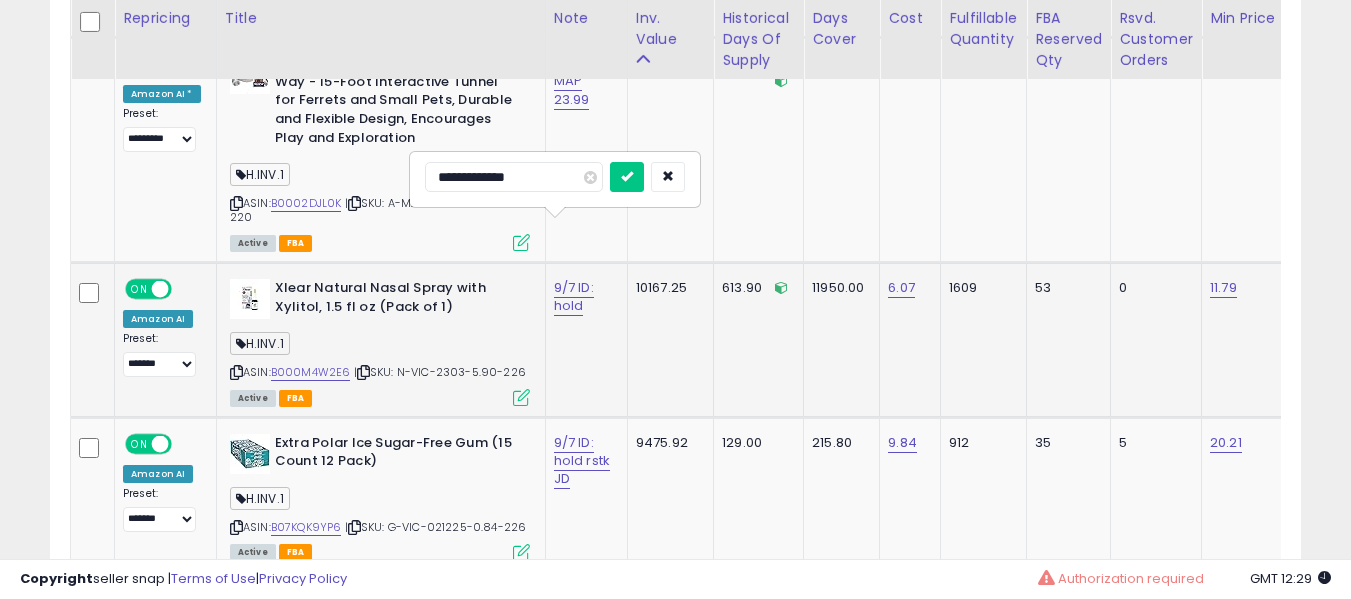 click at bounding box center [627, 177] 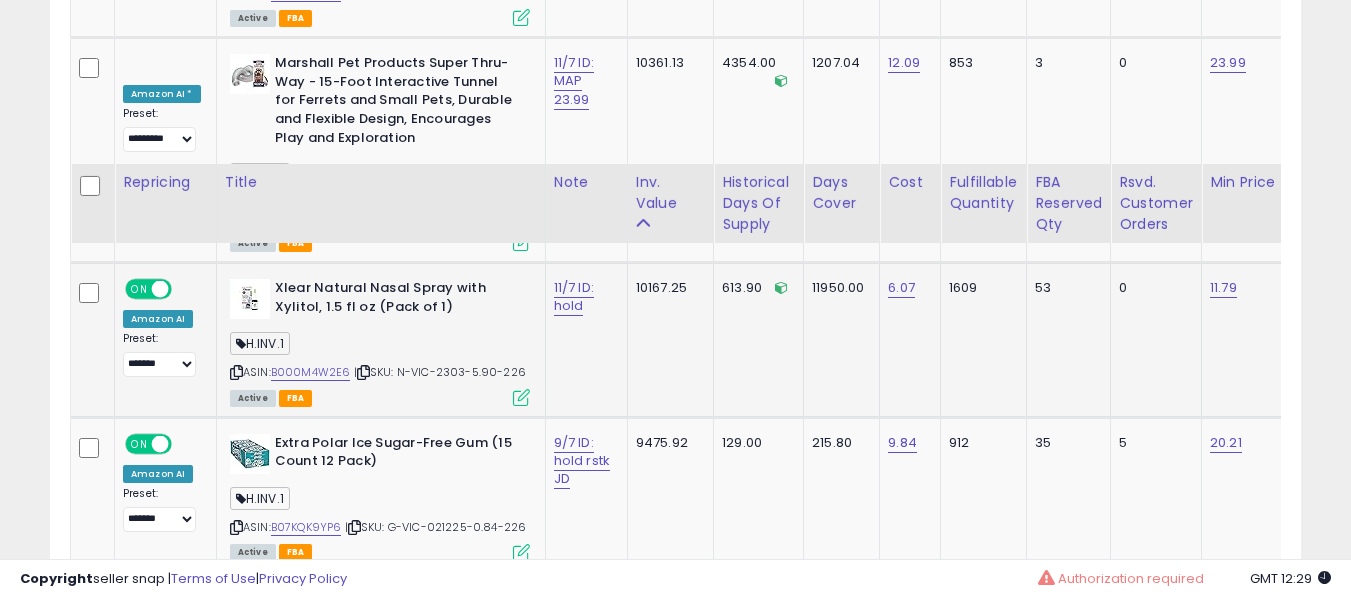 scroll, scrollTop: 7206, scrollLeft: 0, axis: vertical 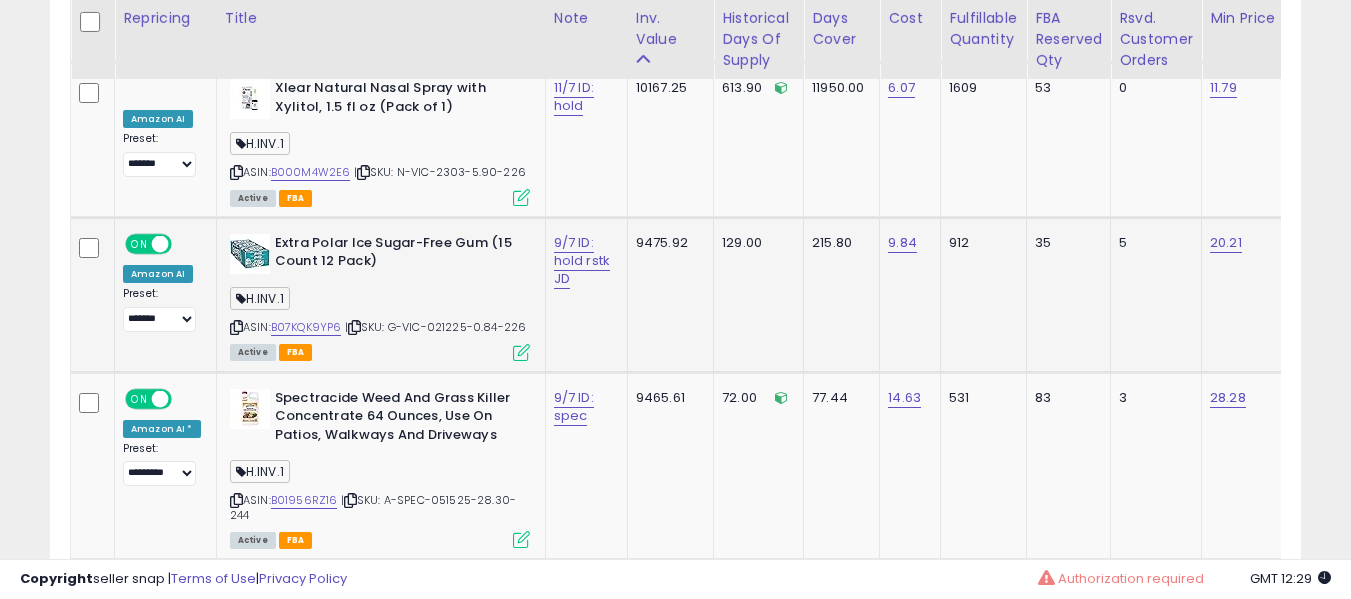 click on "9/7 ID: hold rstk JD" 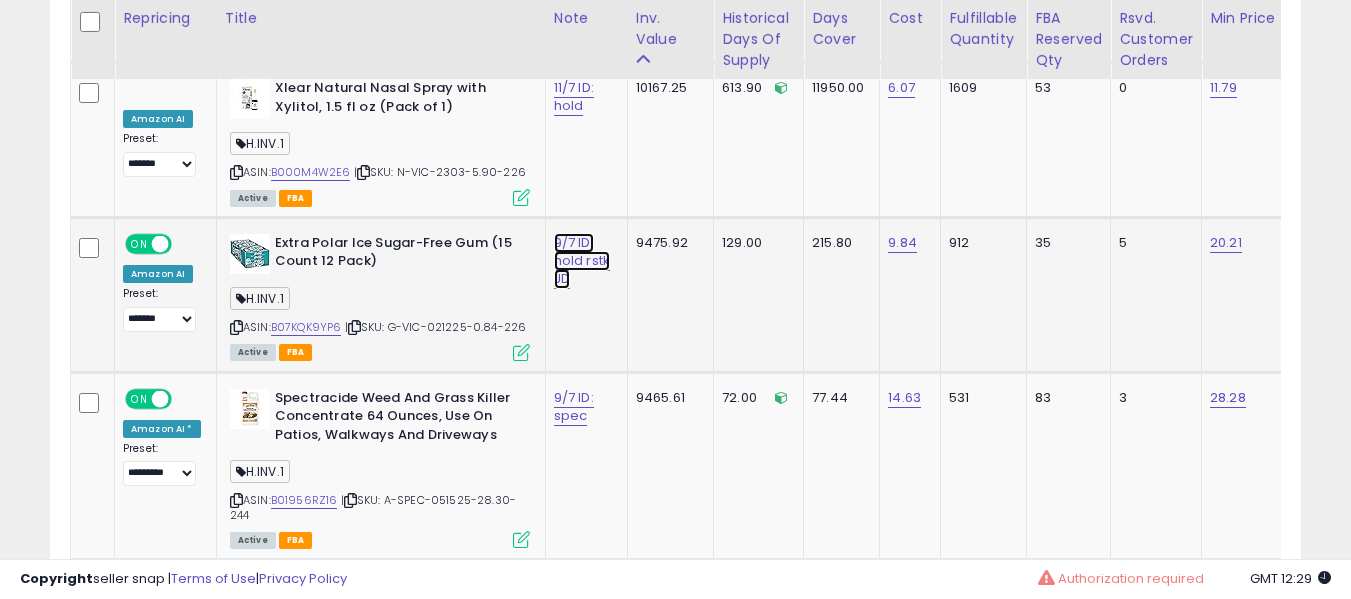 click on "9/7 ID: hold rstk JD" at bounding box center (574, -6073) 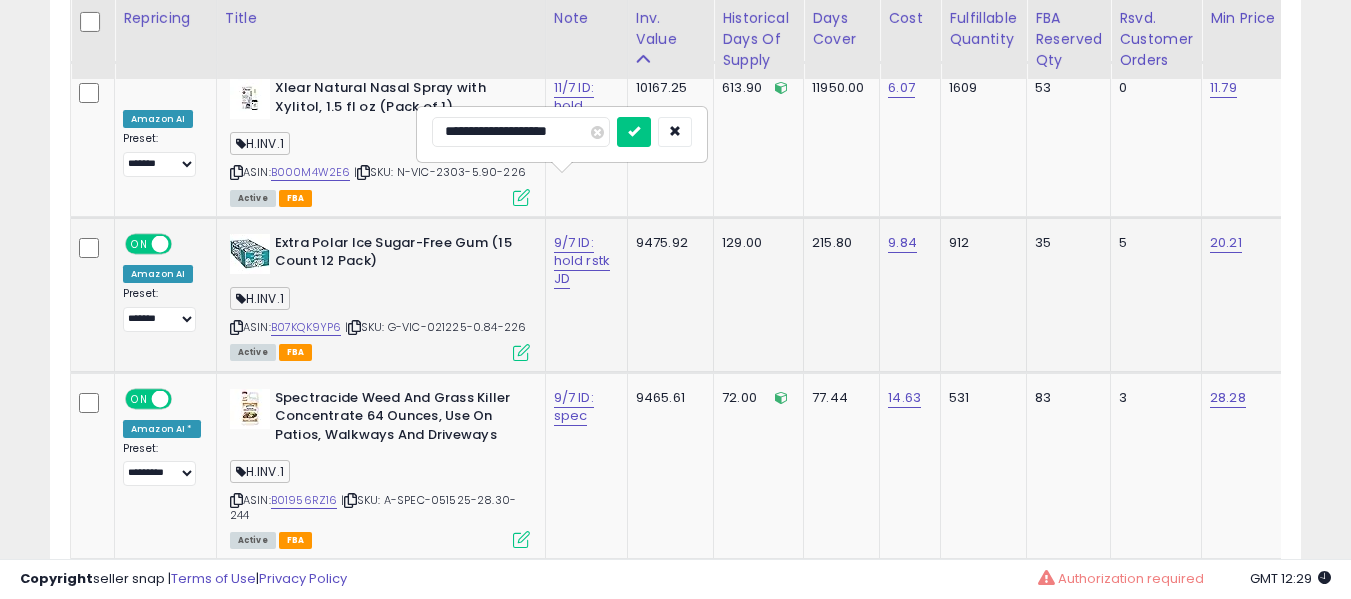 type on "**********" 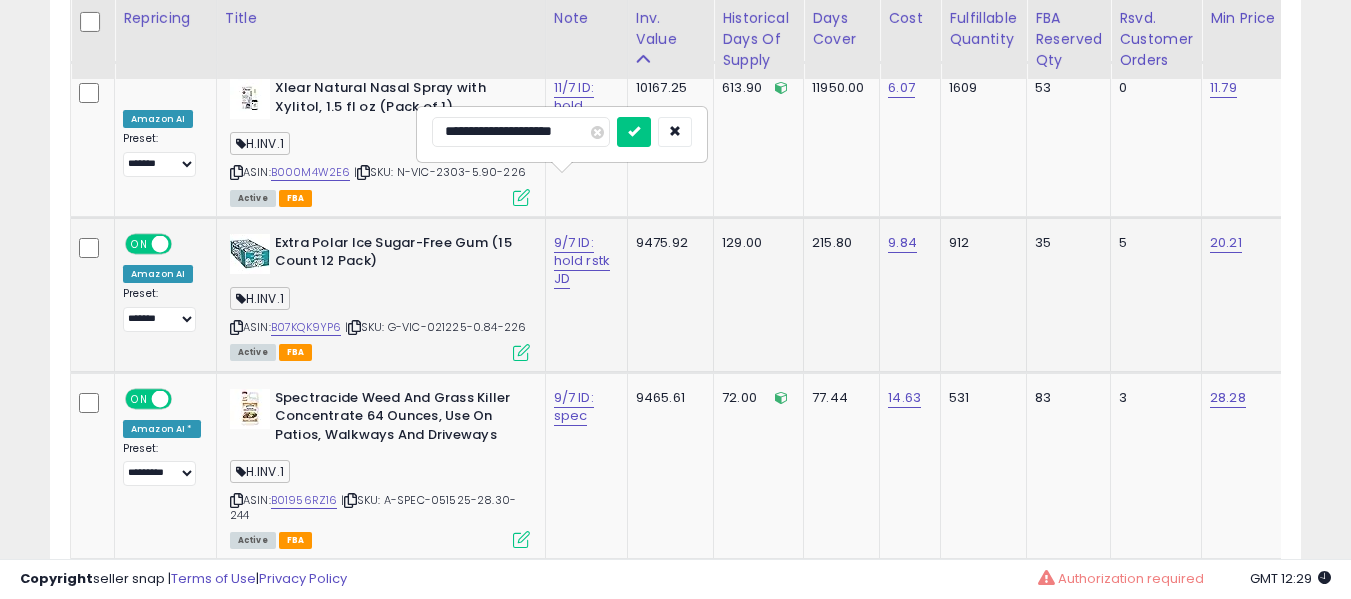 click at bounding box center [634, 132] 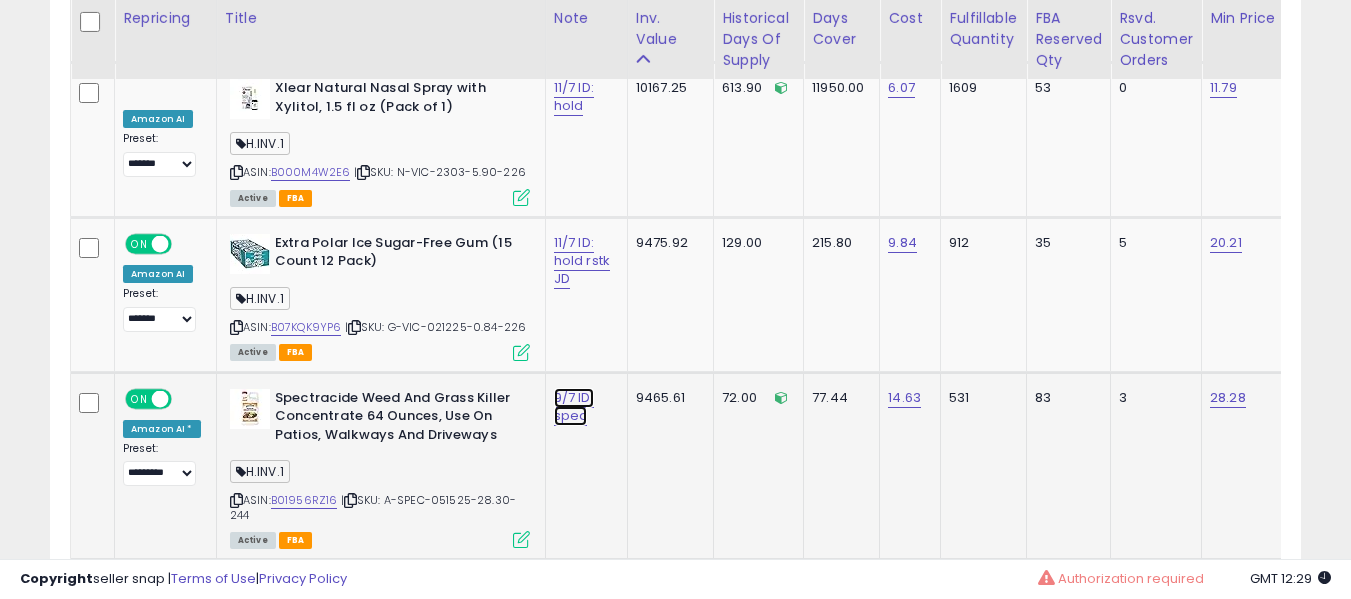 click on "9/7 ID: spec" at bounding box center (574, -6073) 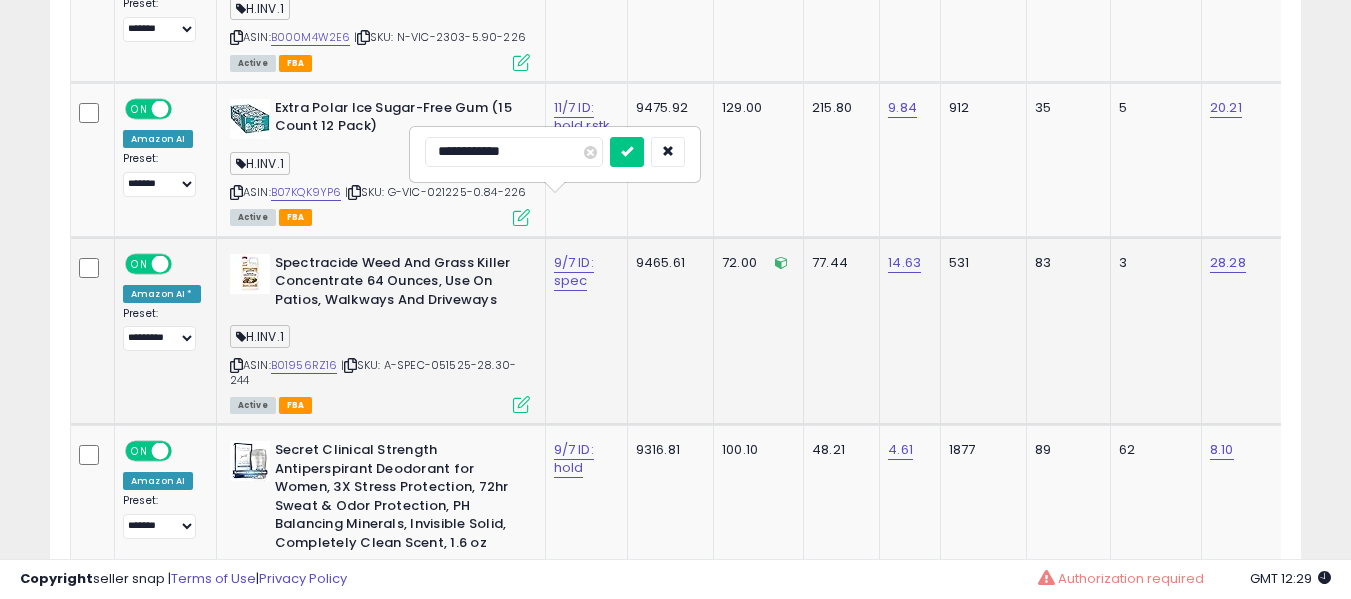 scroll, scrollTop: 7406, scrollLeft: 0, axis: vertical 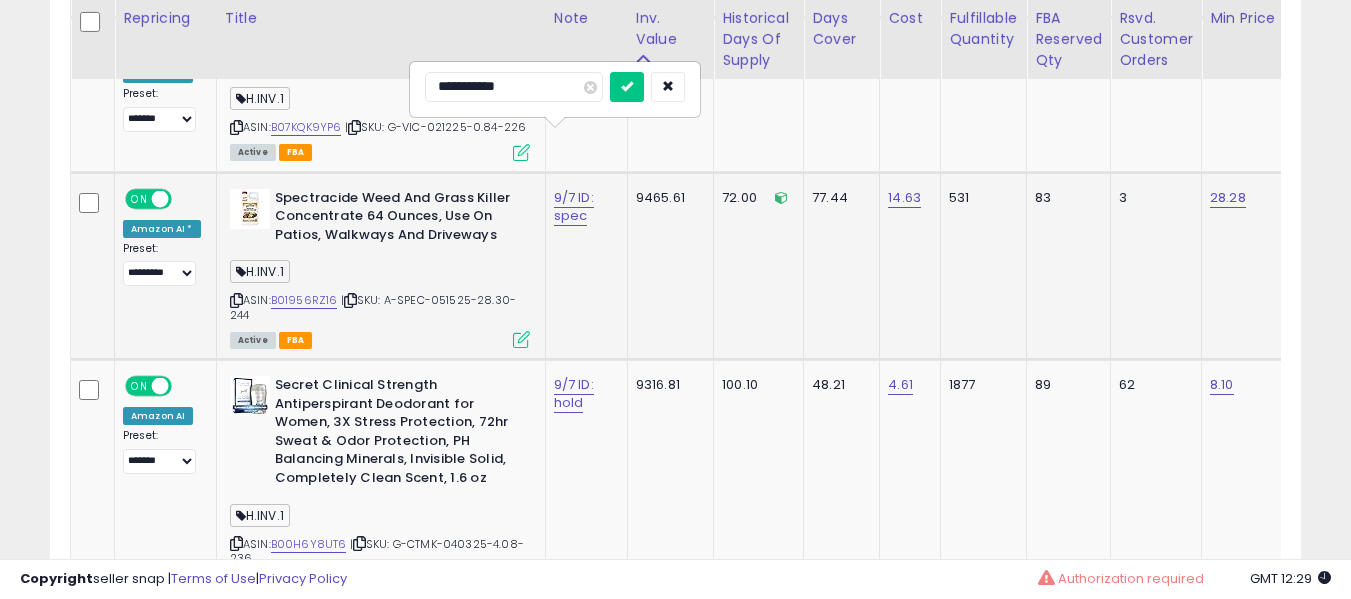 type on "**********" 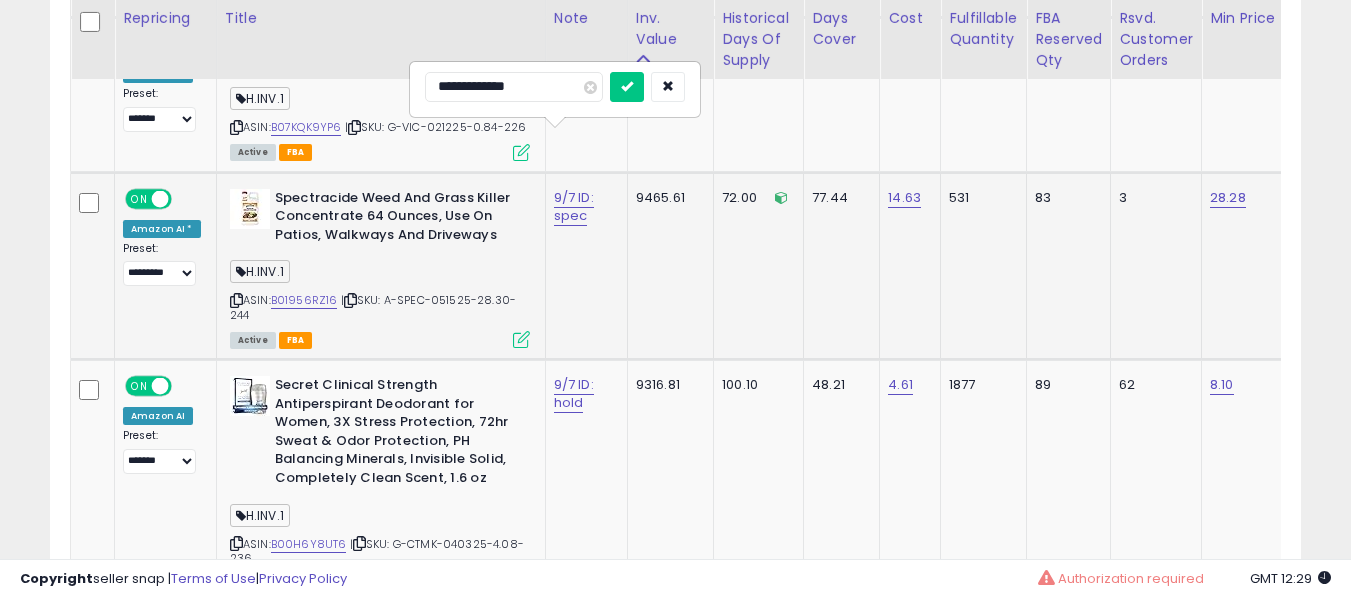 click at bounding box center [627, 87] 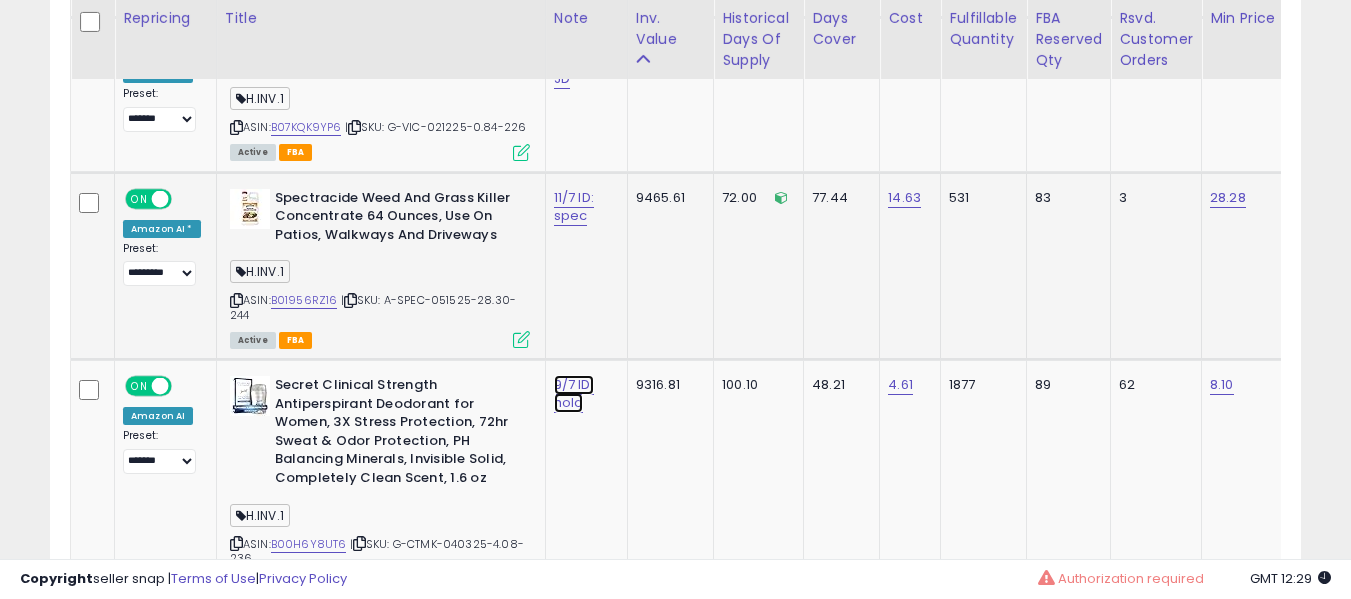 click on "9/7 ID: hold" at bounding box center [574, -6273] 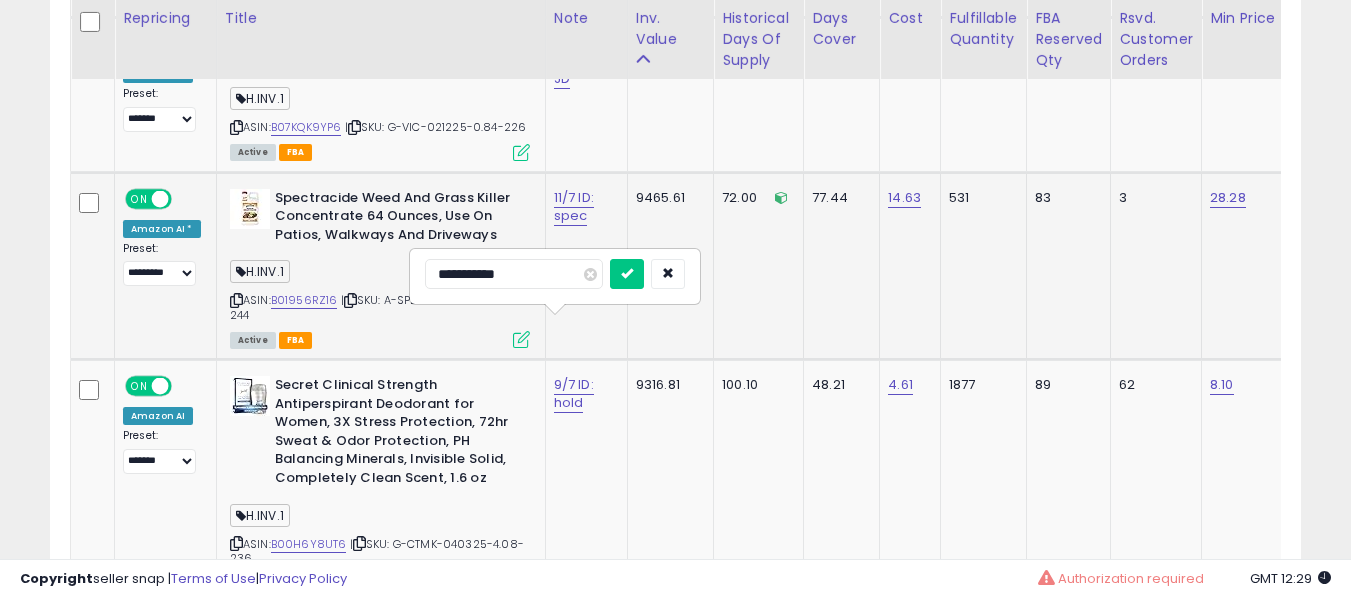 type on "**********" 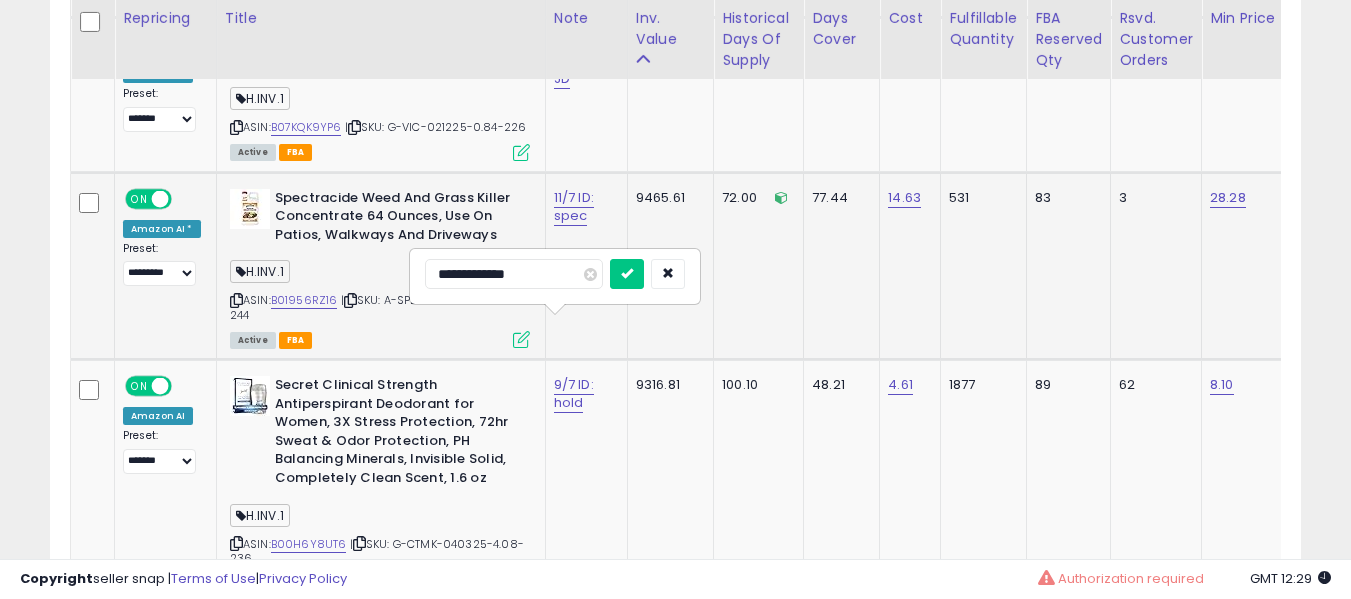 click at bounding box center (627, 274) 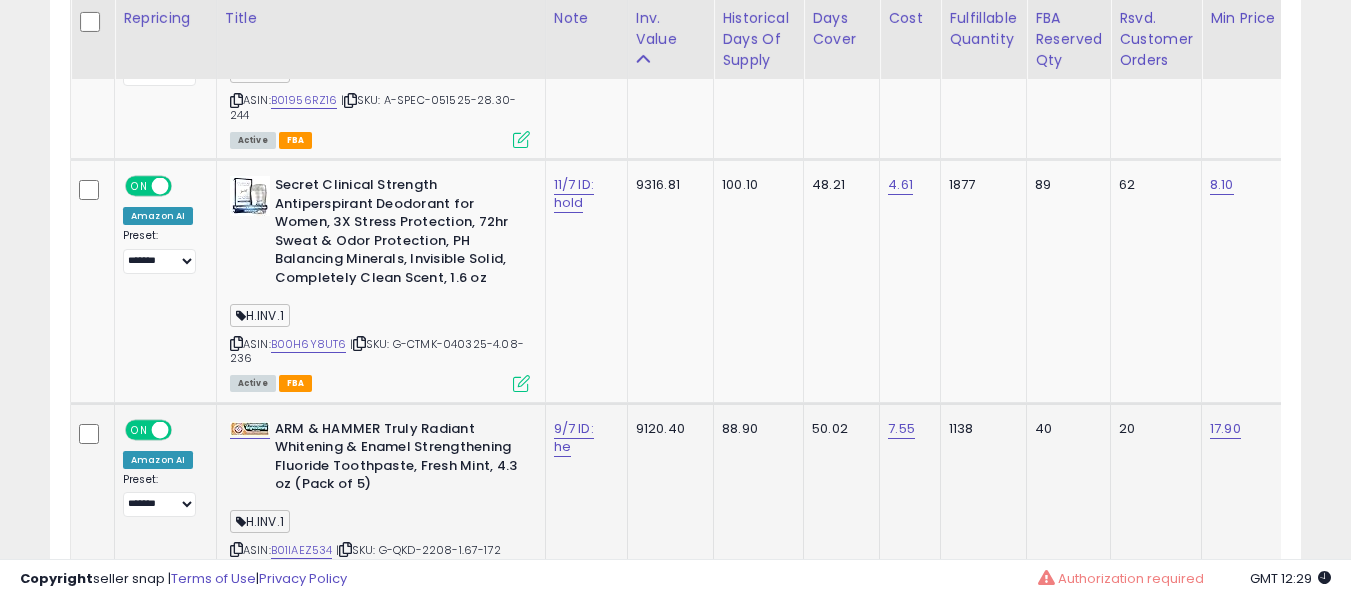 click on "9/7 ID: he" 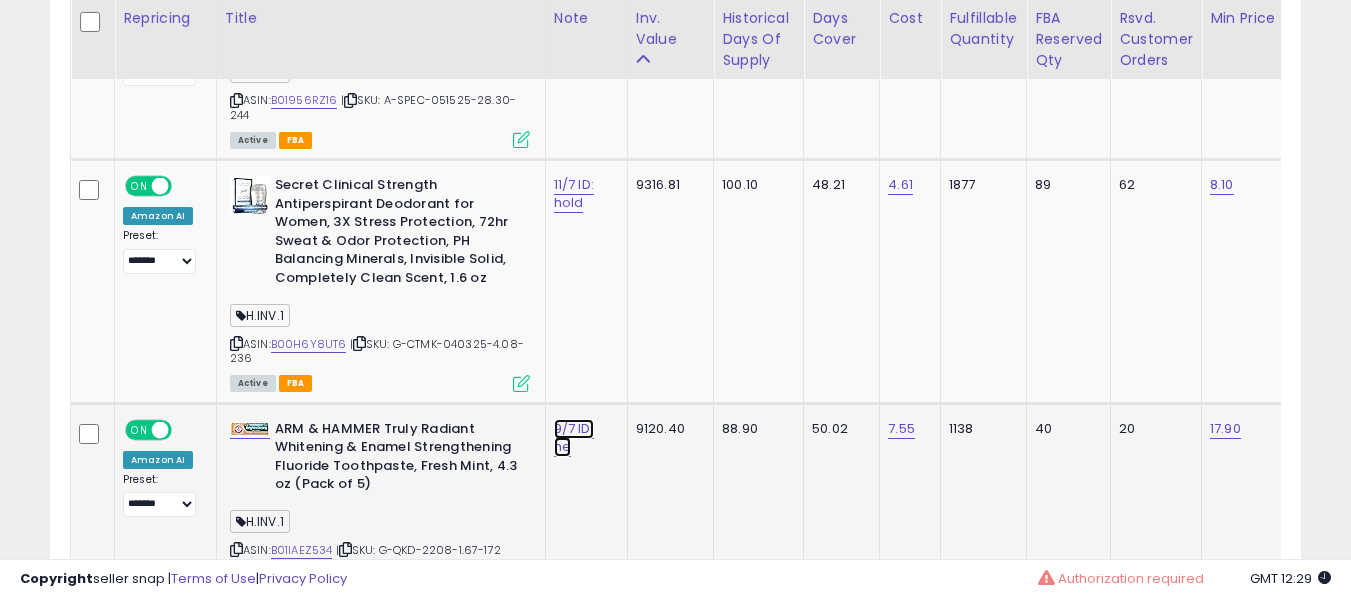click on "9/7 ID: he" at bounding box center (574, -6473) 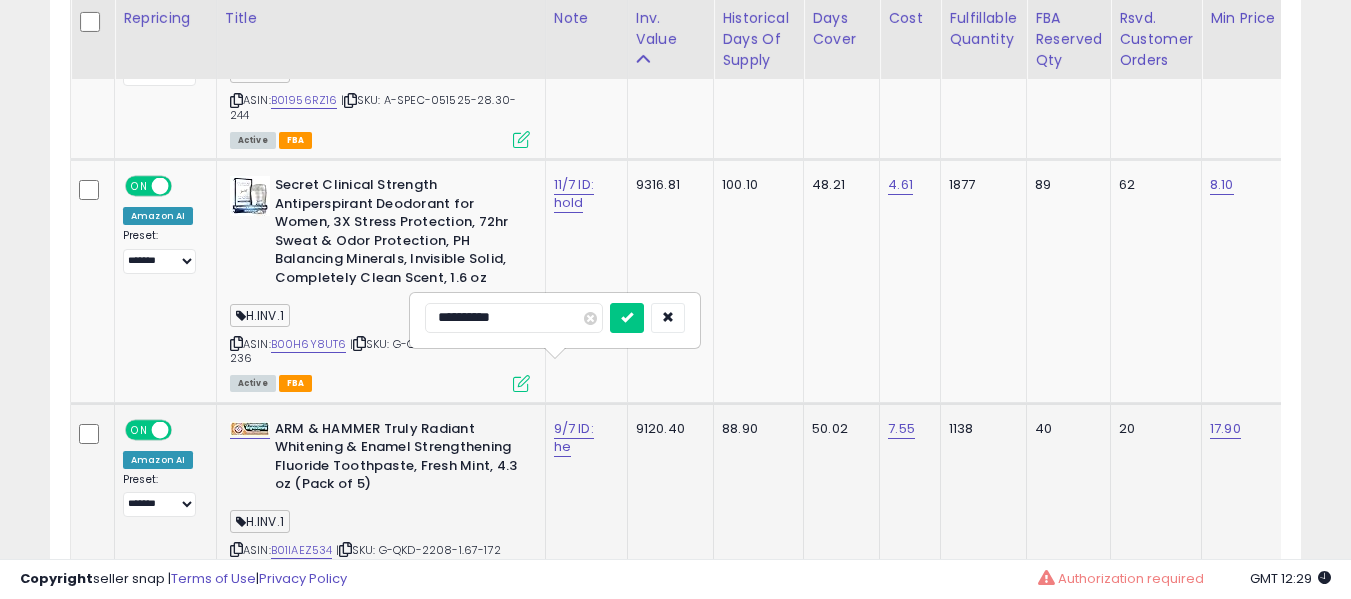 scroll, scrollTop: 7706, scrollLeft: 0, axis: vertical 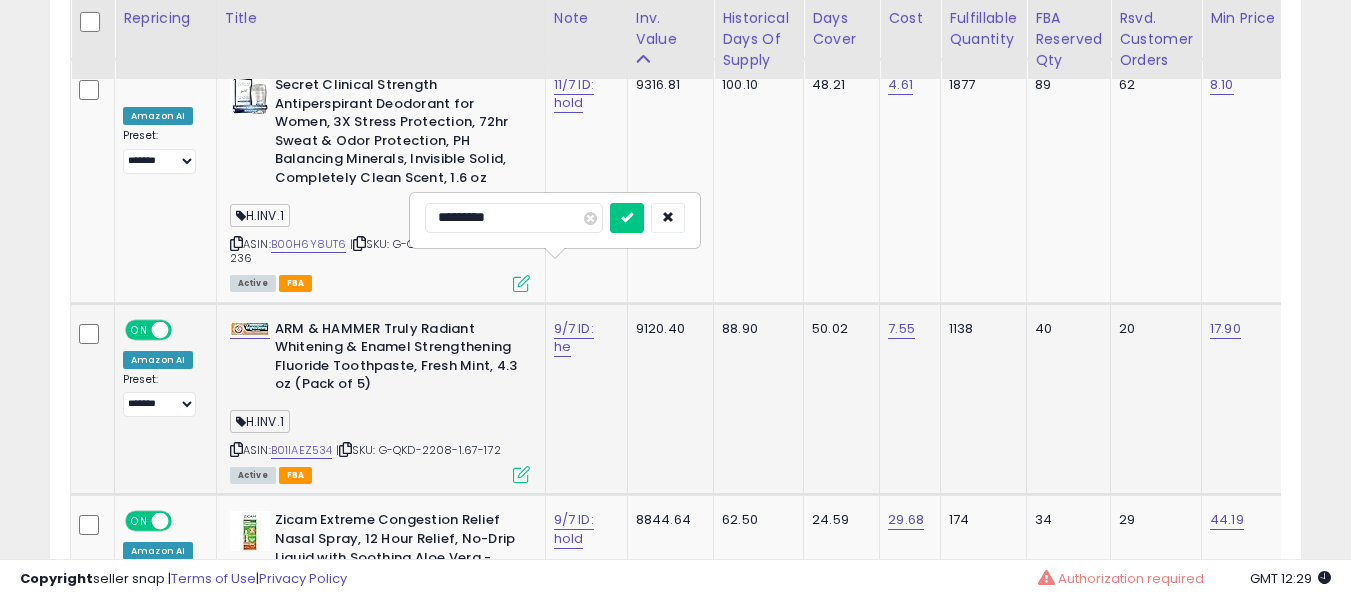 type on "**********" 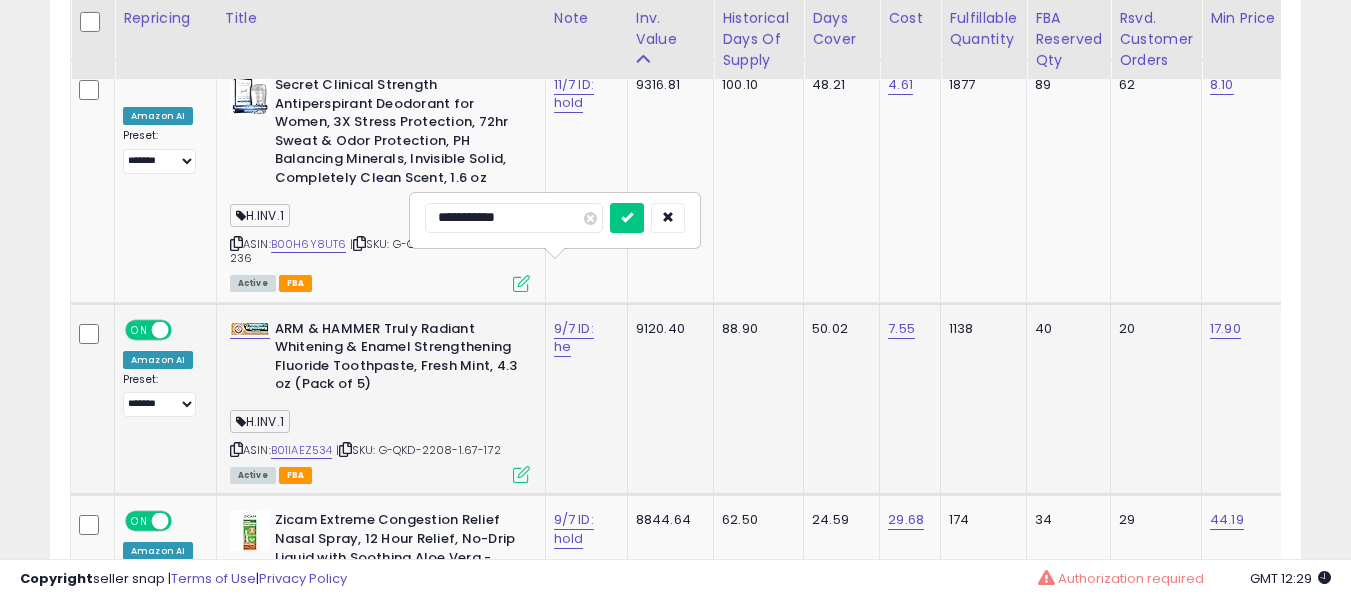 click at bounding box center [627, 218] 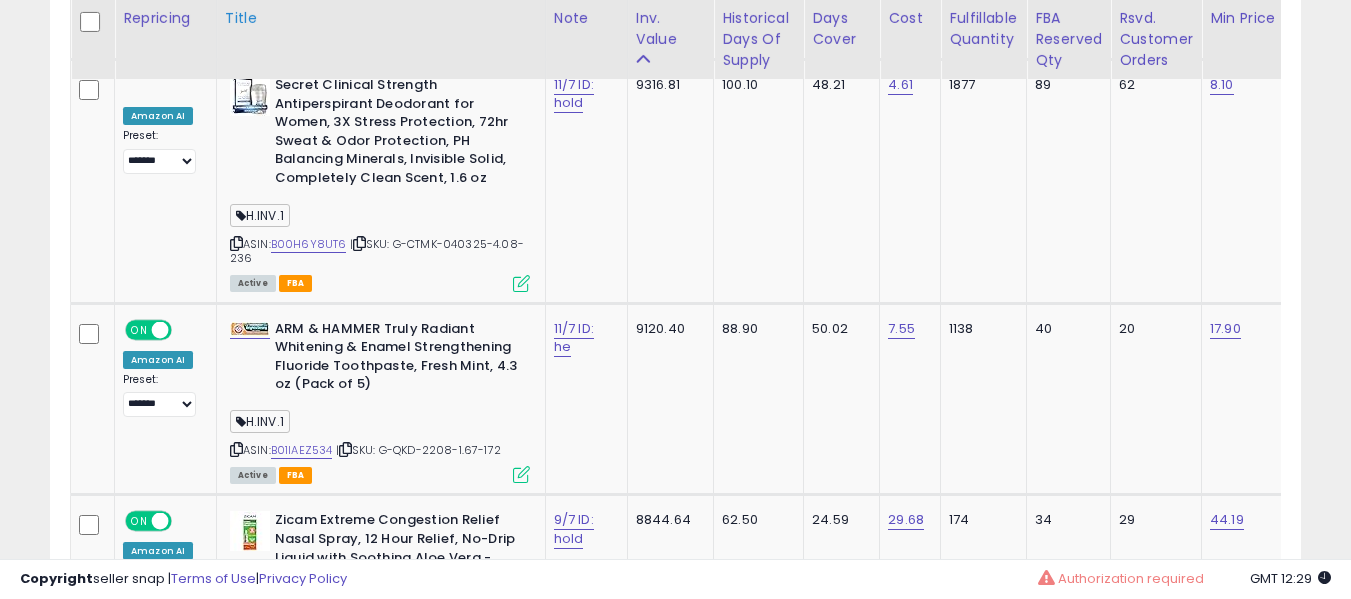 scroll, scrollTop: 5043, scrollLeft: 0, axis: vertical 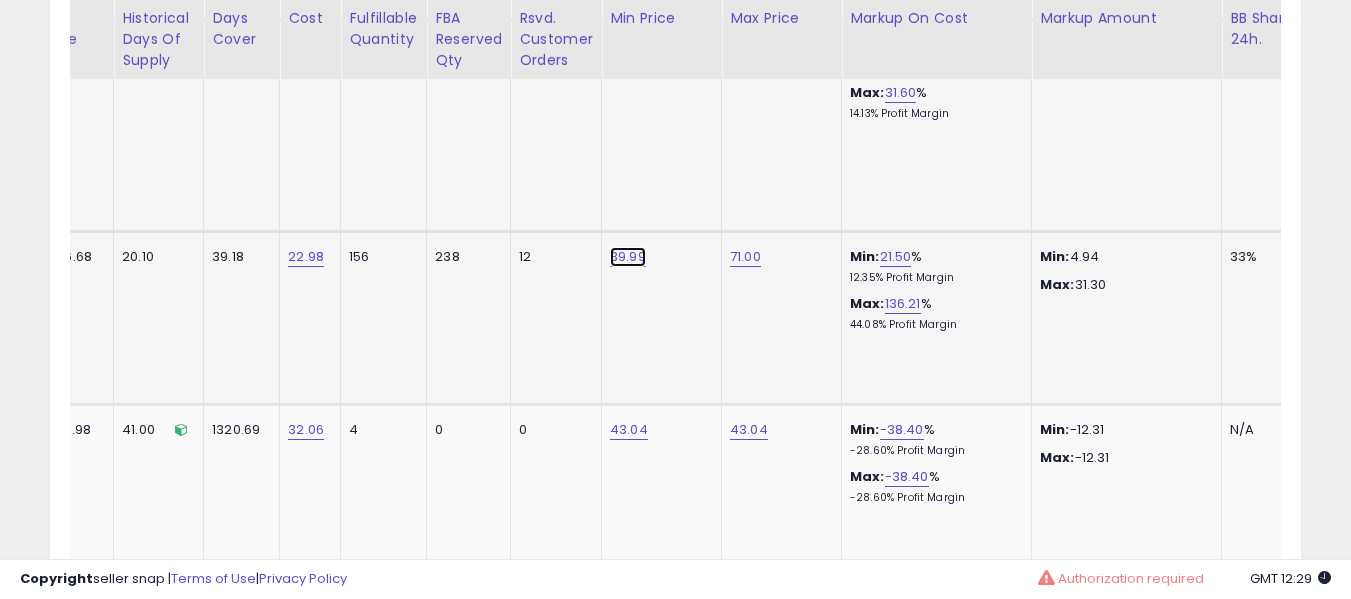 click on "39.99" at bounding box center [628, -3919] 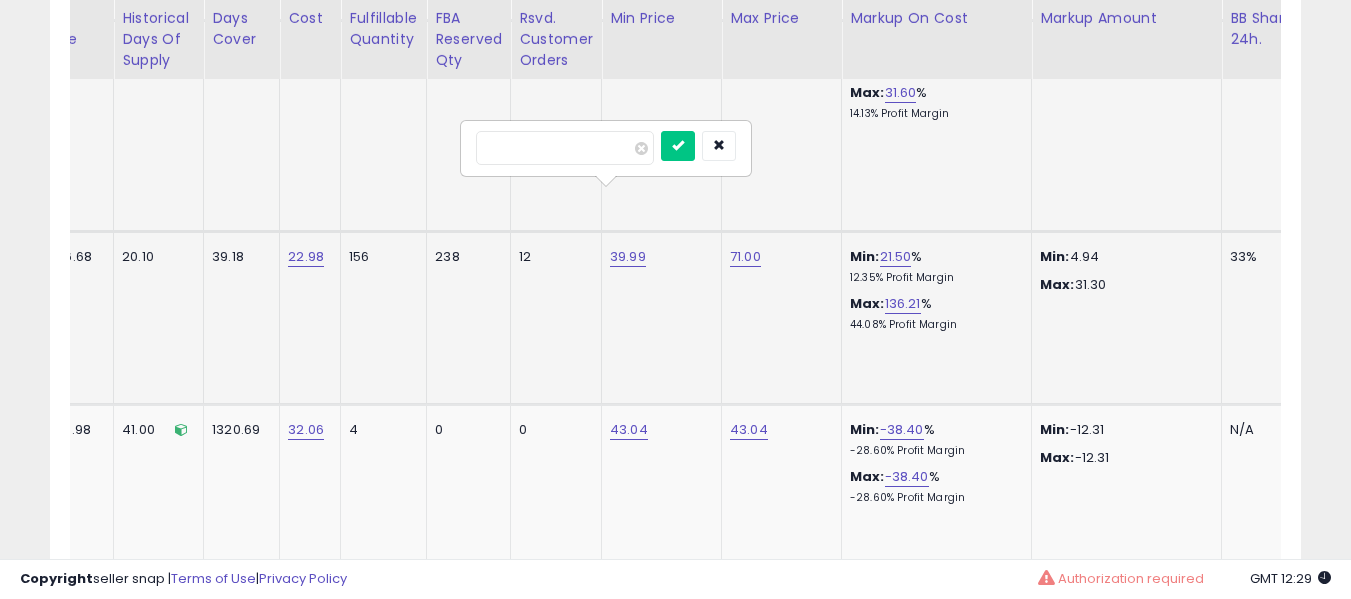 type on "*****" 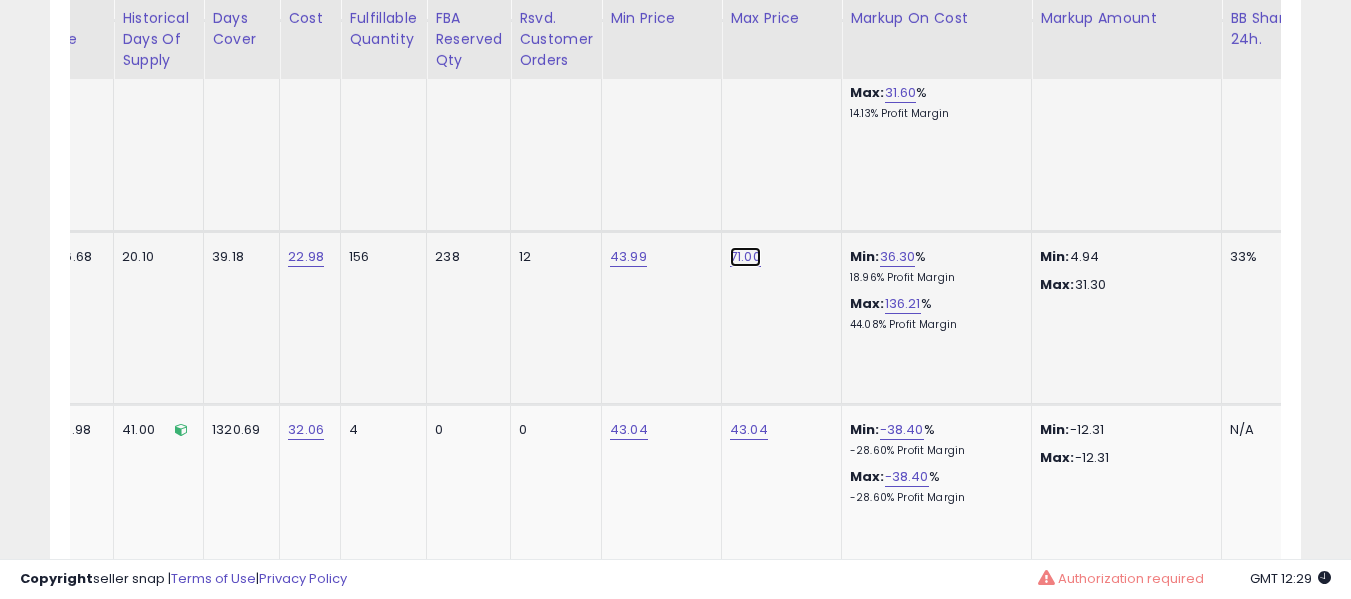 click on "71.00" at bounding box center (747, -3919) 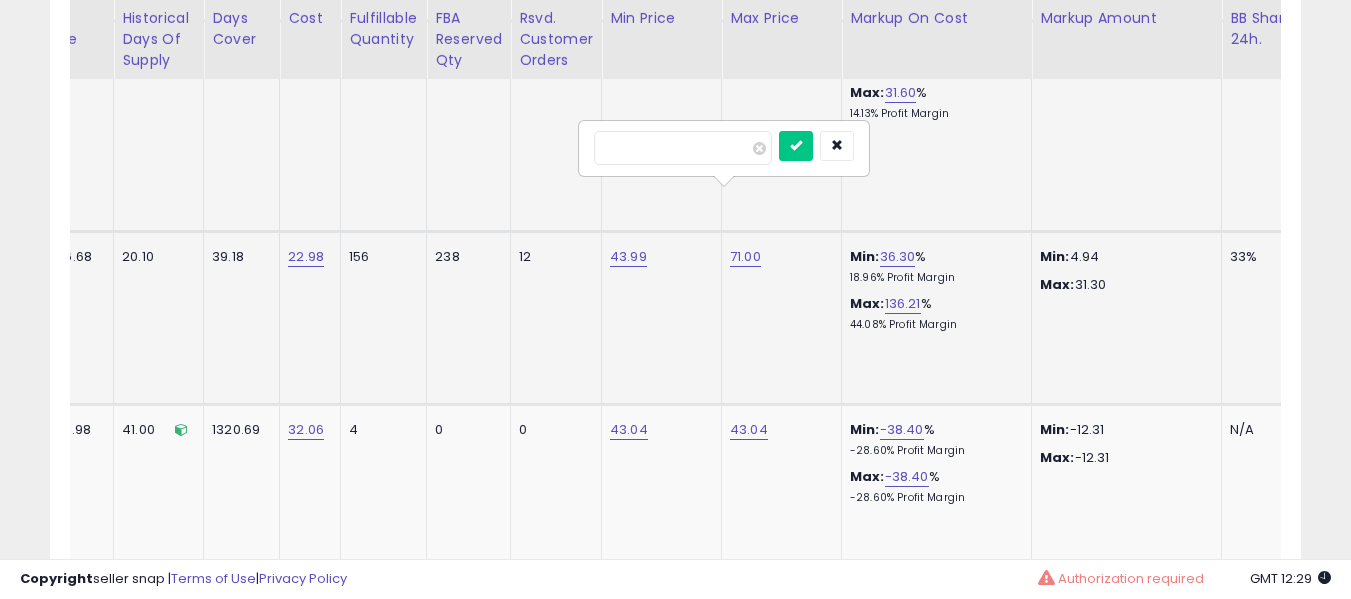 type on "*****" 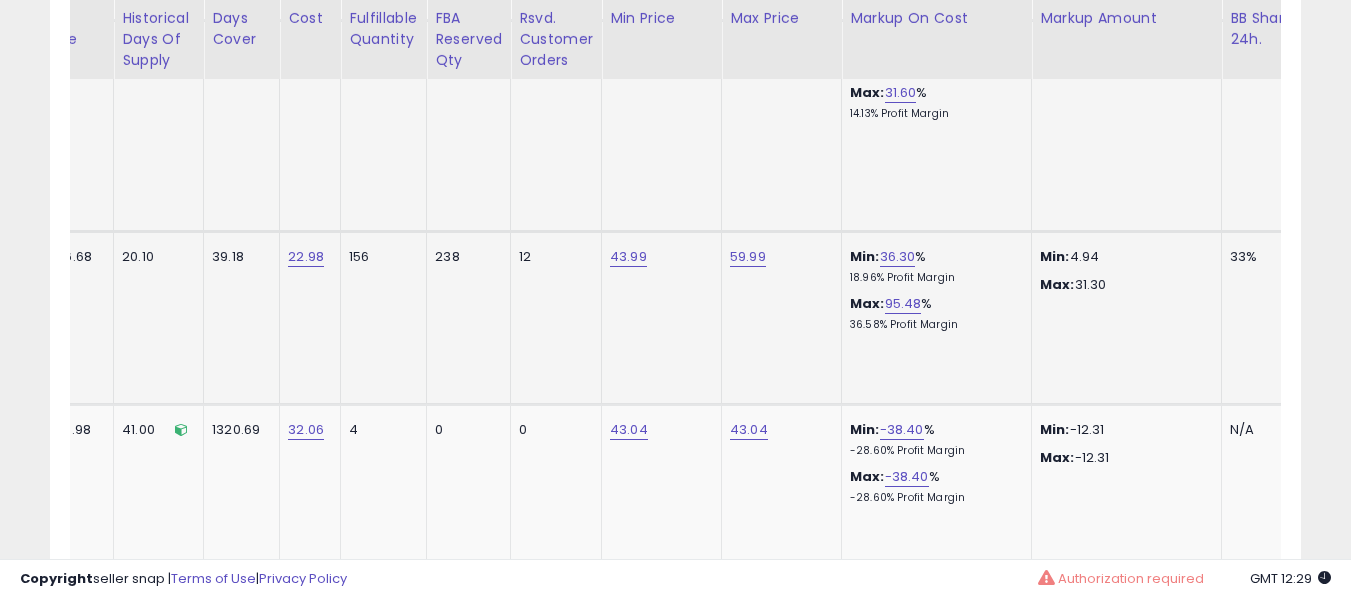 scroll, scrollTop: 0, scrollLeft: 0, axis: both 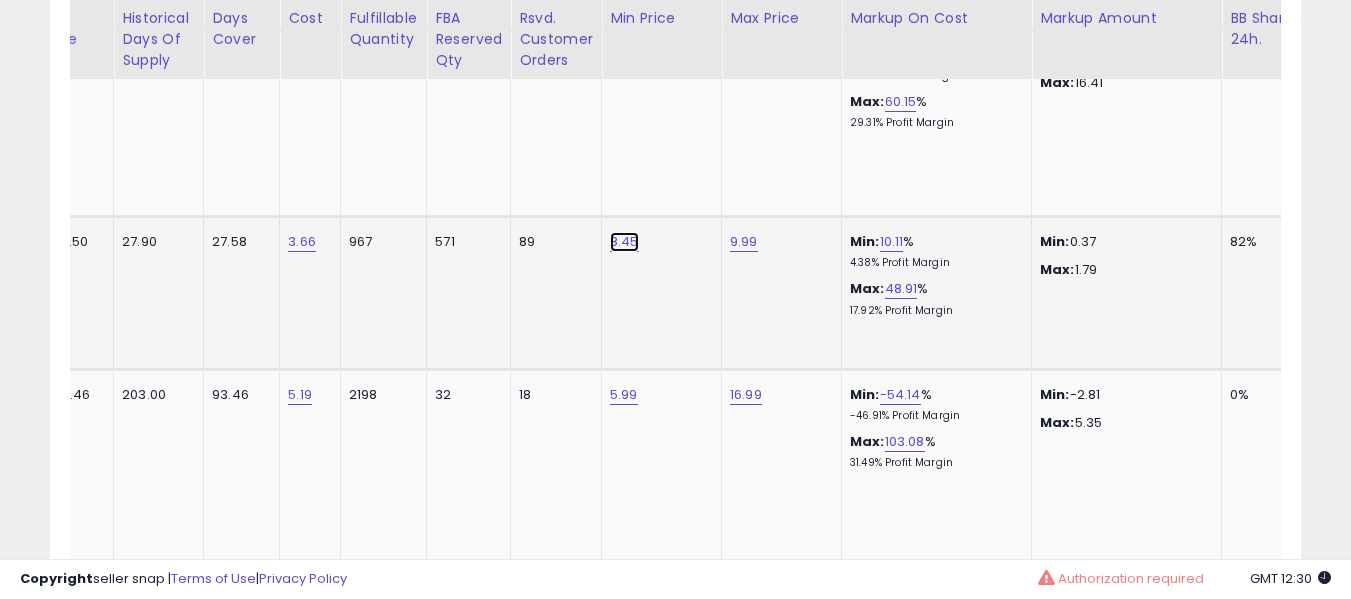 click on "8.45" at bounding box center (628, -4519) 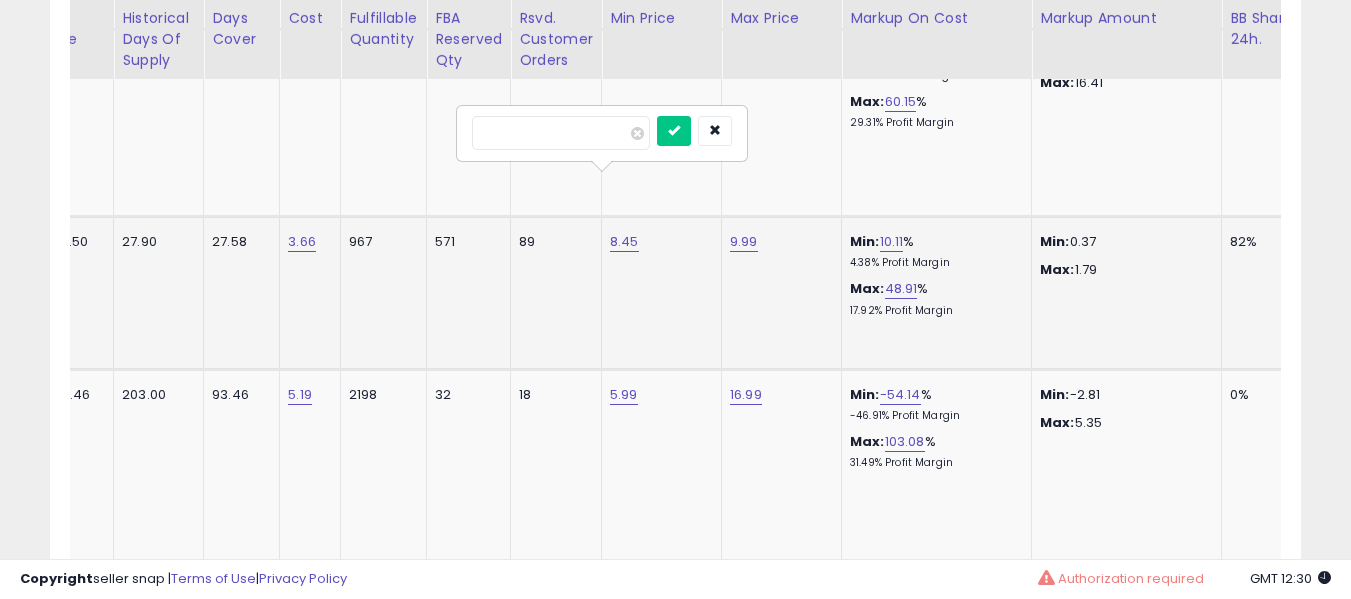 type on "****" 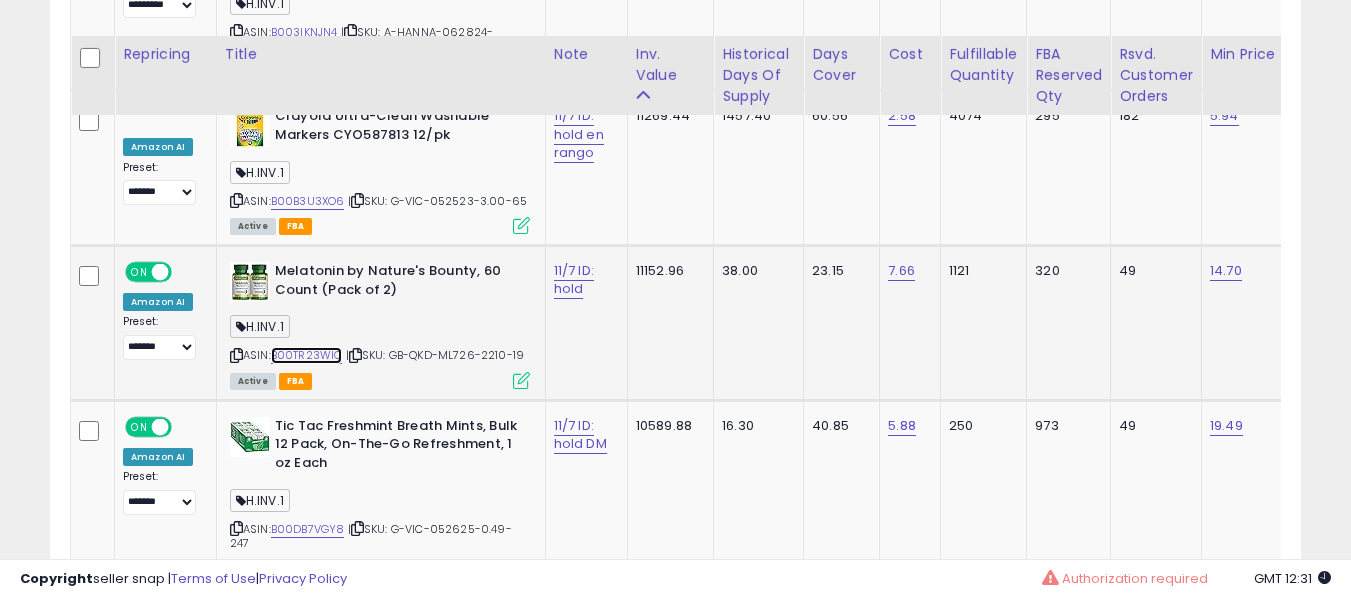 scroll, scrollTop: 6347, scrollLeft: 0, axis: vertical 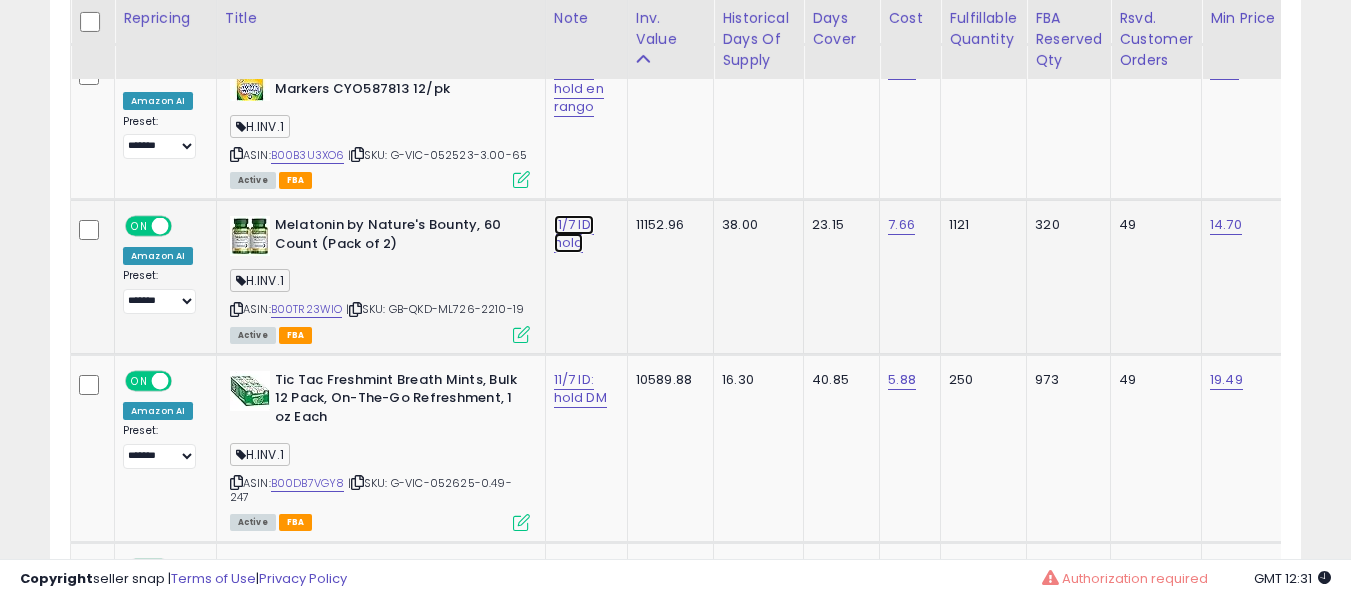 click on "11/7 ID: hold" at bounding box center [574, -5214] 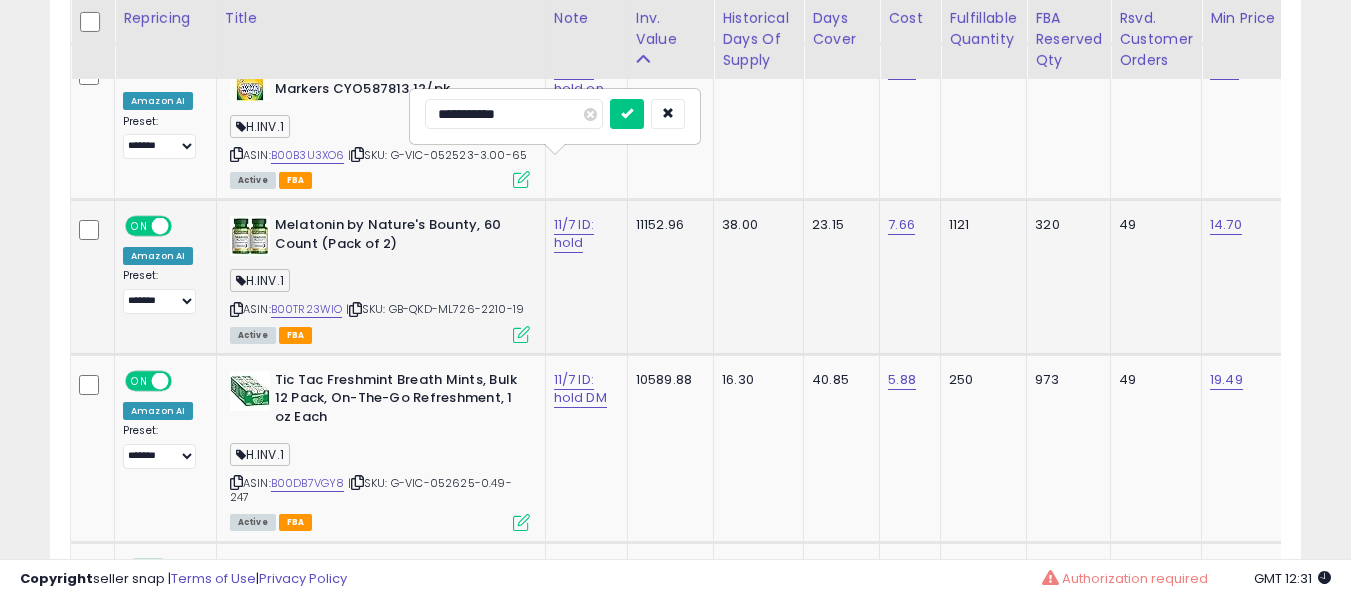 type on "**********" 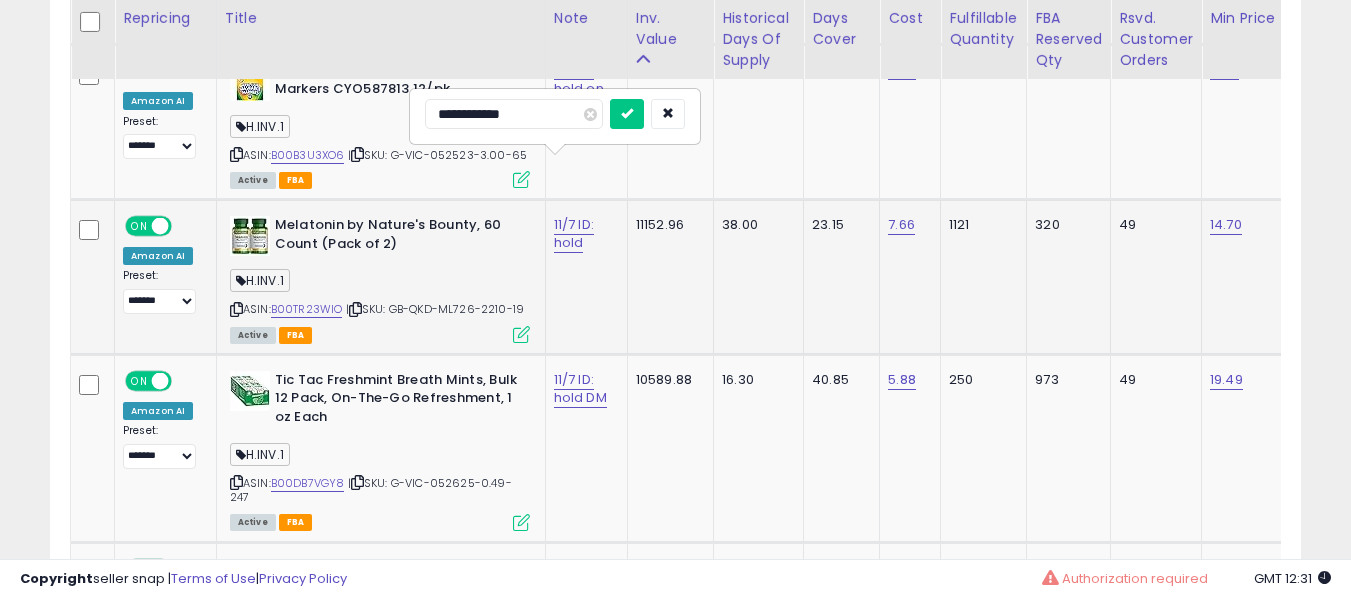 click at bounding box center [627, 114] 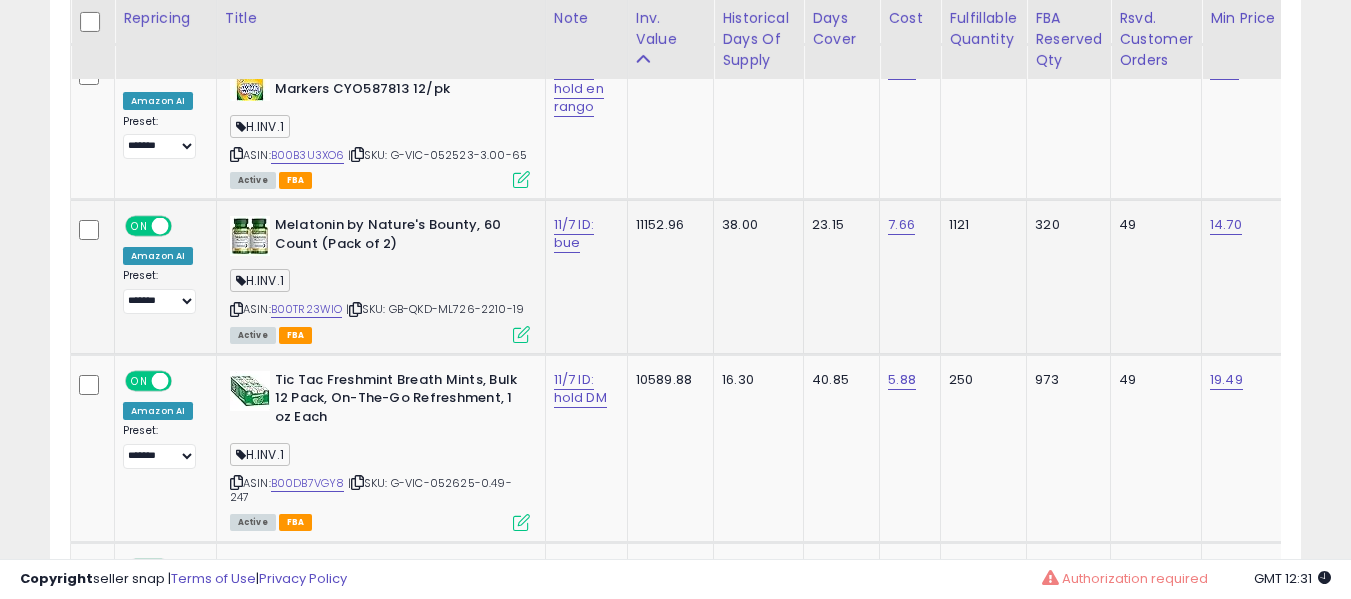 scroll, scrollTop: 0, scrollLeft: 600, axis: horizontal 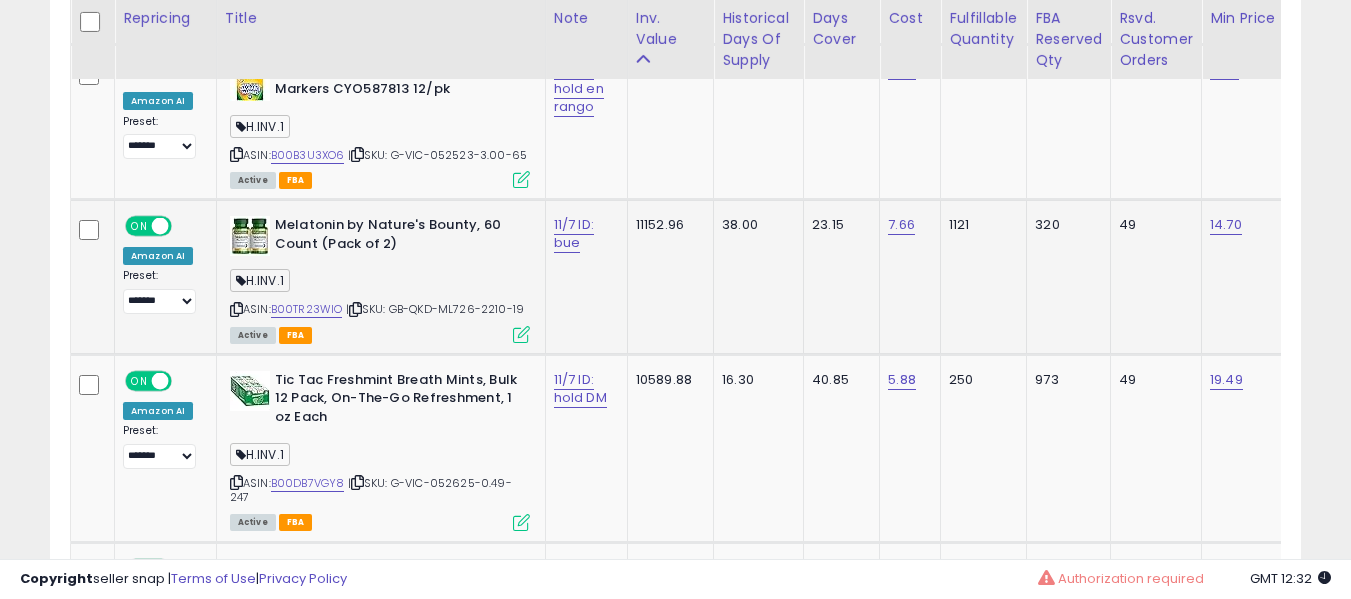 click at bounding box center (236, 309) 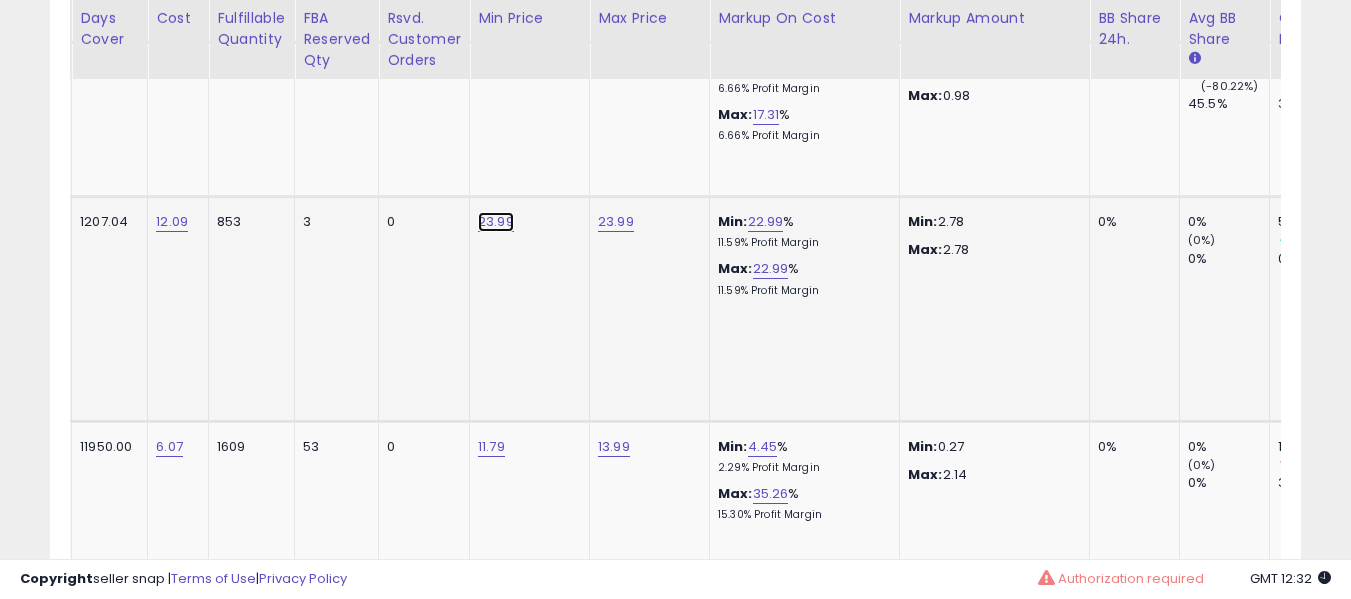 click on "23.99" at bounding box center [496, -5723] 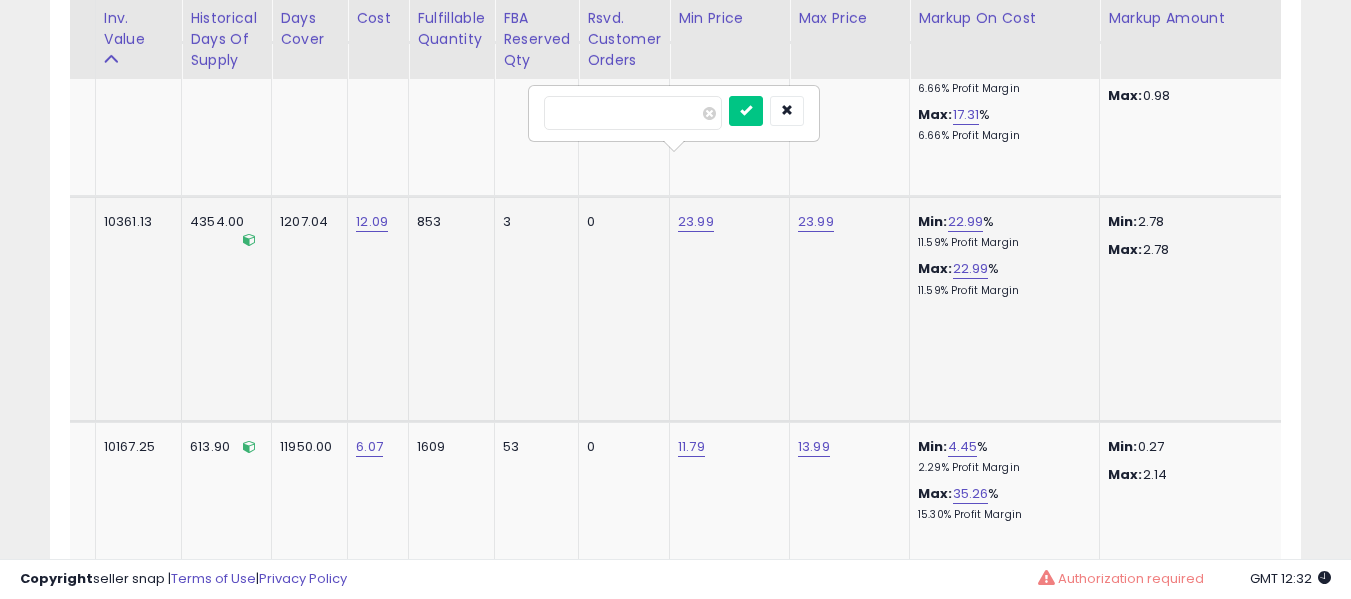 type on "*****" 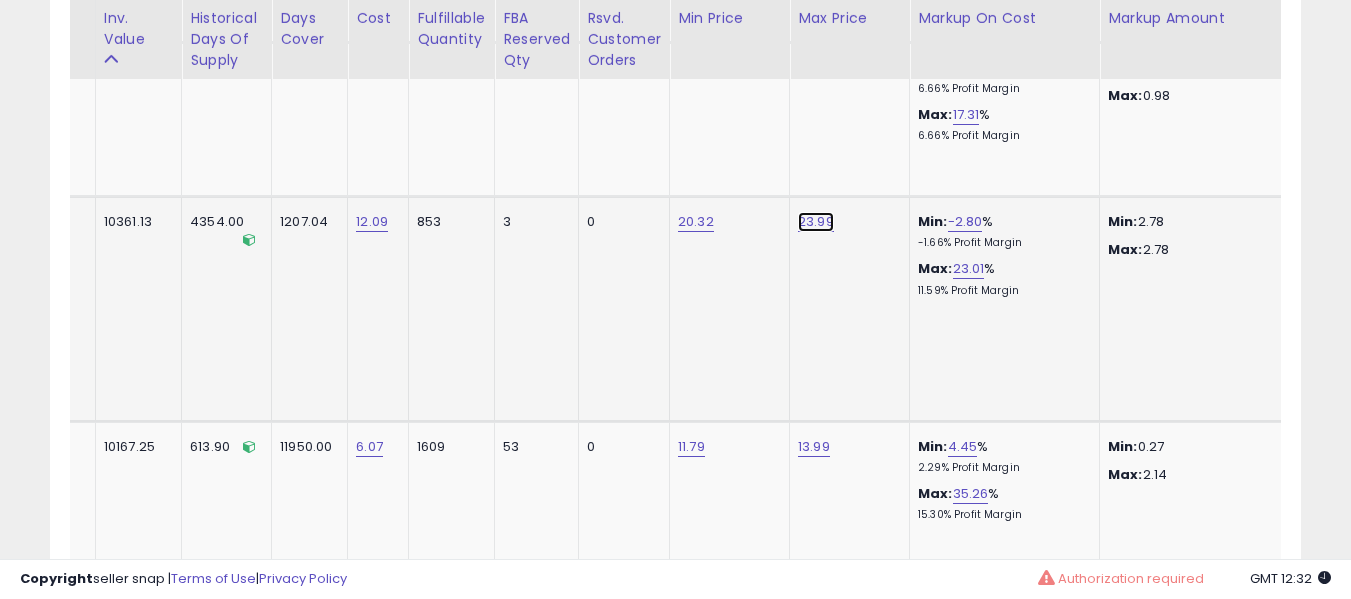 click on "23.99" at bounding box center (815, -5723) 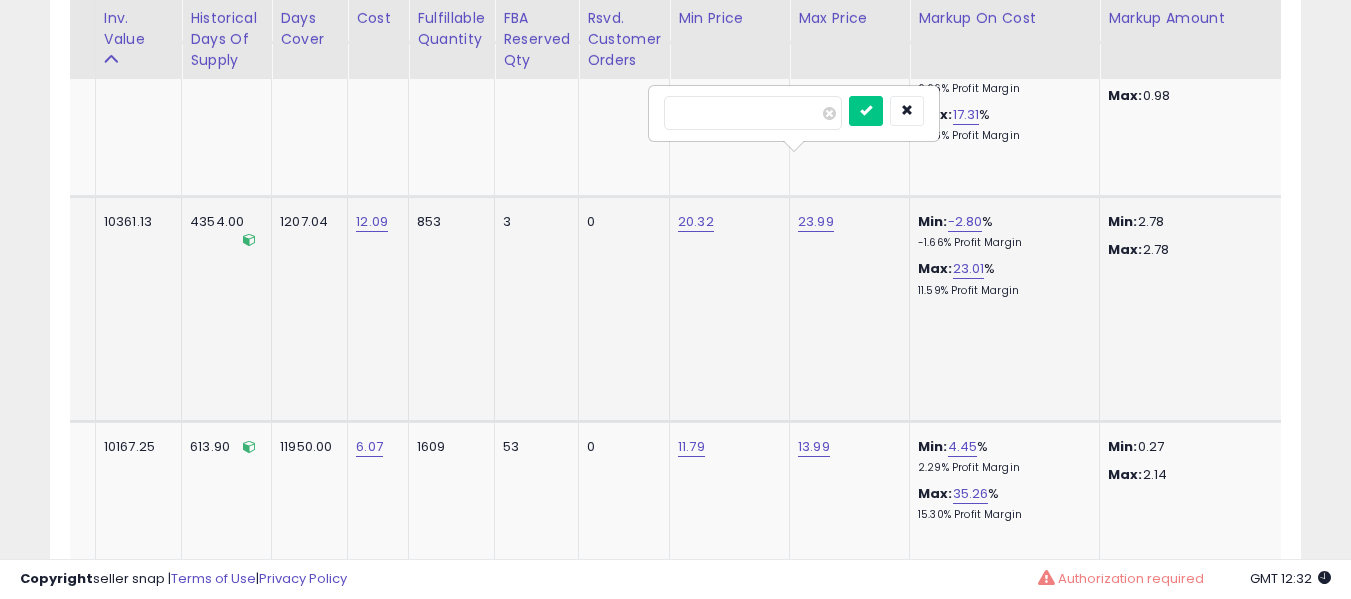 type on "*****" 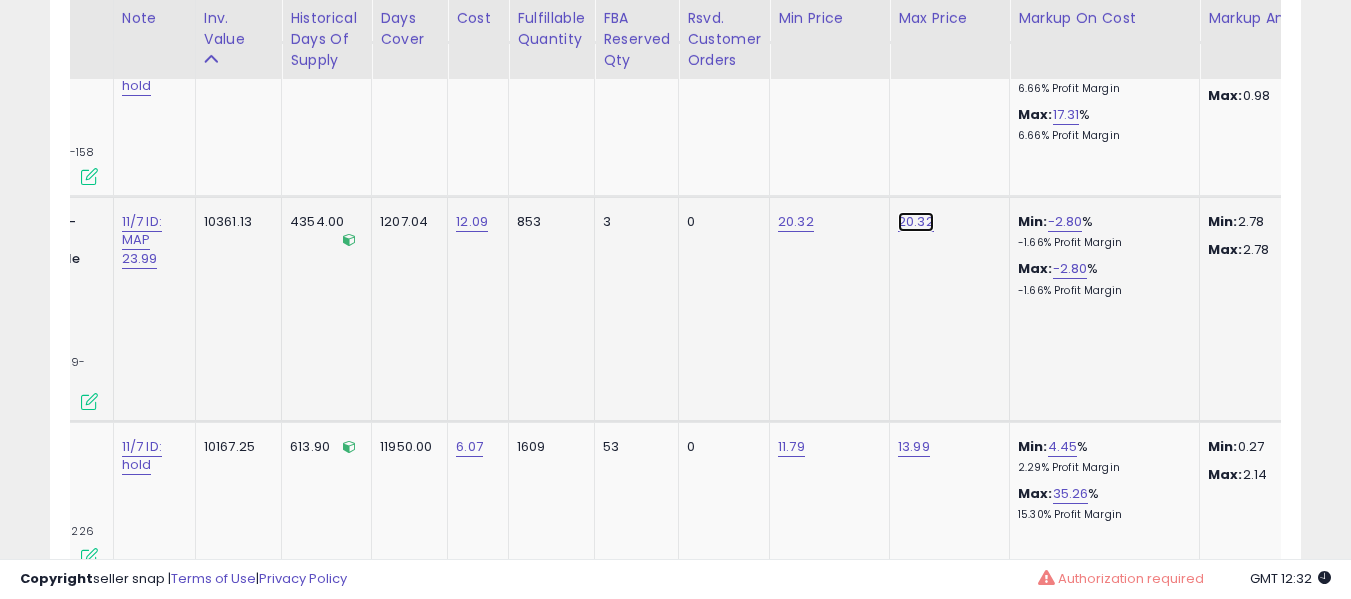 click on "20.32" at bounding box center [915, -5723] 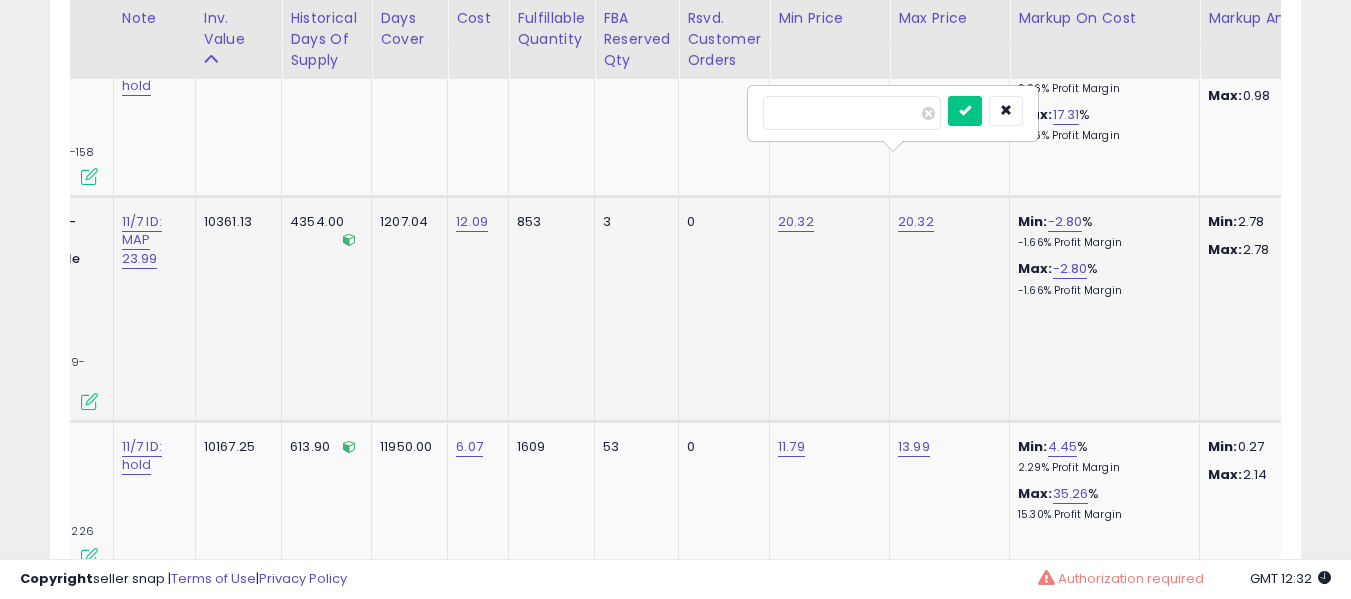 type on "*****" 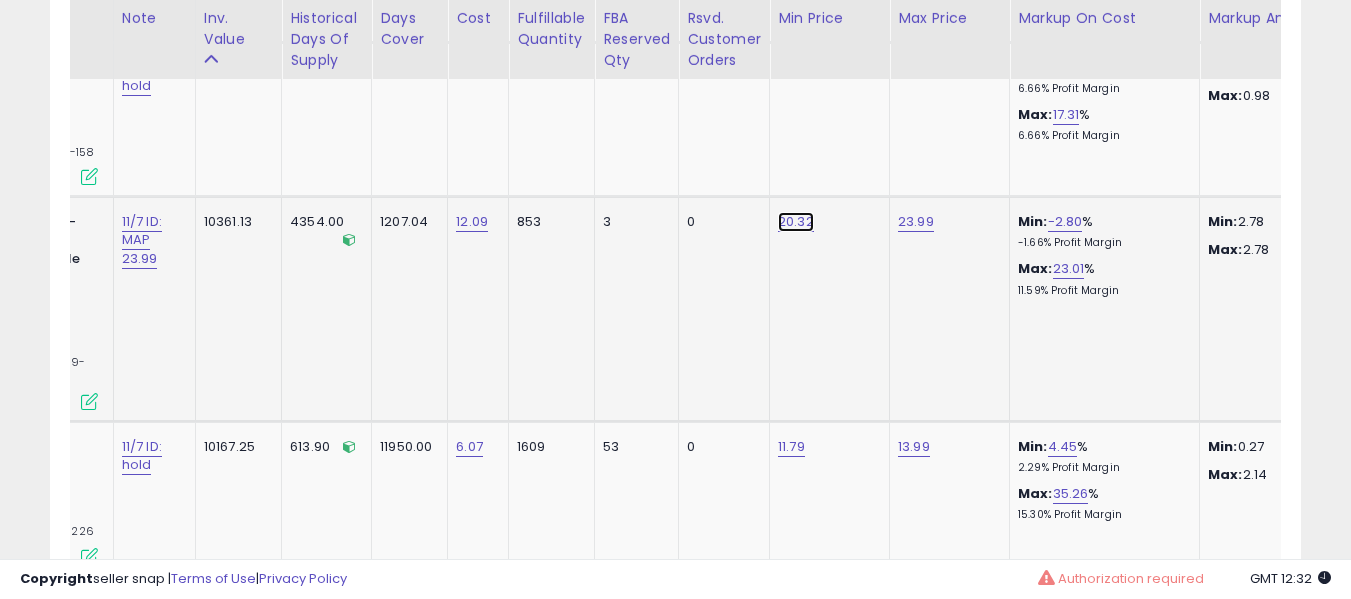 click on "20.32" at bounding box center [796, -5723] 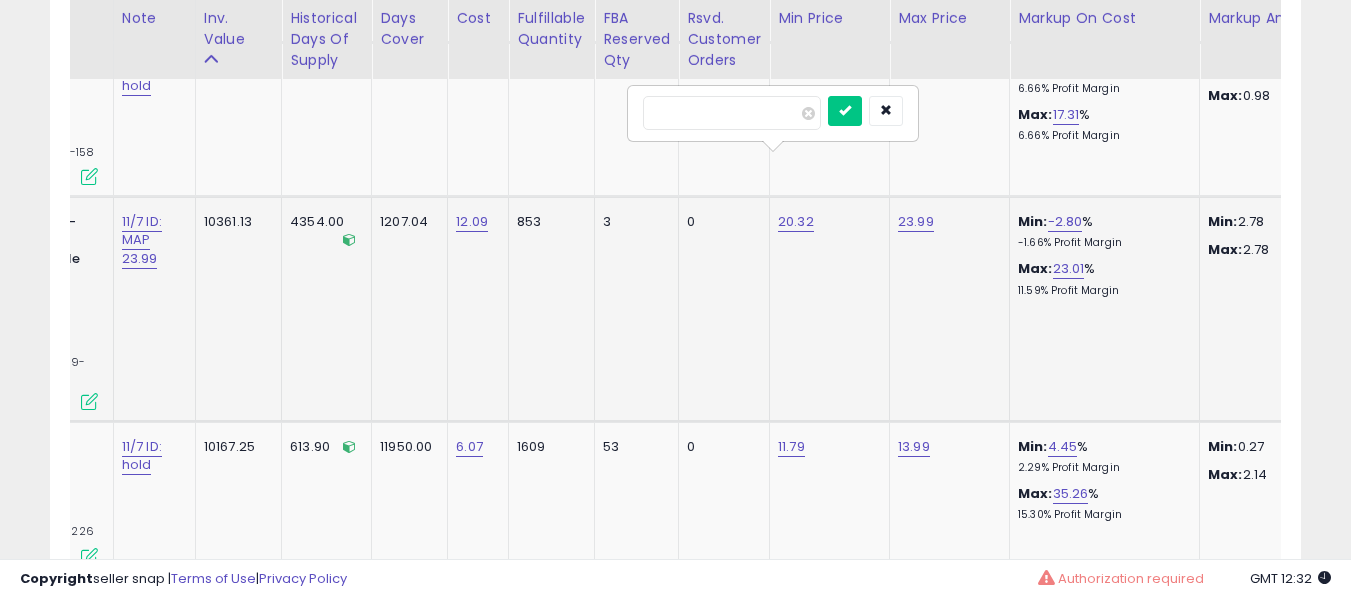 type on "*****" 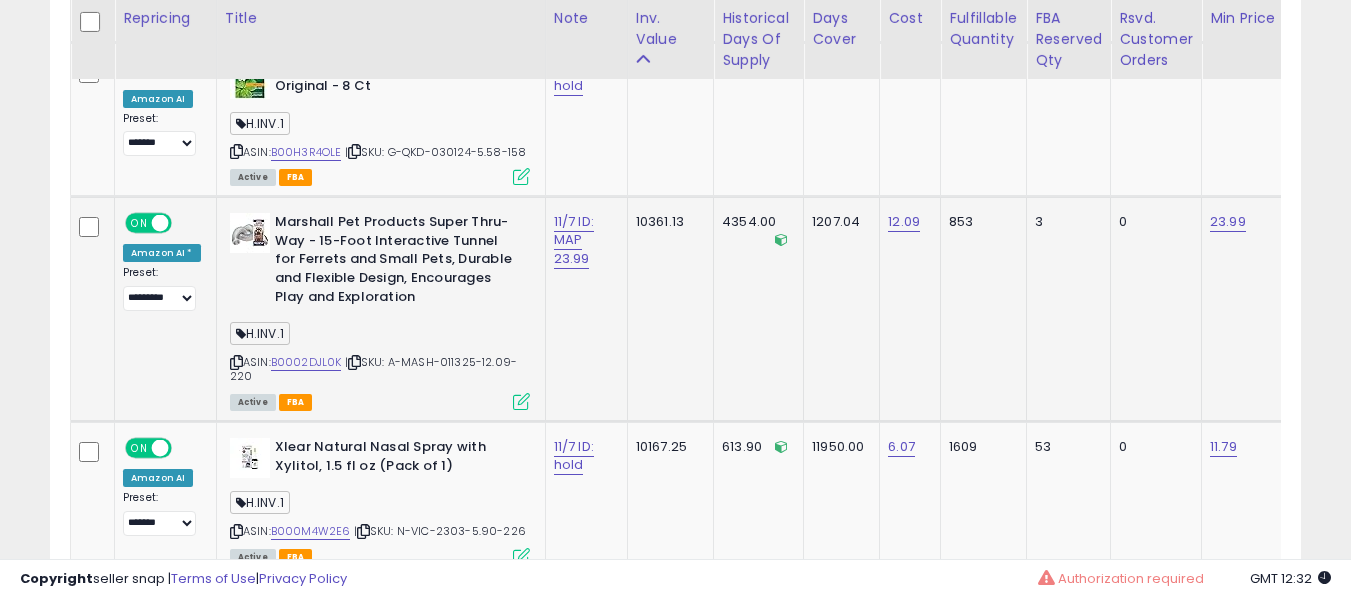 click at bounding box center [236, 362] 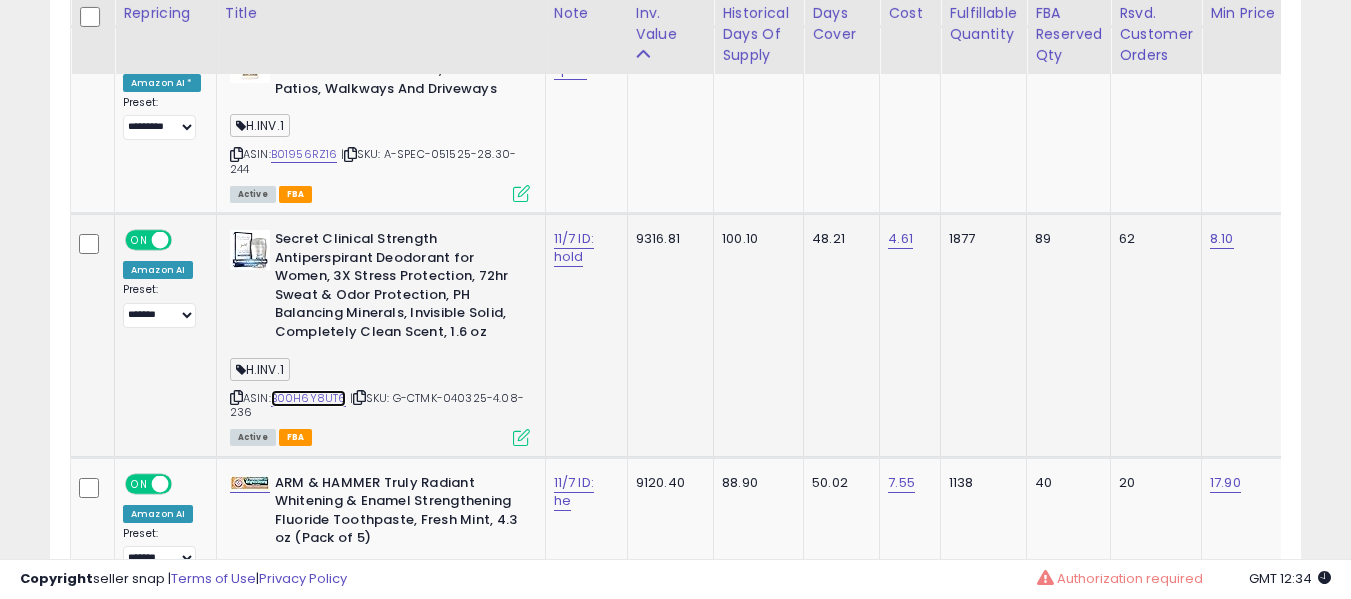 scroll, scrollTop: 7547, scrollLeft: 0, axis: vertical 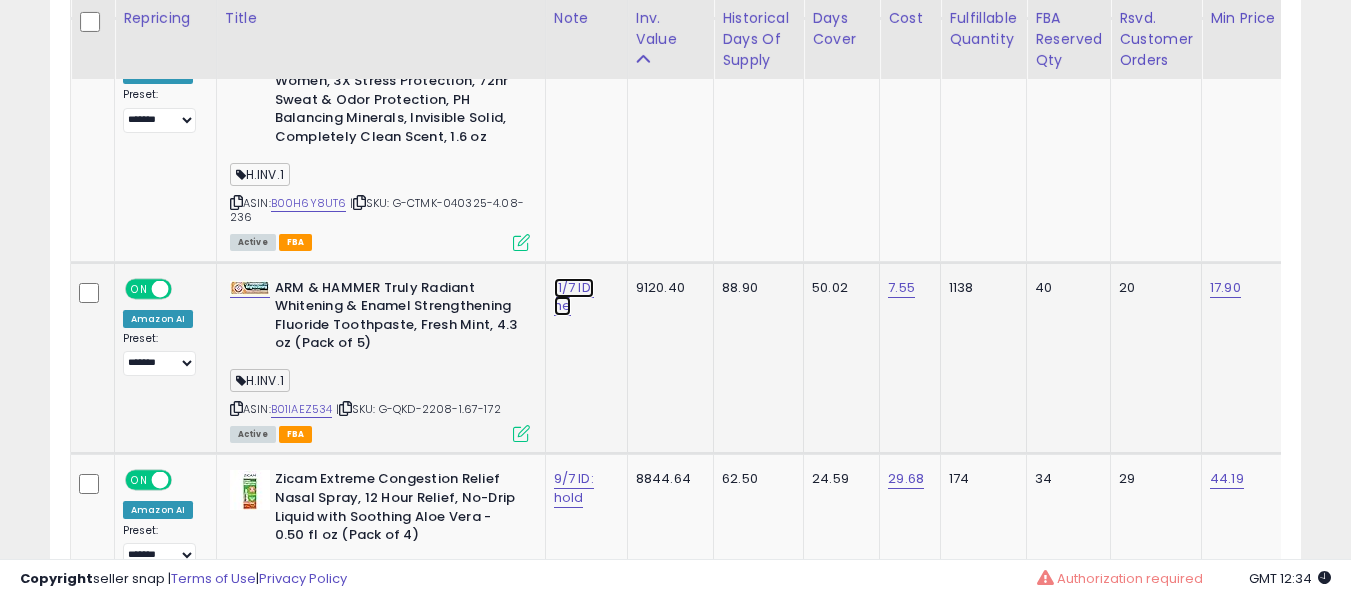 click on "11/7 ID: he" at bounding box center [574, -6614] 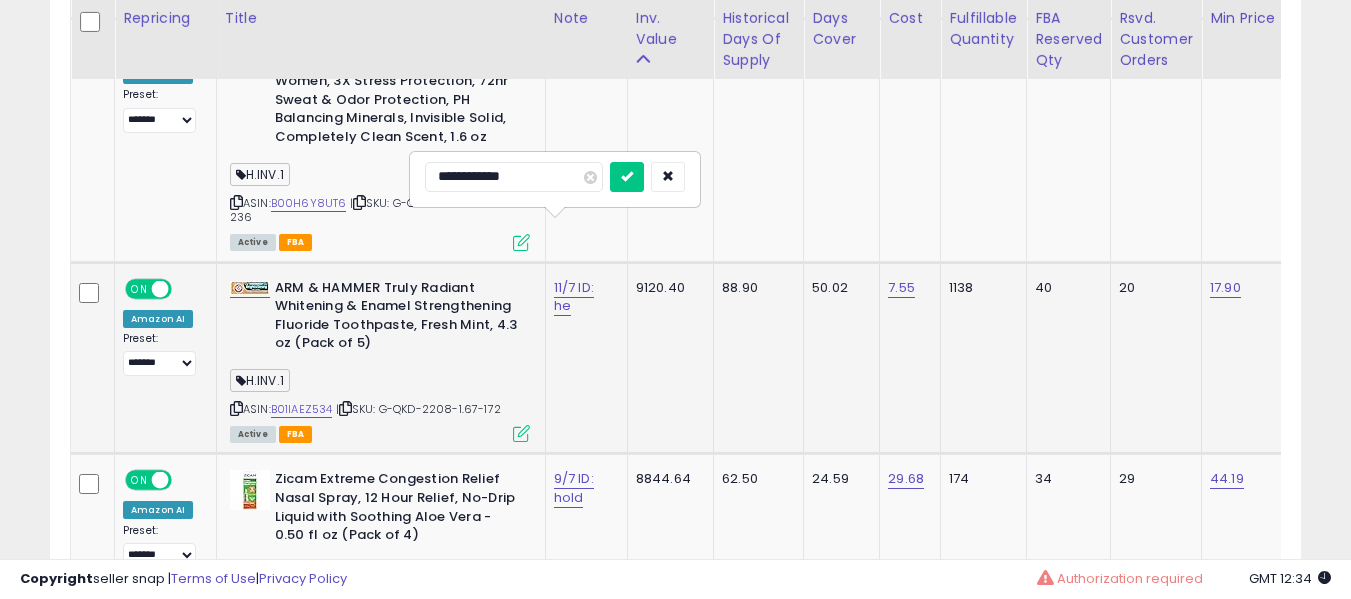 type on "**********" 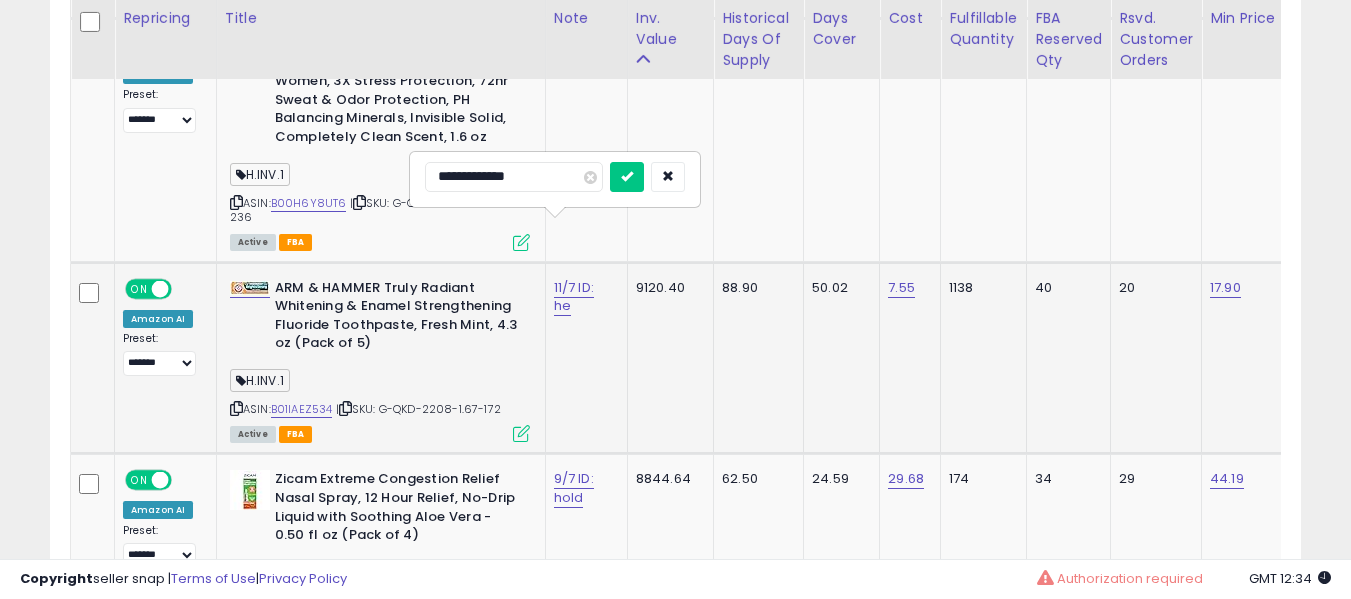 click at bounding box center [627, 177] 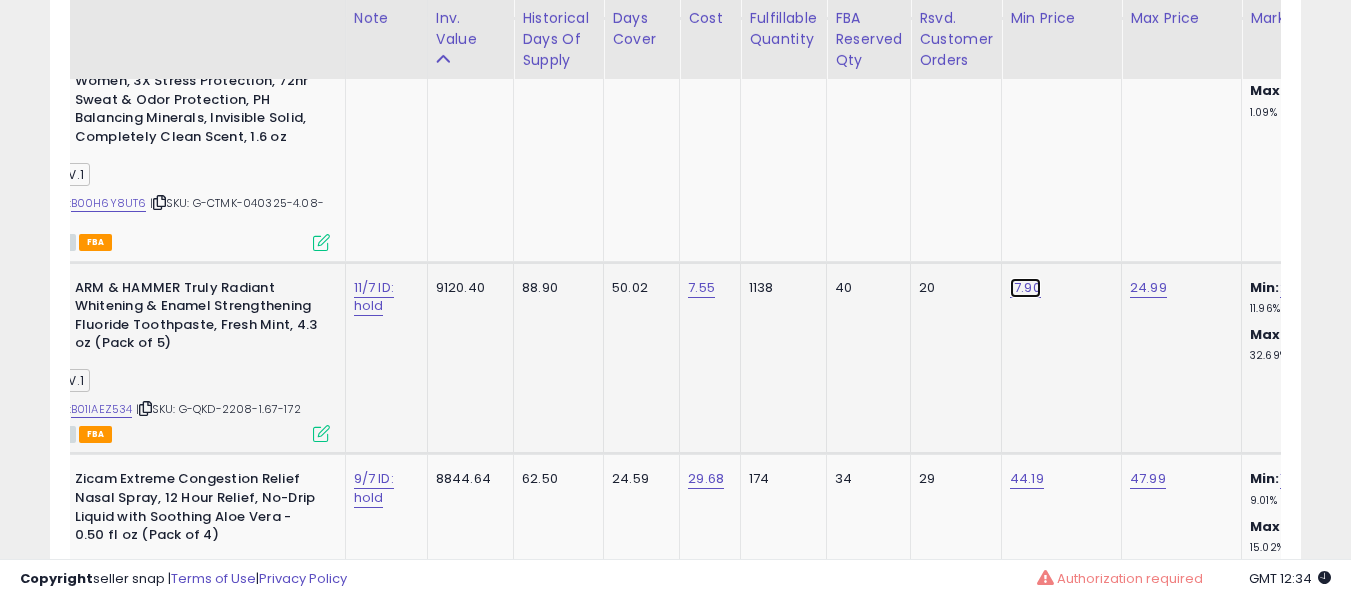 click on "17.90" at bounding box center (1028, -6623) 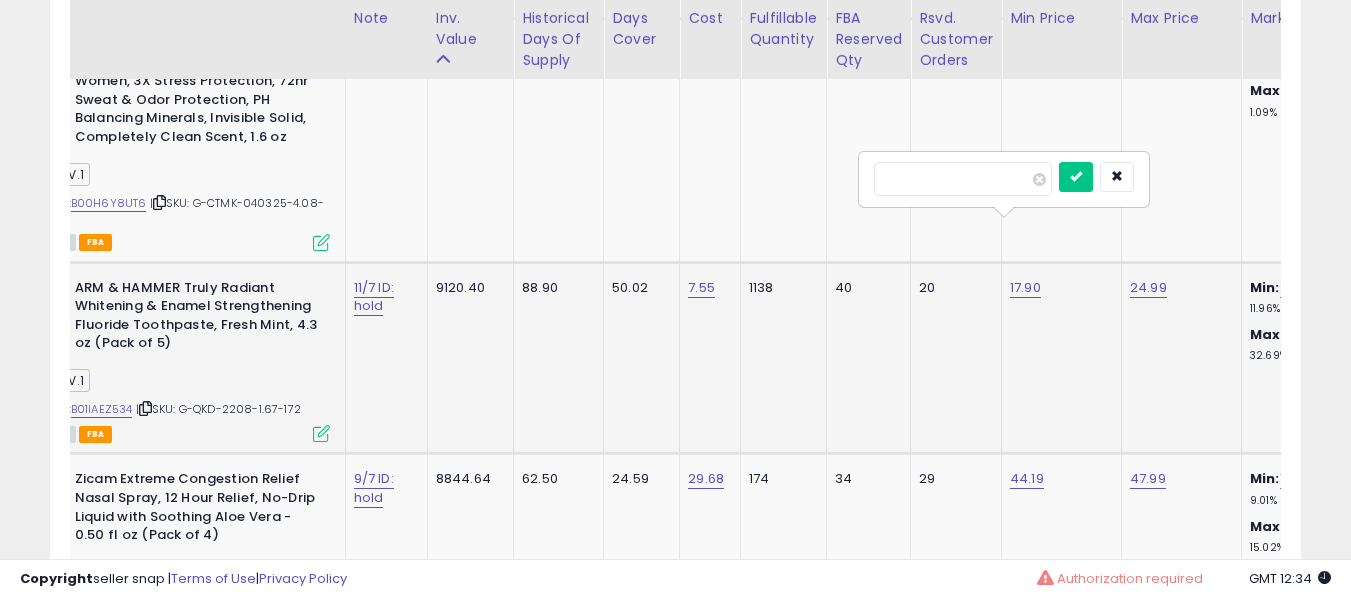type on "*****" 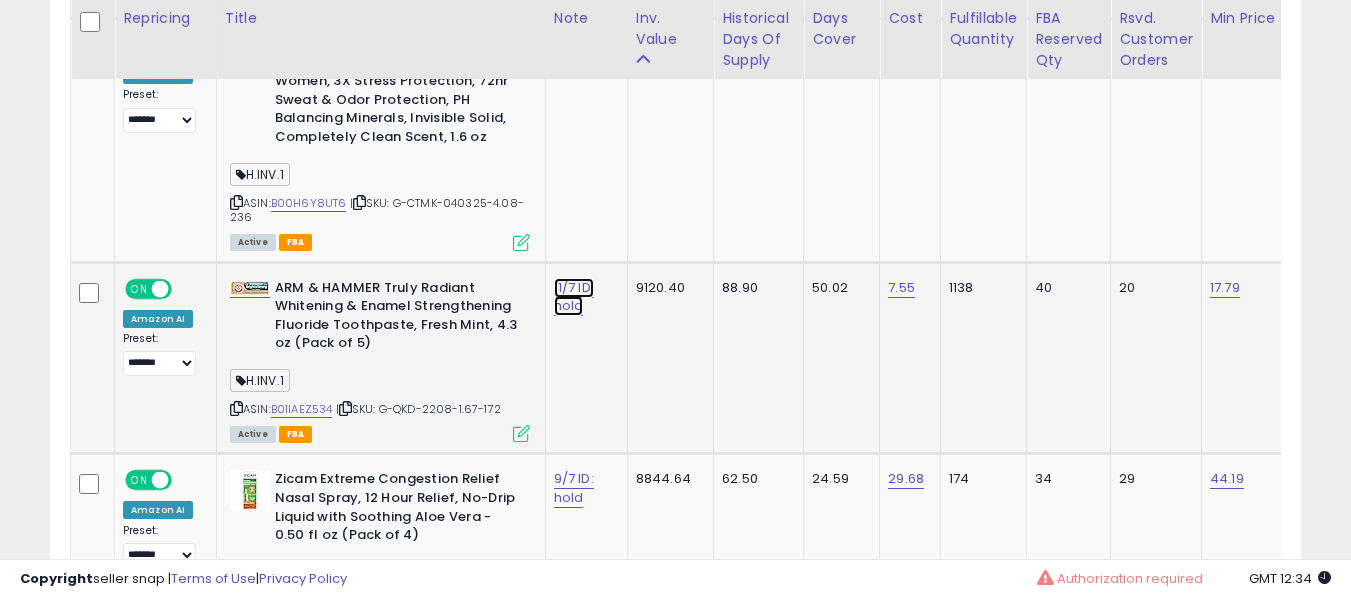 click on "11/7 ID: hold" at bounding box center [574, -6614] 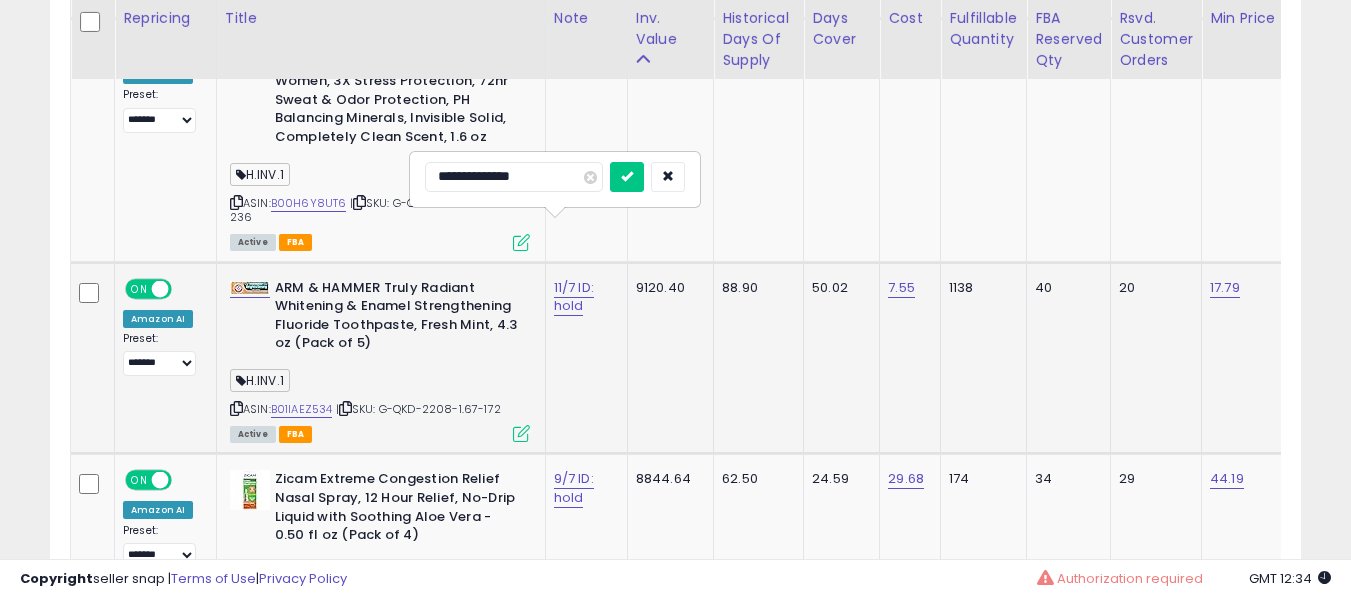 type on "**********" 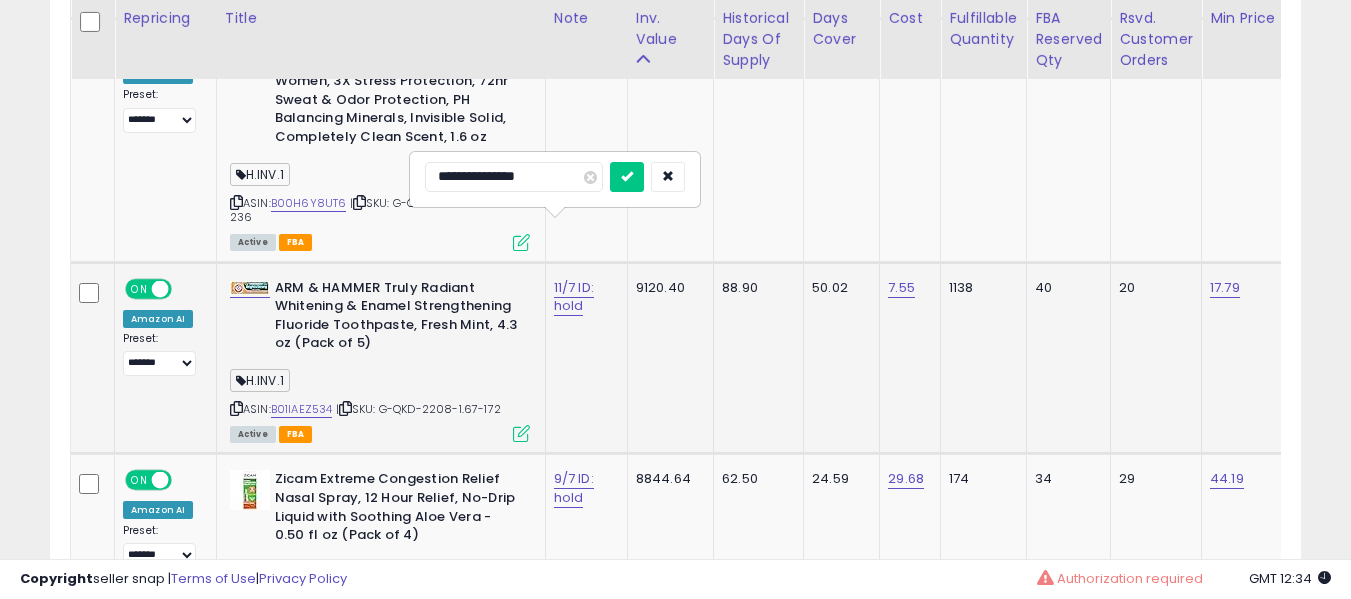 click at bounding box center [627, 177] 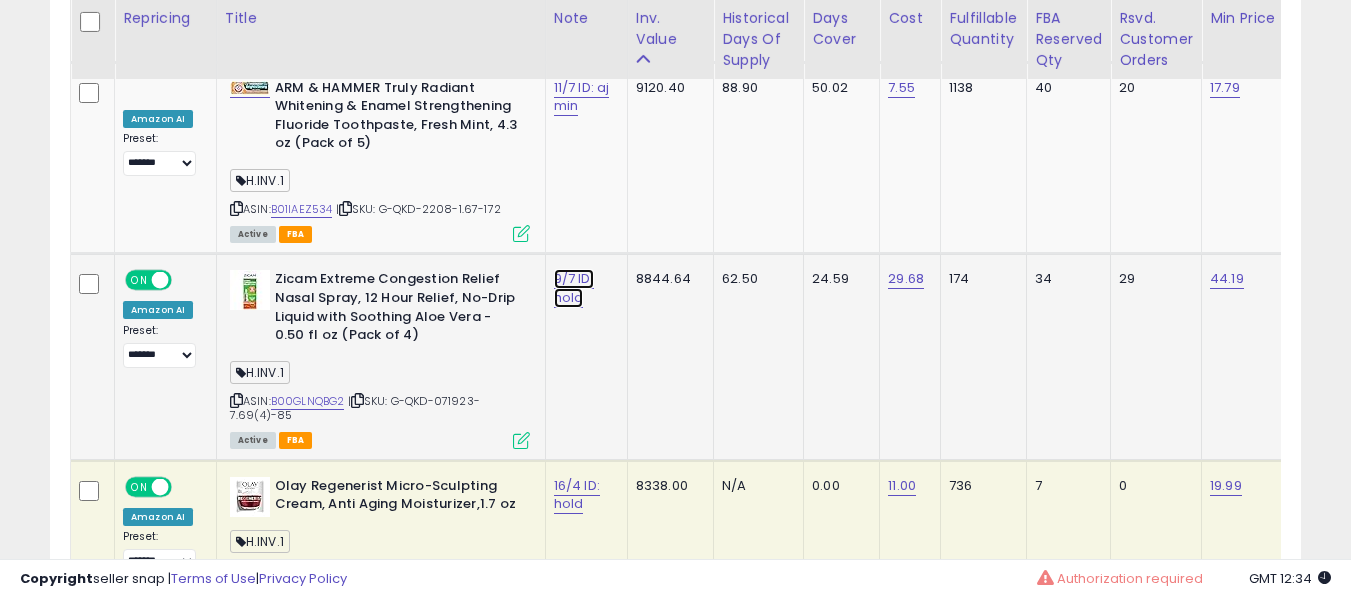 click on "9/7 ID: hold" at bounding box center (574, -6814) 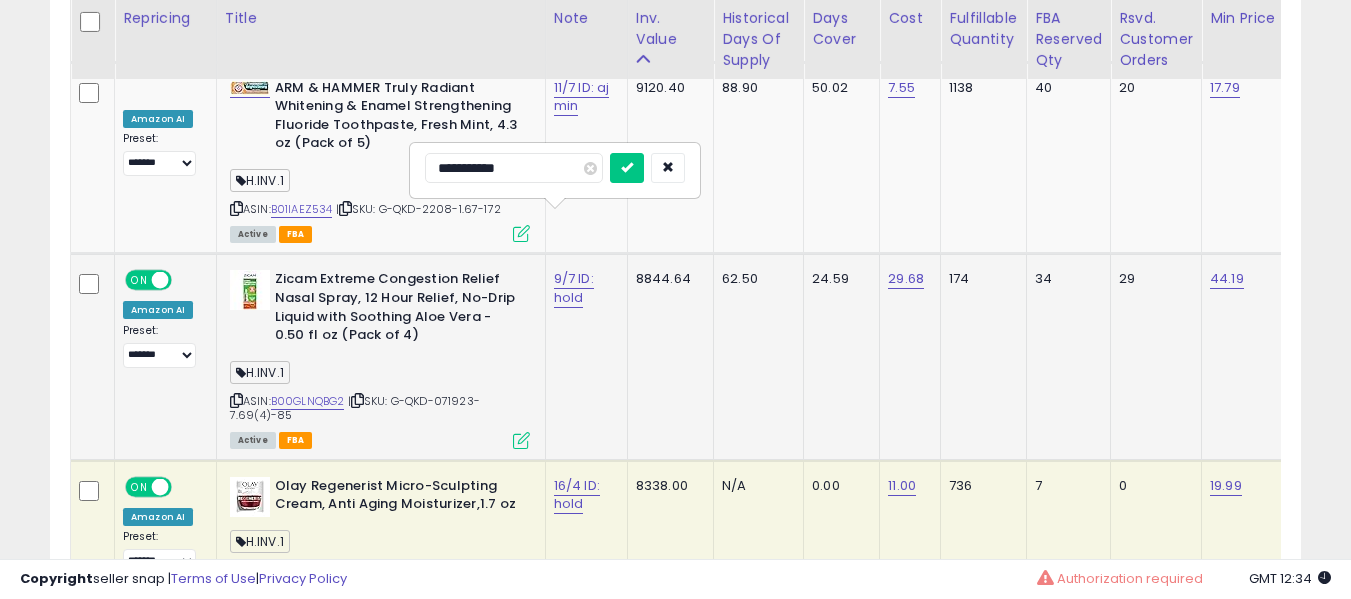 type on "**********" 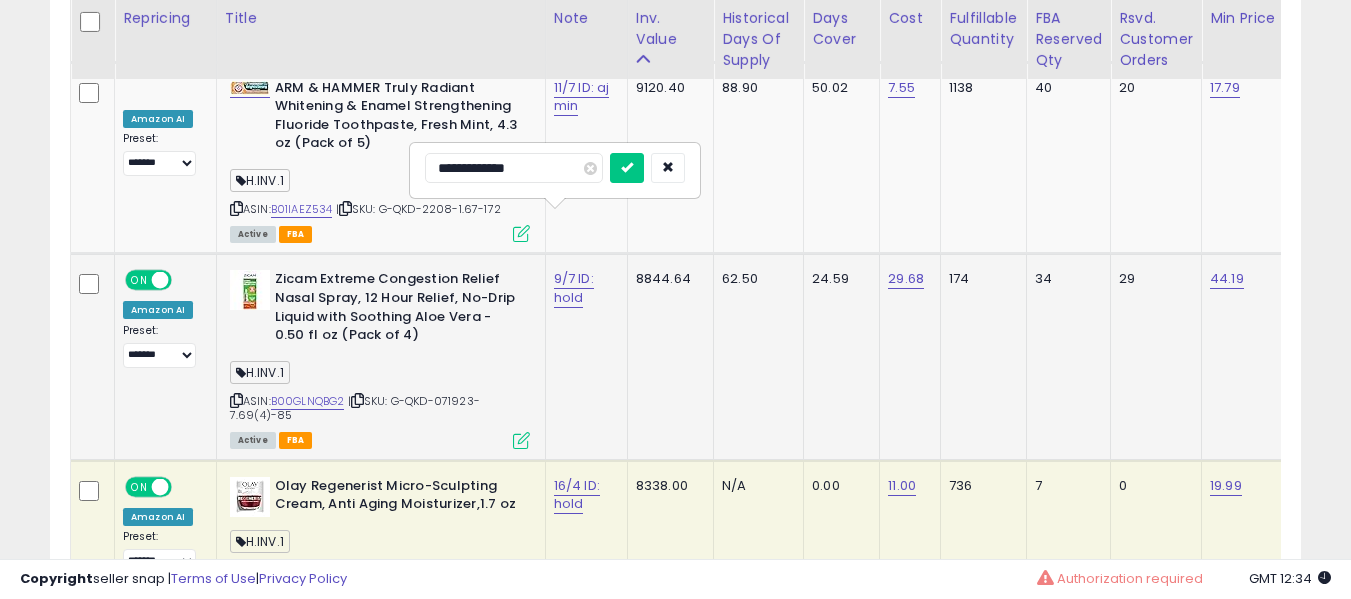 click at bounding box center [627, 168] 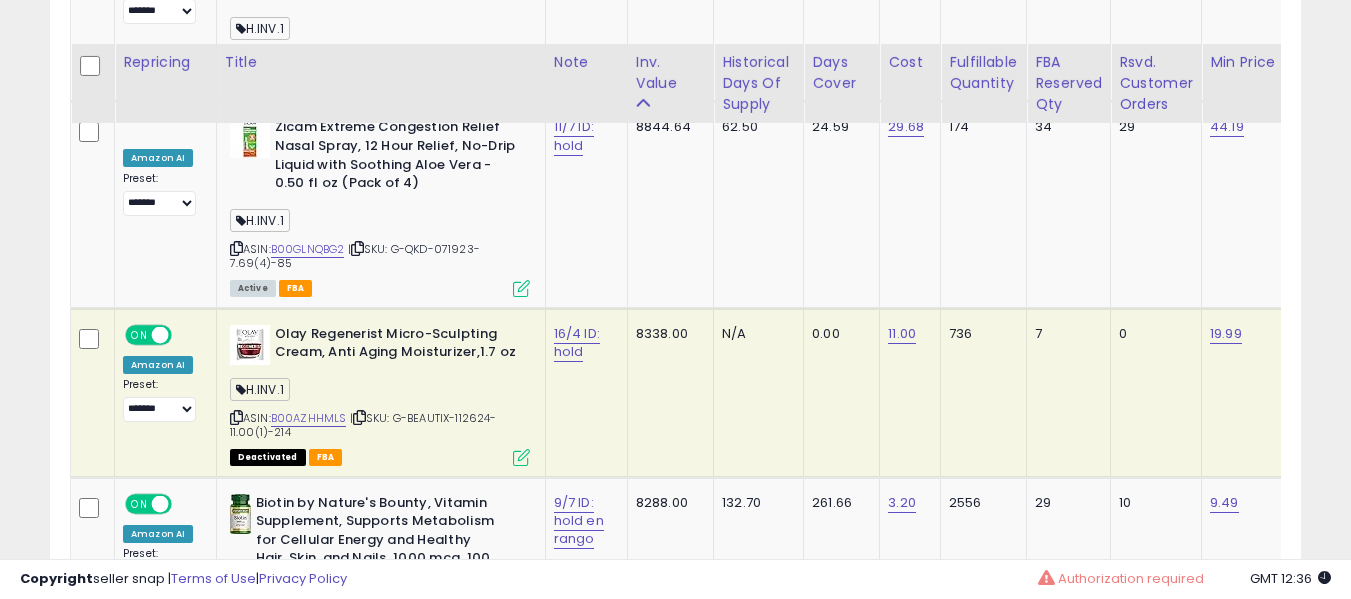 scroll, scrollTop: 8147, scrollLeft: 0, axis: vertical 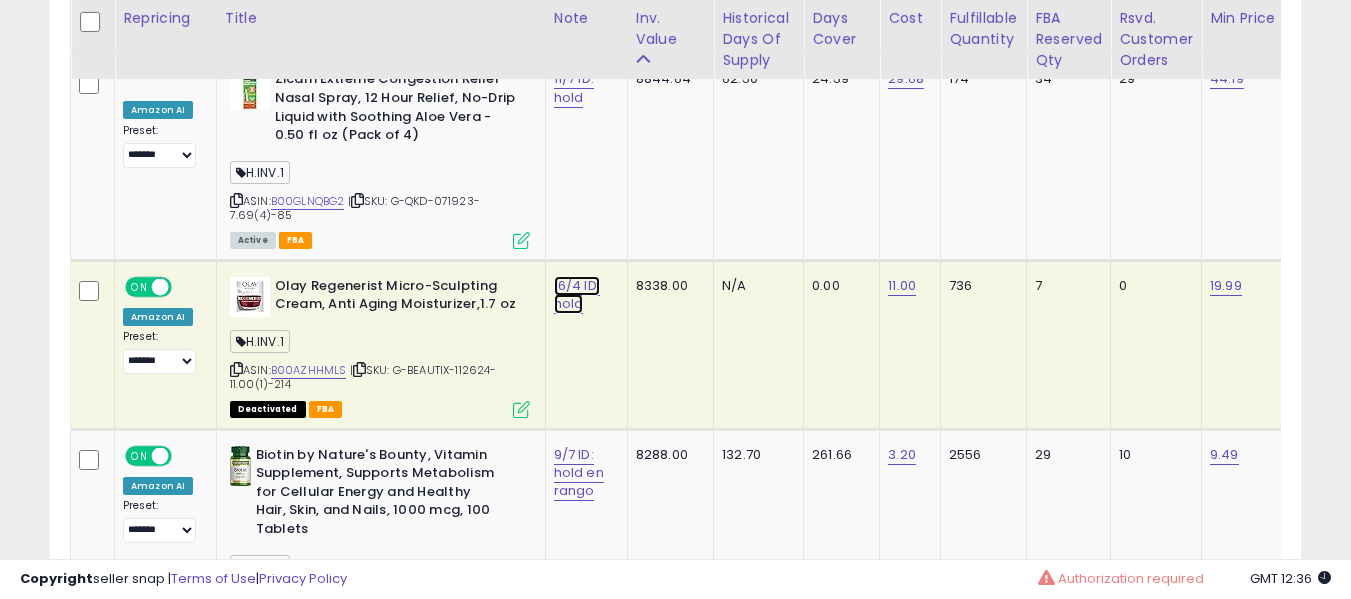 click on "16/4 ID: hold" at bounding box center (577, 295) 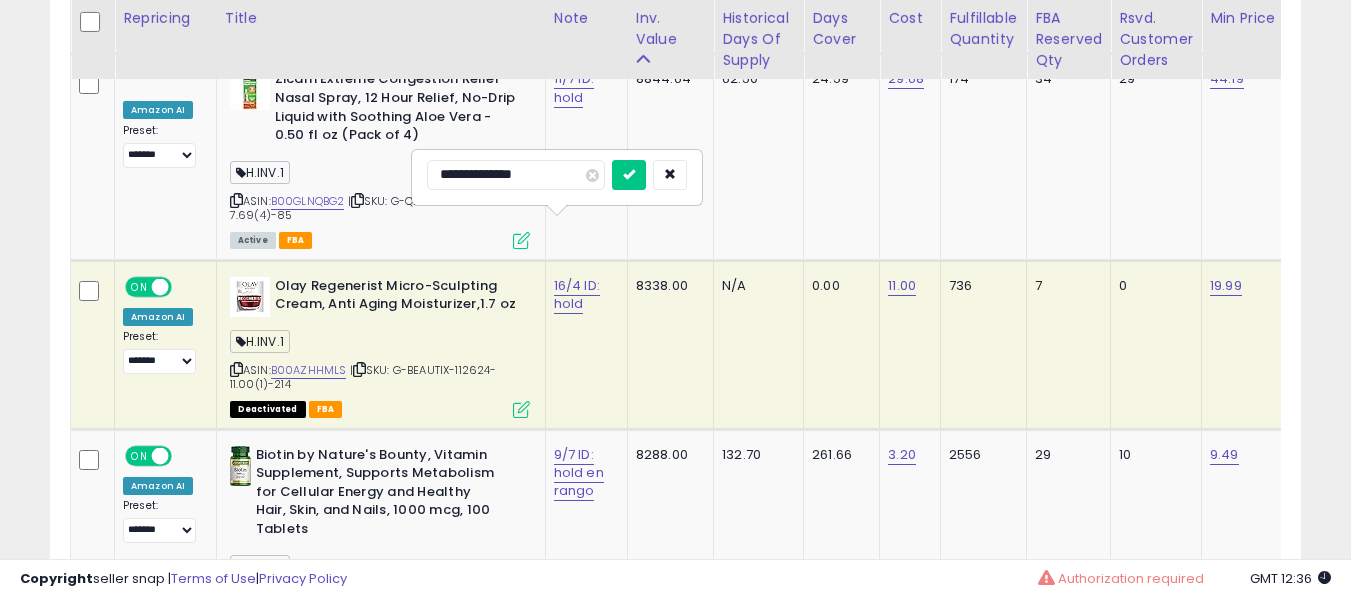 type on "**********" 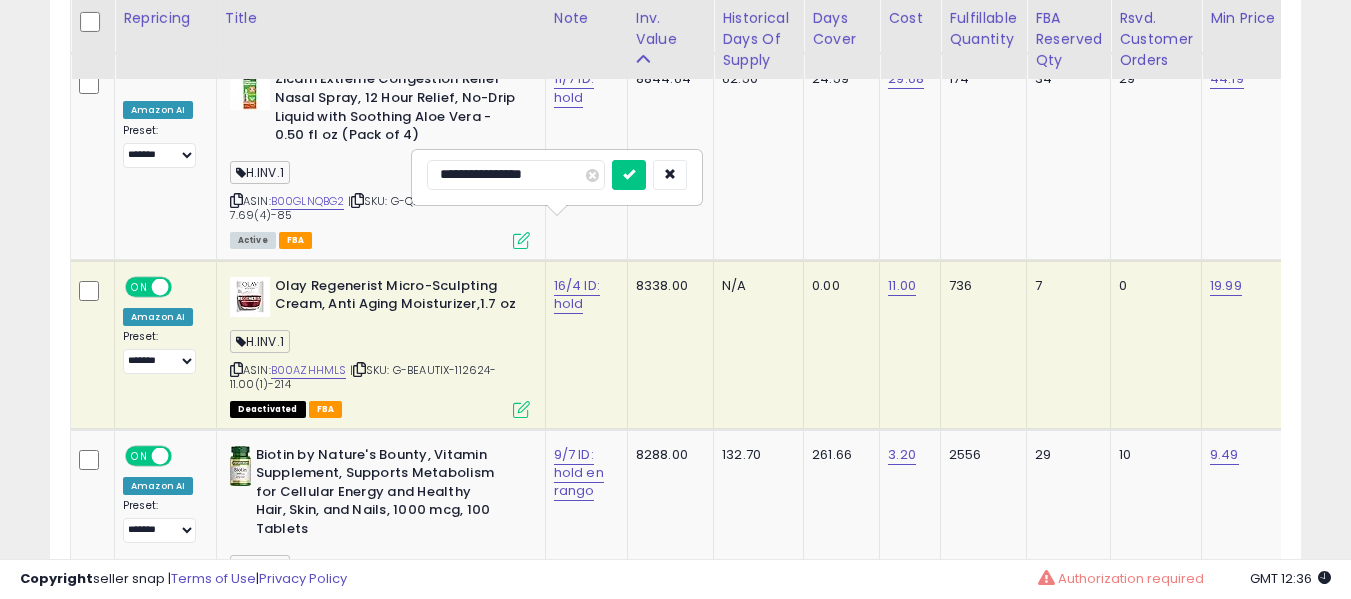 click at bounding box center [629, 175] 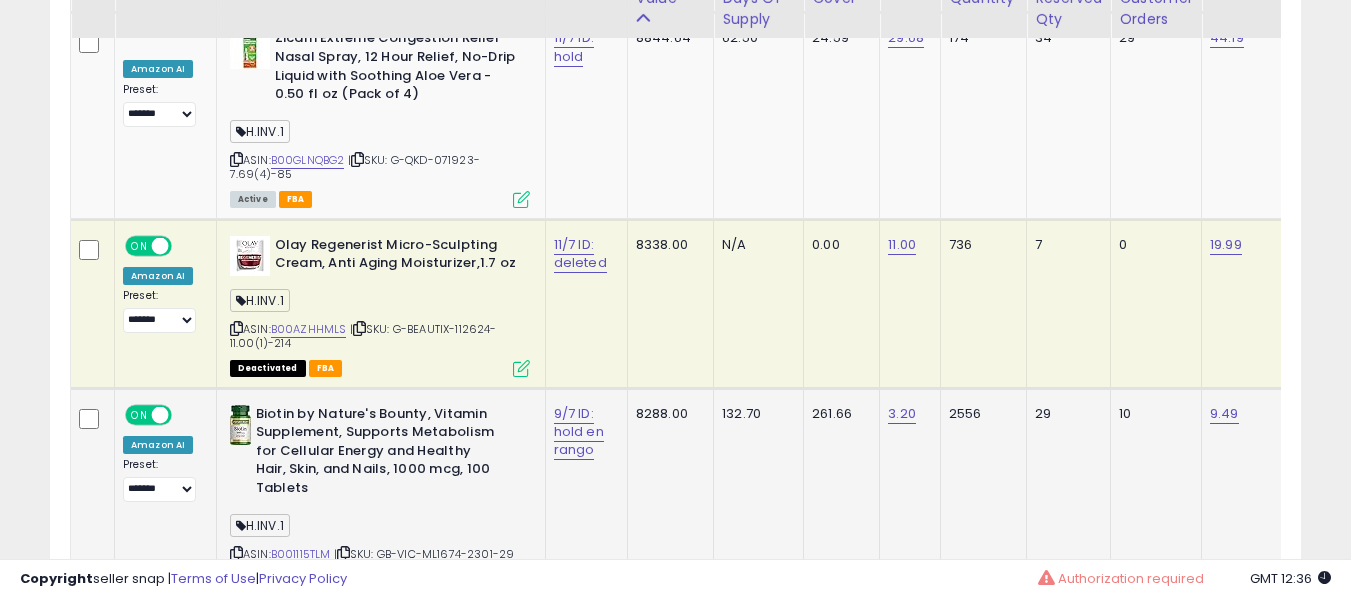 scroll, scrollTop: 8347, scrollLeft: 0, axis: vertical 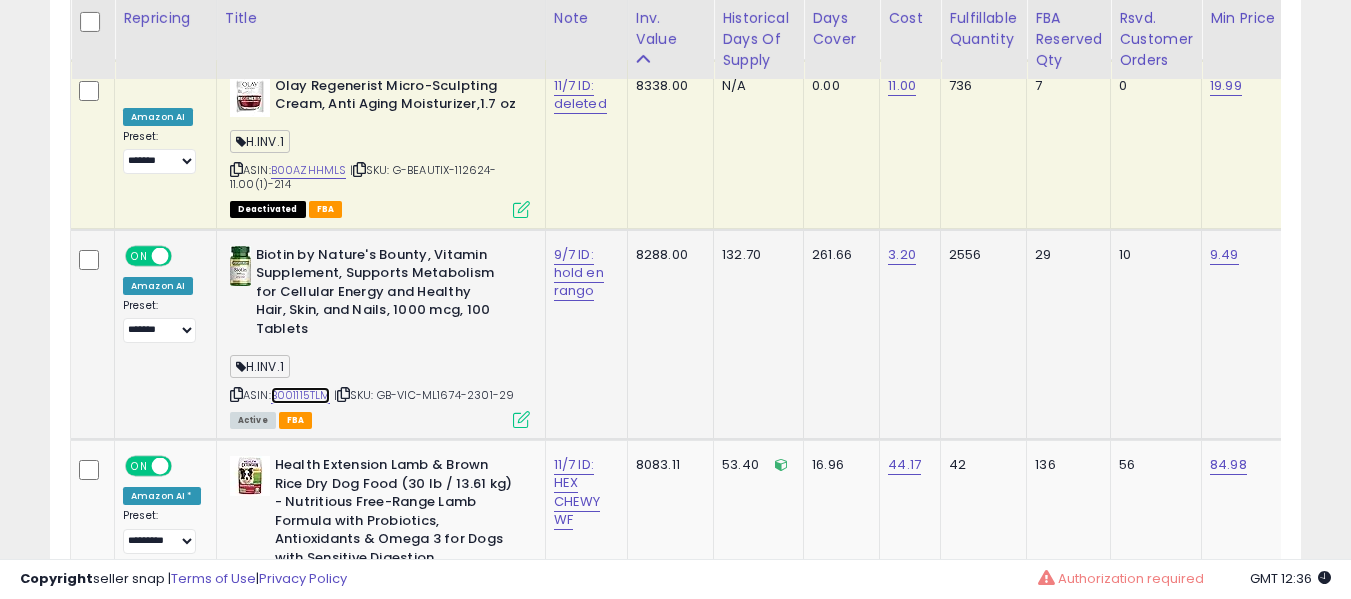 drag, startPoint x: 324, startPoint y: 338, endPoint x: 350, endPoint y: 329, distance: 27.513634 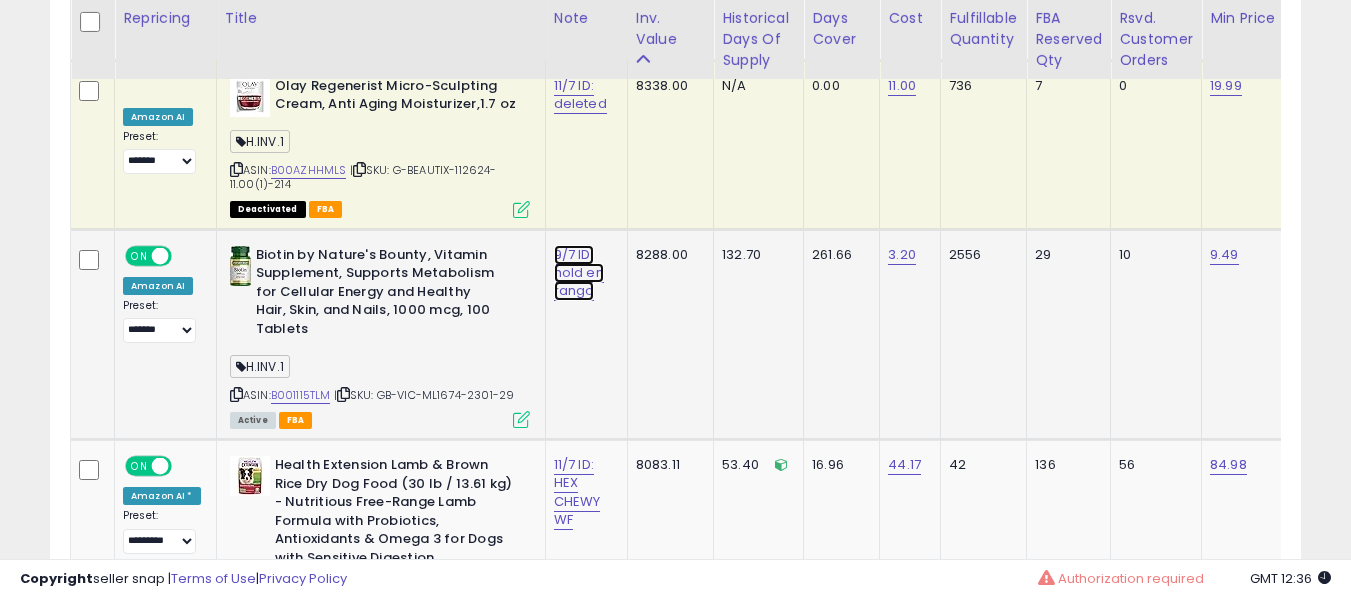 click on "9/7 ID: hold en rango" at bounding box center (574, -7214) 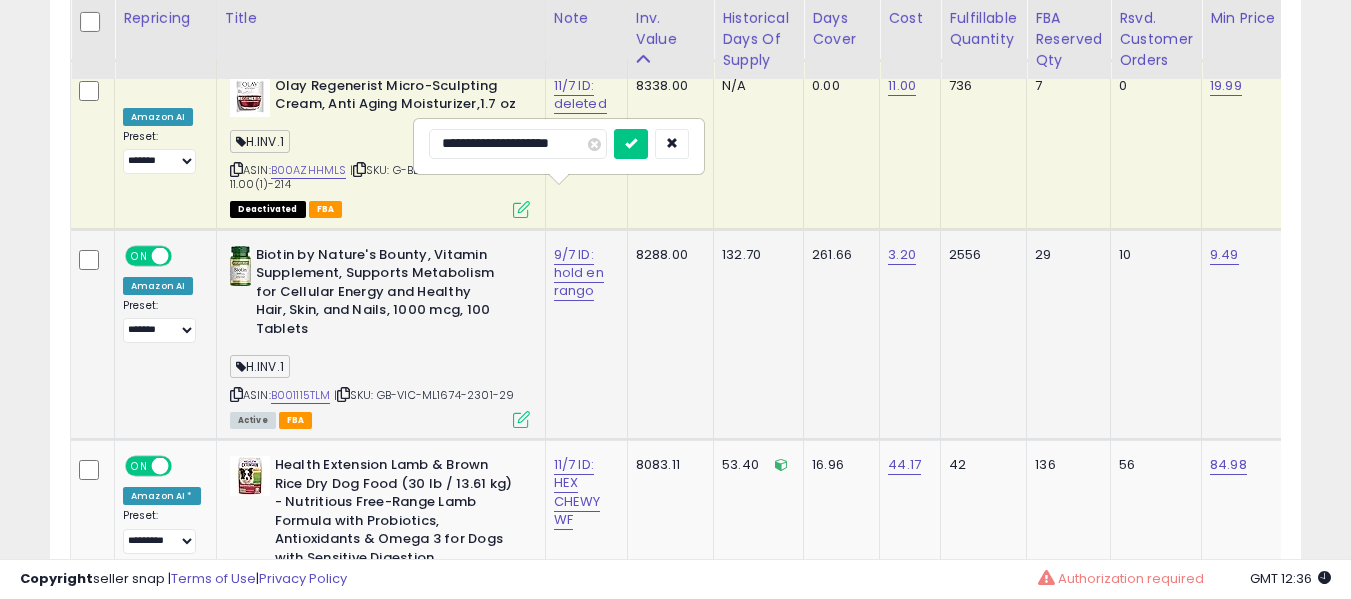 type on "**********" 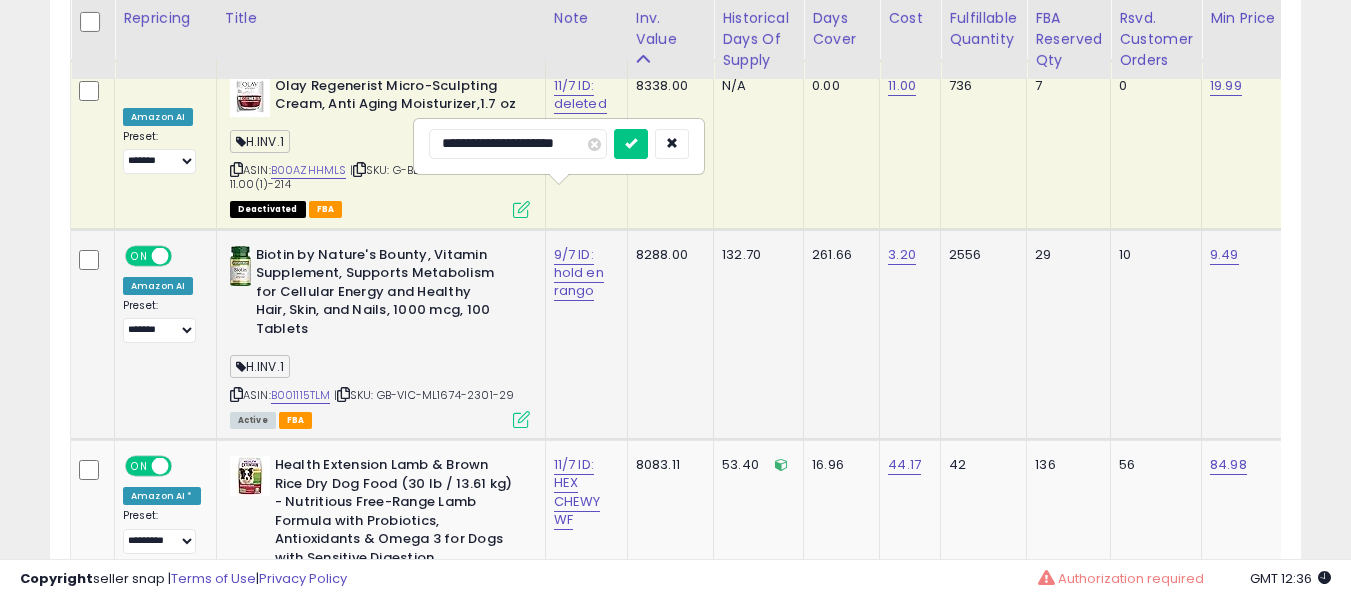 click at bounding box center (631, 144) 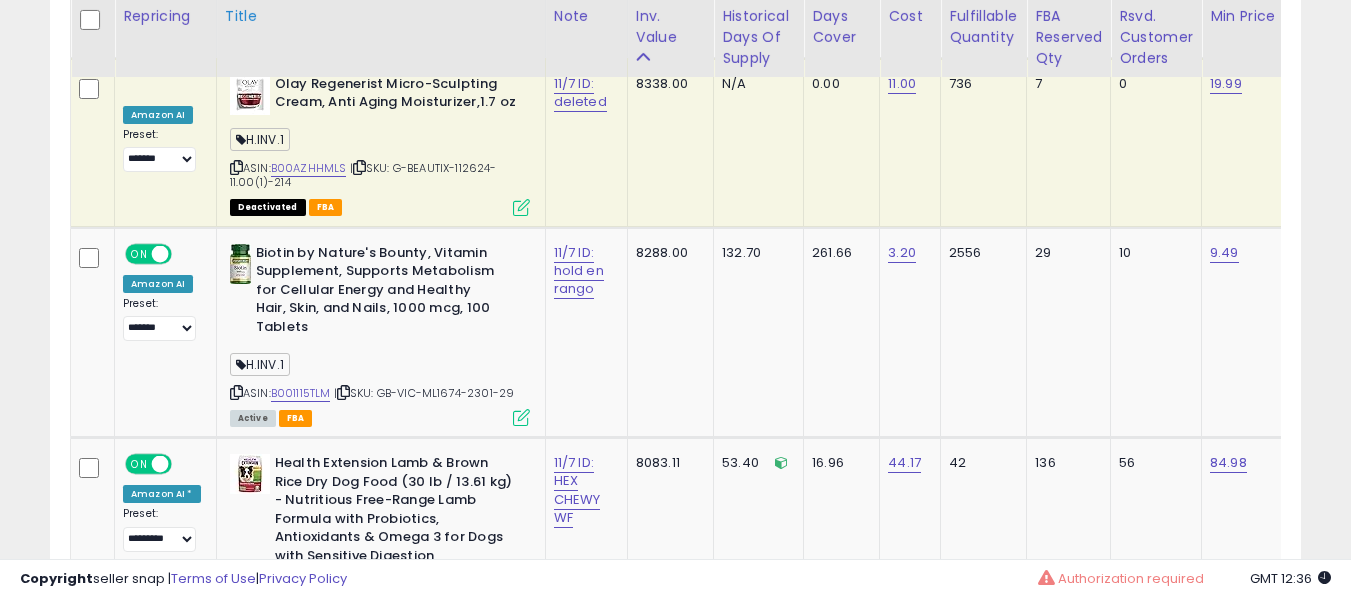 scroll, scrollTop: 8347, scrollLeft: 0, axis: vertical 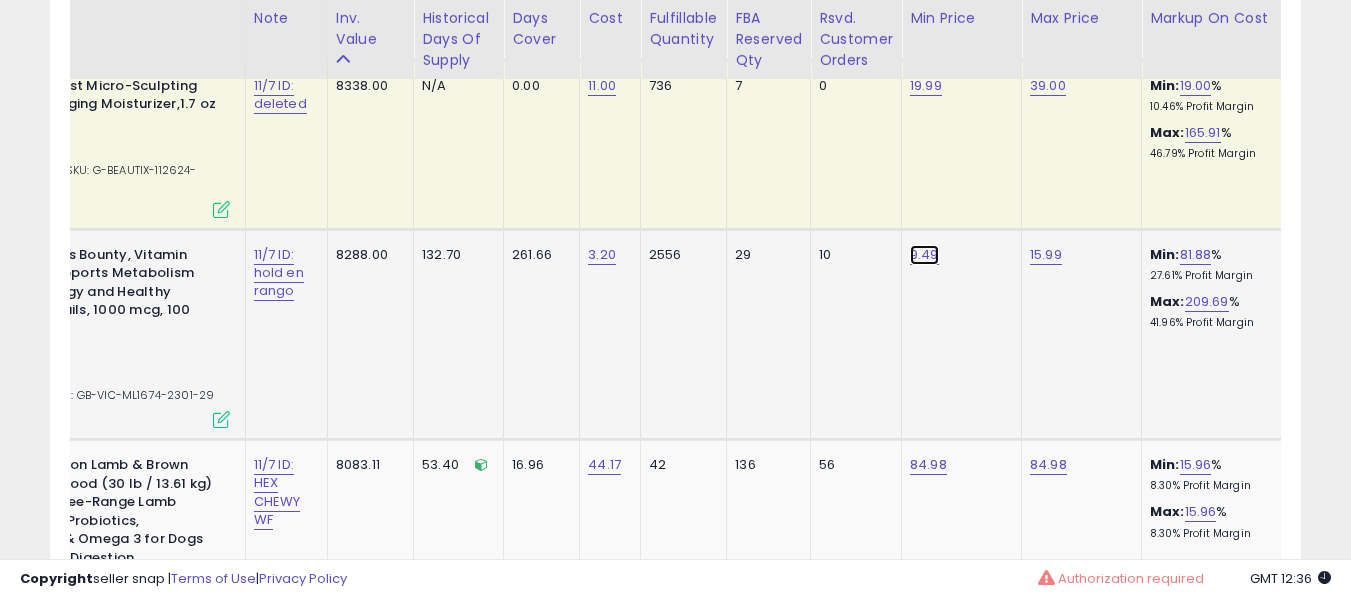 click on "9.49" at bounding box center [928, -7223] 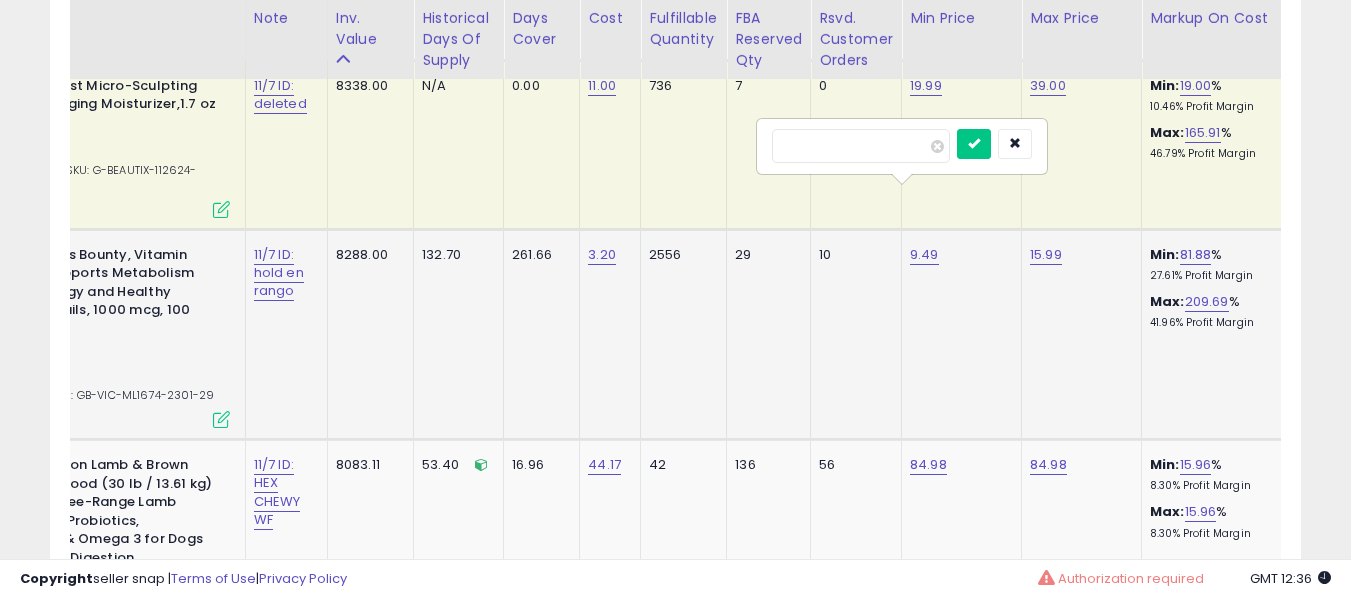 scroll, scrollTop: 0, scrollLeft: 900, axis: horizontal 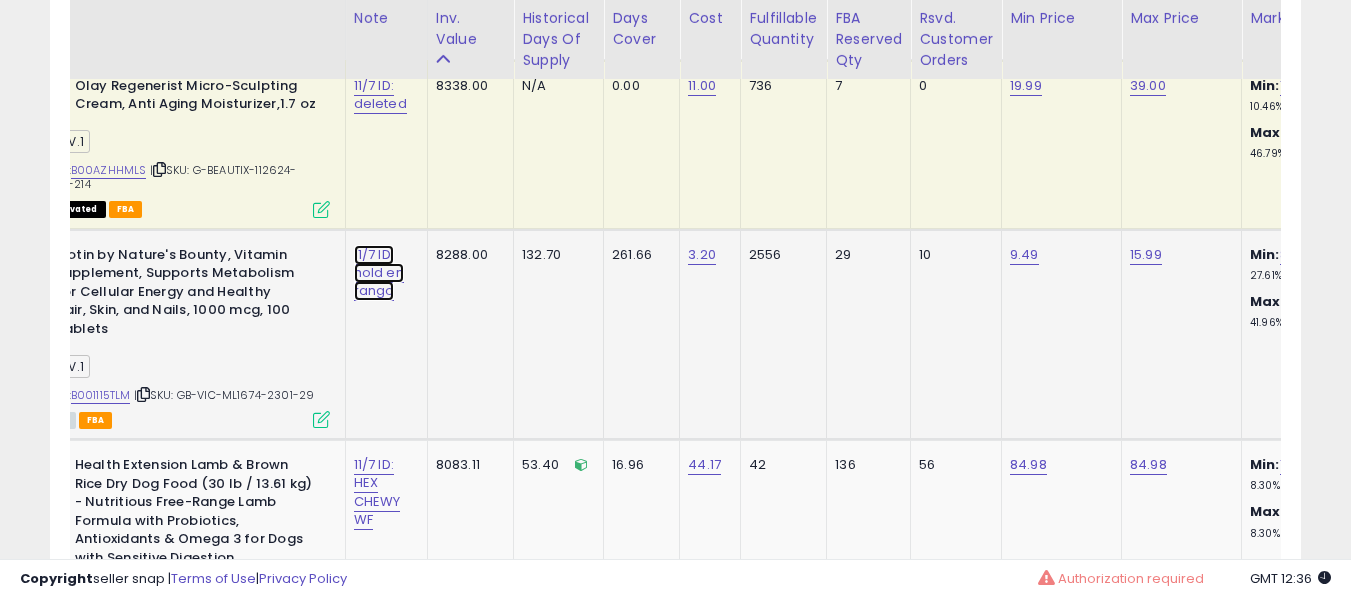 click on "11/7 ID: hold en rango" at bounding box center [374, -7214] 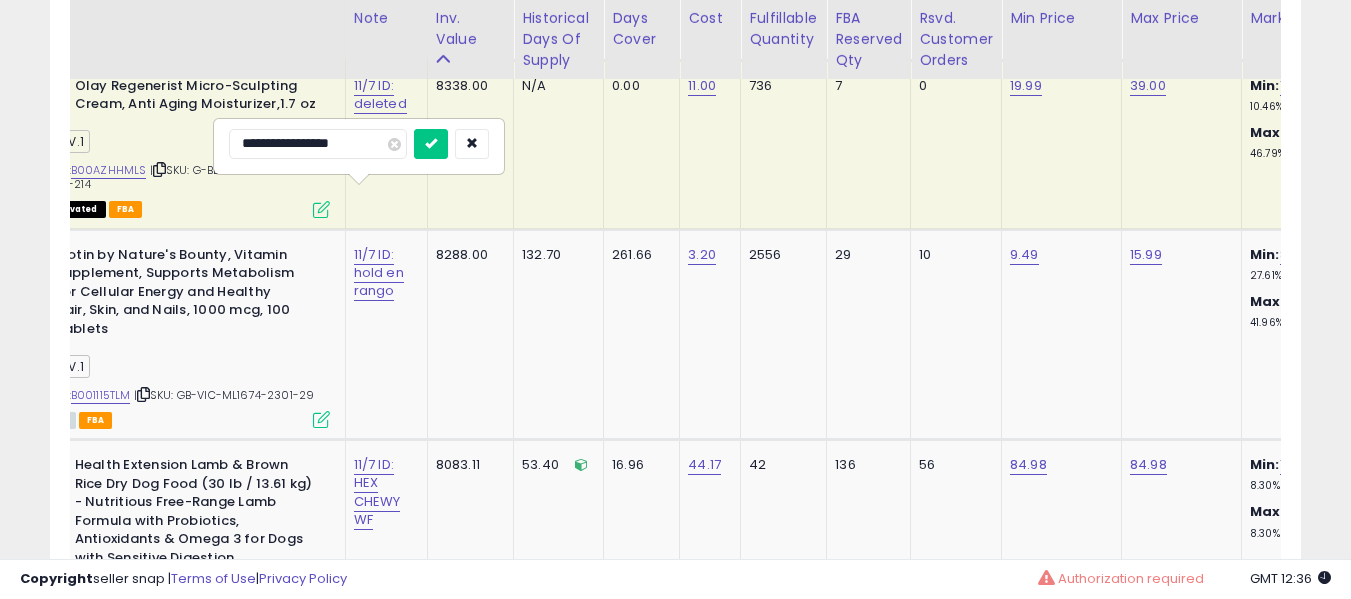type on "**********" 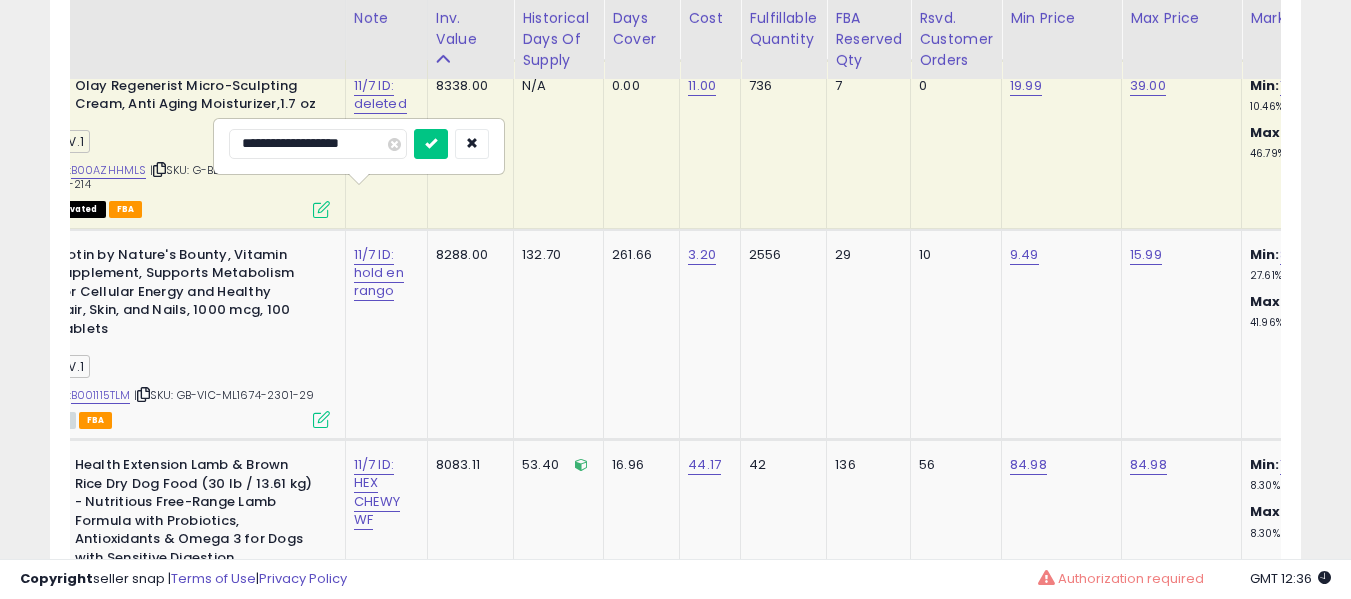 click at bounding box center (431, 144) 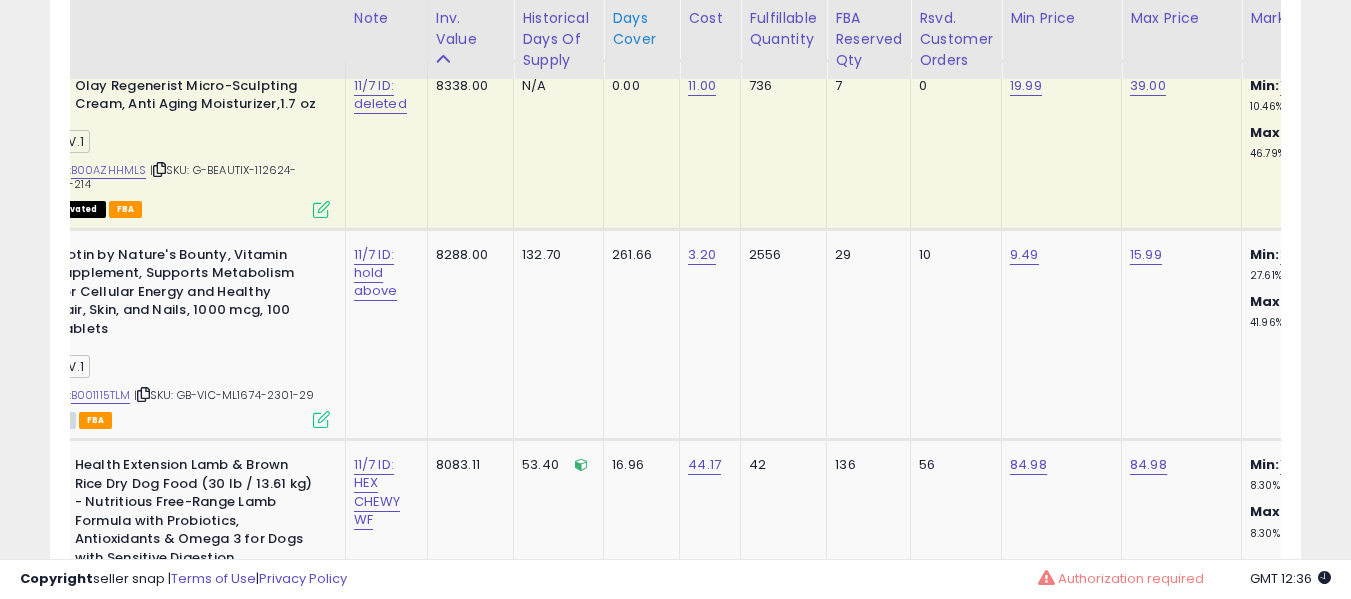 scroll, scrollTop: 0, scrollLeft: 91, axis: horizontal 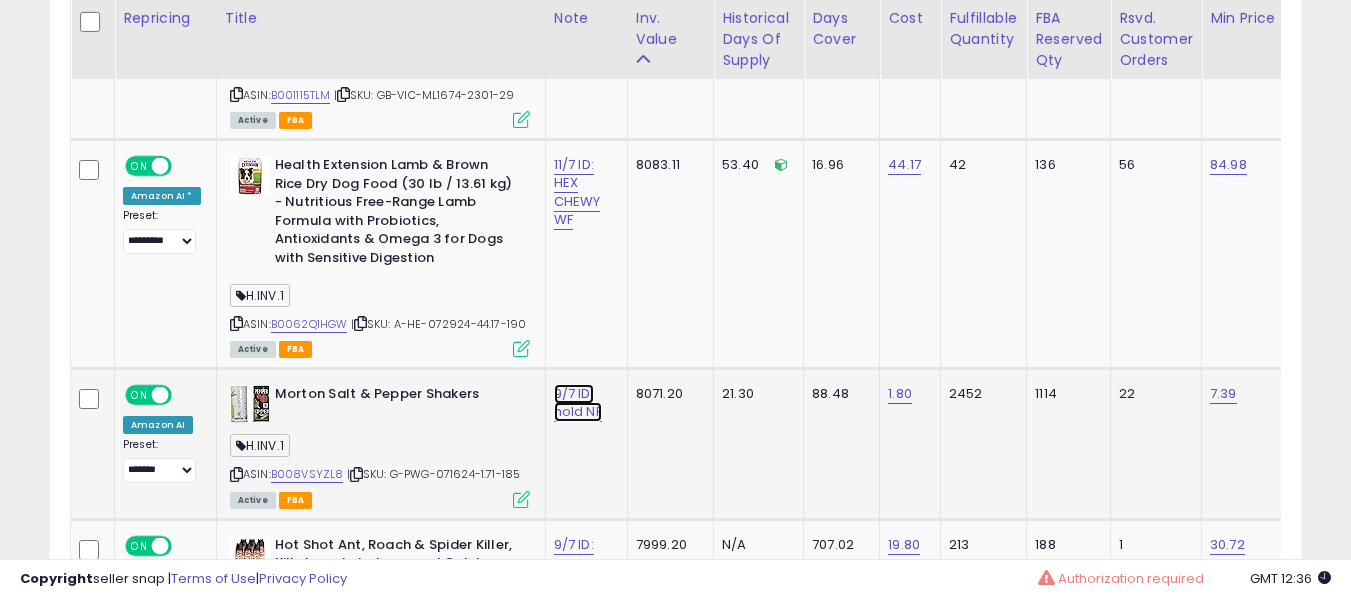 click on "9/7 ID: hold NF" at bounding box center [574, -7514] 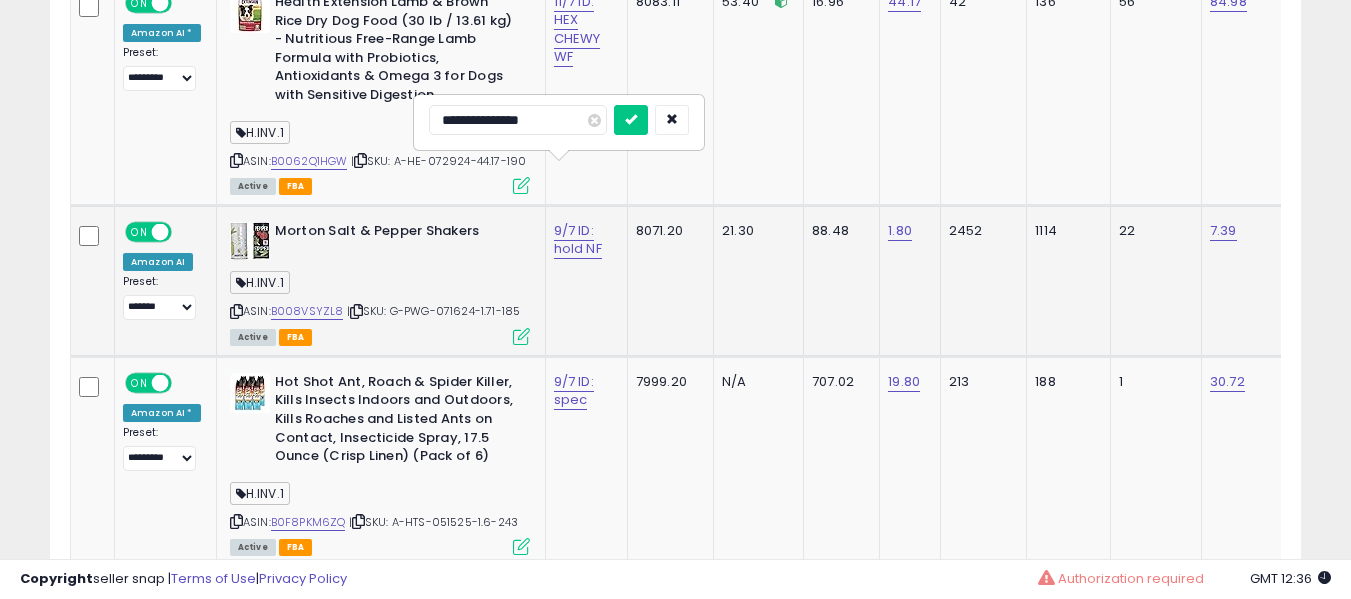scroll, scrollTop: 8847, scrollLeft: 0, axis: vertical 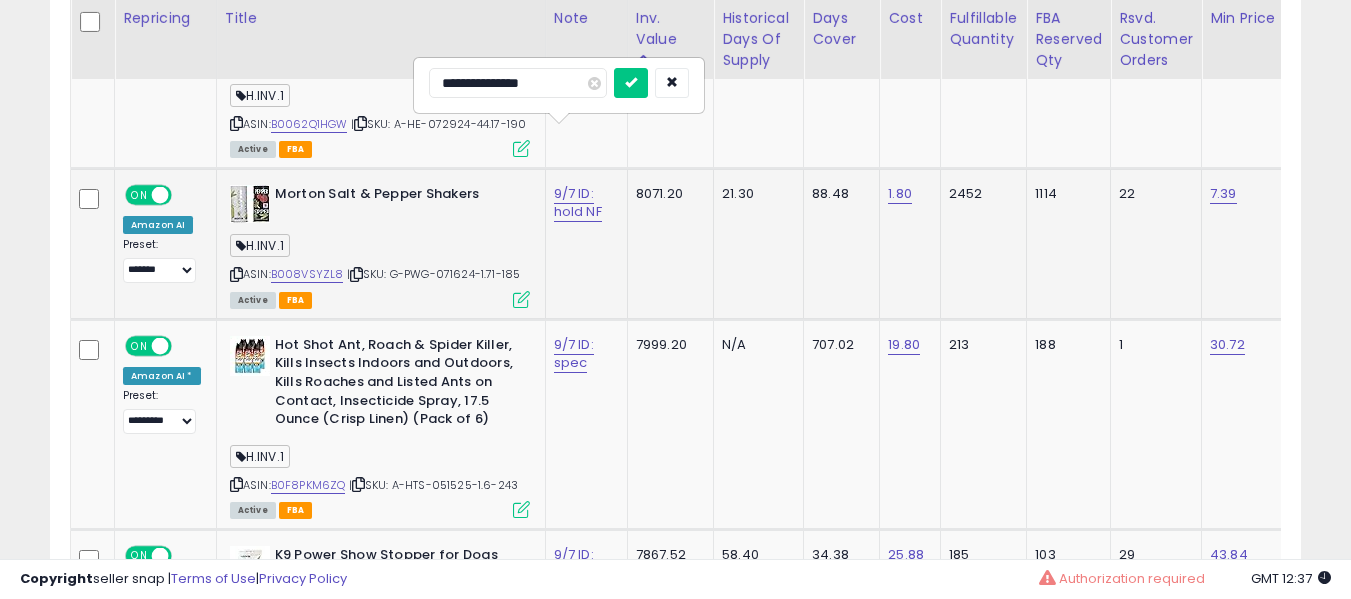 type on "**********" 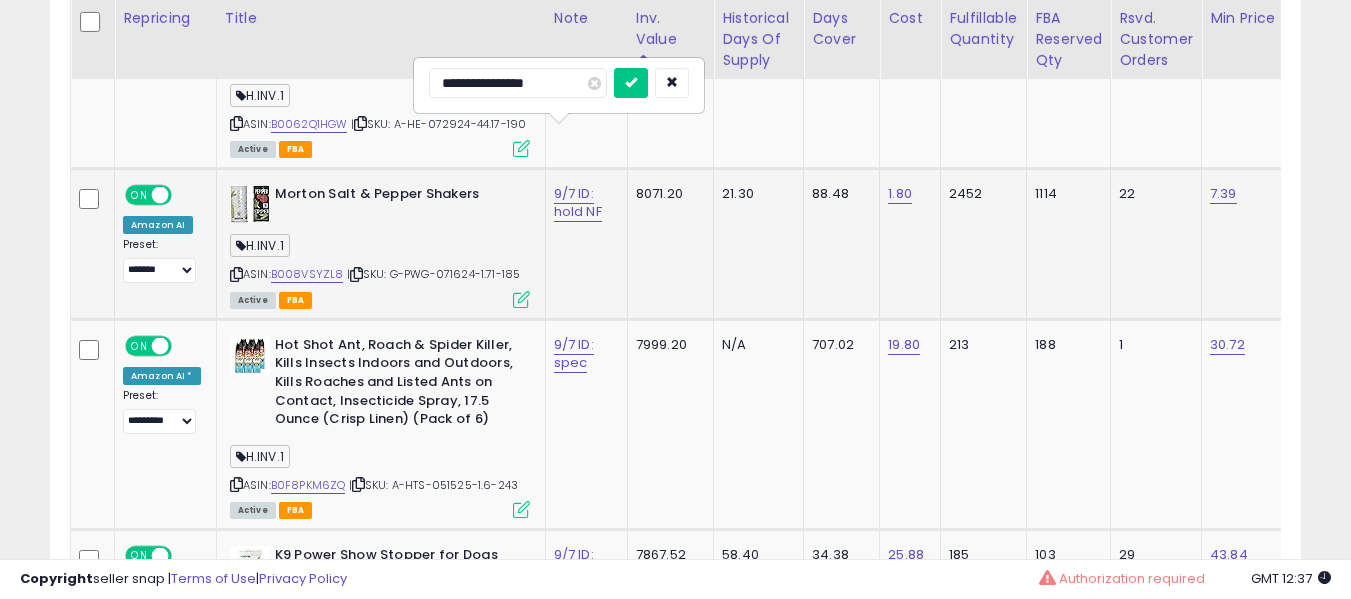 click at bounding box center (631, 83) 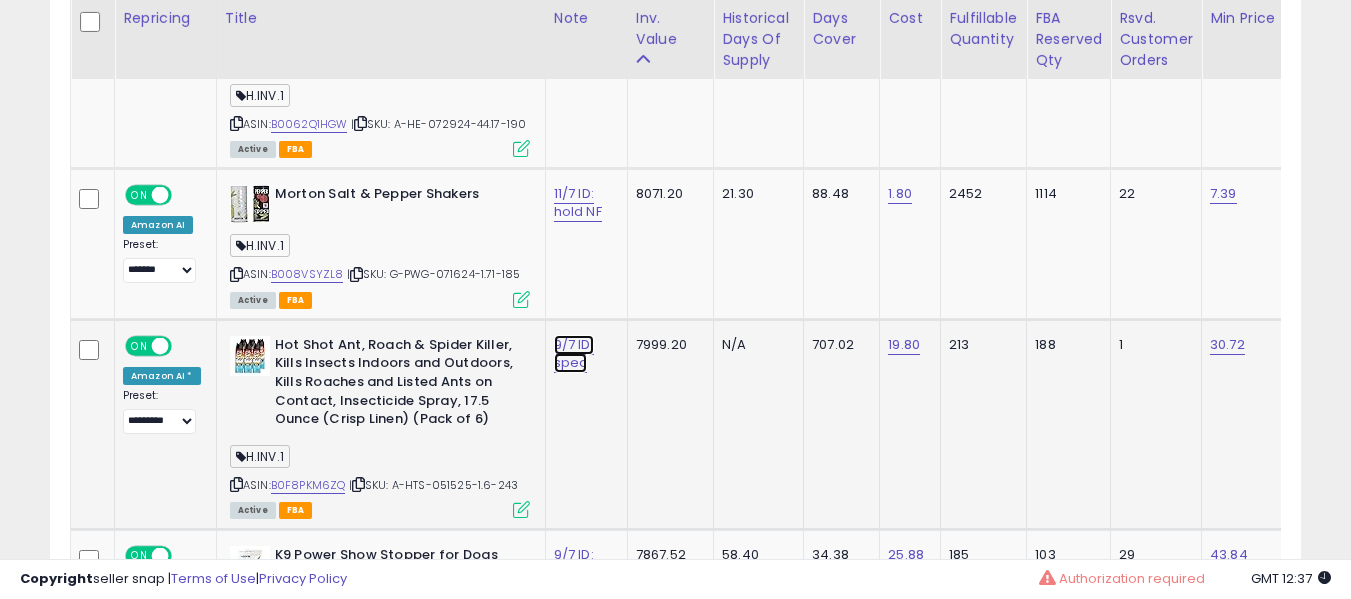 click on "9/7 ID: spec" at bounding box center [574, -7714] 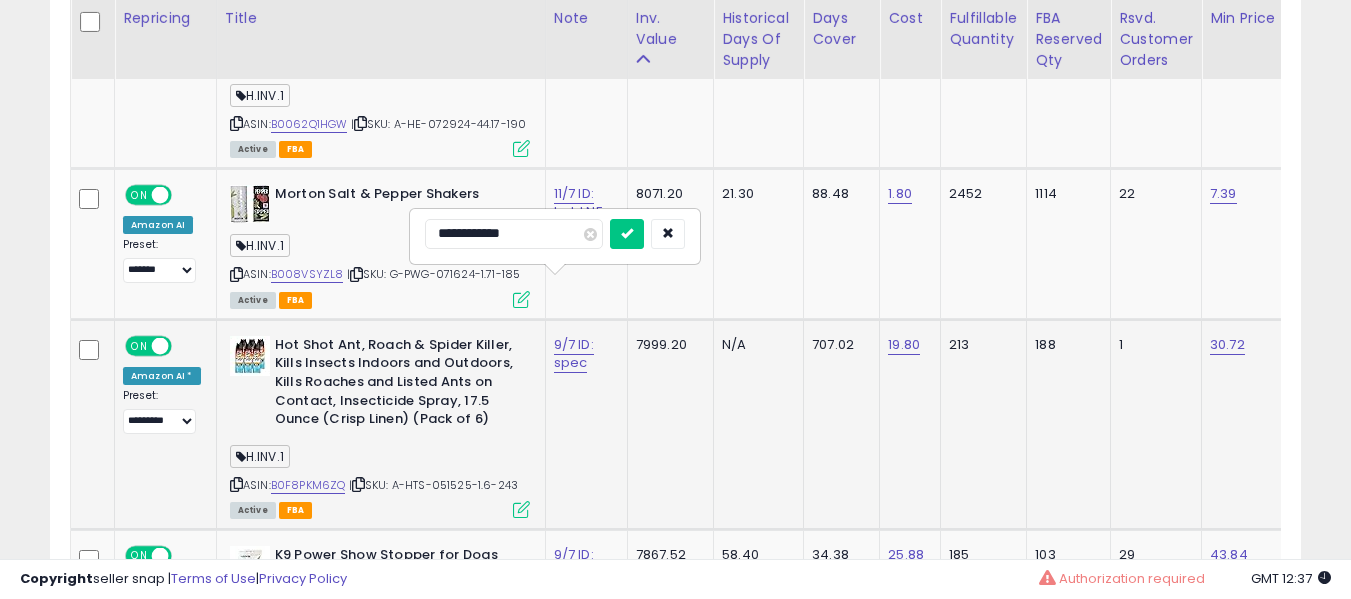 scroll, scrollTop: 8947, scrollLeft: 0, axis: vertical 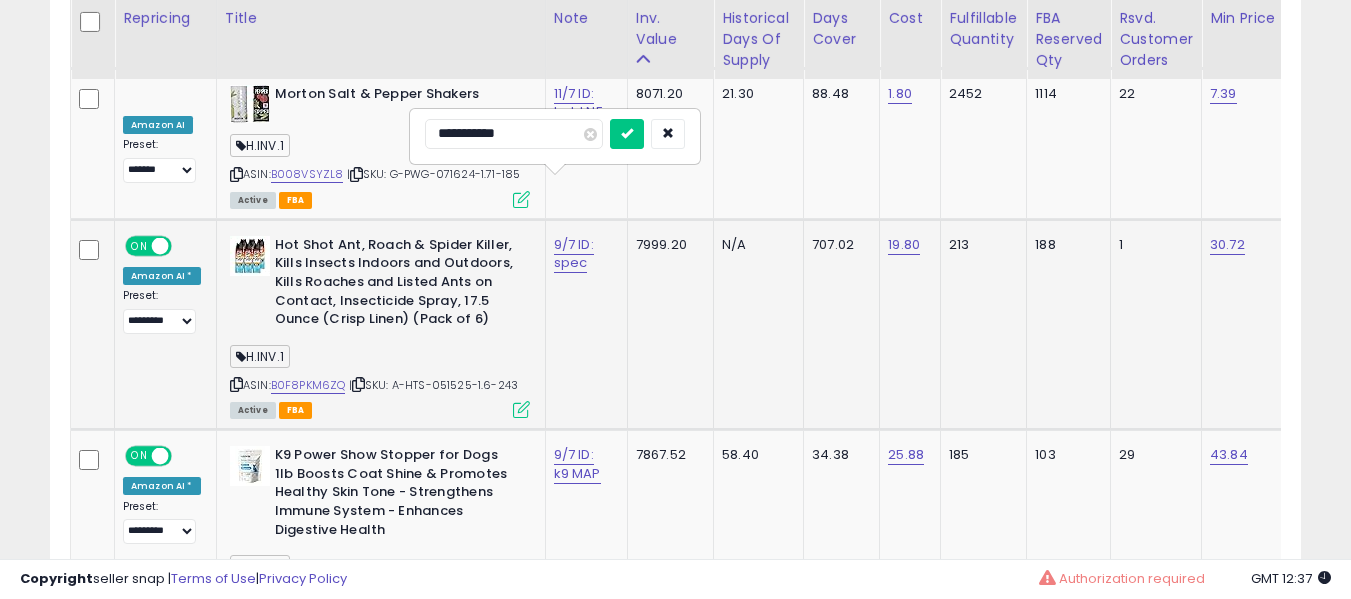 type on "**********" 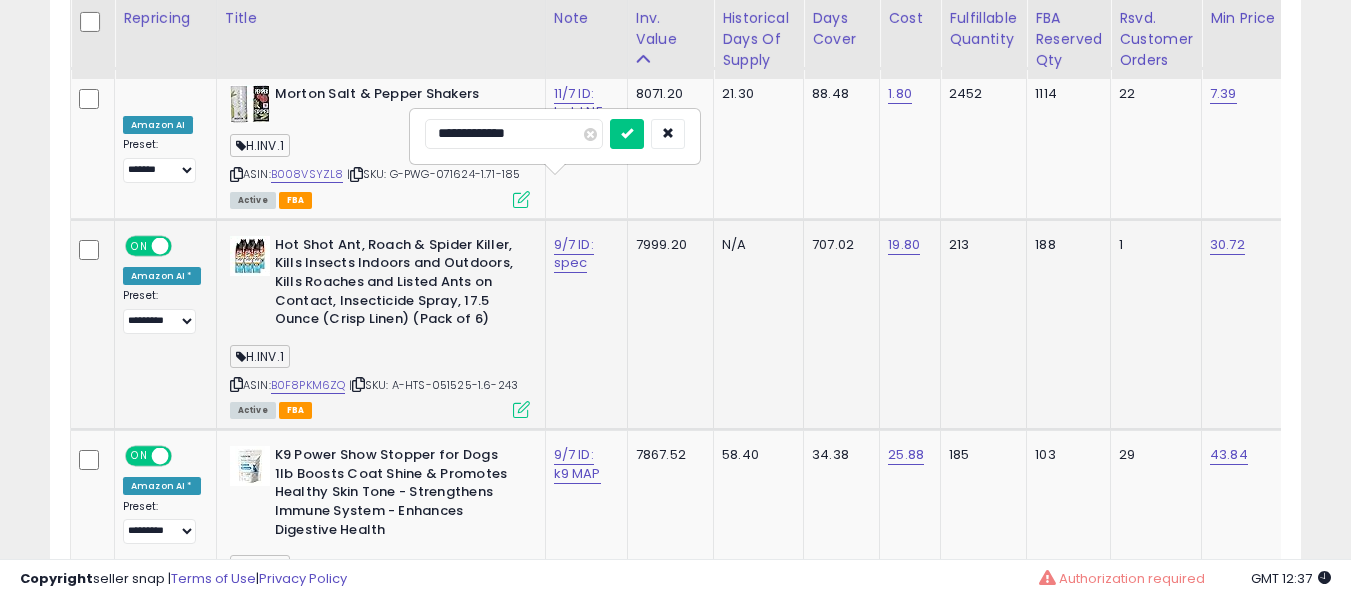 click at bounding box center (627, 134) 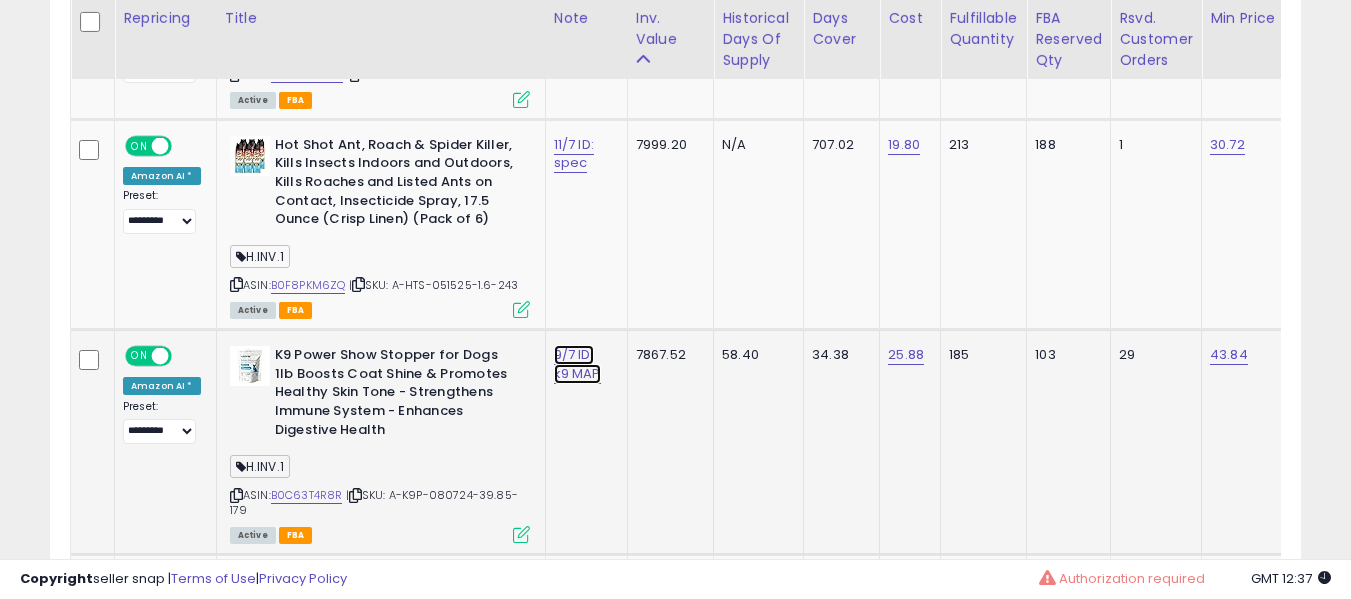 click on "9/7 ID: k9 MAP" at bounding box center [574, -7914] 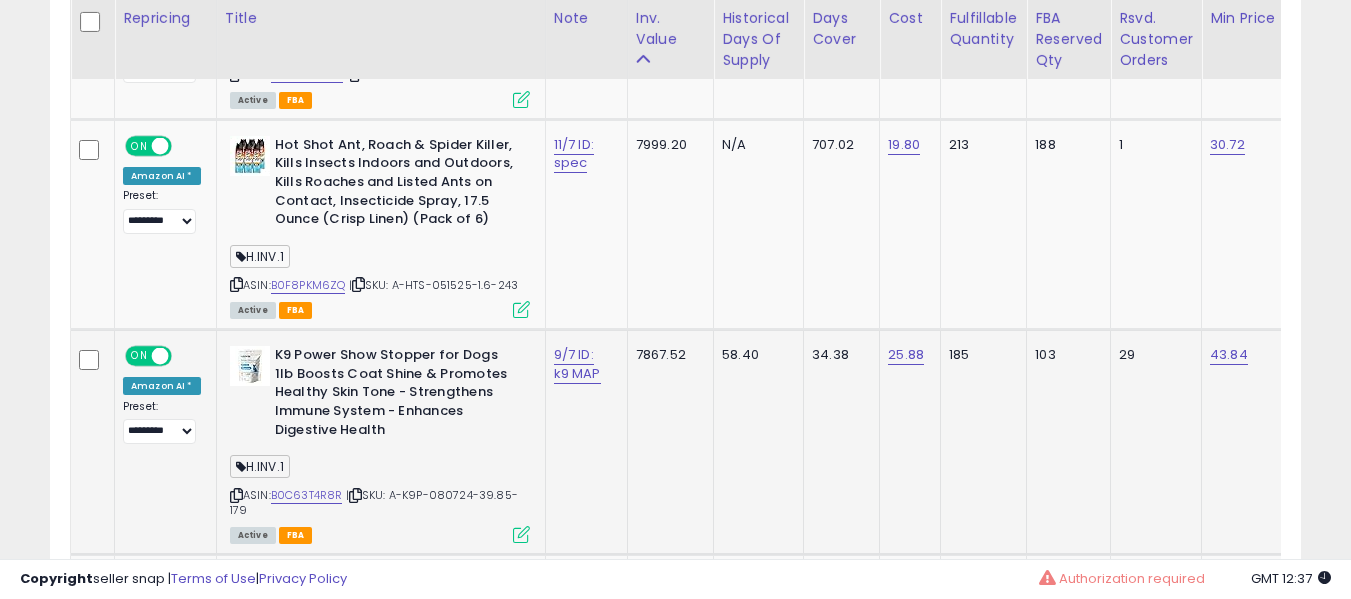 scroll, scrollTop: 9147, scrollLeft: 0, axis: vertical 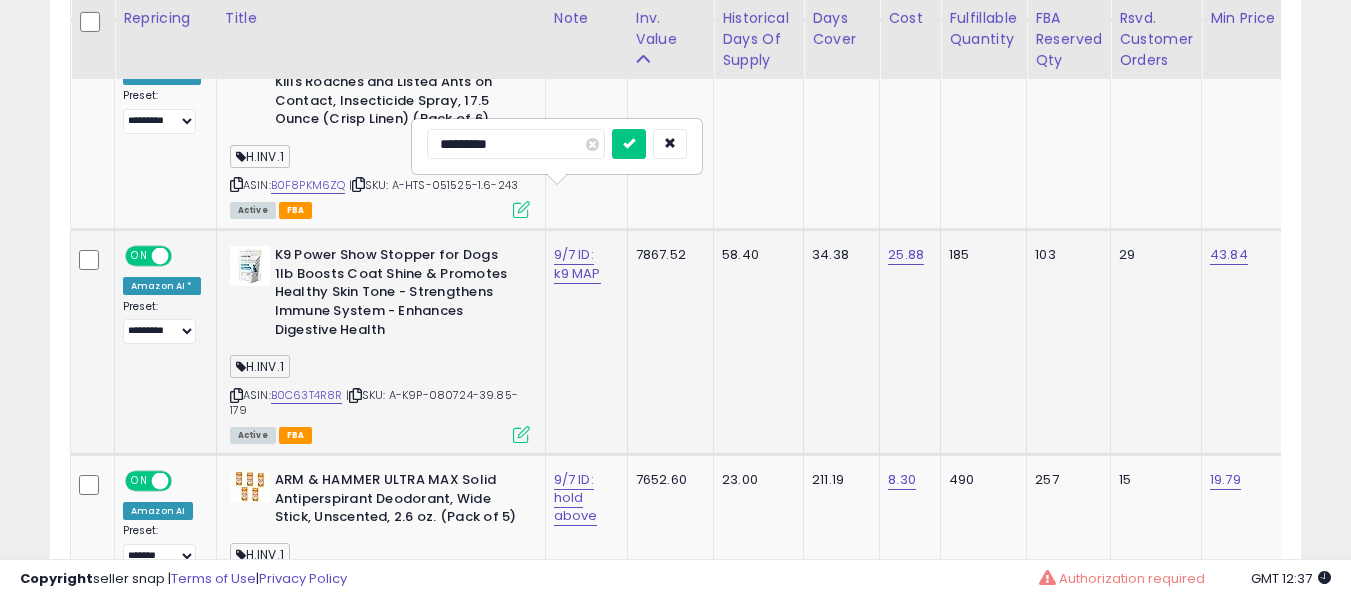 type on "********" 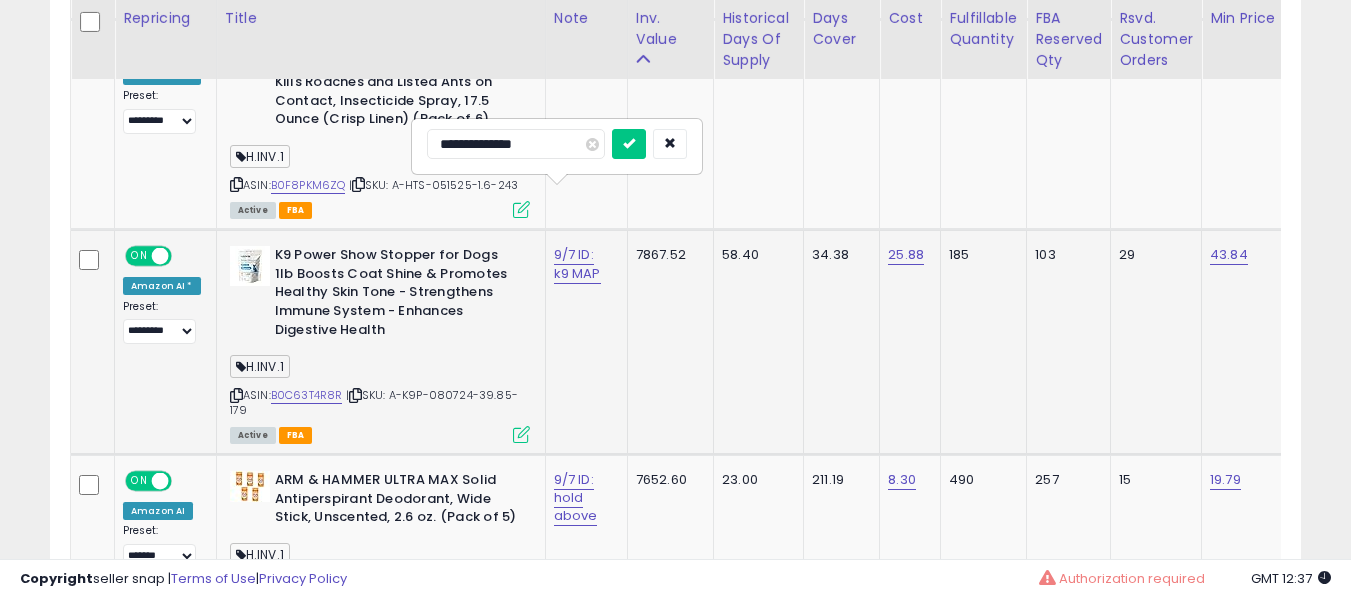 type on "**********" 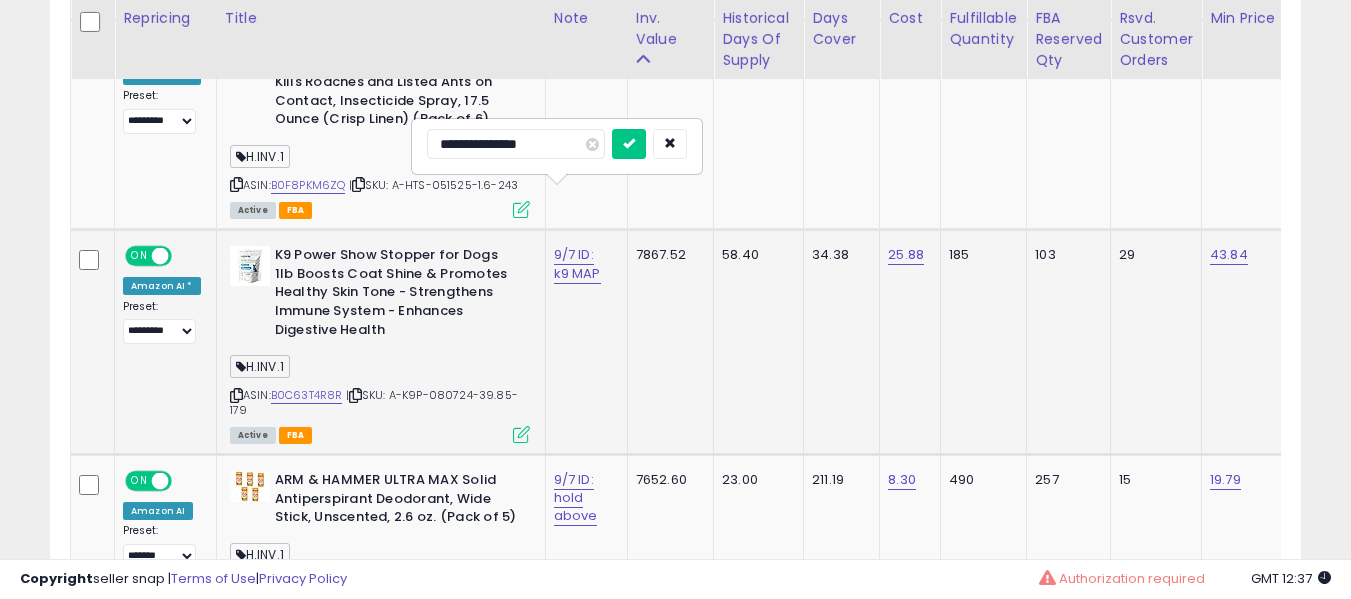 click at bounding box center (629, 144) 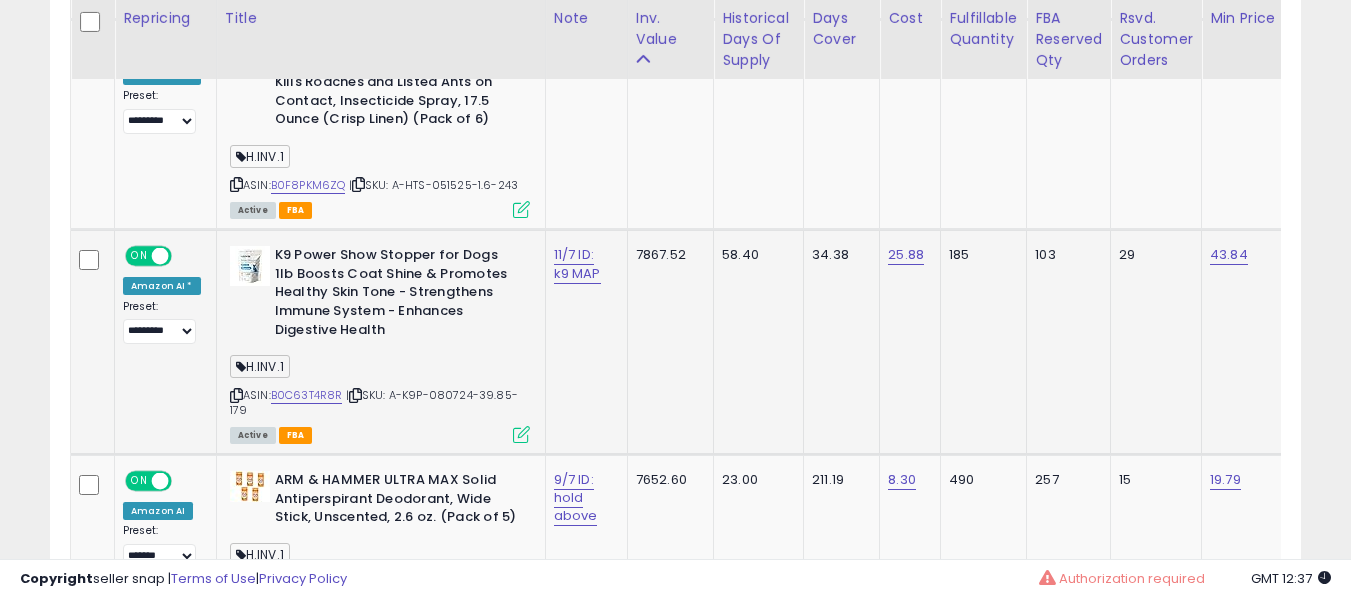 scroll, scrollTop: 9347, scrollLeft: 0, axis: vertical 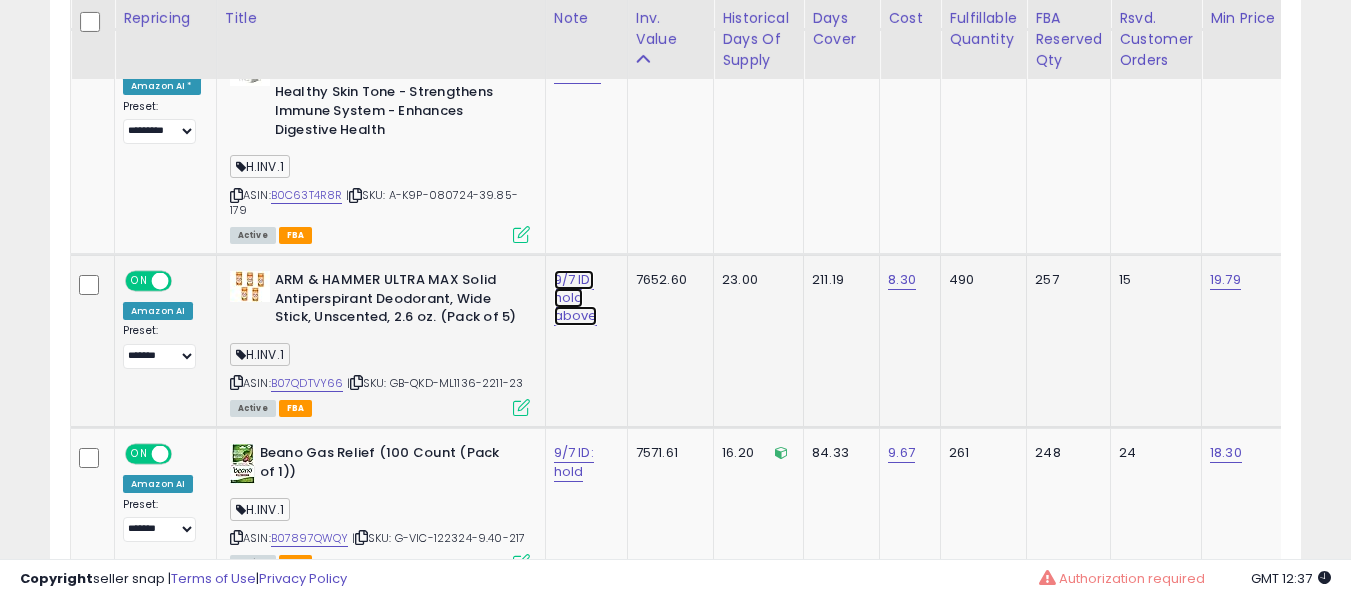 click on "9/7 ID: hold above" at bounding box center (574, -8214) 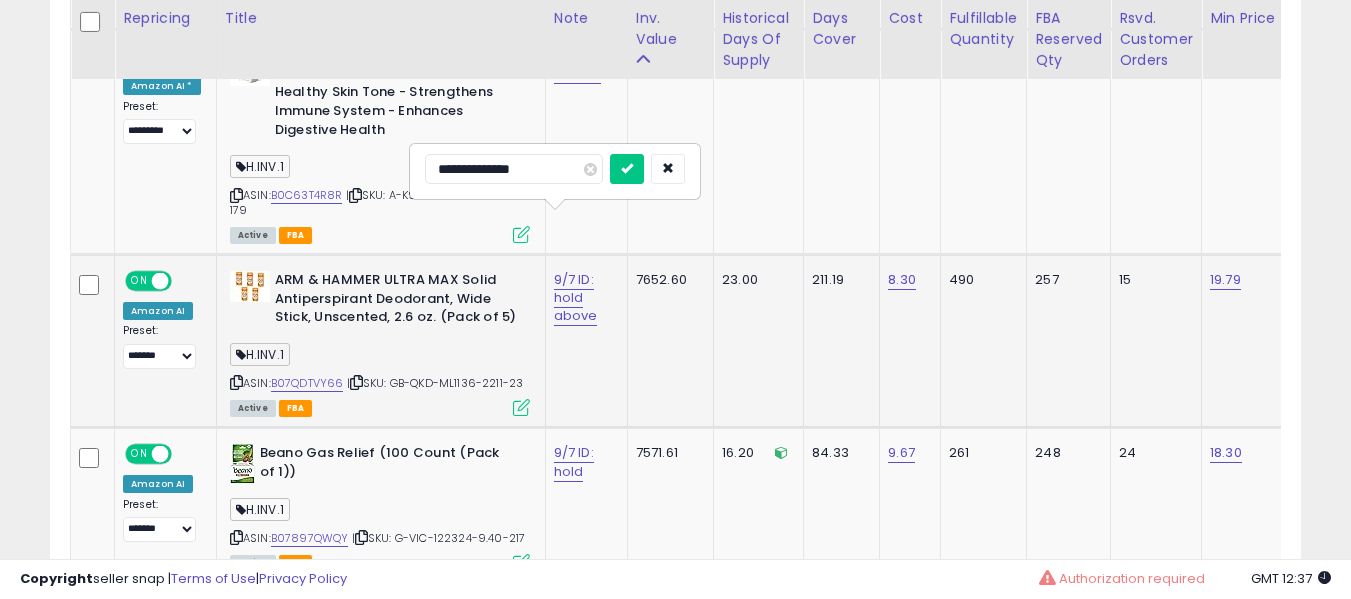 type on "**********" 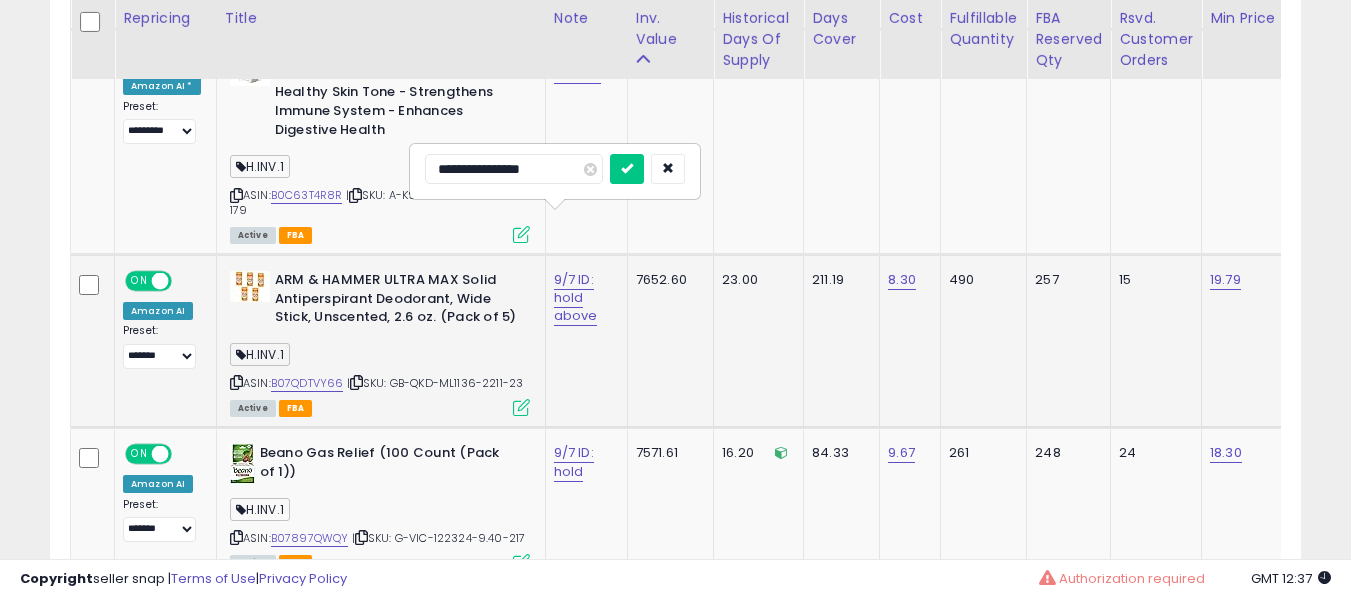 type on "**********" 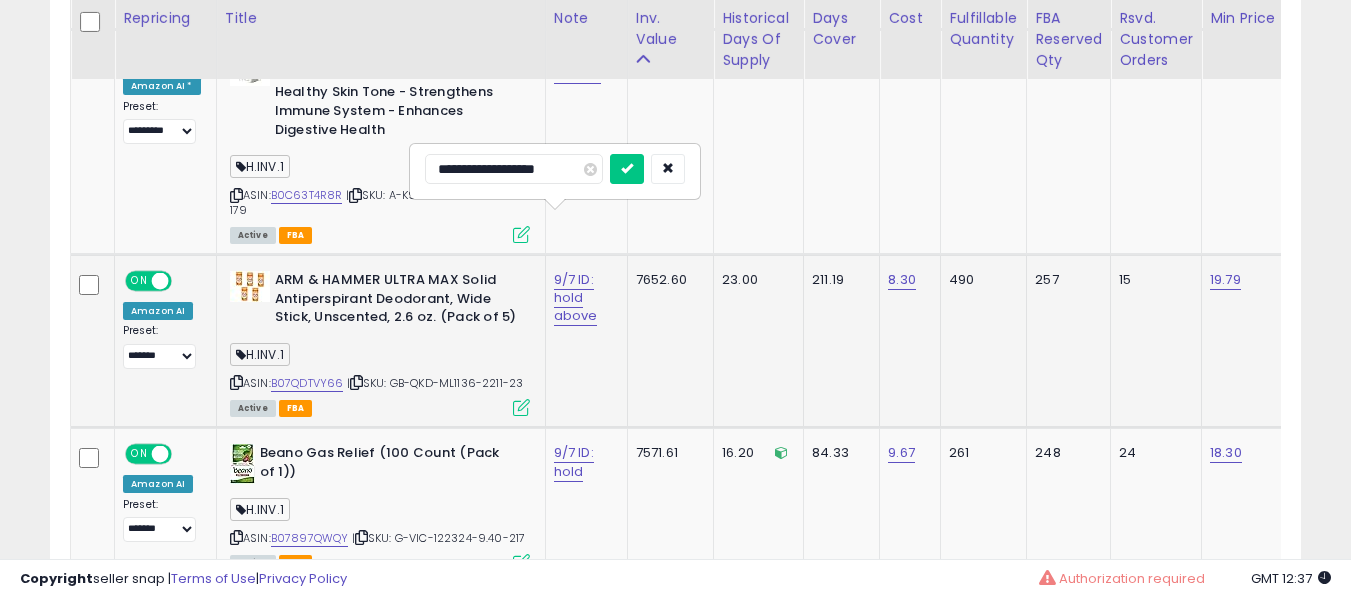 click at bounding box center [627, 169] 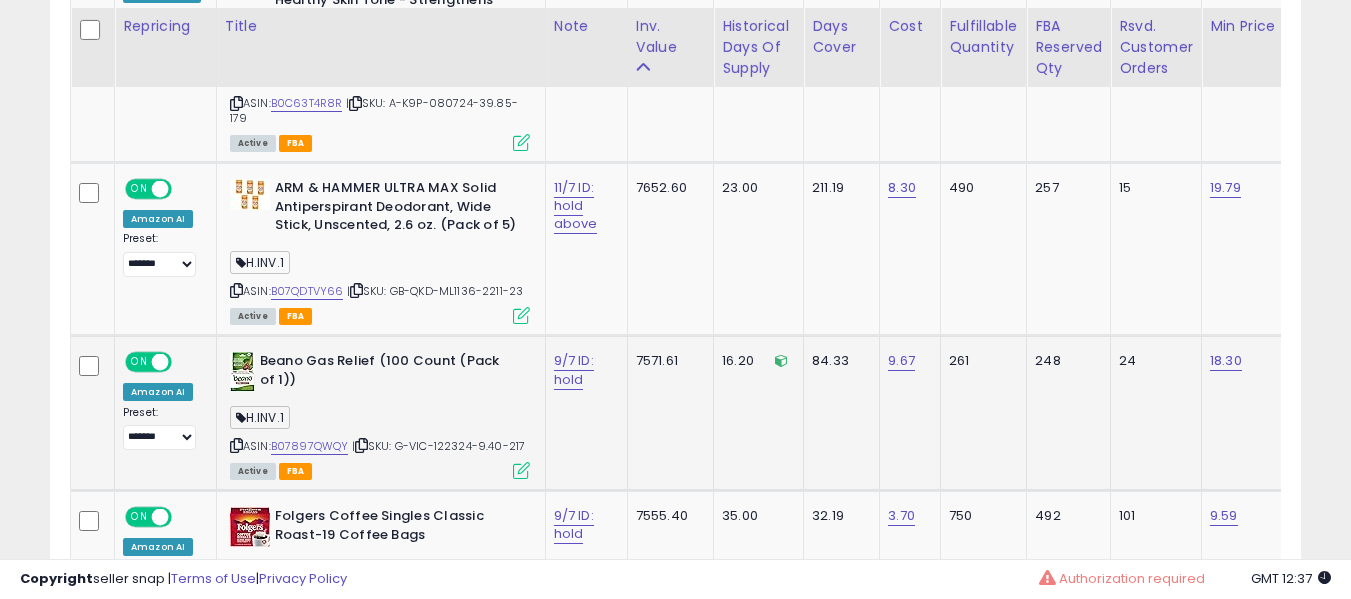 scroll, scrollTop: 9447, scrollLeft: 0, axis: vertical 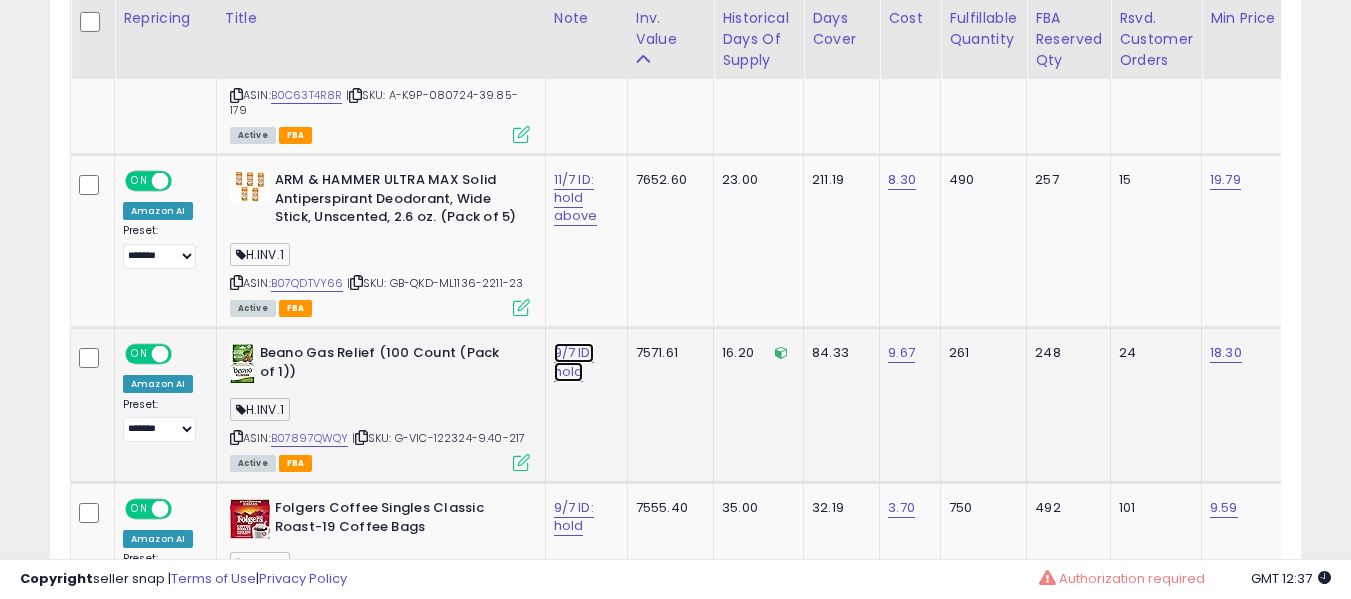 click on "9/7 ID: hold" at bounding box center [574, -8314] 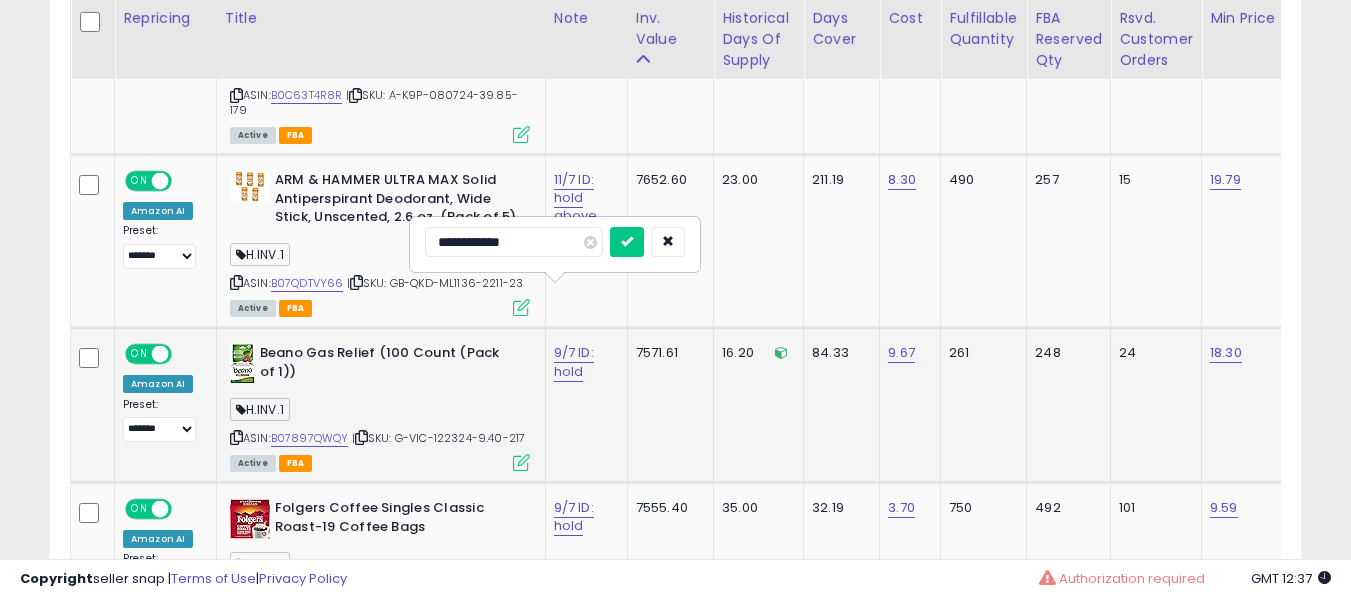 type on "**********" 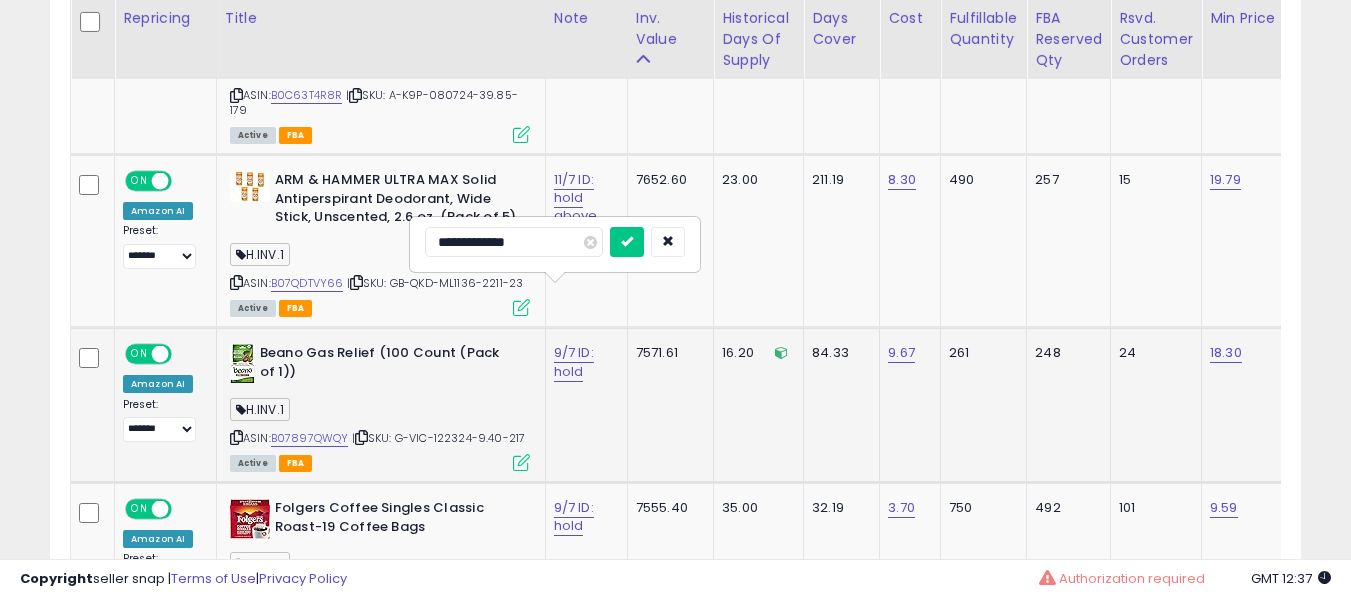 click at bounding box center (627, 242) 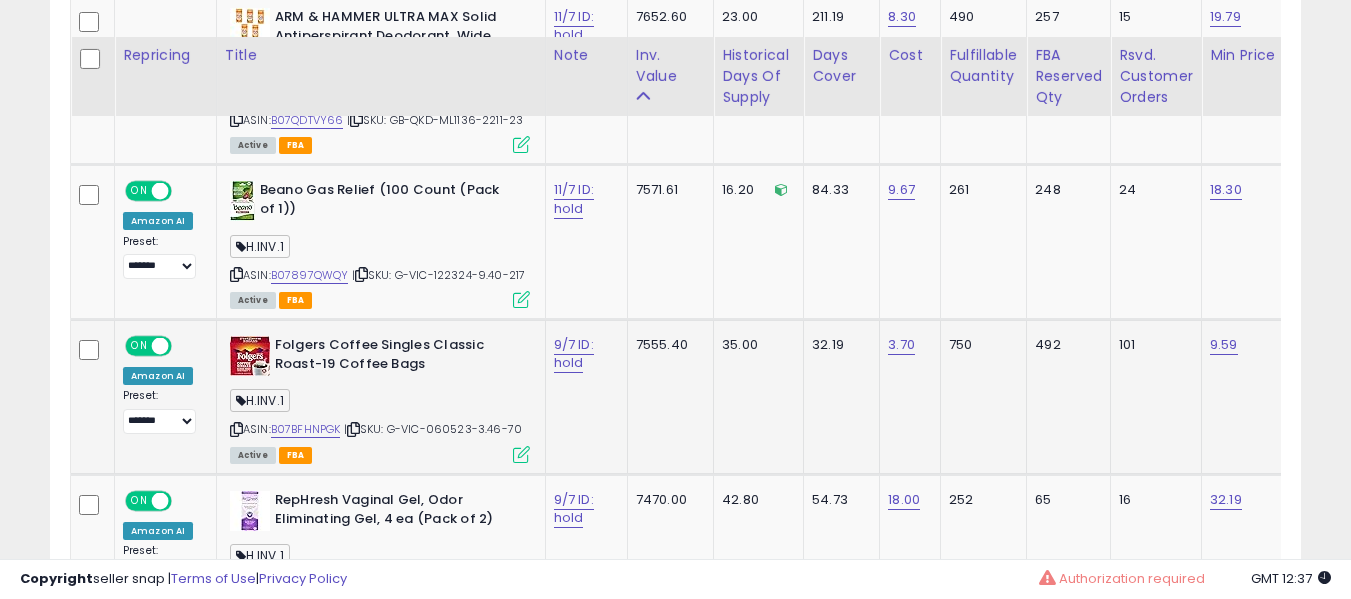 scroll, scrollTop: 9647, scrollLeft: 0, axis: vertical 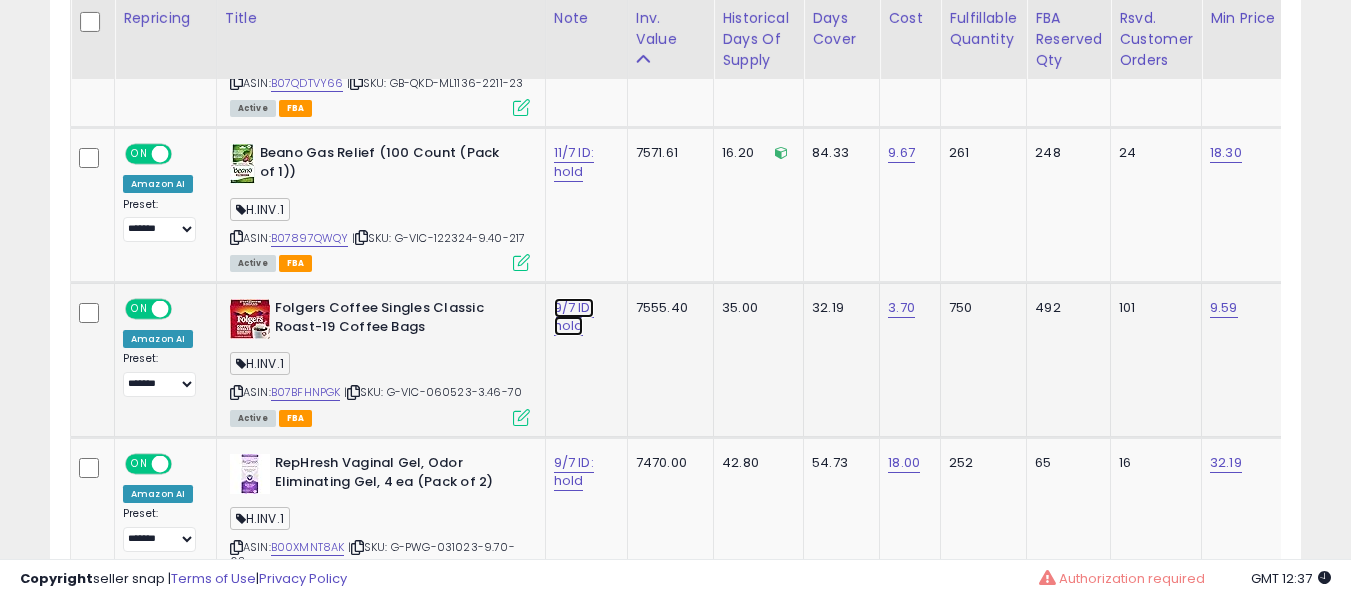 click on "9/7 ID: hold" at bounding box center (574, -8514) 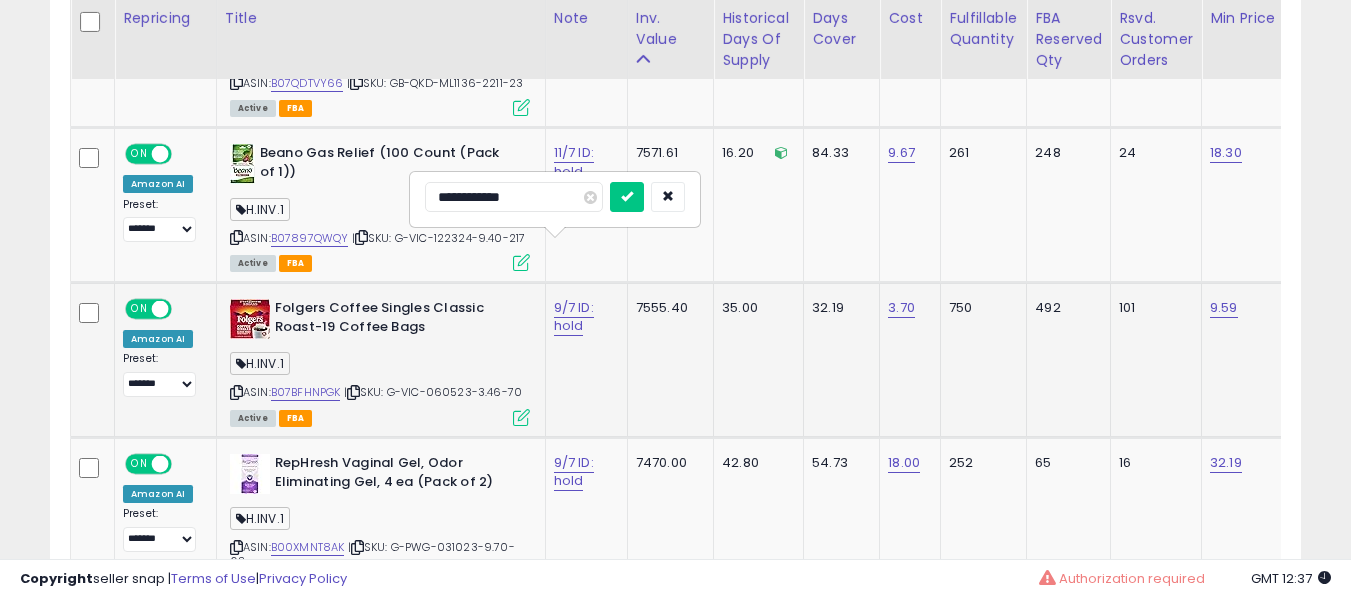 type on "**********" 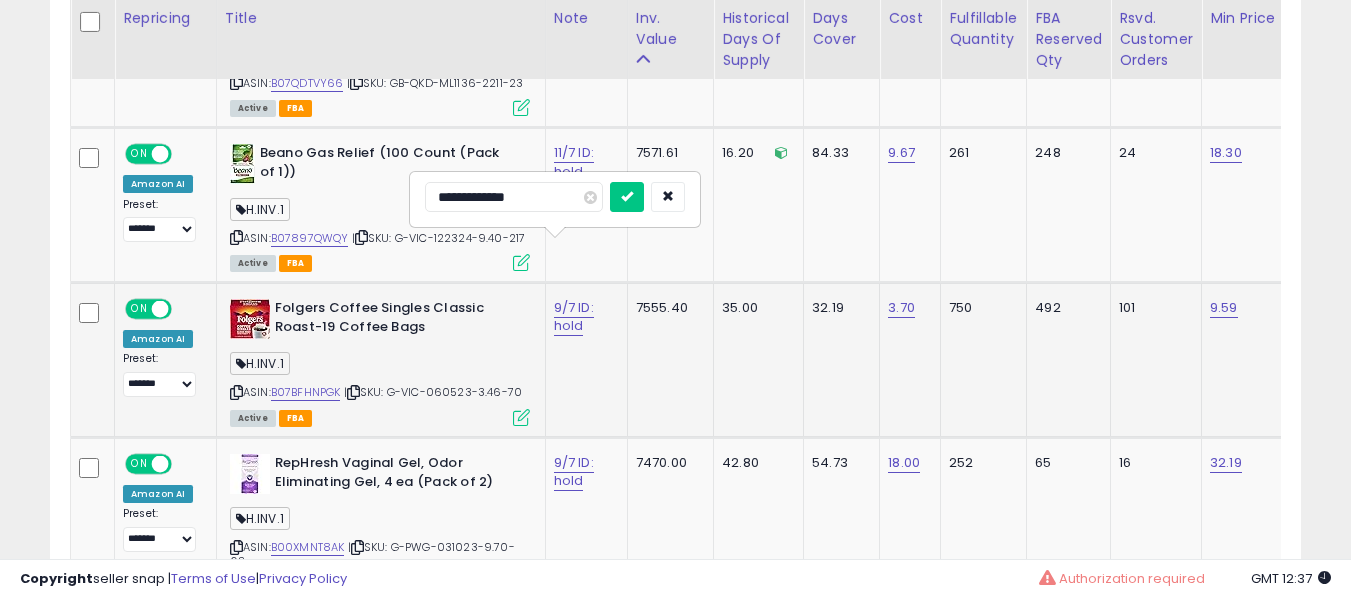 click at bounding box center (627, 197) 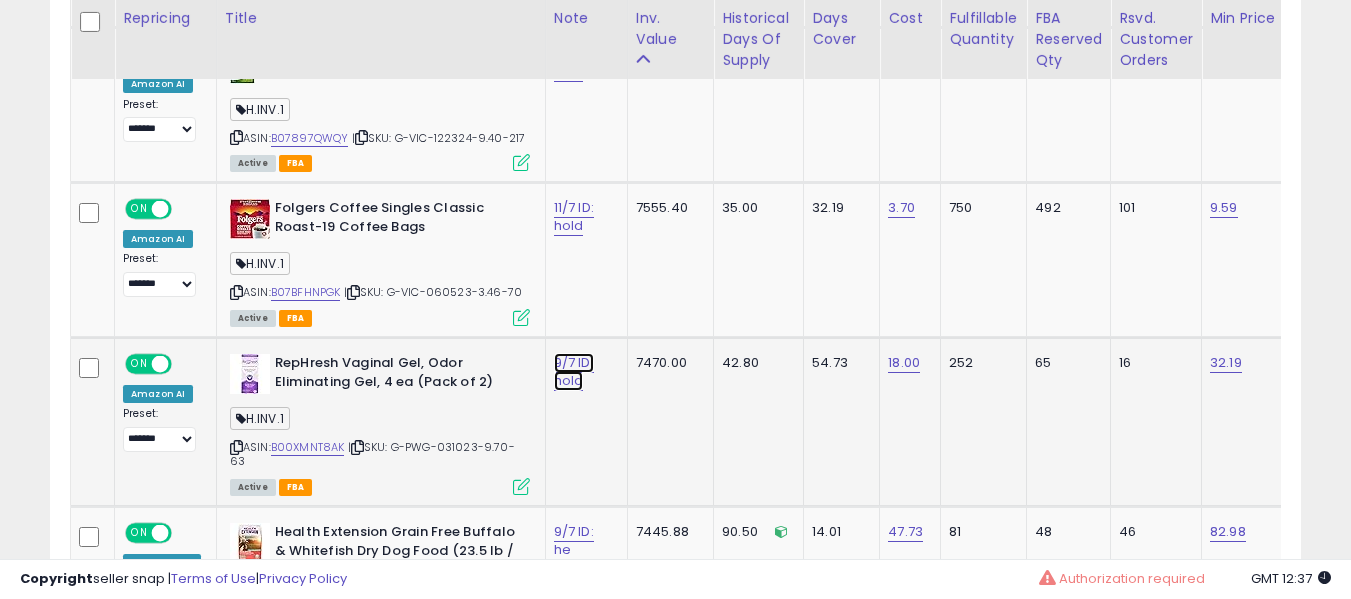 click on "9/7 ID: hold" at bounding box center [574, -8614] 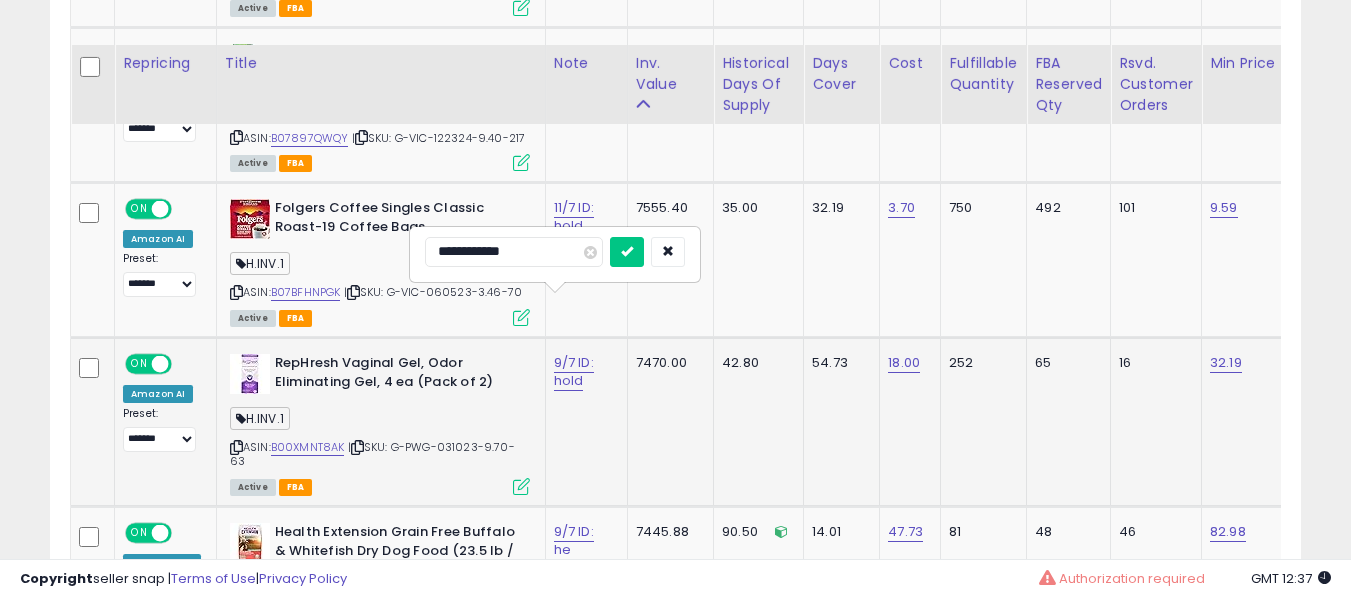 scroll, scrollTop: 9847, scrollLeft: 0, axis: vertical 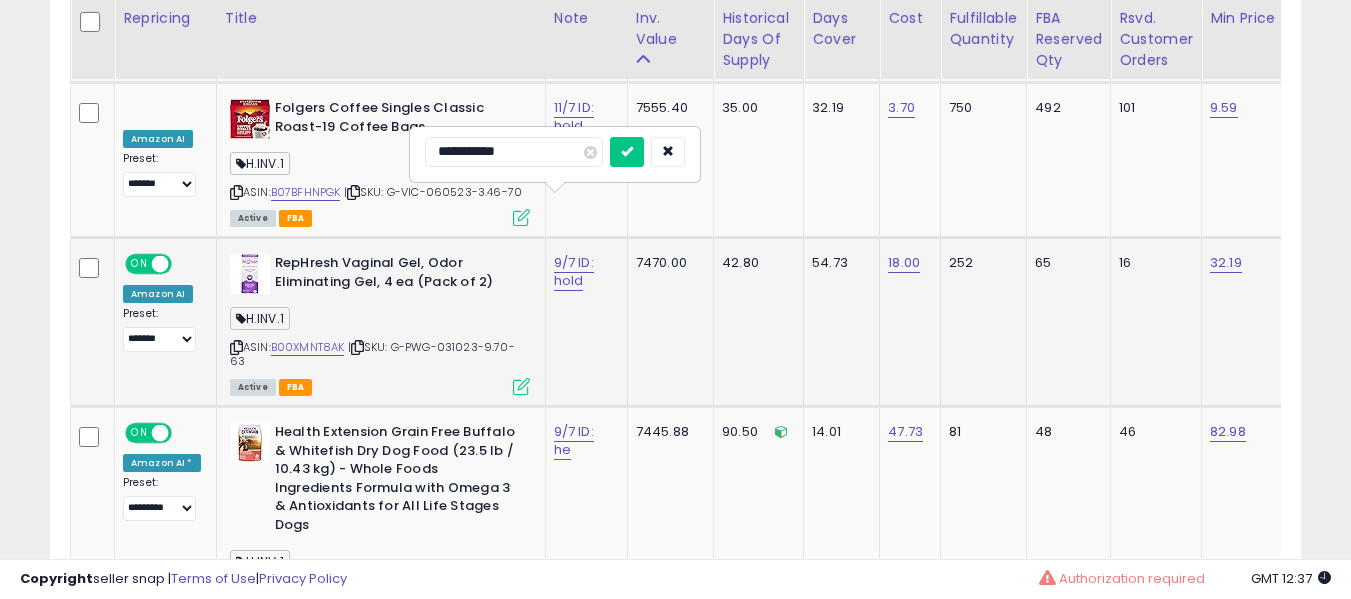 type on "**********" 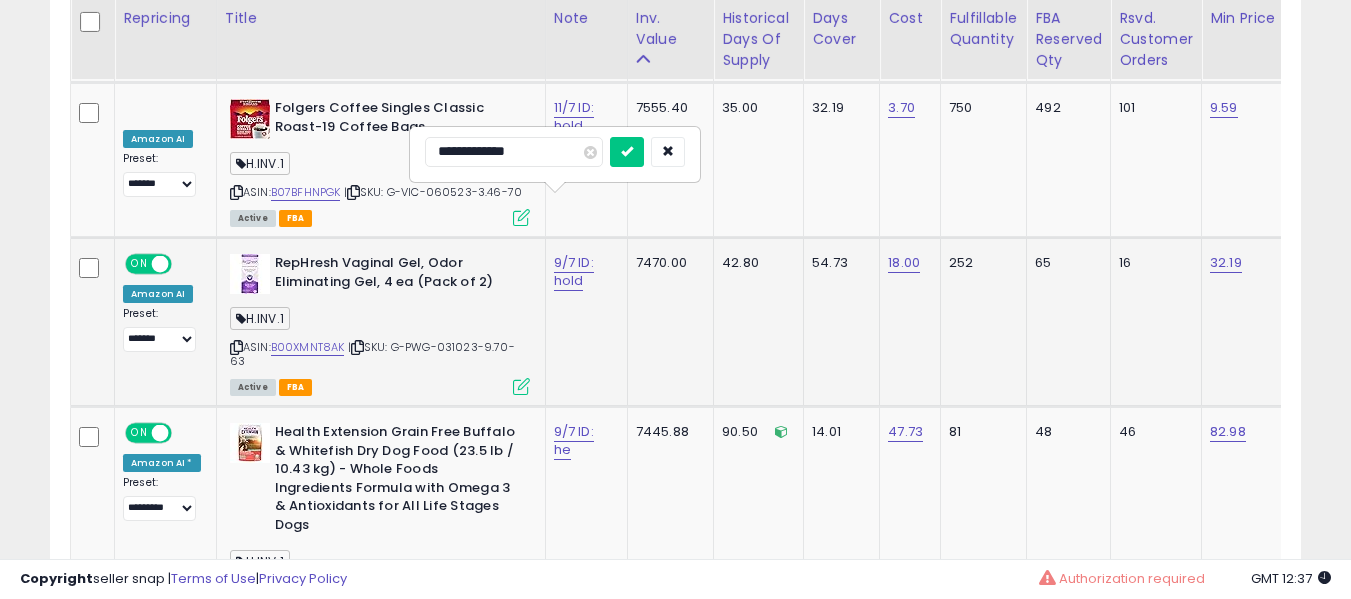 click at bounding box center [627, 152] 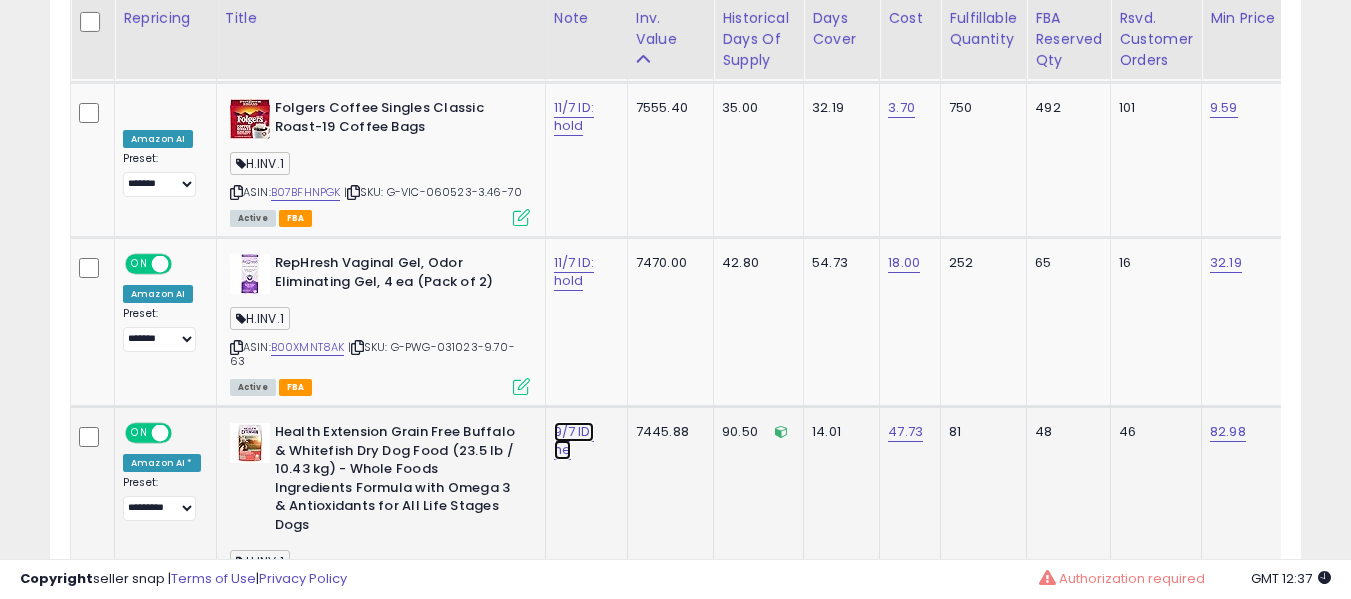 click on "9/7 ID: he" at bounding box center (574, -8714) 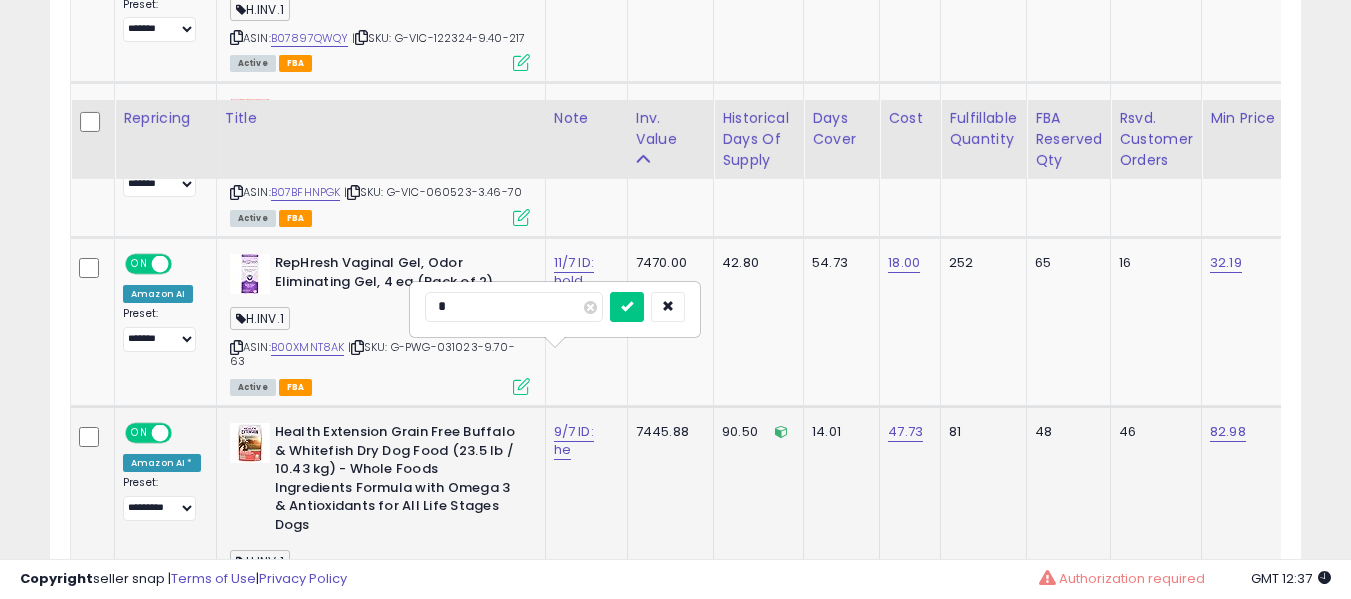 scroll, scrollTop: 9947, scrollLeft: 0, axis: vertical 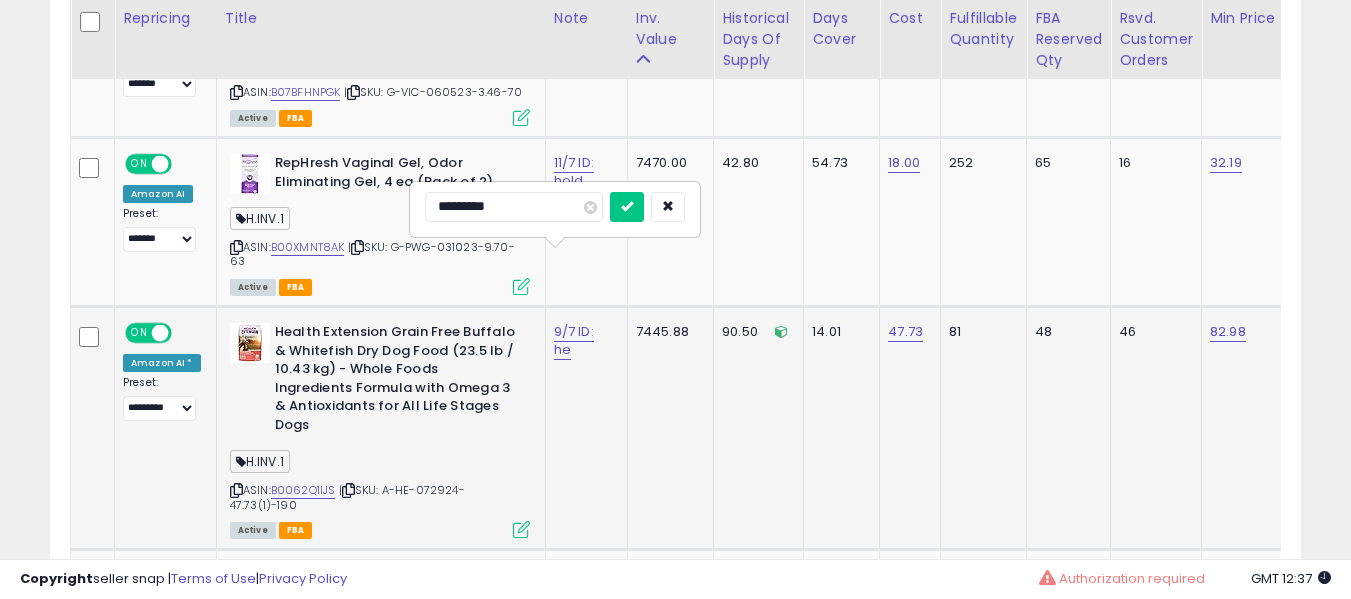type on "**********" 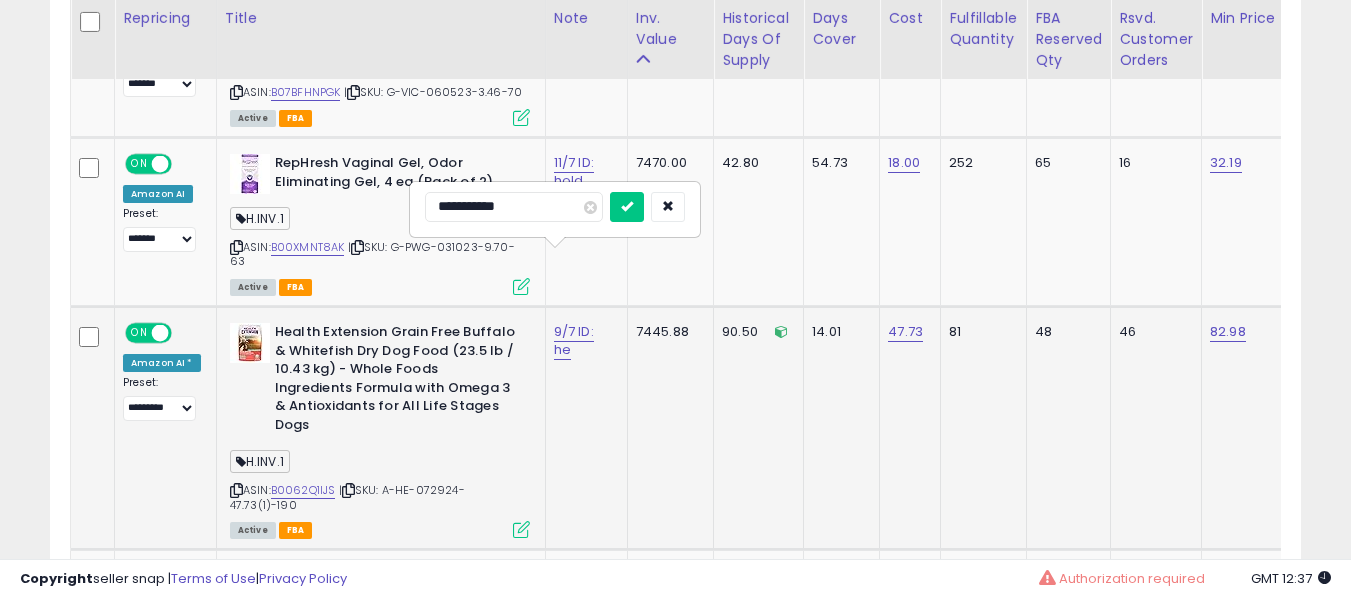 click at bounding box center [627, 207] 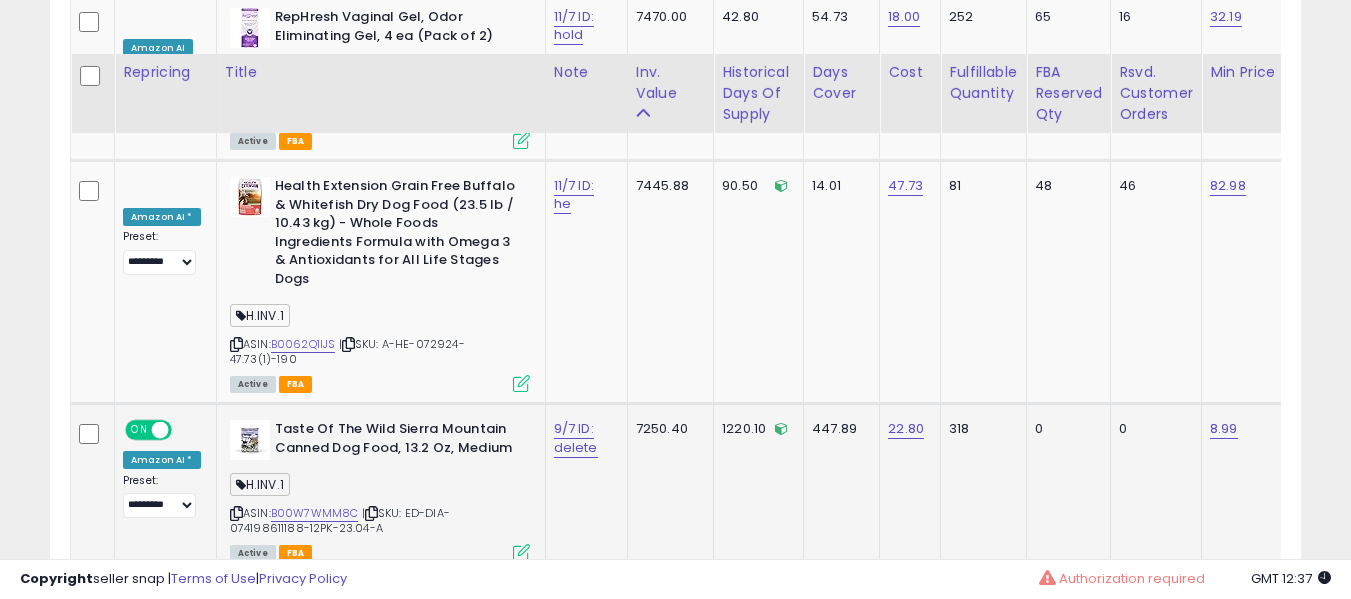 scroll, scrollTop: 10147, scrollLeft: 0, axis: vertical 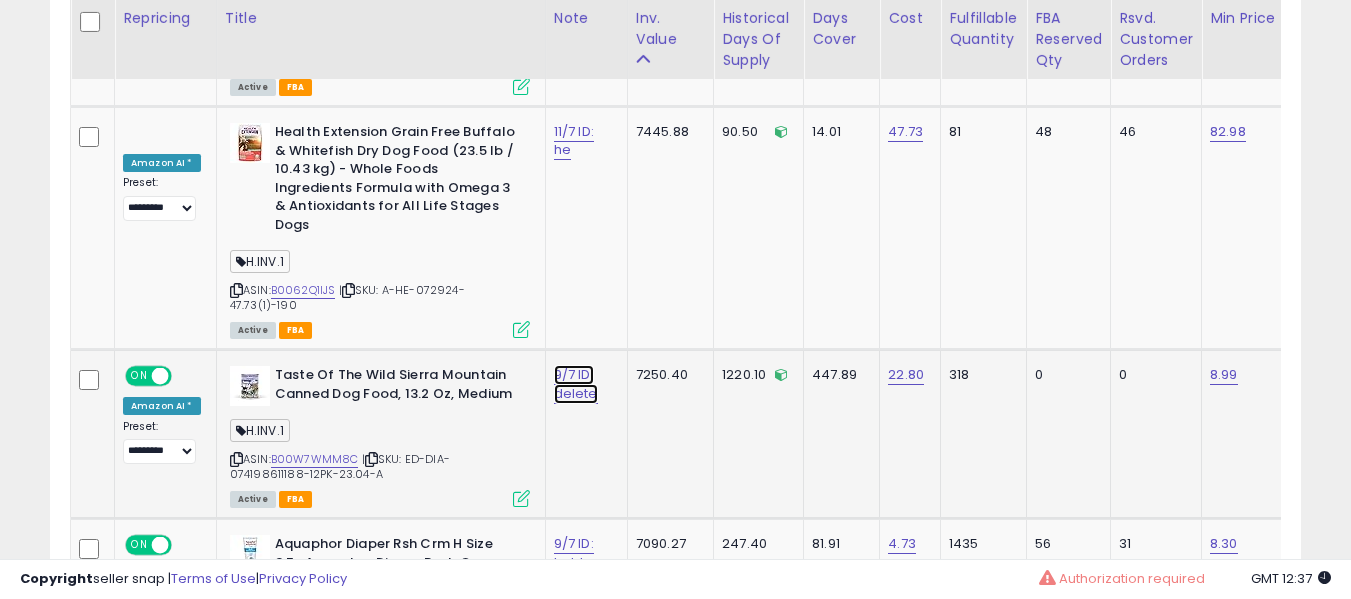 click on "9/7 ID: delete" at bounding box center (574, -9014) 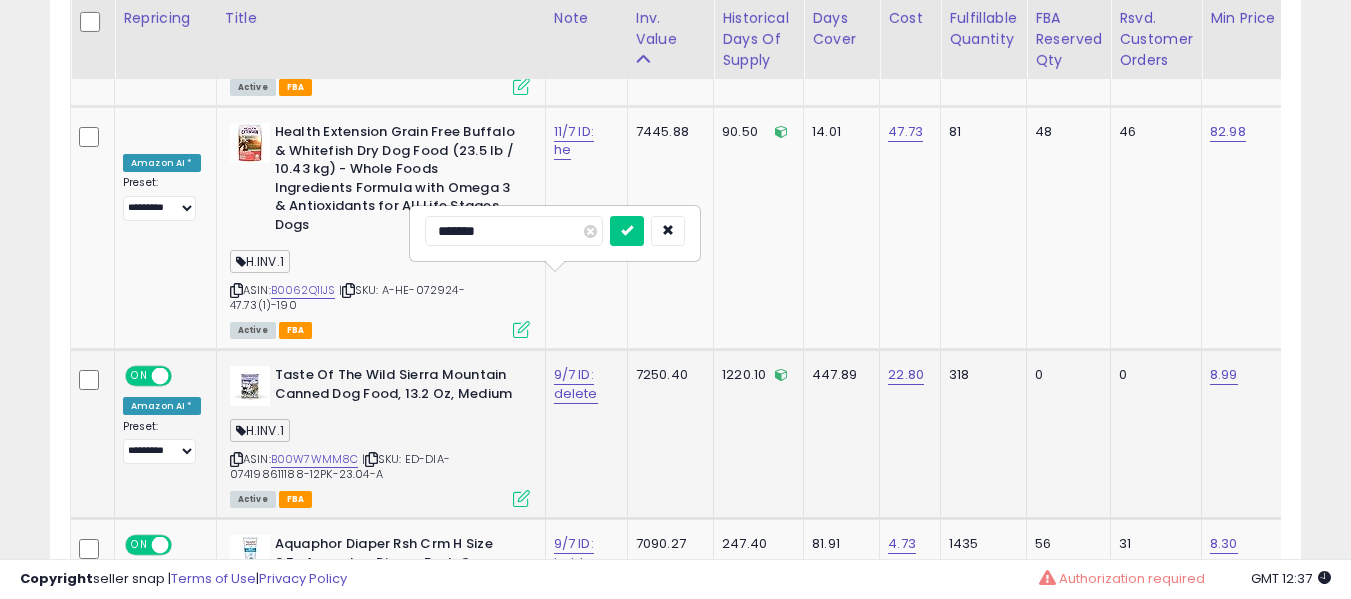 type on "********" 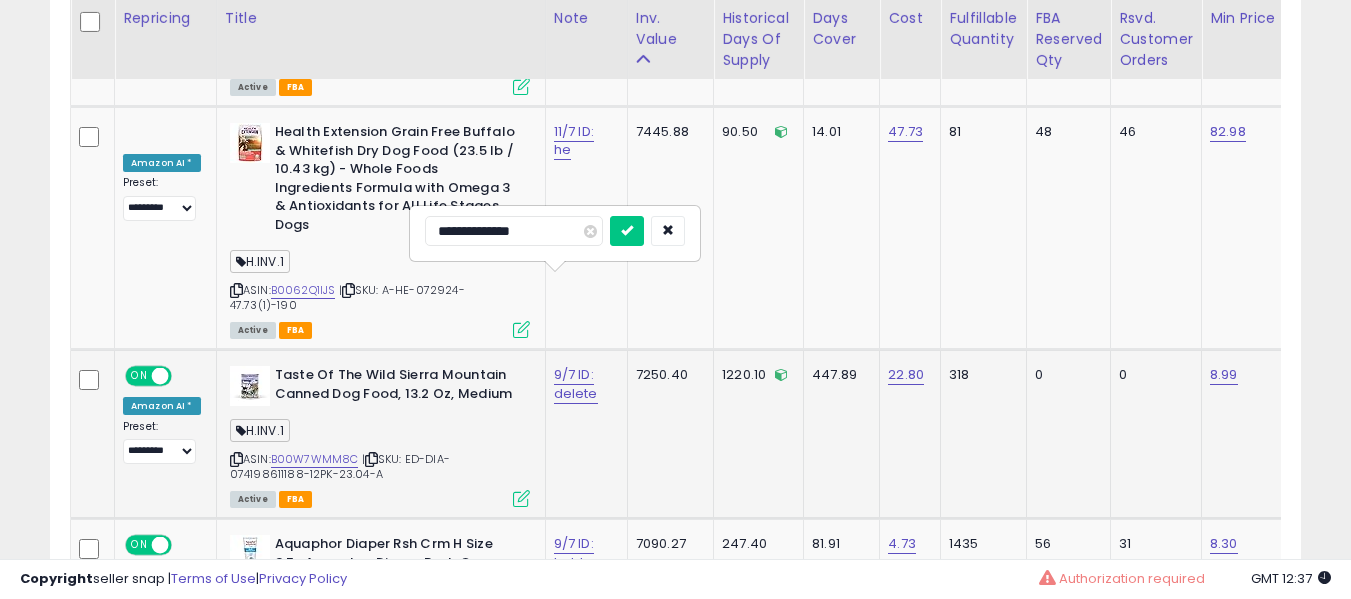type on "**********" 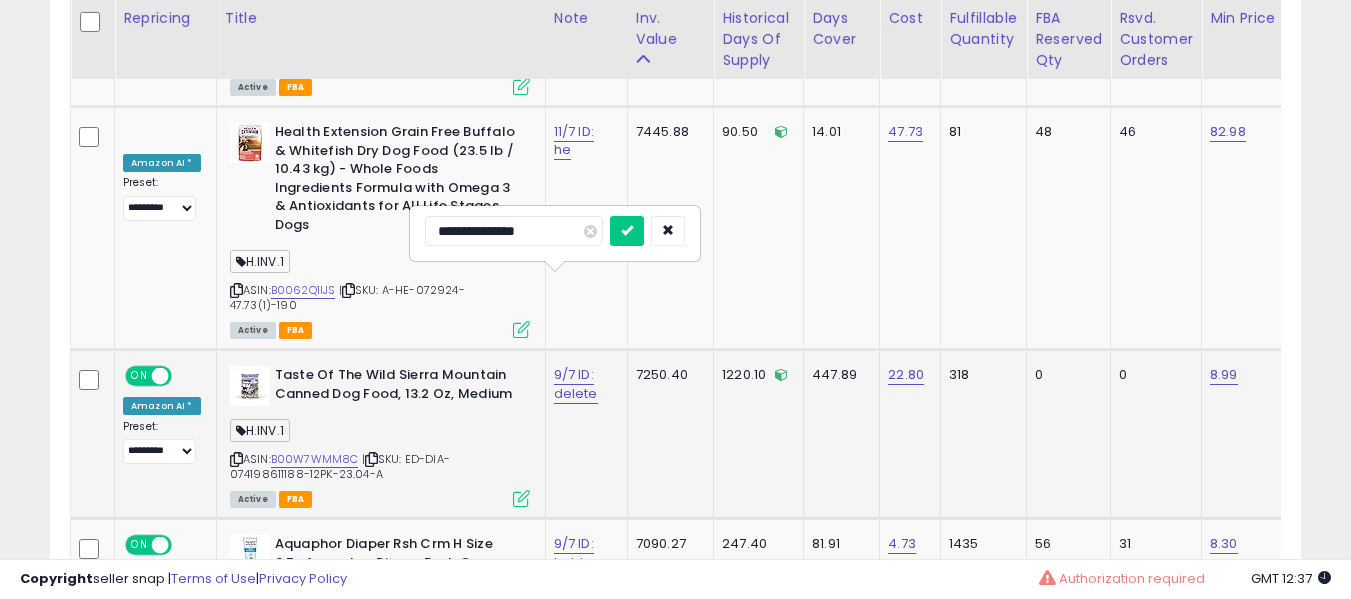 click at bounding box center [627, 231] 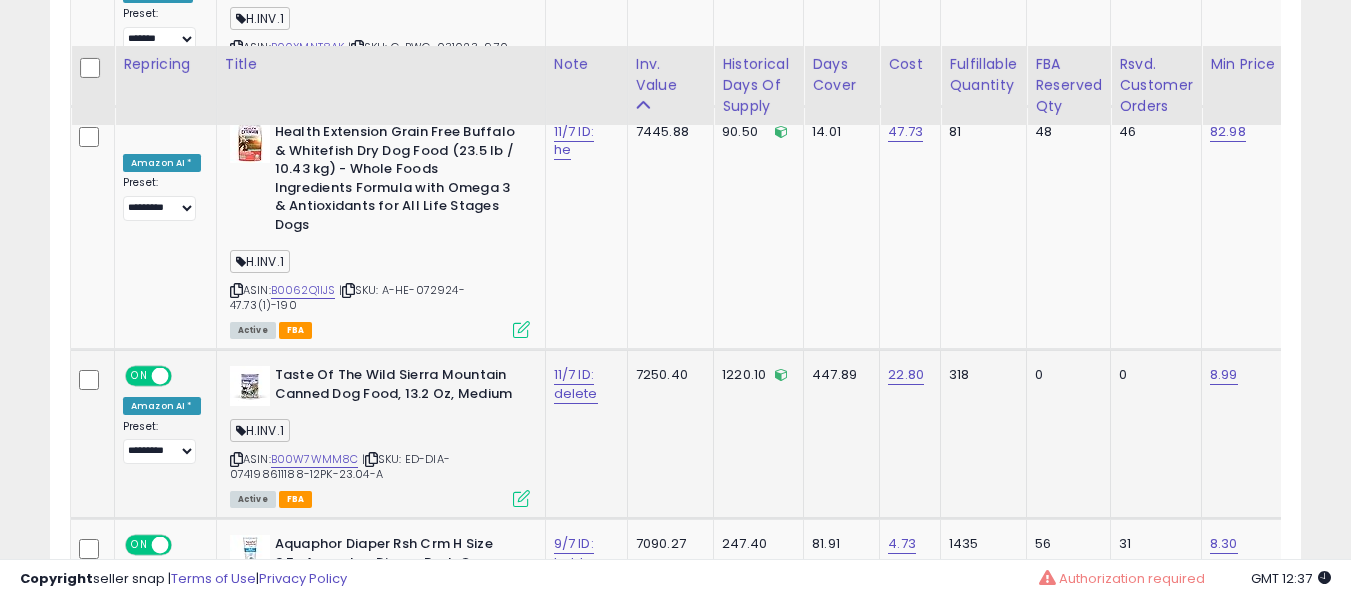 scroll, scrollTop: 10338, scrollLeft: 0, axis: vertical 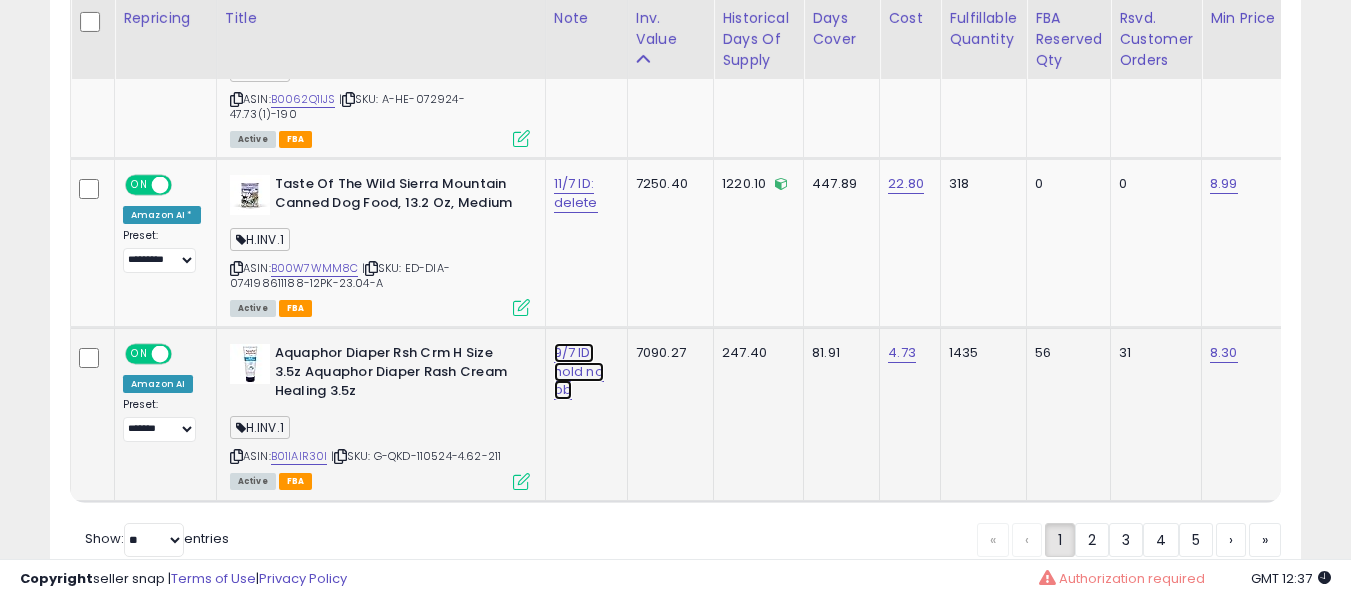 click on "9/7 ID: hold no bb" at bounding box center [574, -9205] 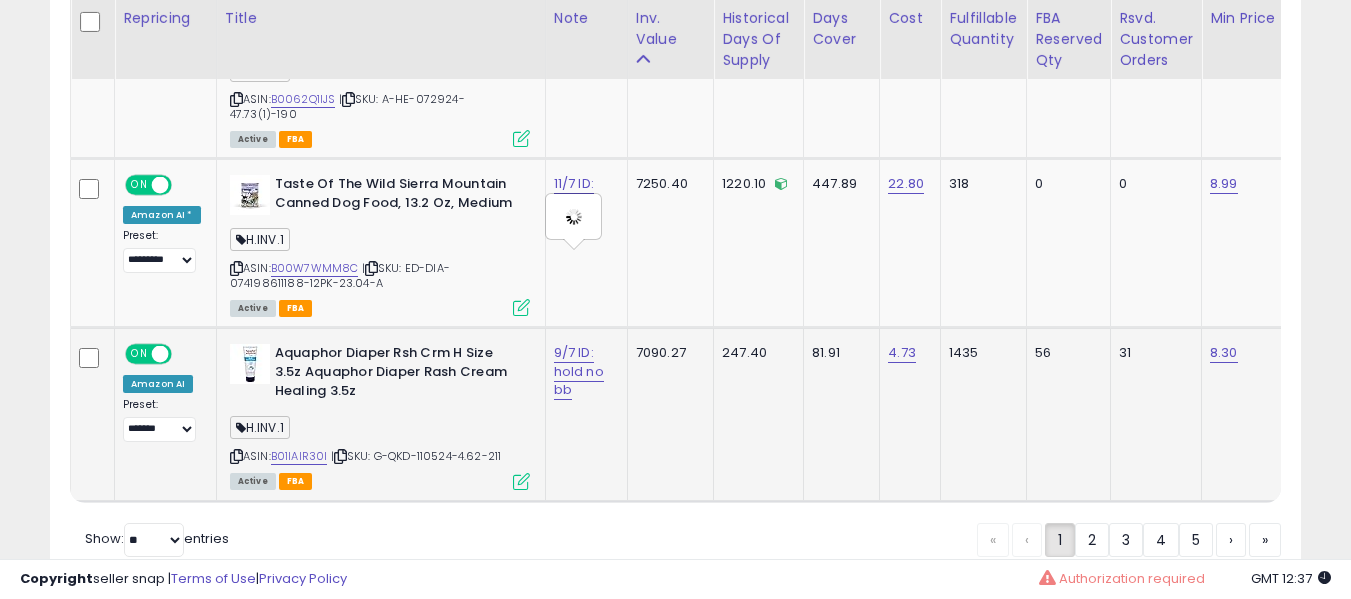type on "**********" 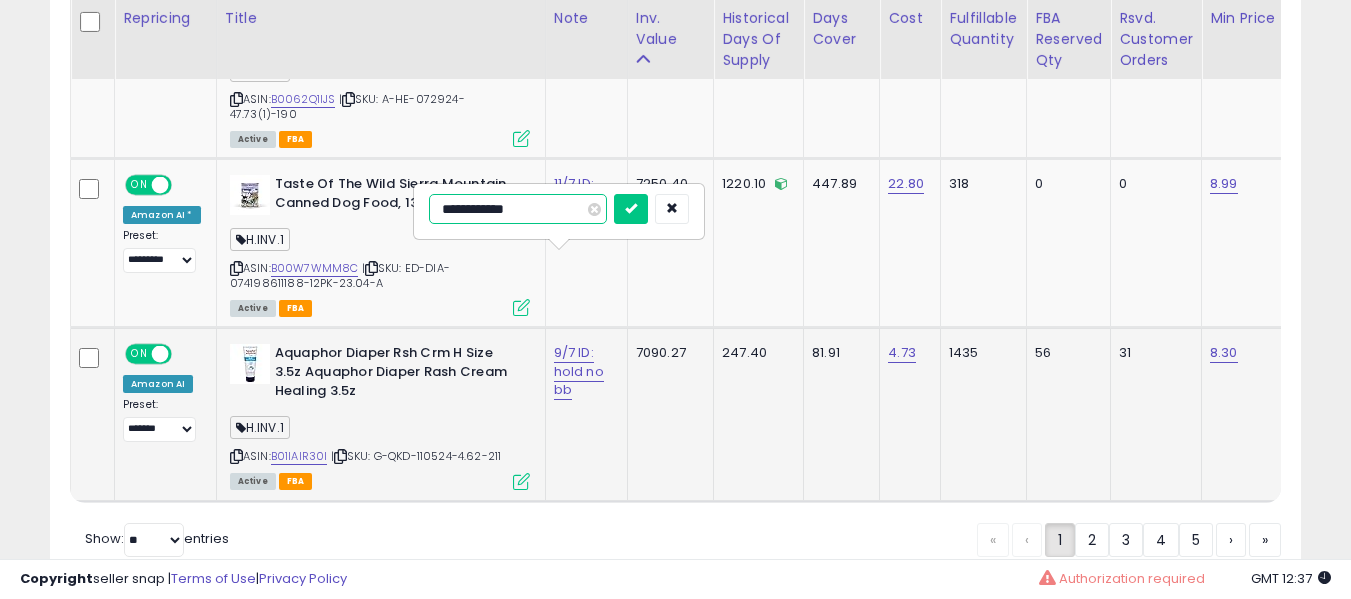 type on "**********" 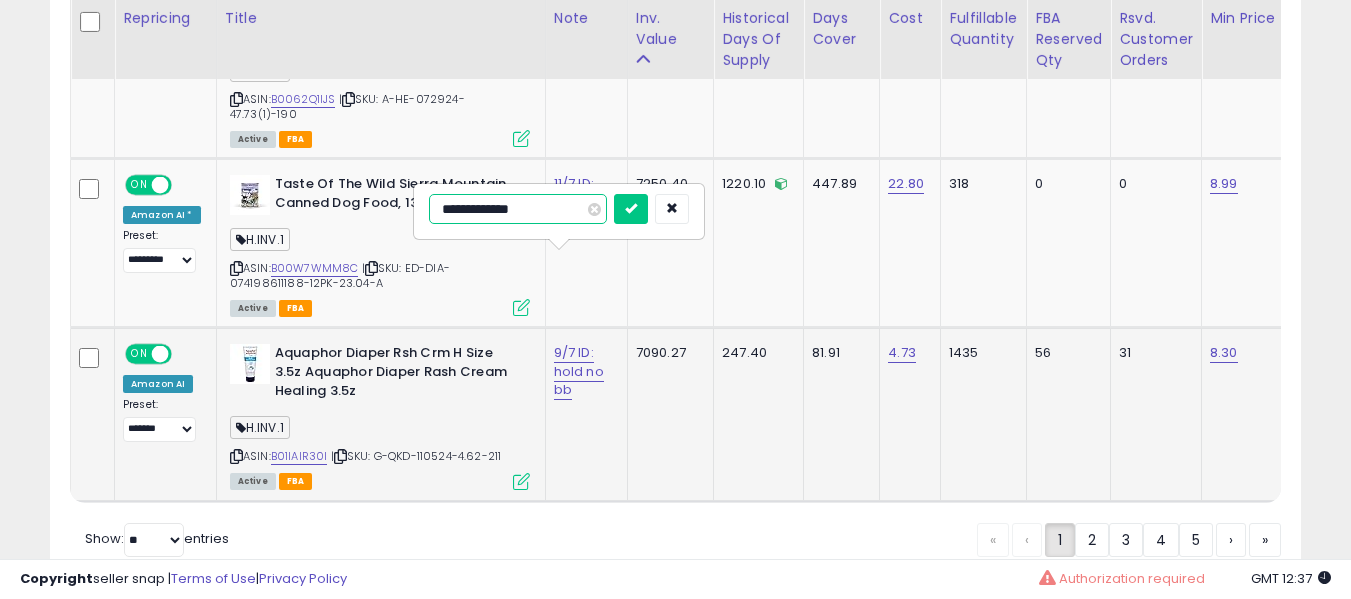click at bounding box center (631, 209) 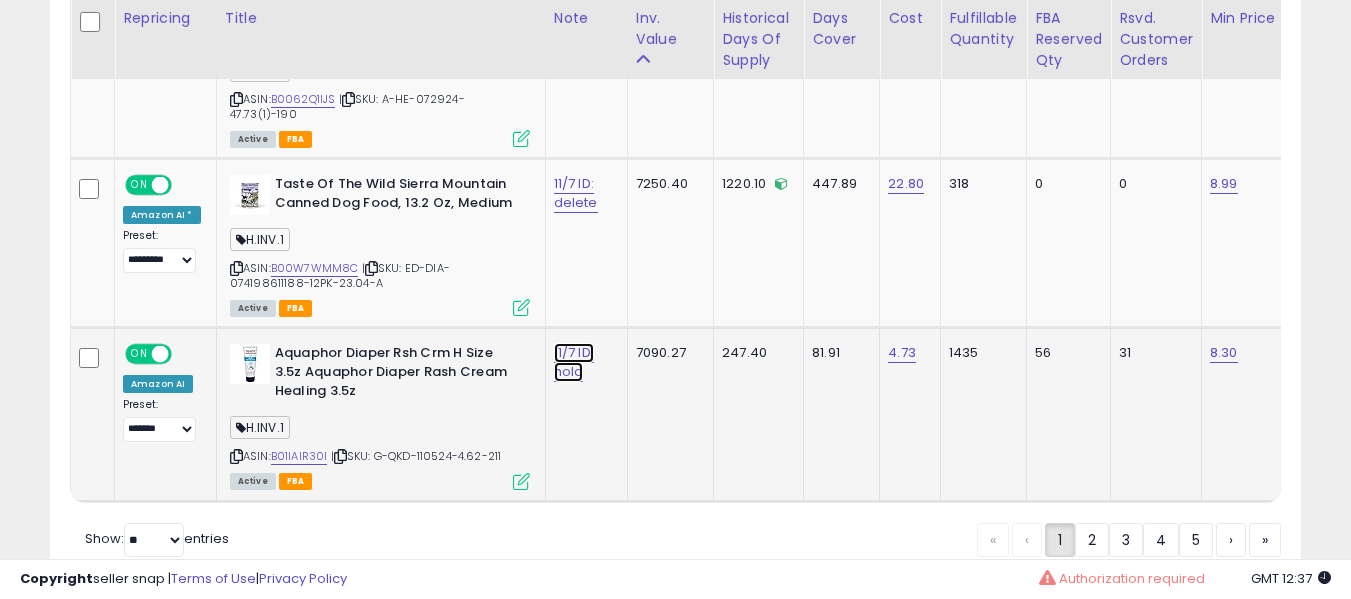 click on "11/7 ID: hold" at bounding box center (574, 362) 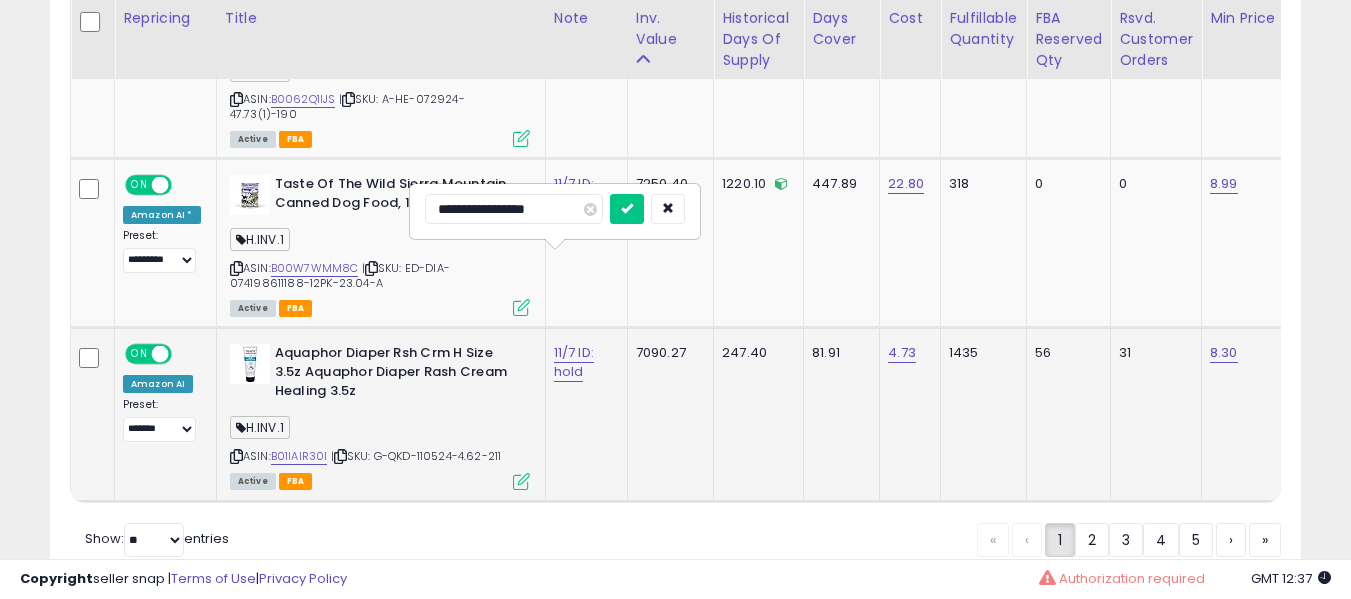 type on "**********" 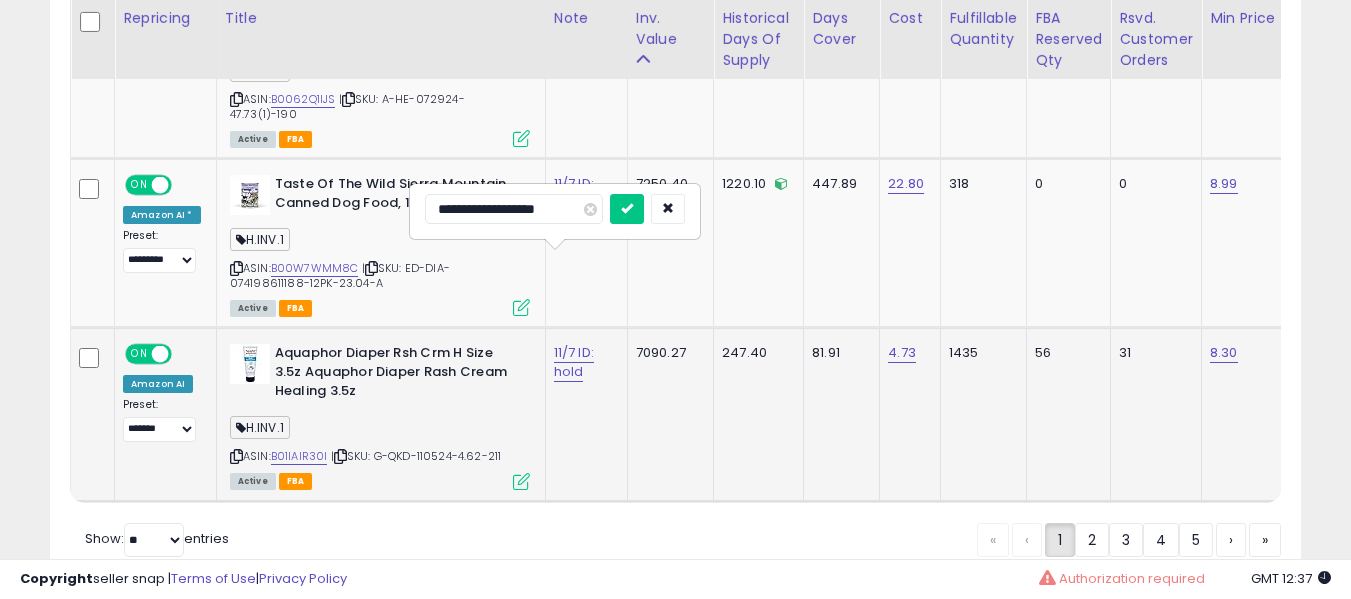 click at bounding box center [627, 209] 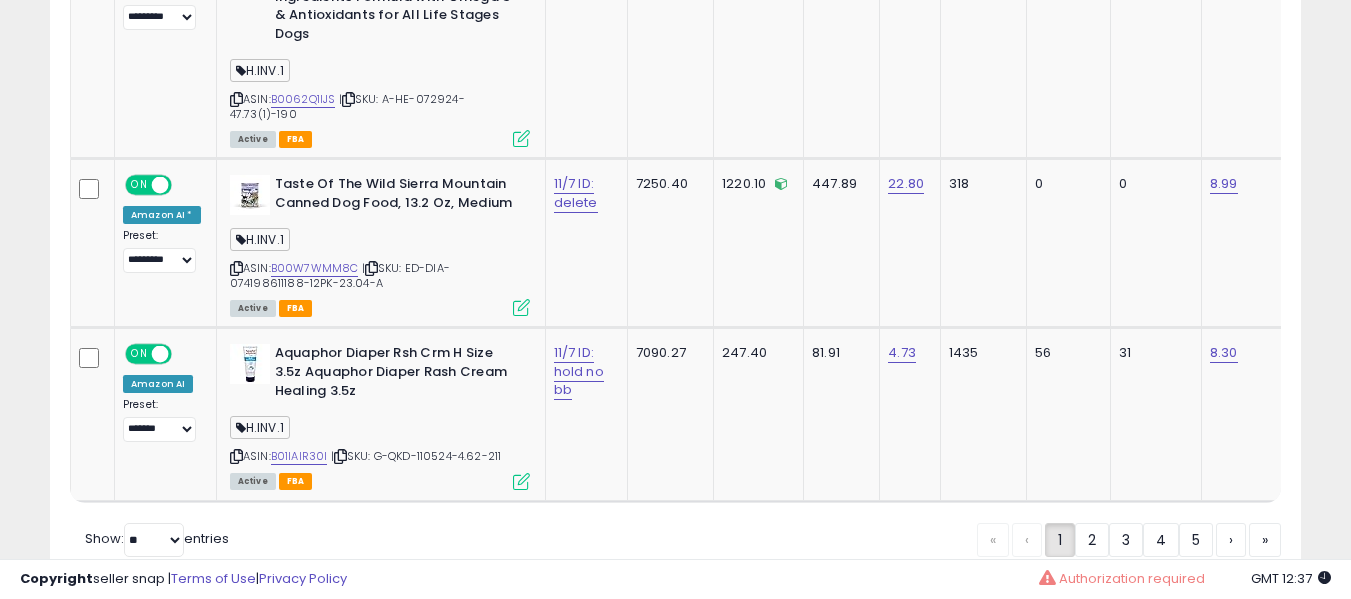scroll, scrollTop: 8611, scrollLeft: 0, axis: vertical 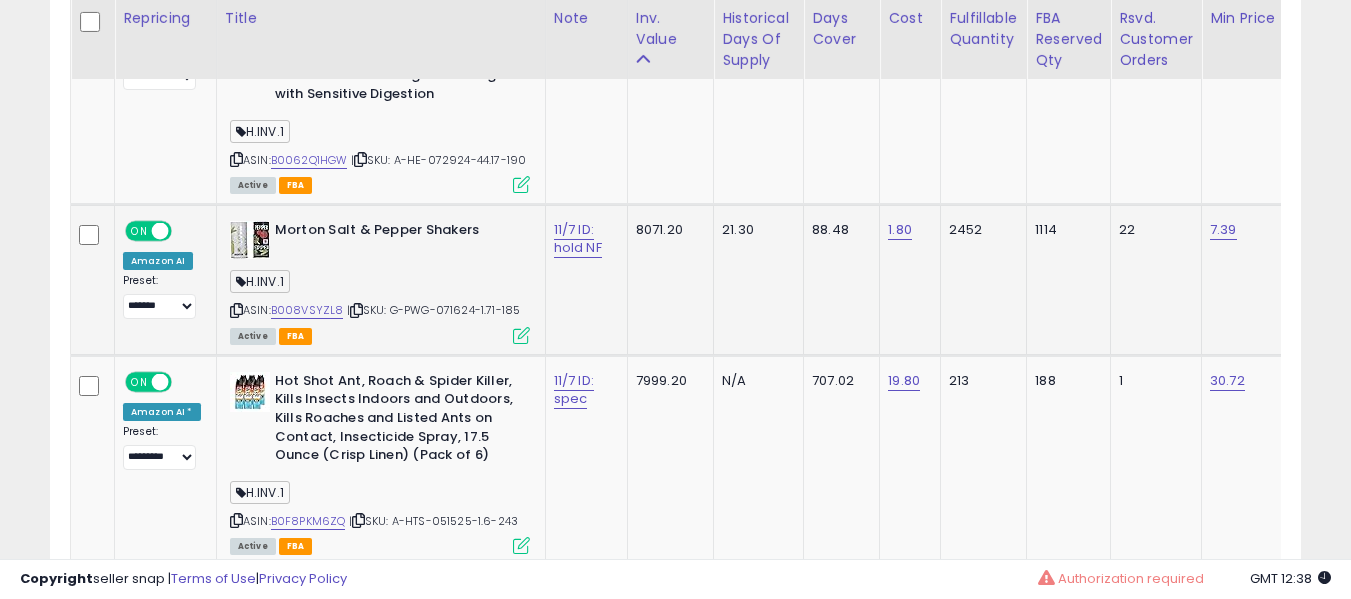 click on "Morton Salt & Pepper Shakers" at bounding box center [396, 233] 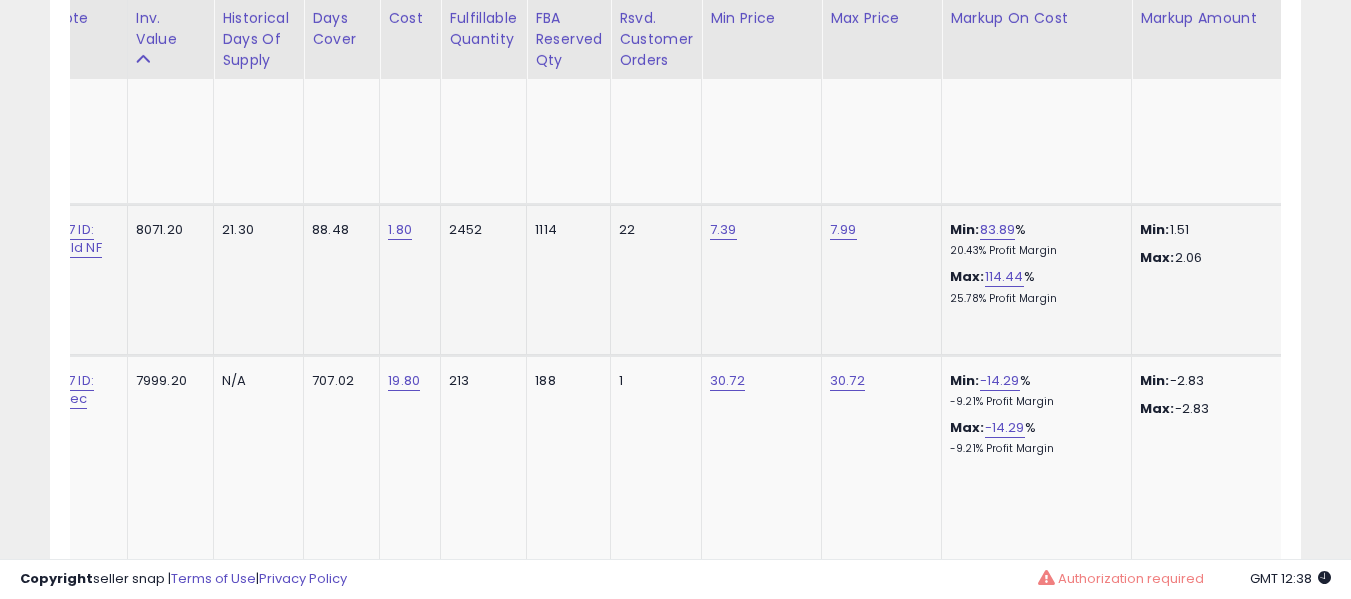 scroll, scrollTop: 0, scrollLeft: 1095, axis: horizontal 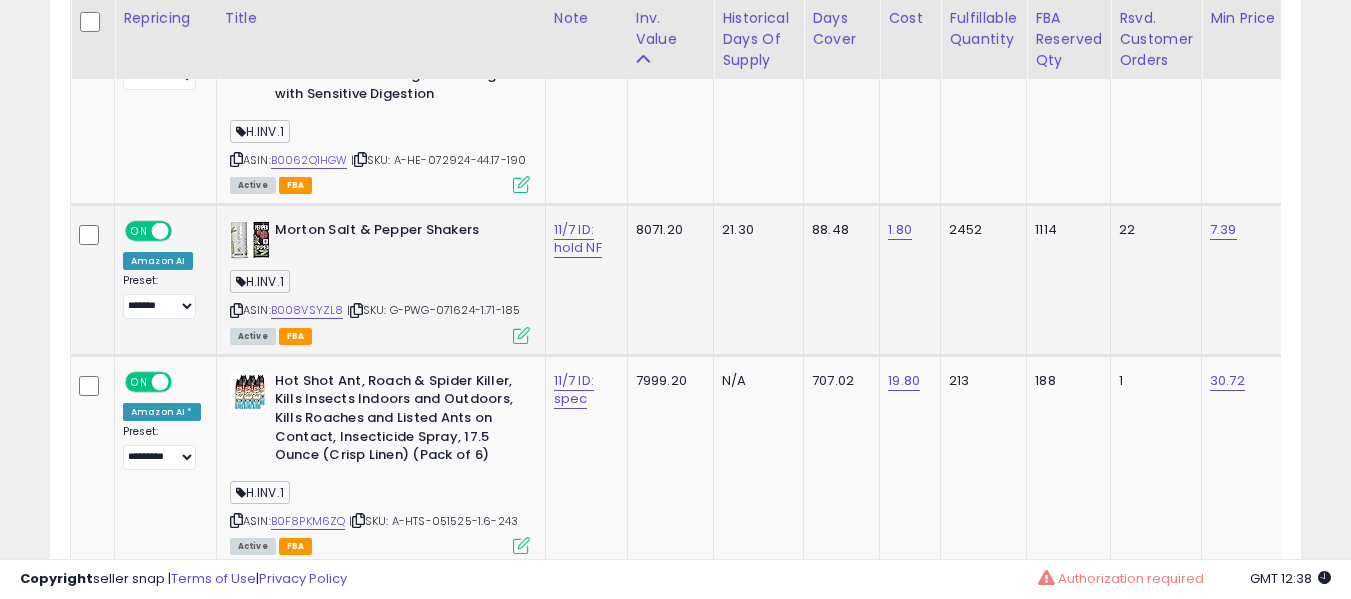 click on "11/7 ID: hold NF" 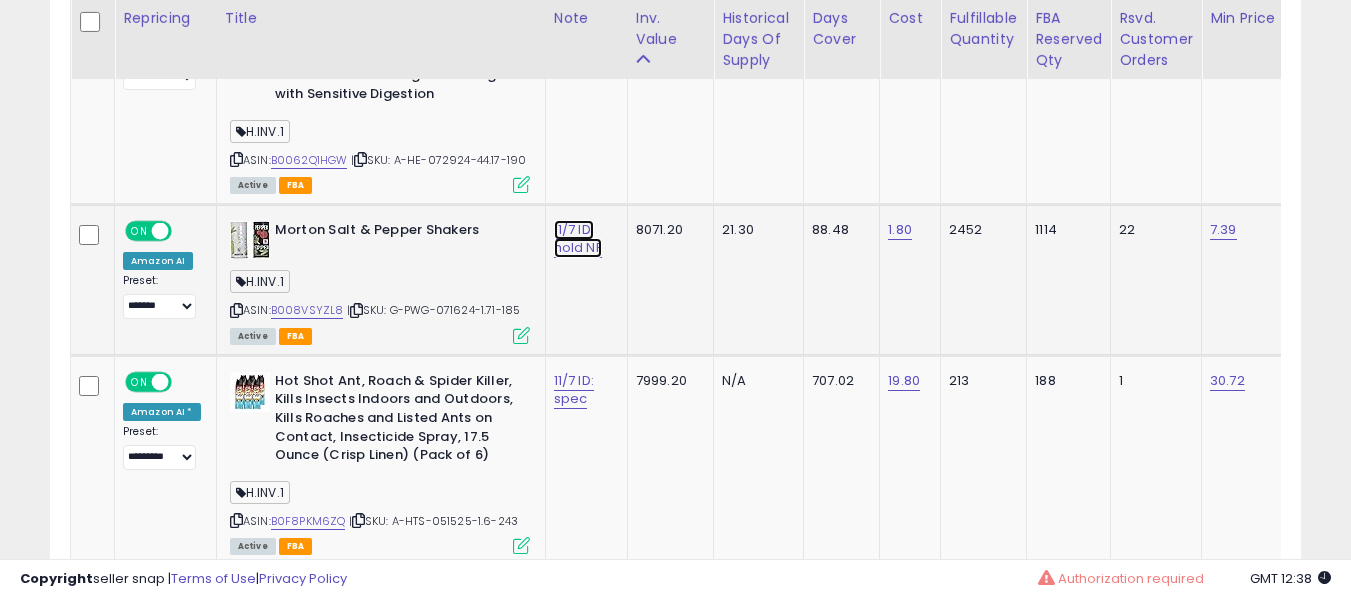 click on "11/7 ID: hold NF" at bounding box center [574, -7678] 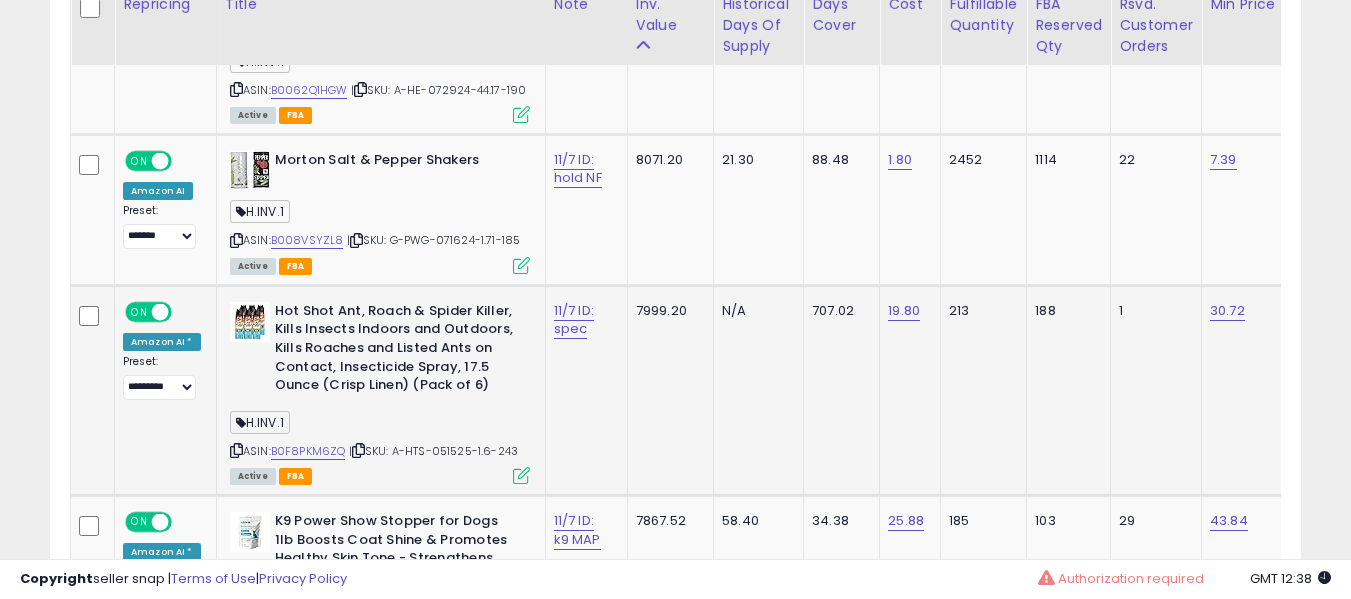 scroll, scrollTop: 8911, scrollLeft: 0, axis: vertical 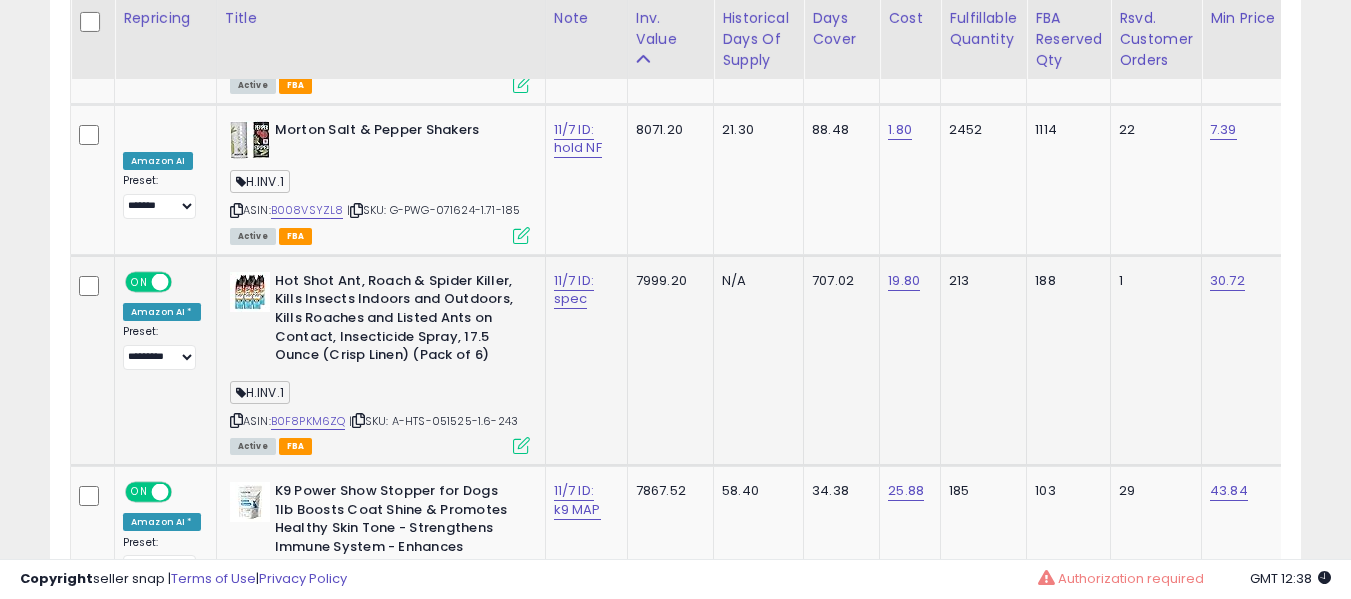 click on "Hot Shot Ant, Roach & Spider Killer, Kills Insects Indoors and Outdoors, Kills Roaches and Listed Ants on Contact, Insecticide Spray, 17.5 Ounce (Crisp Linen) (Pack of 6)" at bounding box center (396, 321) 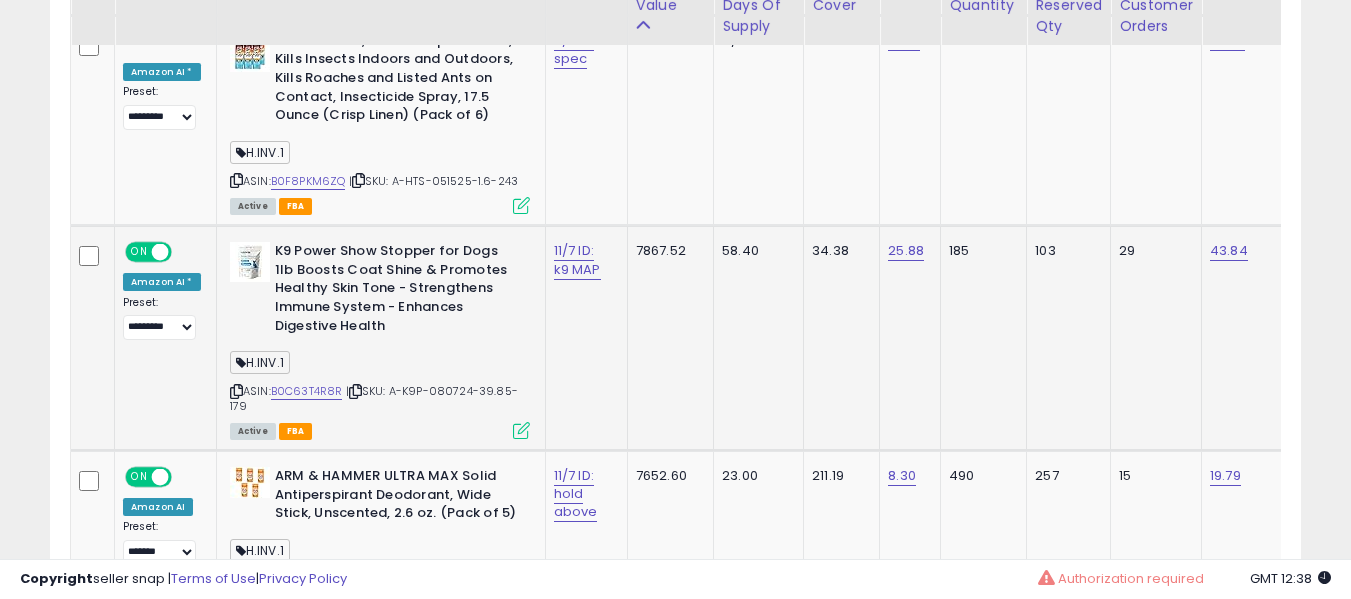 scroll, scrollTop: 9211, scrollLeft: 0, axis: vertical 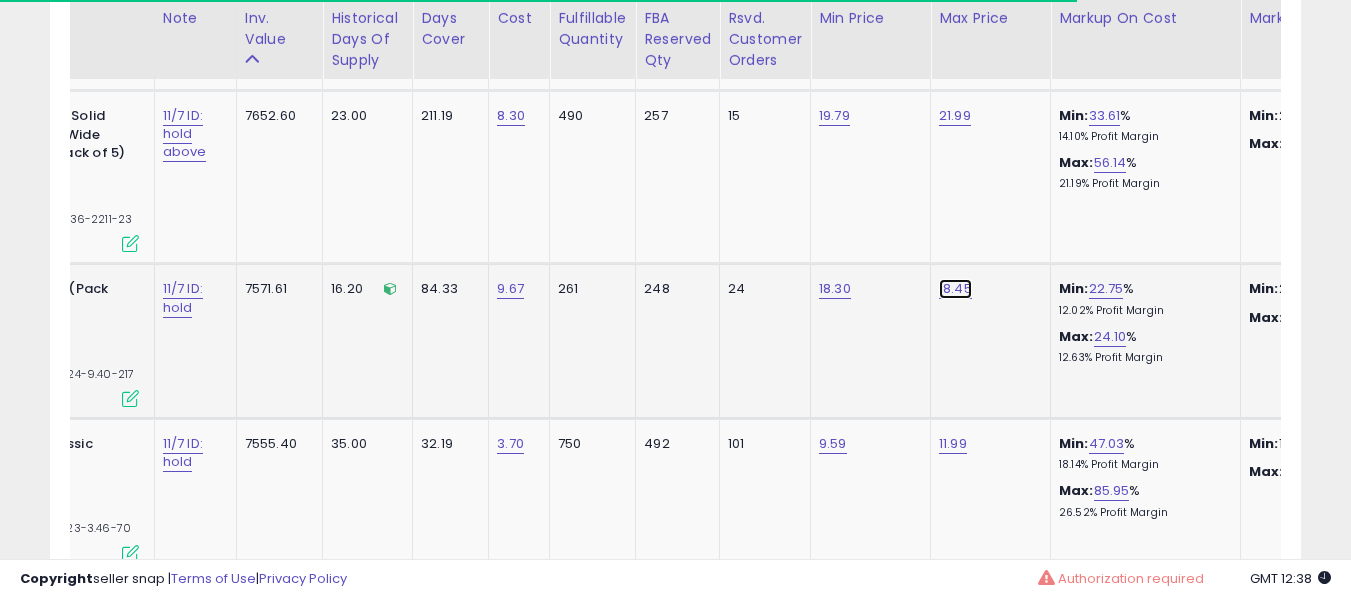 click on "18.45" at bounding box center [956, -8387] 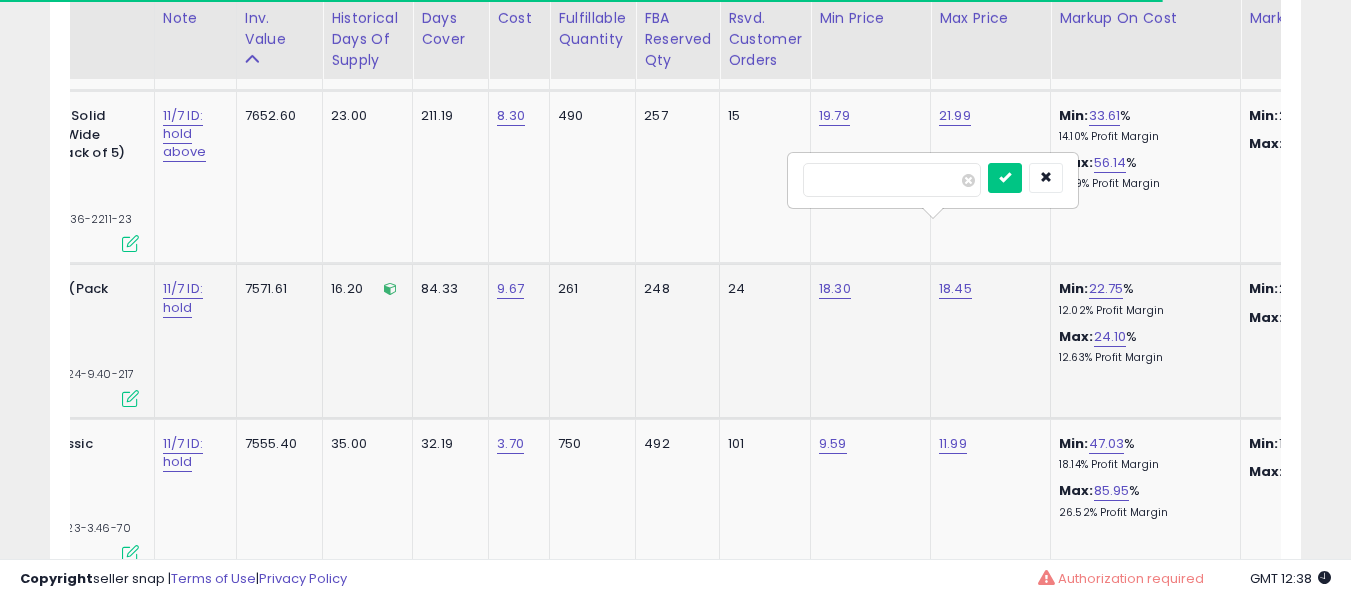 type on "*****" 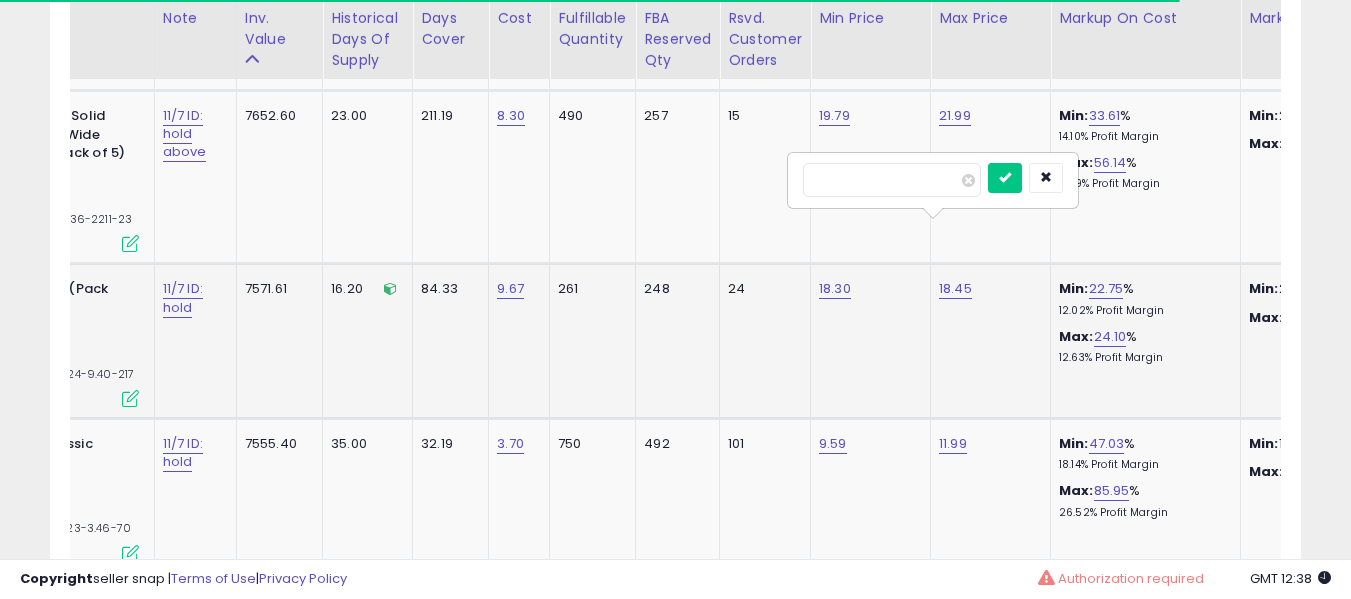 click at bounding box center [1005, 178] 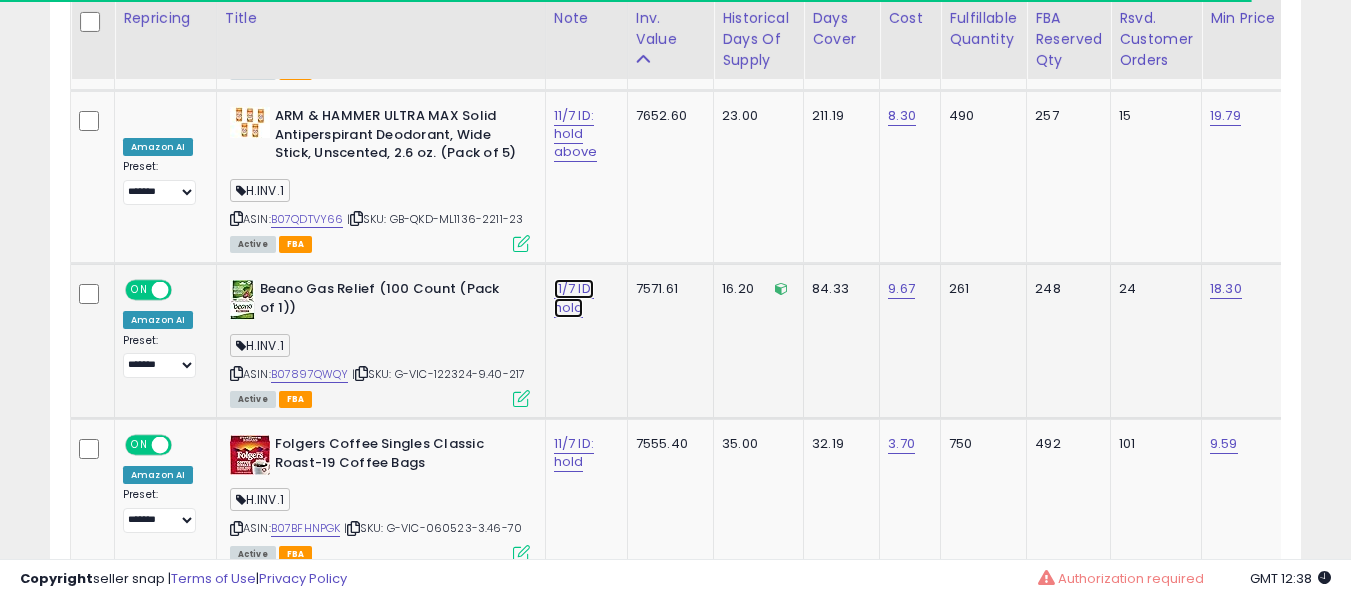 click on "11/7 ID: hold" at bounding box center [574, -8378] 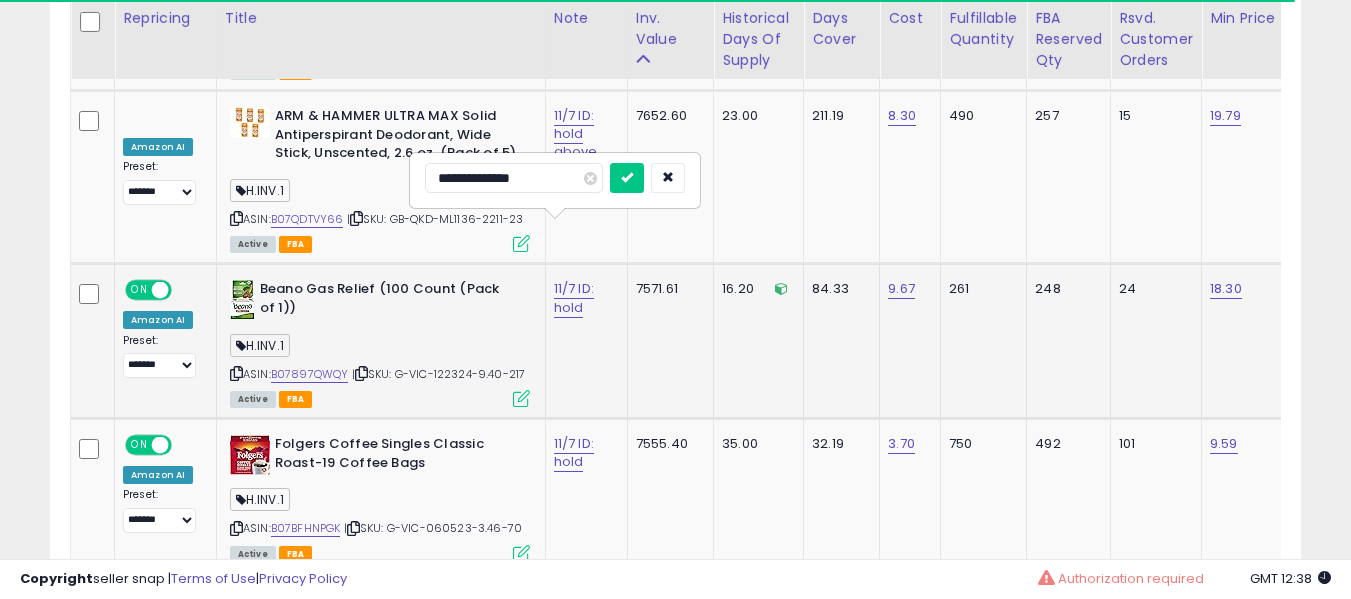type on "**********" 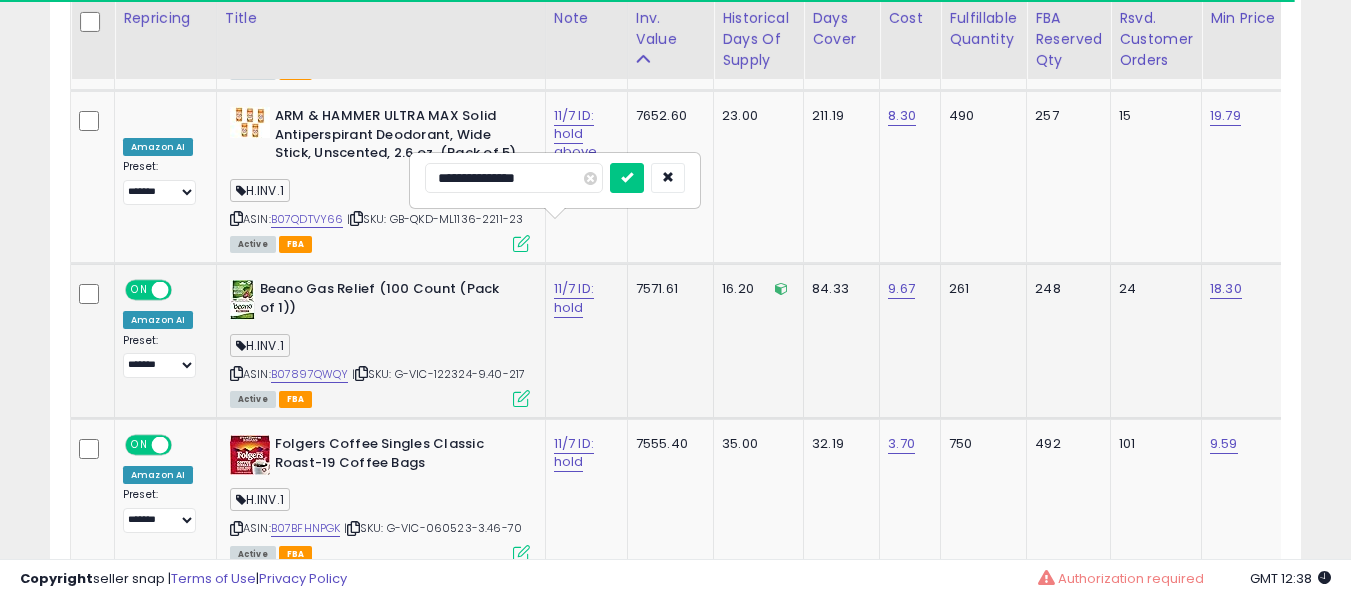 click at bounding box center [627, 178] 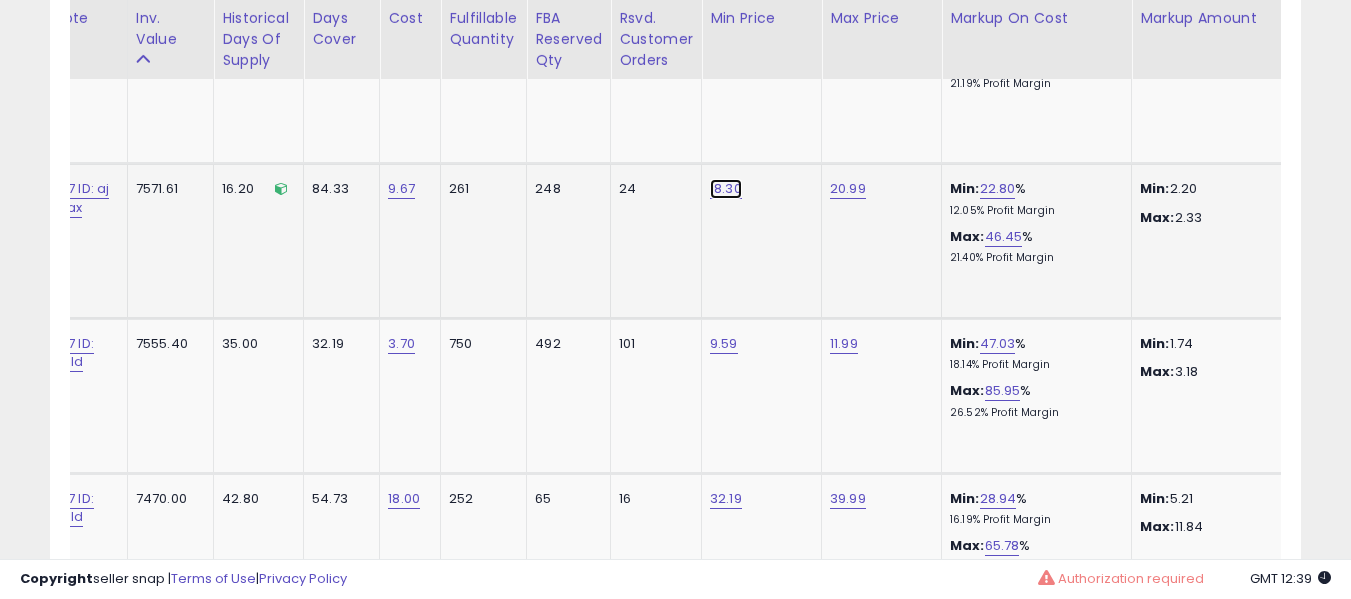 click on "18.30" at bounding box center (728, -8487) 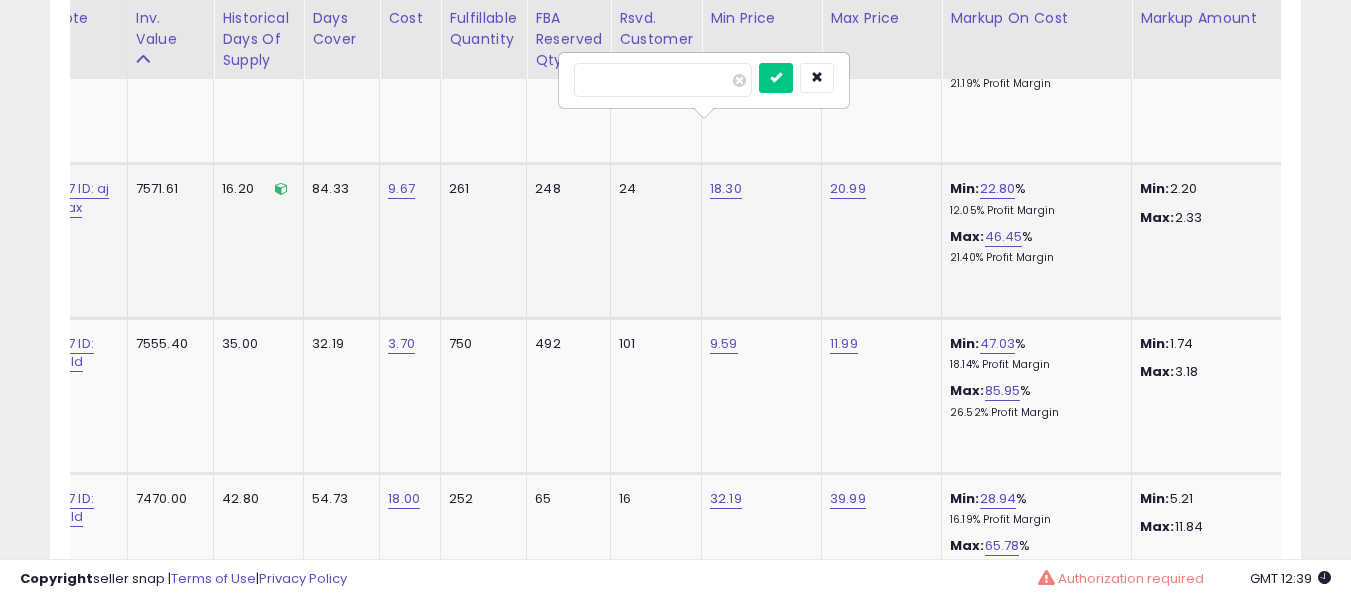 type on "*****" 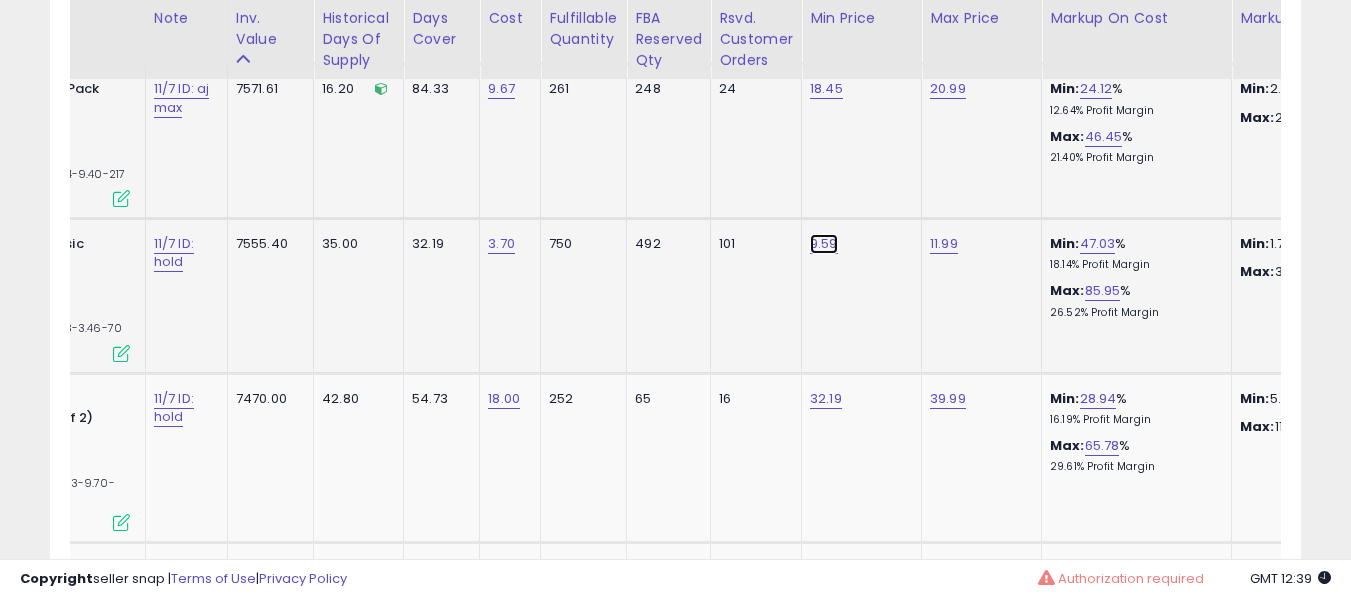 click on "9.59" at bounding box center [828, -8587] 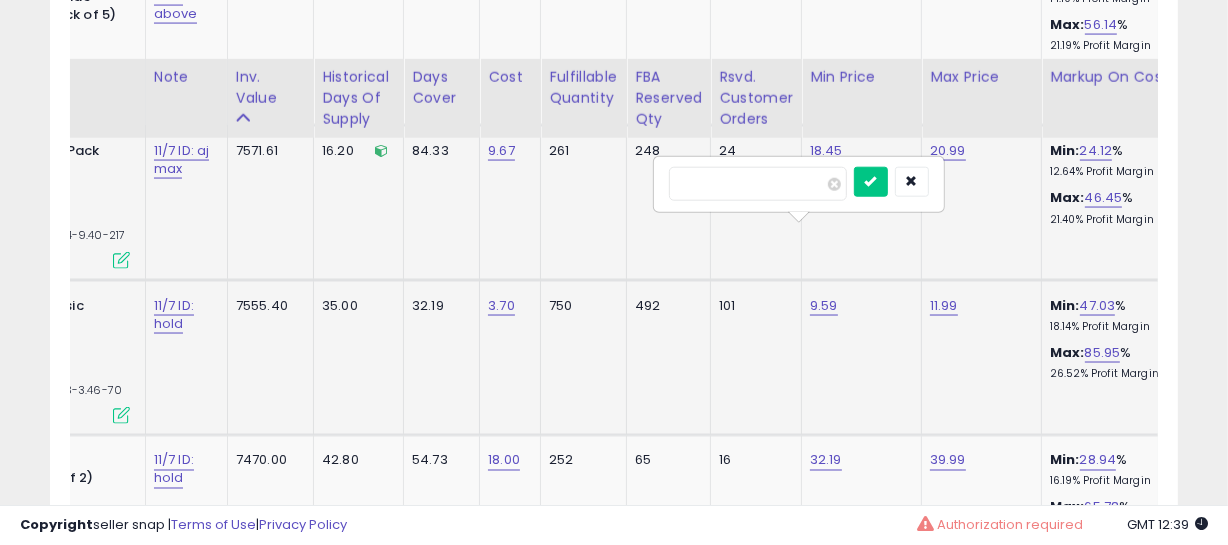 type on "****" 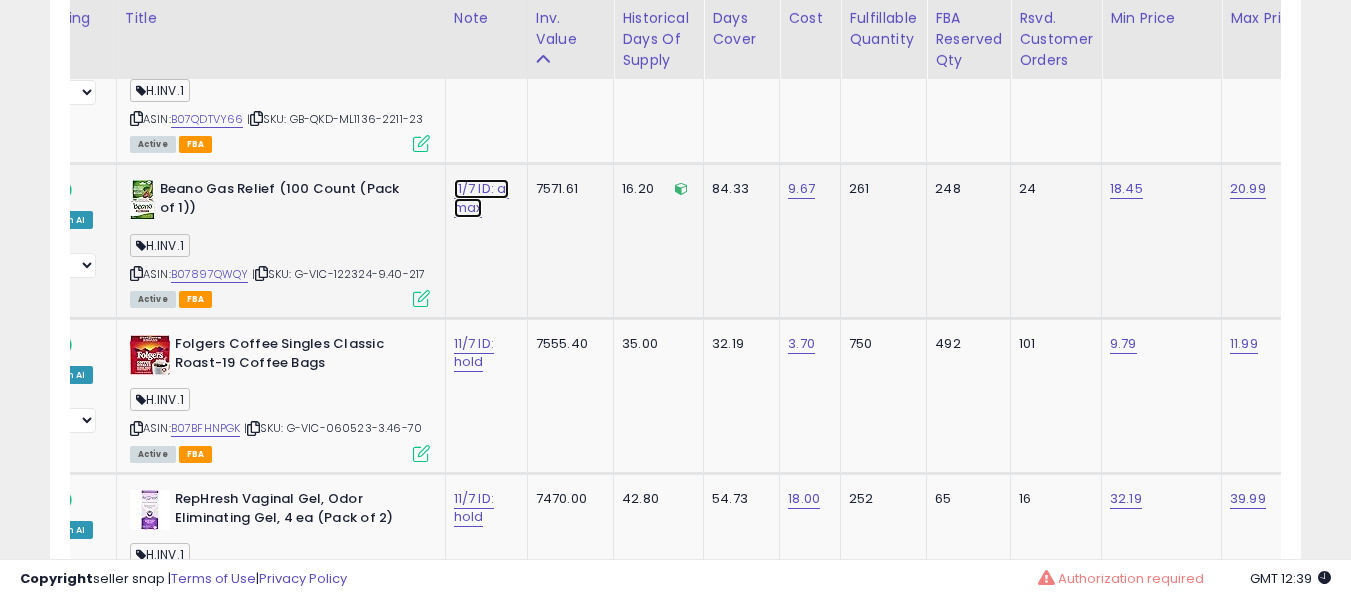 click on "11/7 ID: aj max" at bounding box center [474, -8478] 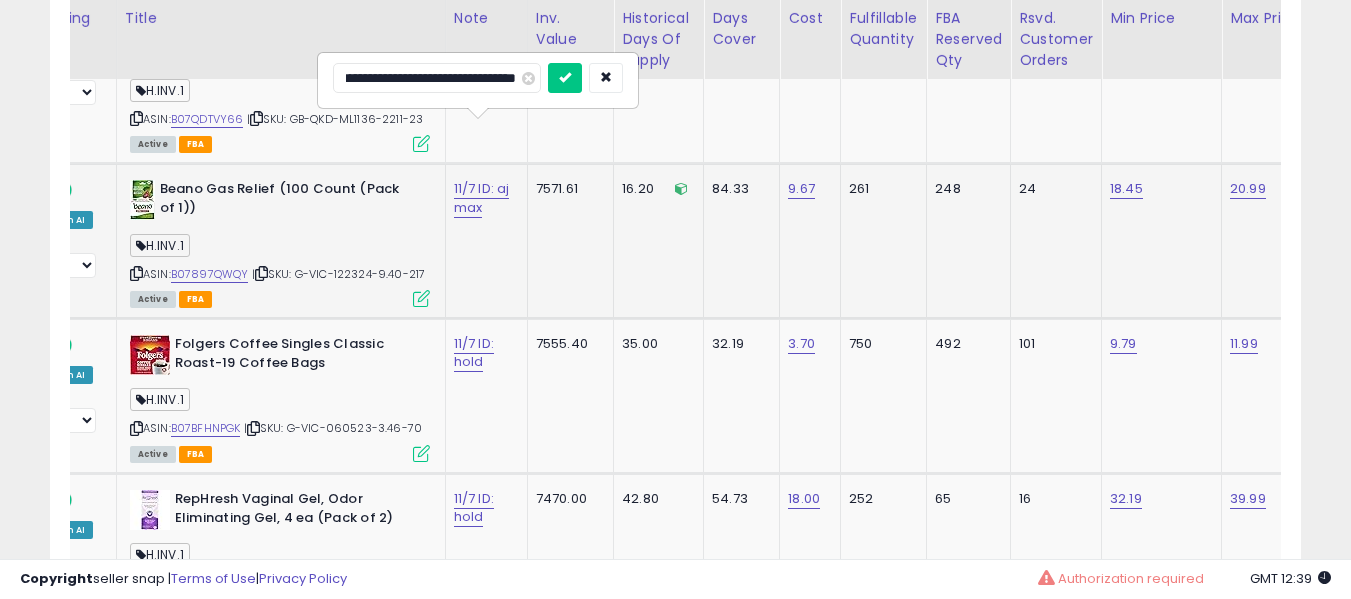 type on "**********" 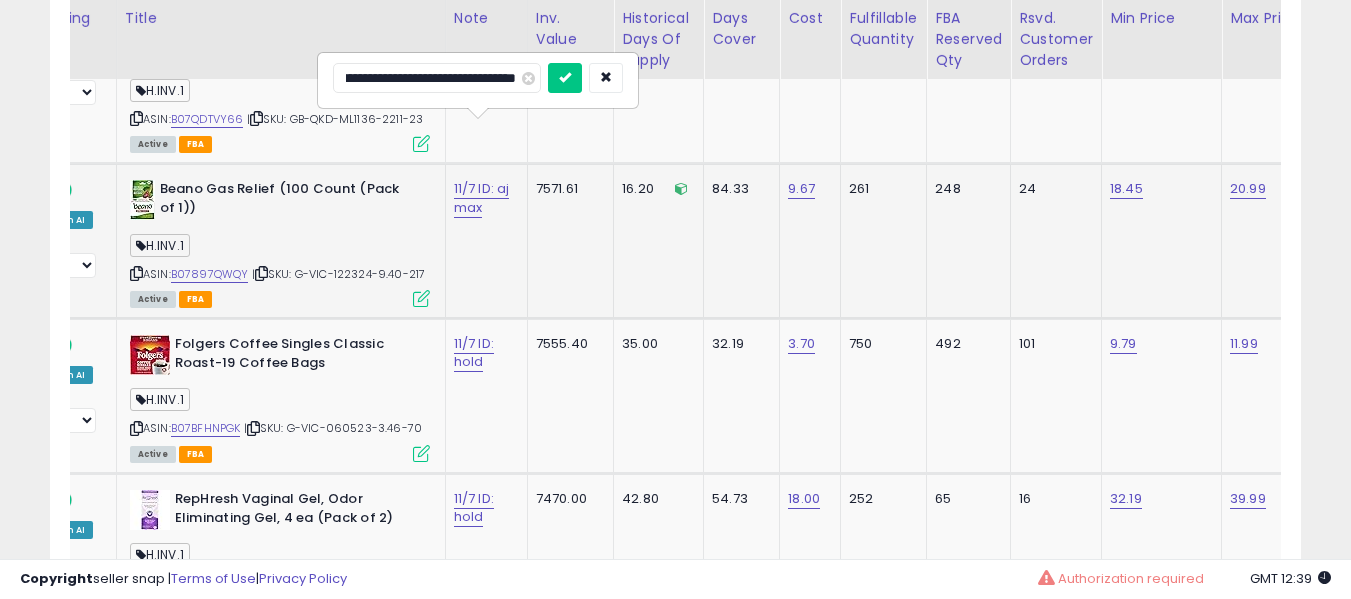 click at bounding box center [565, 78] 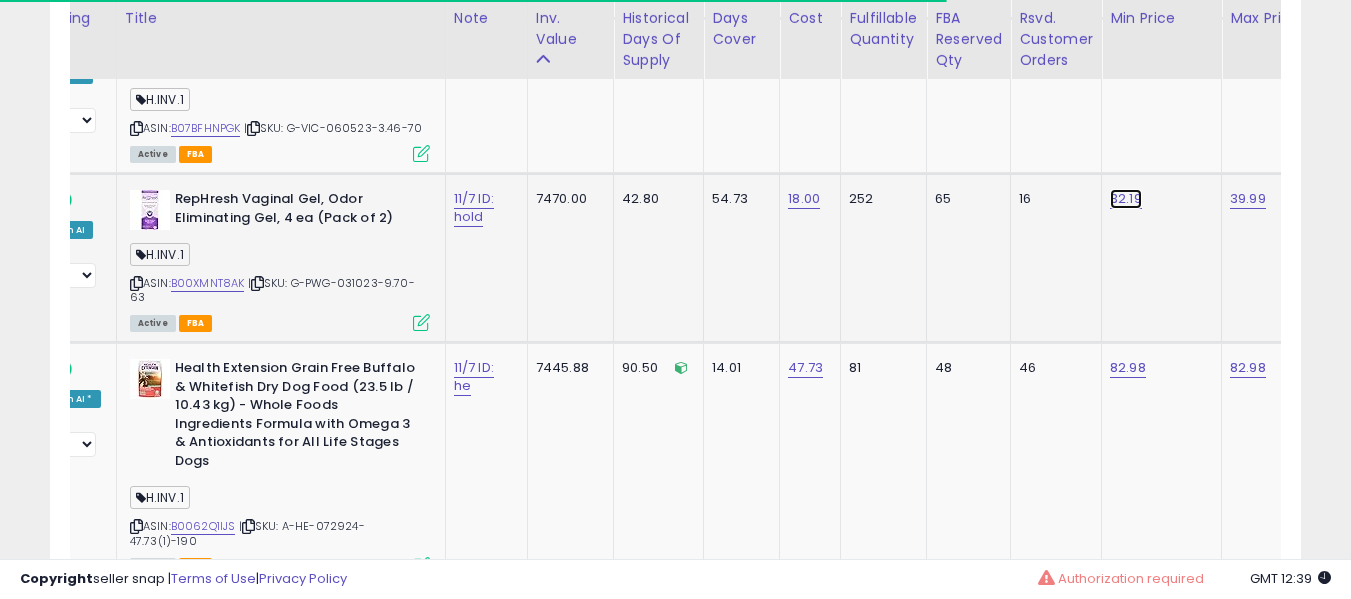 click on "32.19" at bounding box center (1128, -8787) 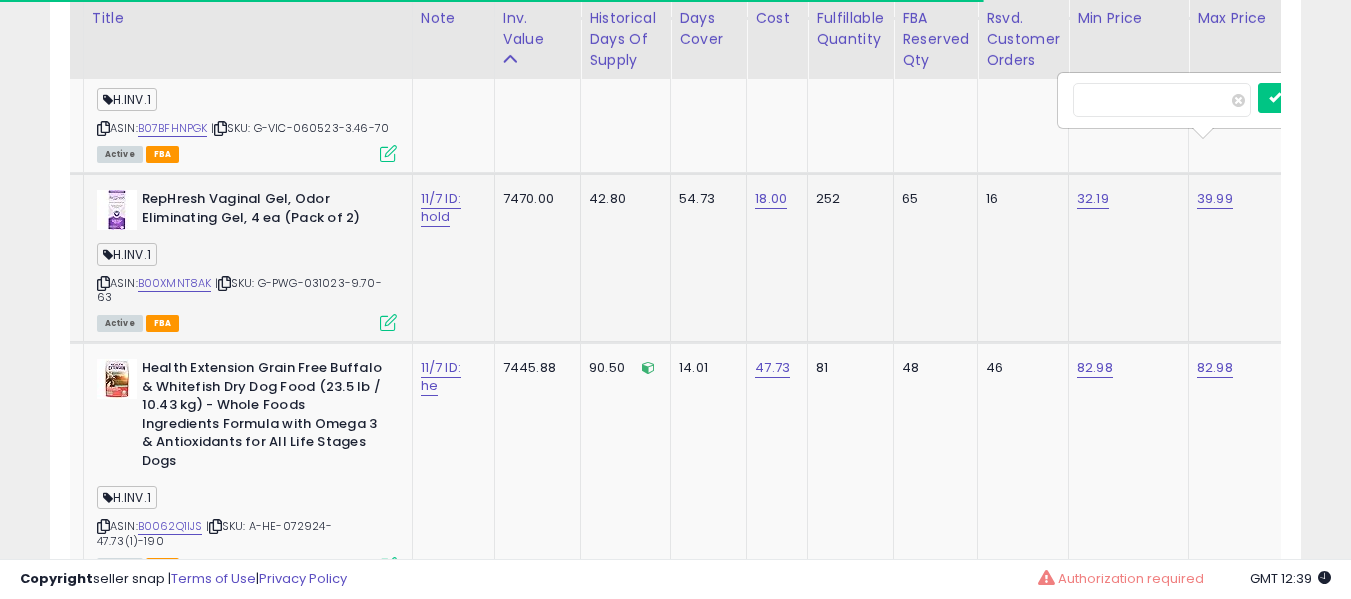type on "****" 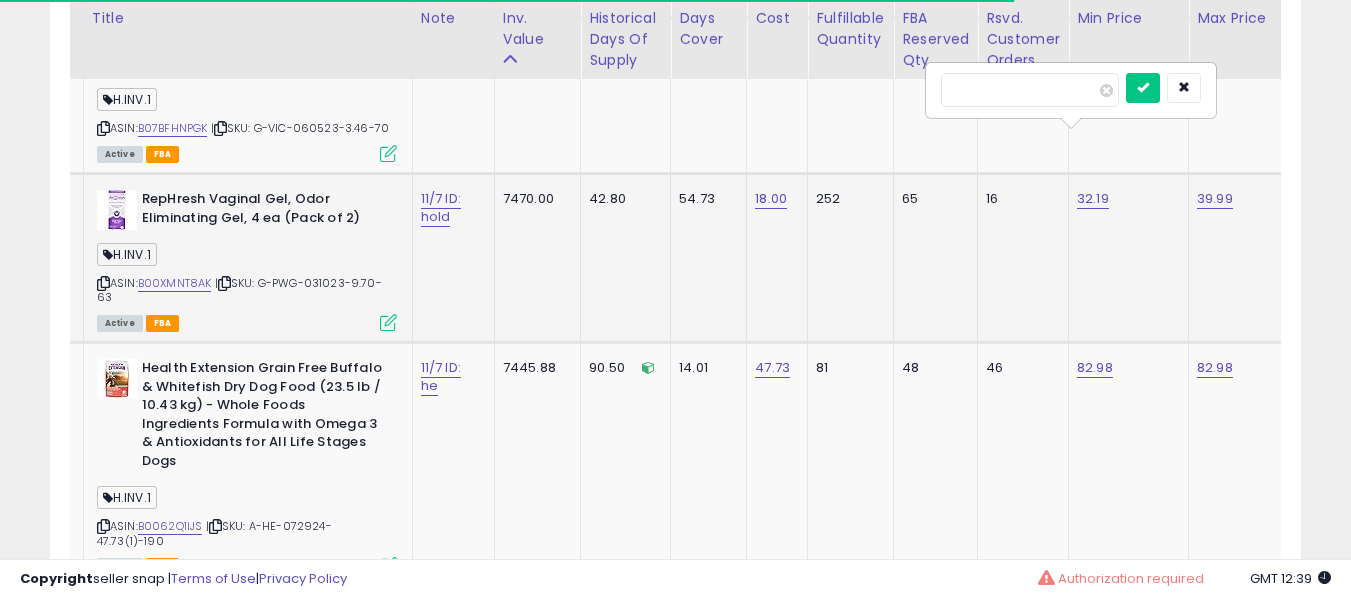 click at bounding box center (1143, 88) 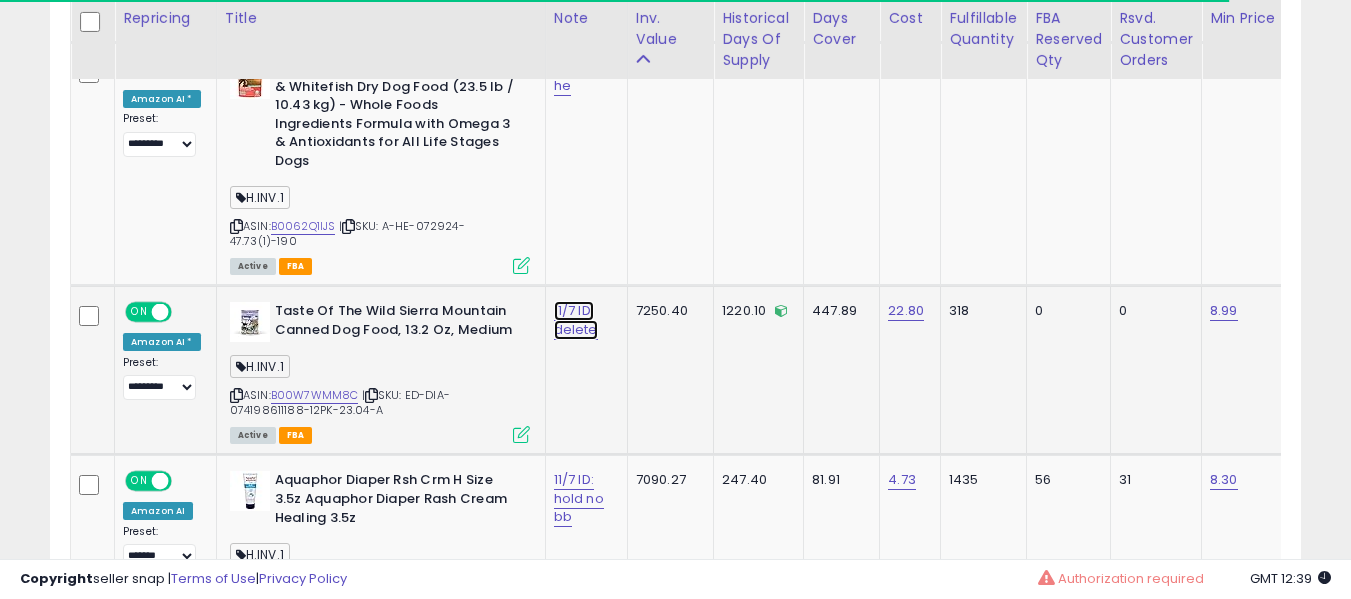 click on "11/7 ID: delete" at bounding box center (574, -9078) 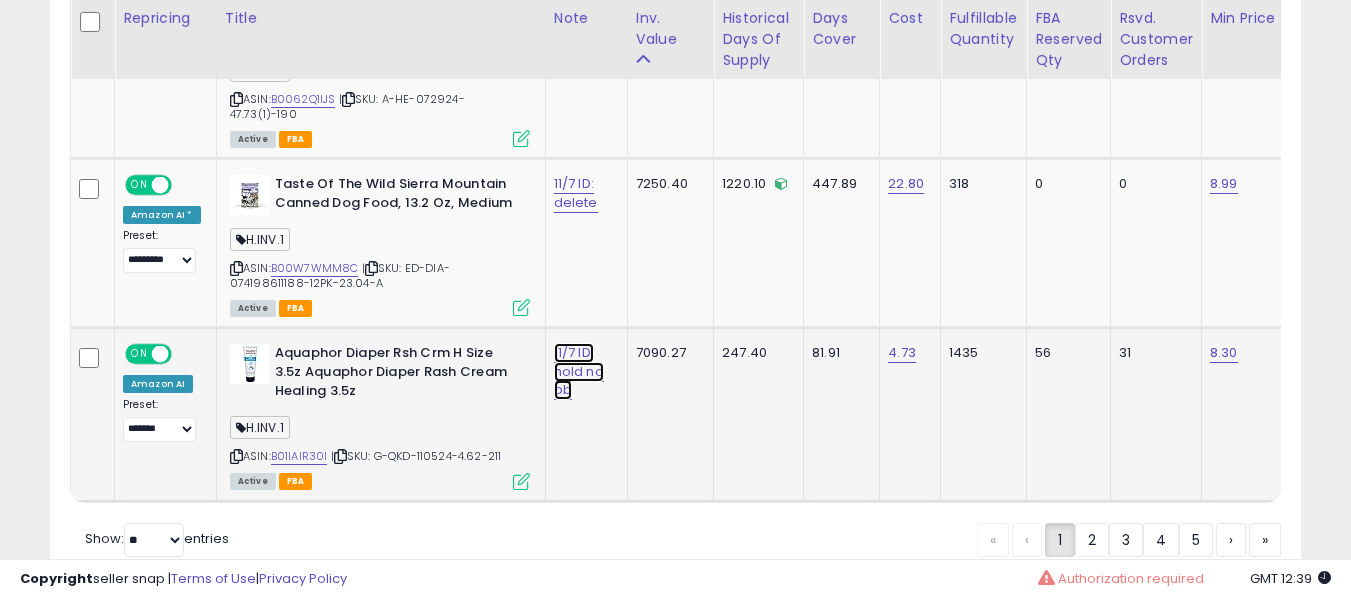 click on "11/7 ID: hold no bb" at bounding box center (574, -9205) 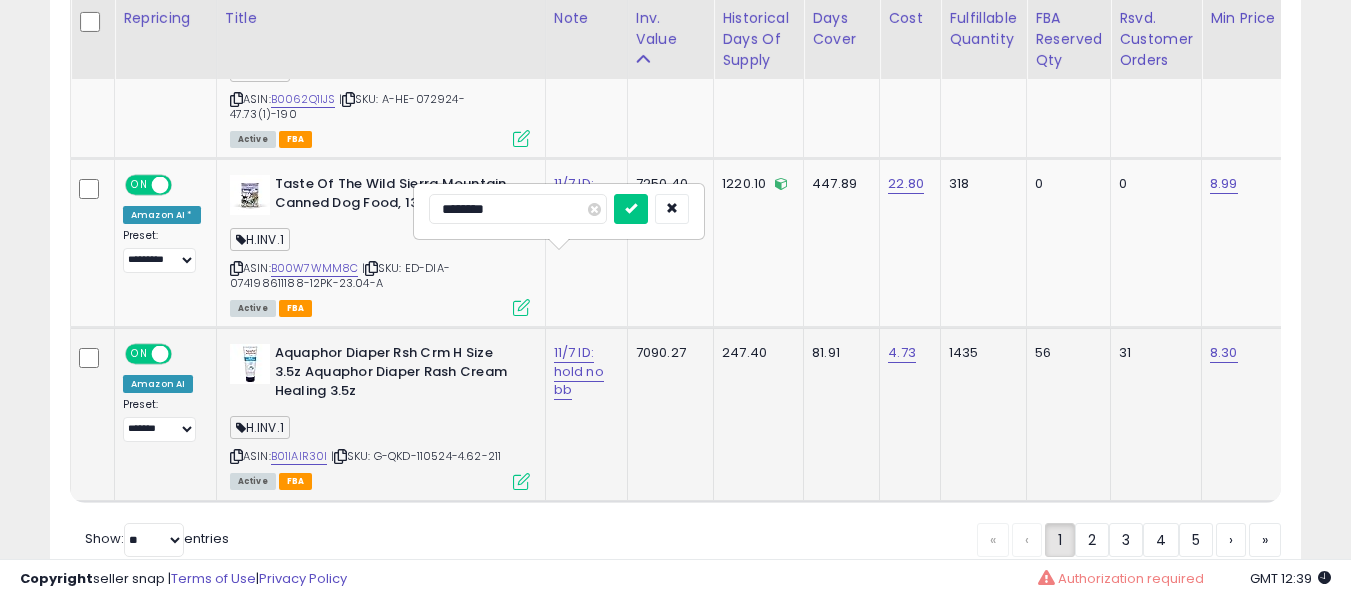 type on "*********" 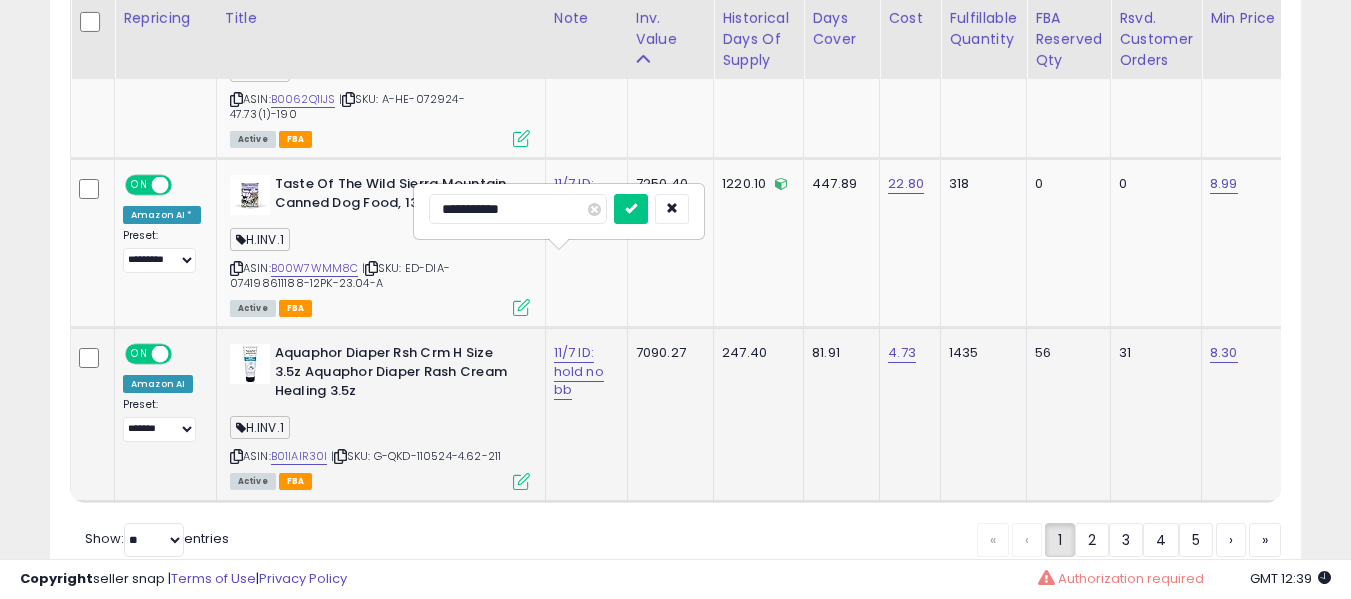 type on "**********" 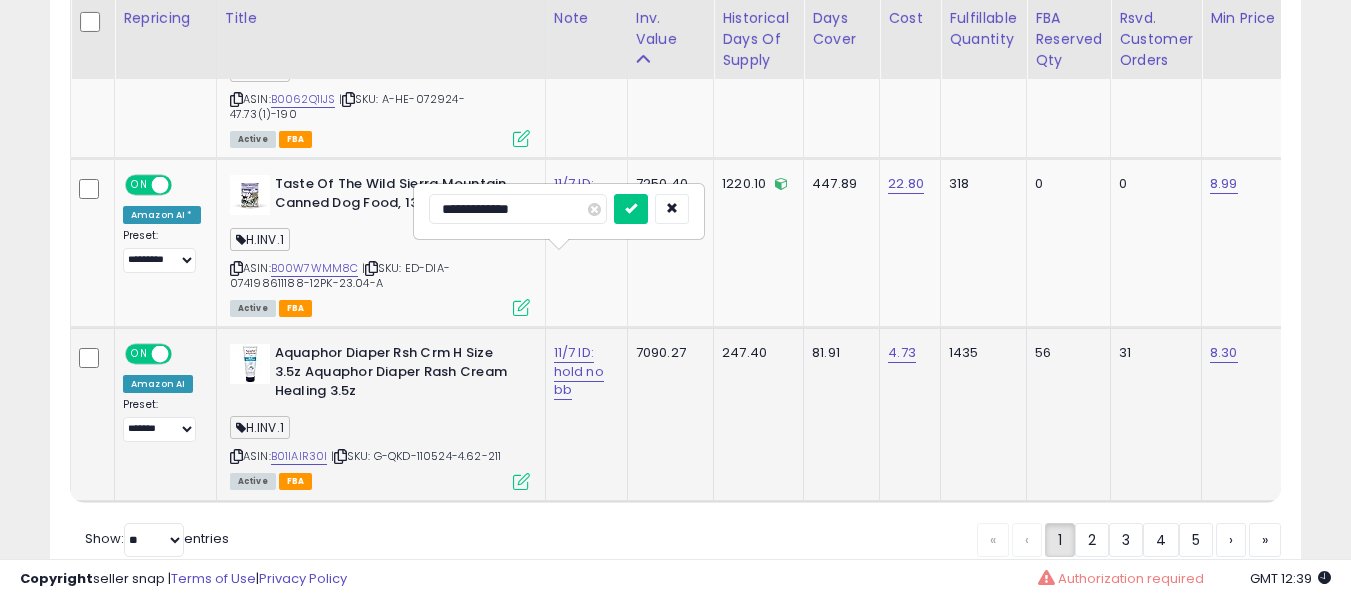 click at bounding box center (631, 209) 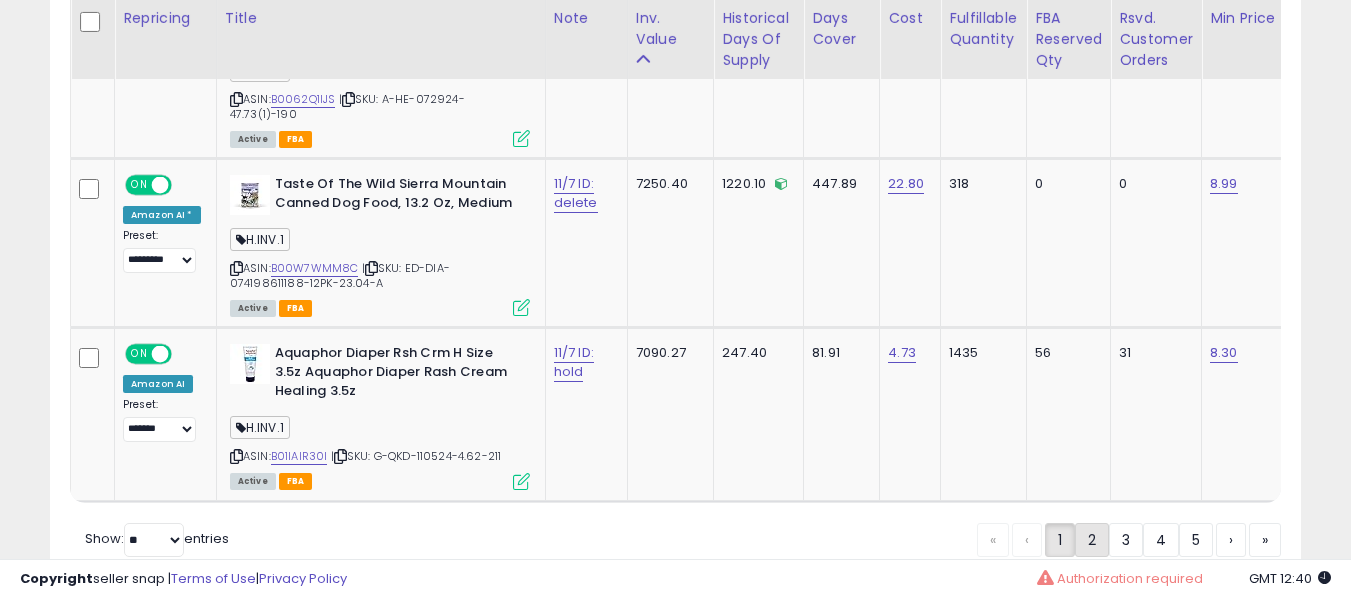 click on "2" 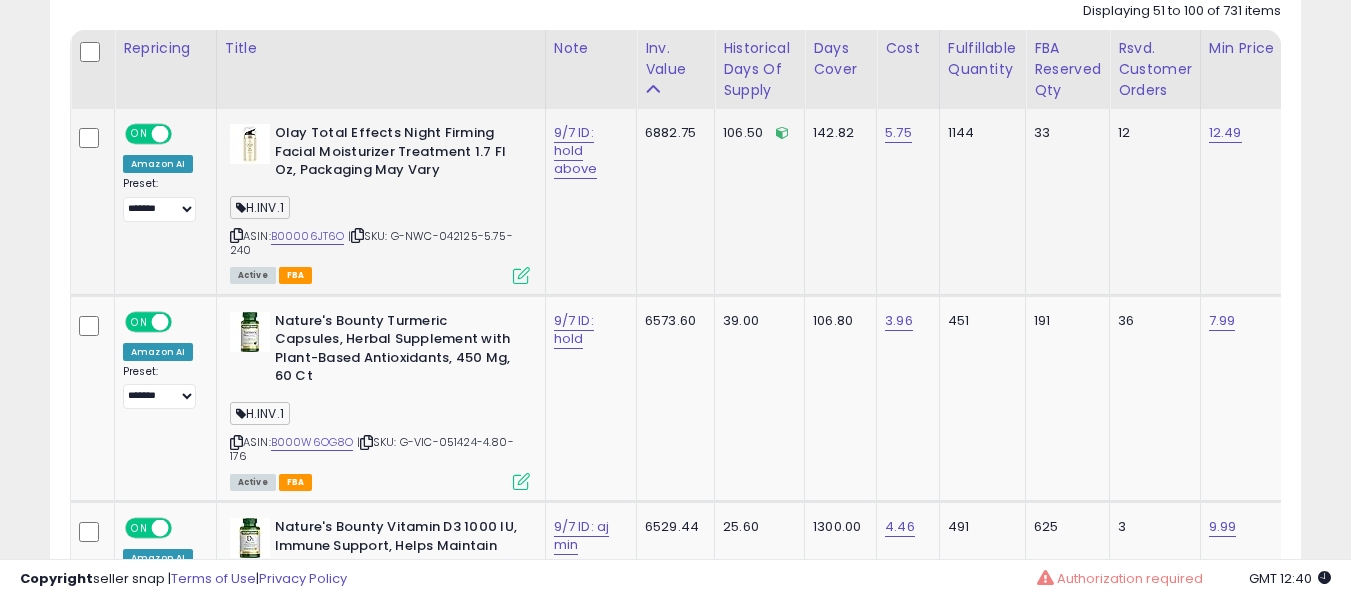 click on "9/7 ID: hold above" at bounding box center (587, 151) 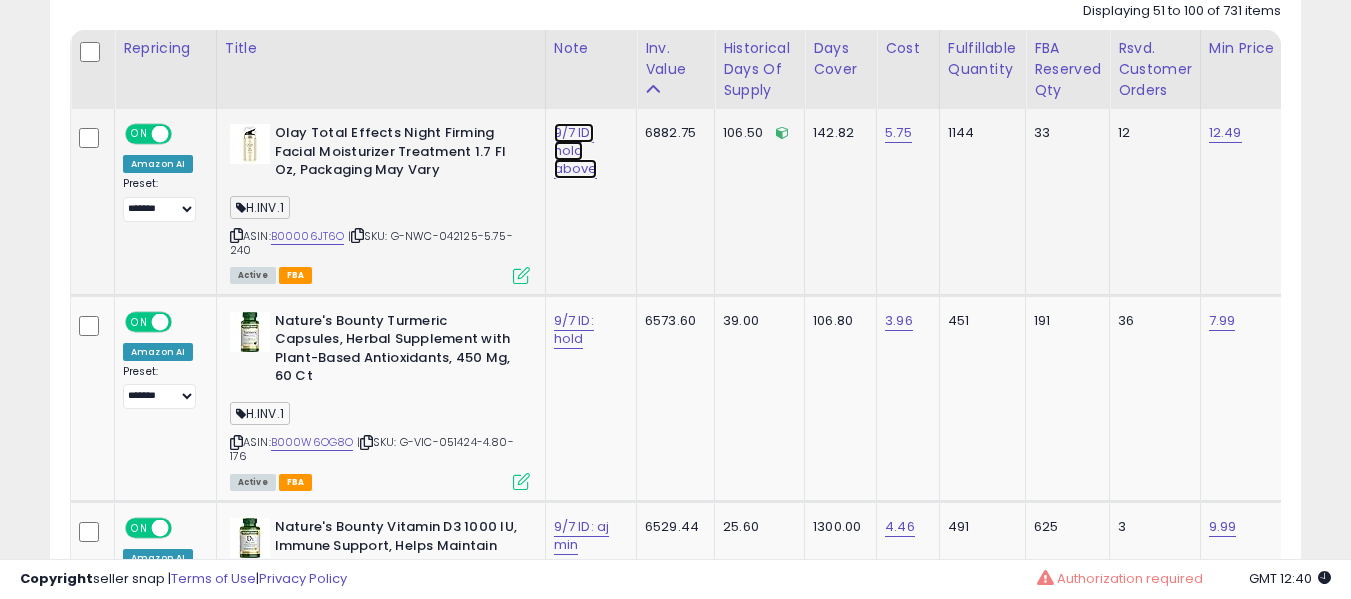 click on "9/7 ID: hold above" at bounding box center [576, 151] 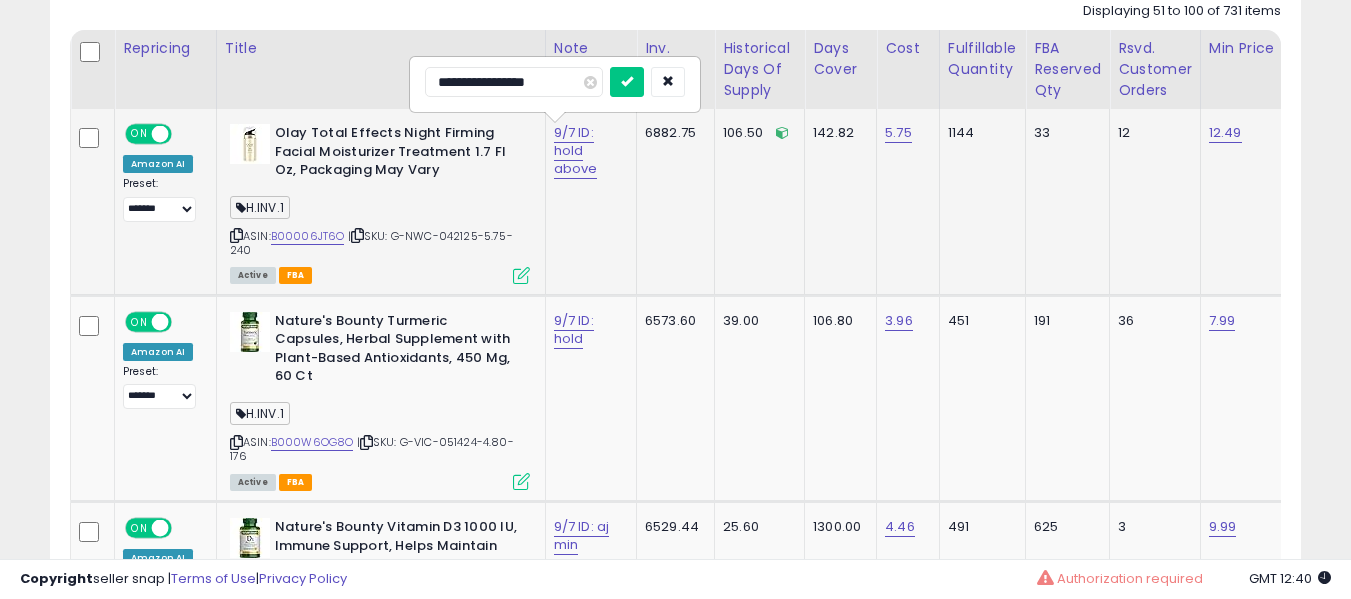 type on "**********" 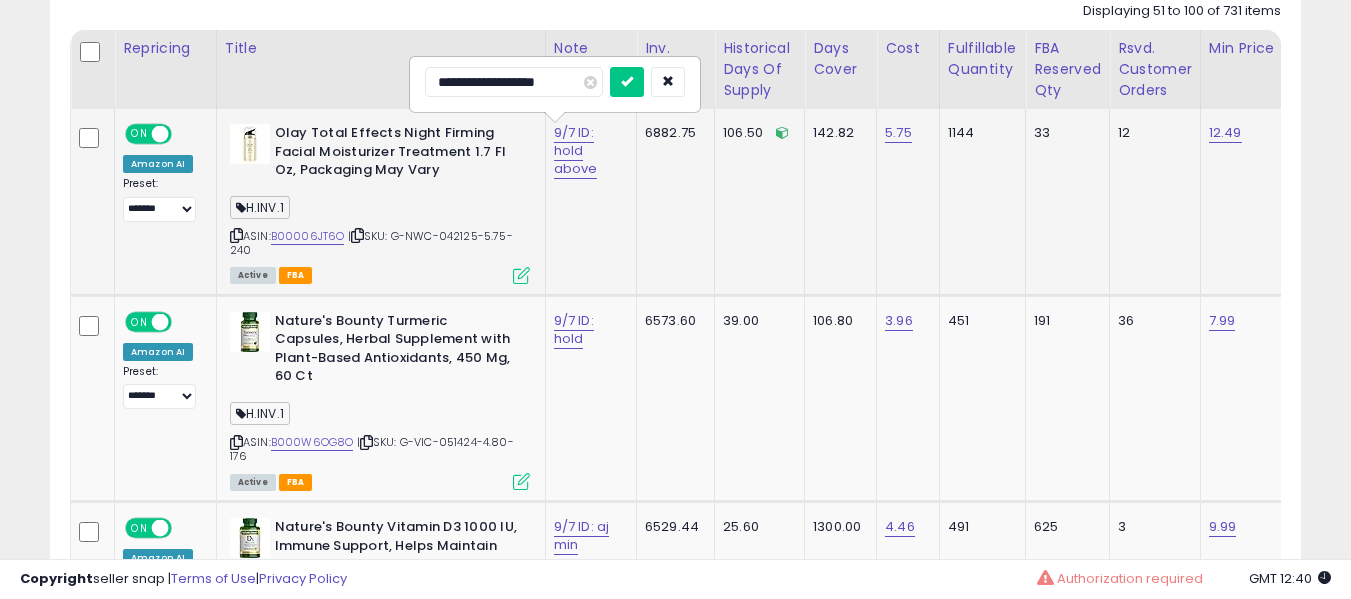 click at bounding box center (627, 82) 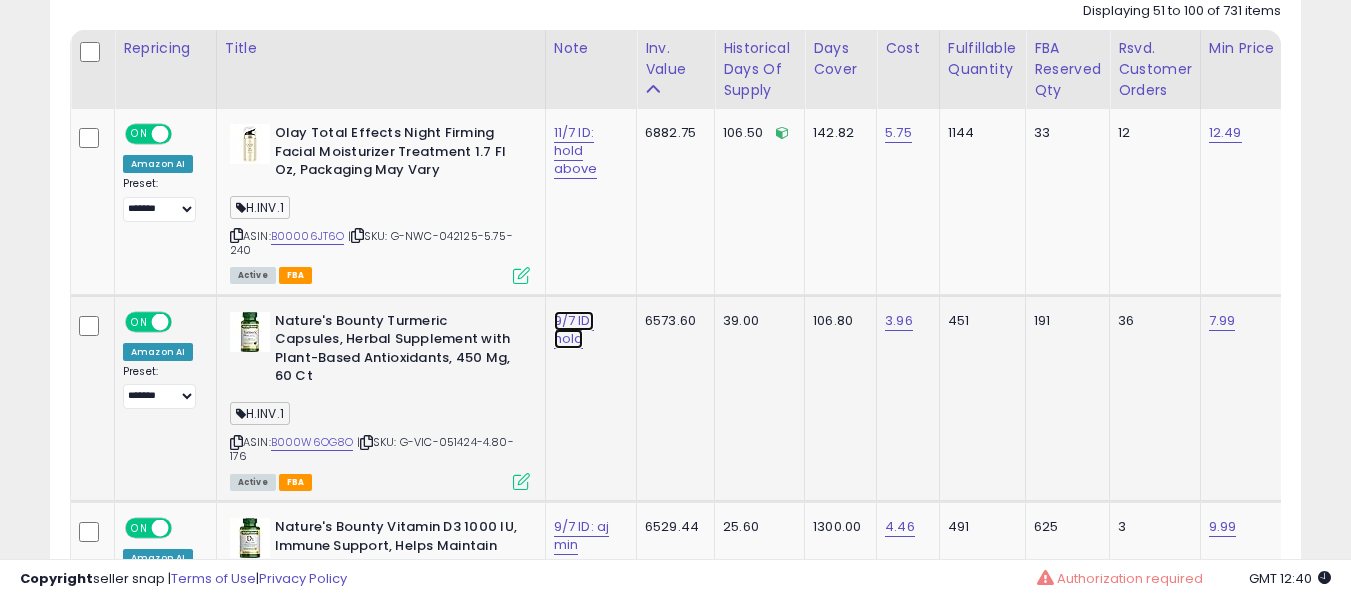 click on "9/7 ID: hold" at bounding box center [576, 151] 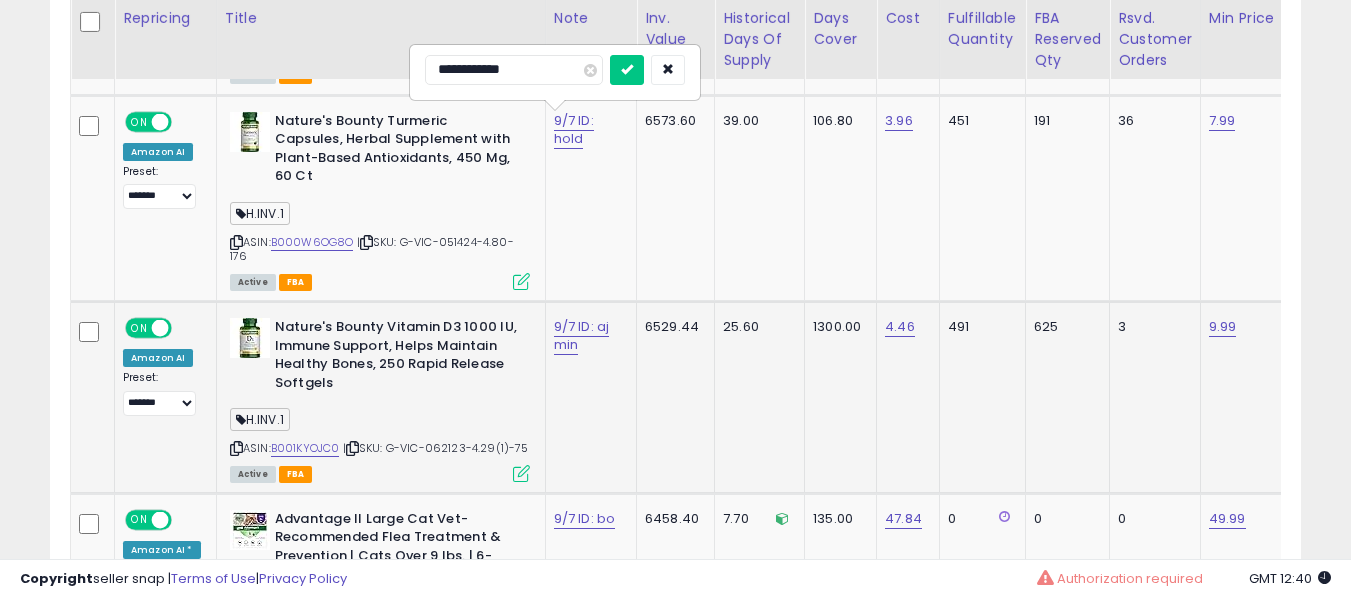 type on "**********" 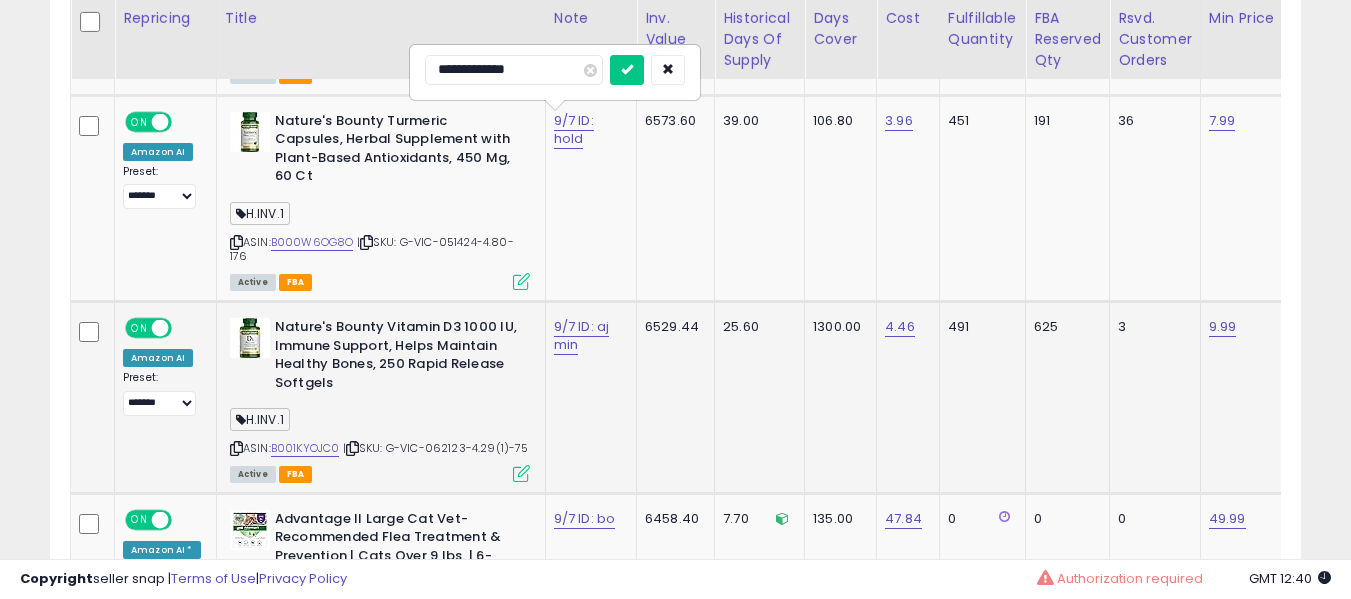 click at bounding box center (627, 70) 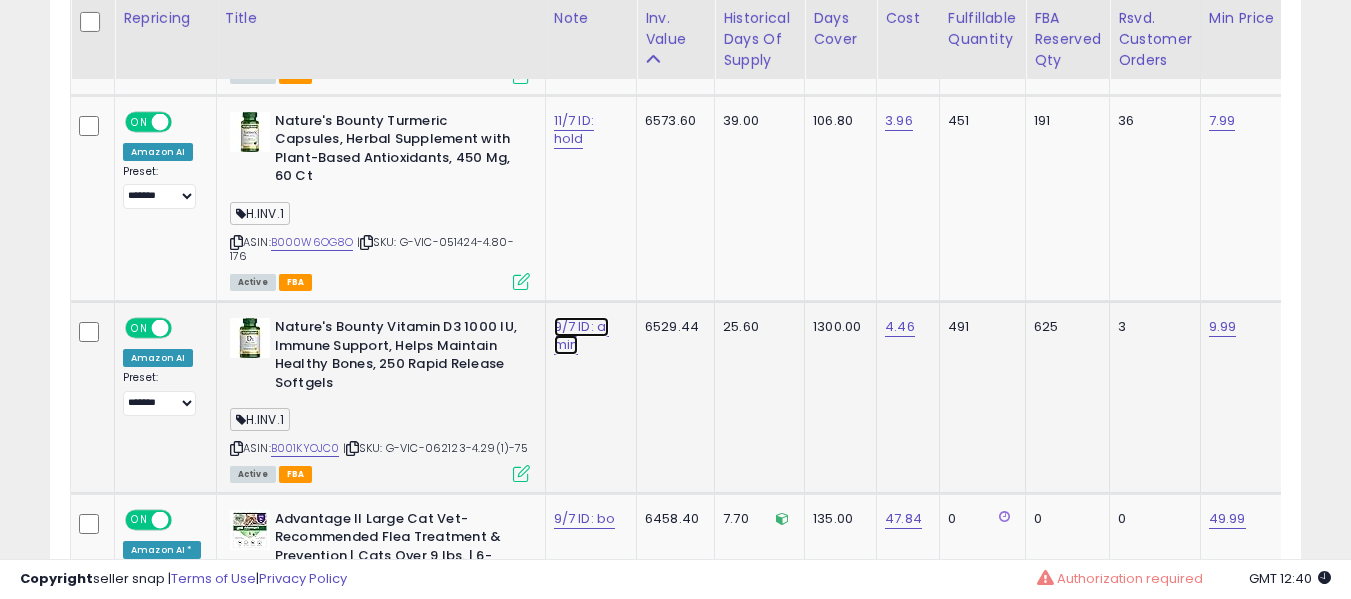 click on "9/7 ID: aj min" at bounding box center (576, -49) 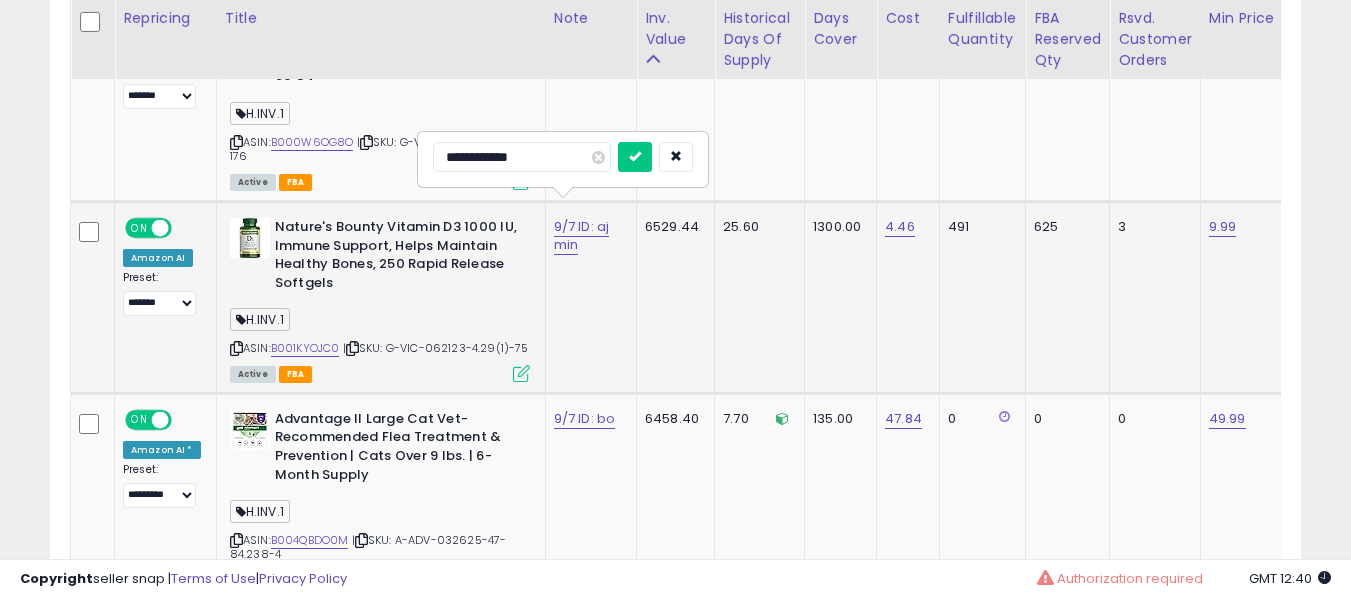 type on "**********" 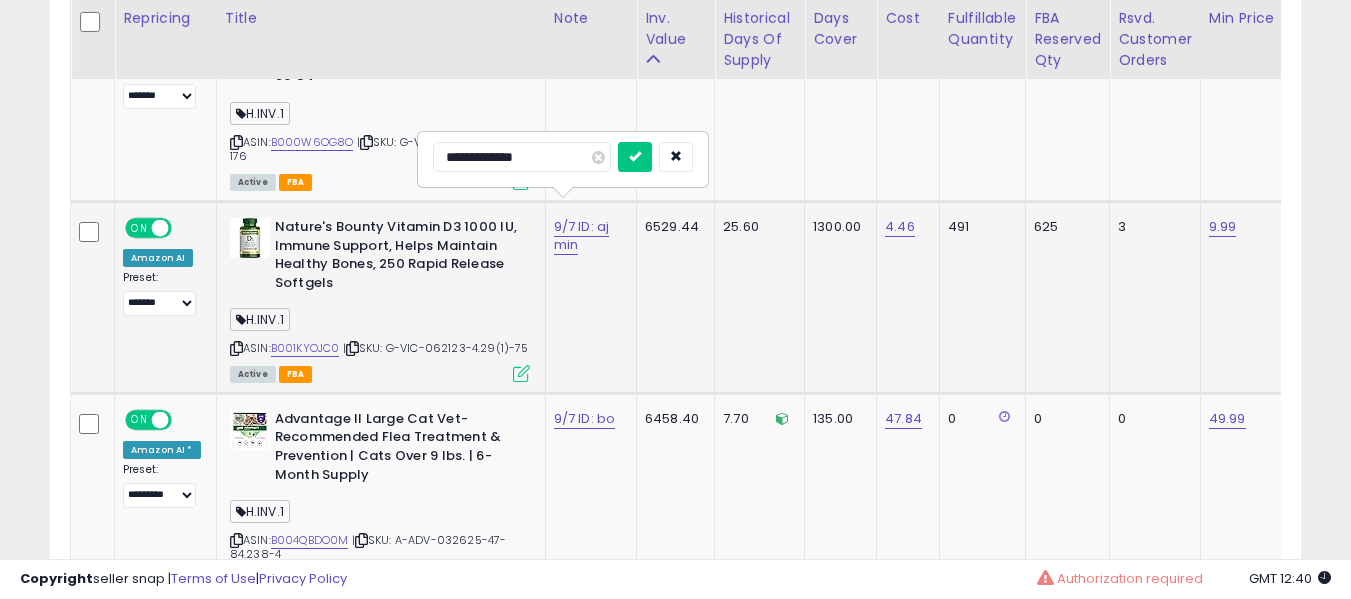 click at bounding box center (635, 157) 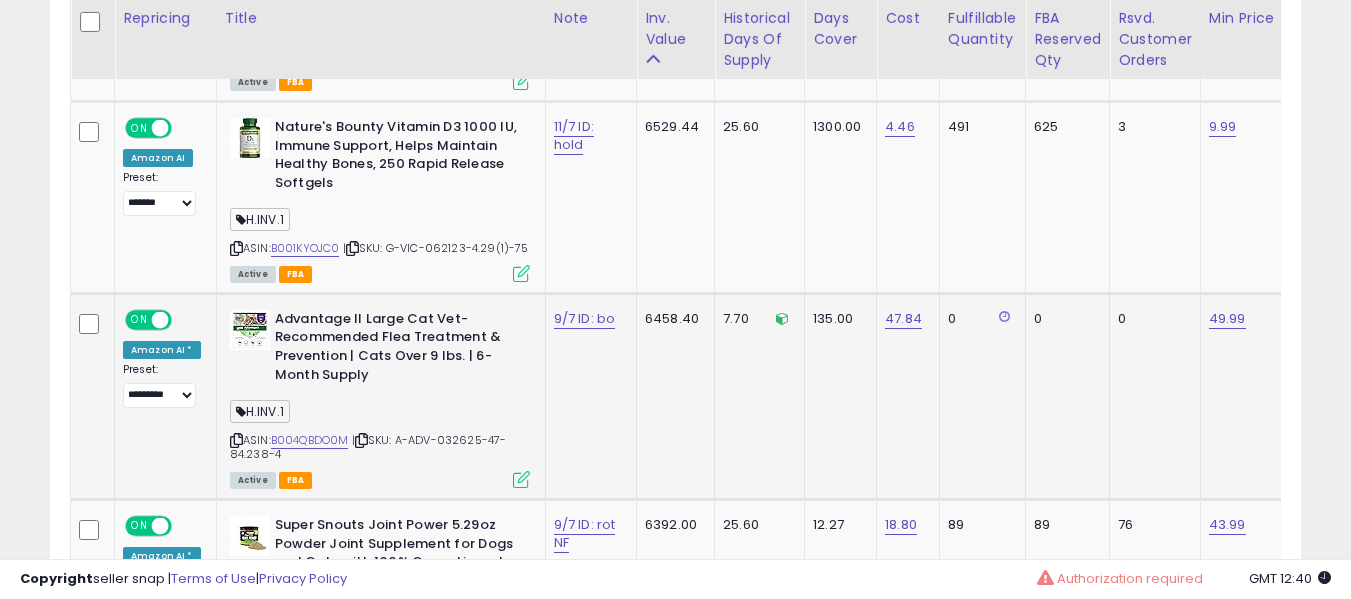 click on "9/7 ID: bo" 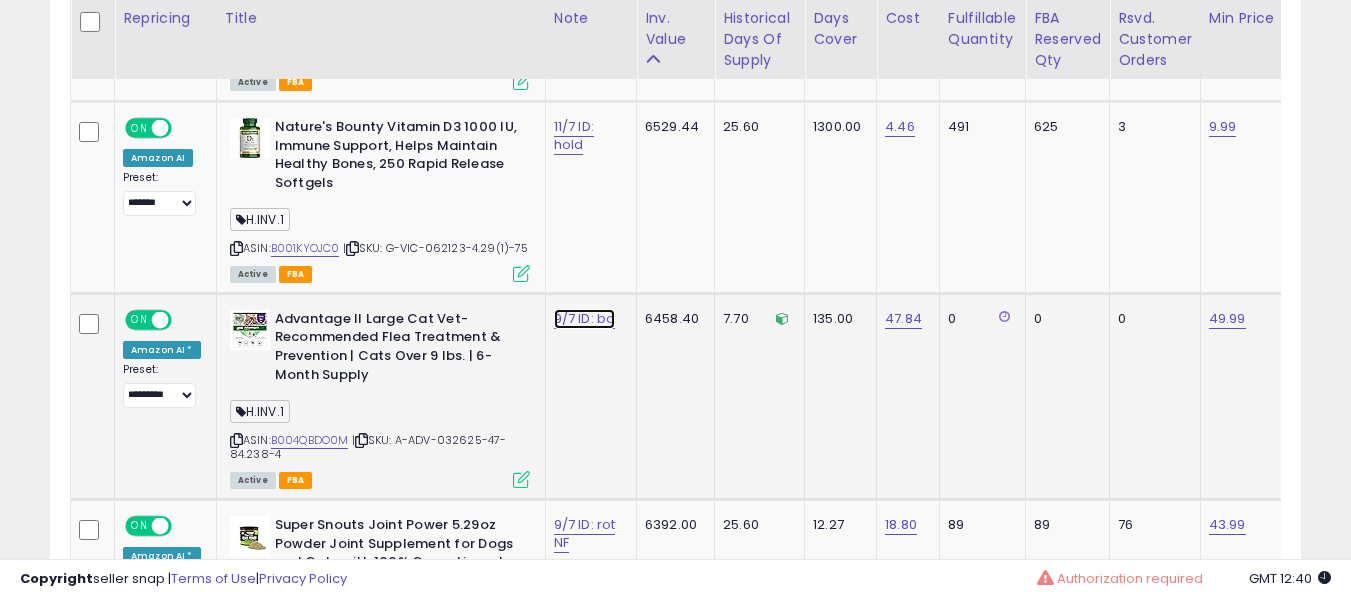 click on "9/7 ID: bo" at bounding box center [576, -249] 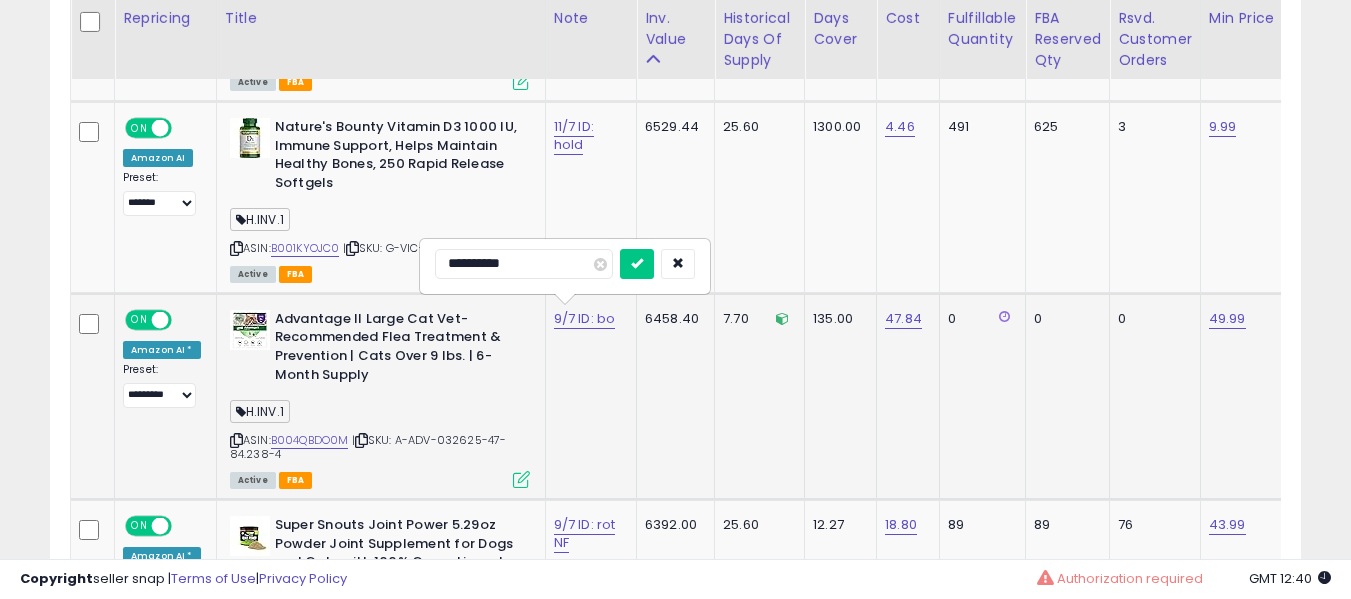 type on "**********" 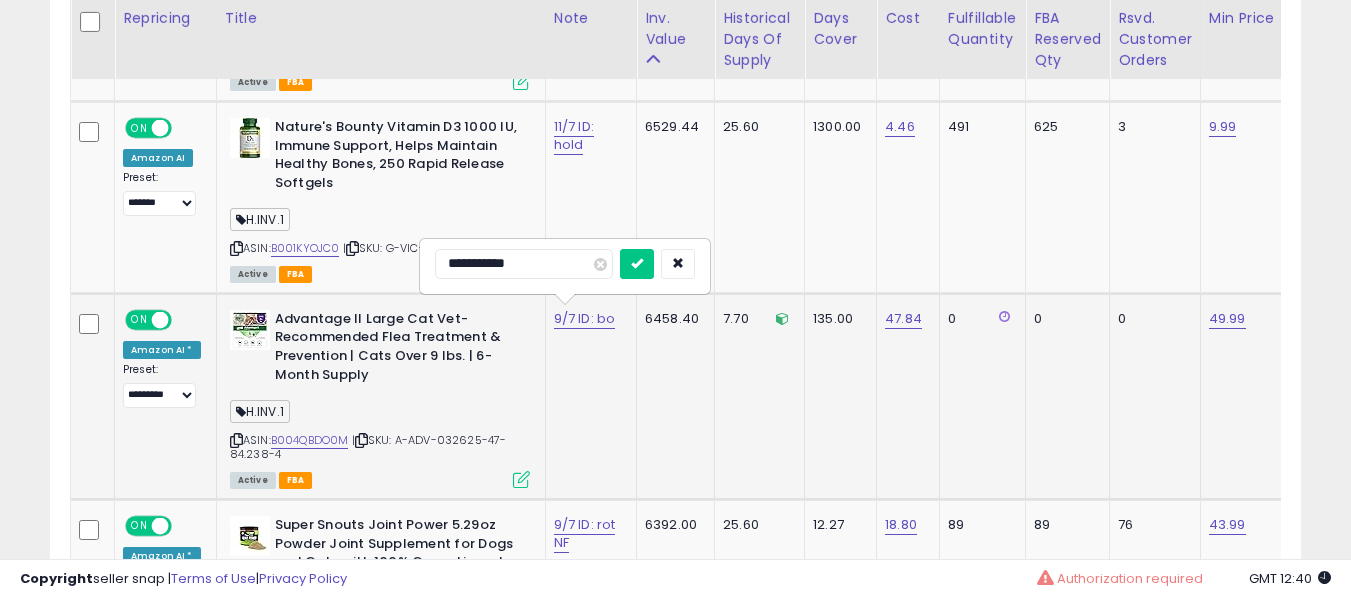 click at bounding box center [637, 264] 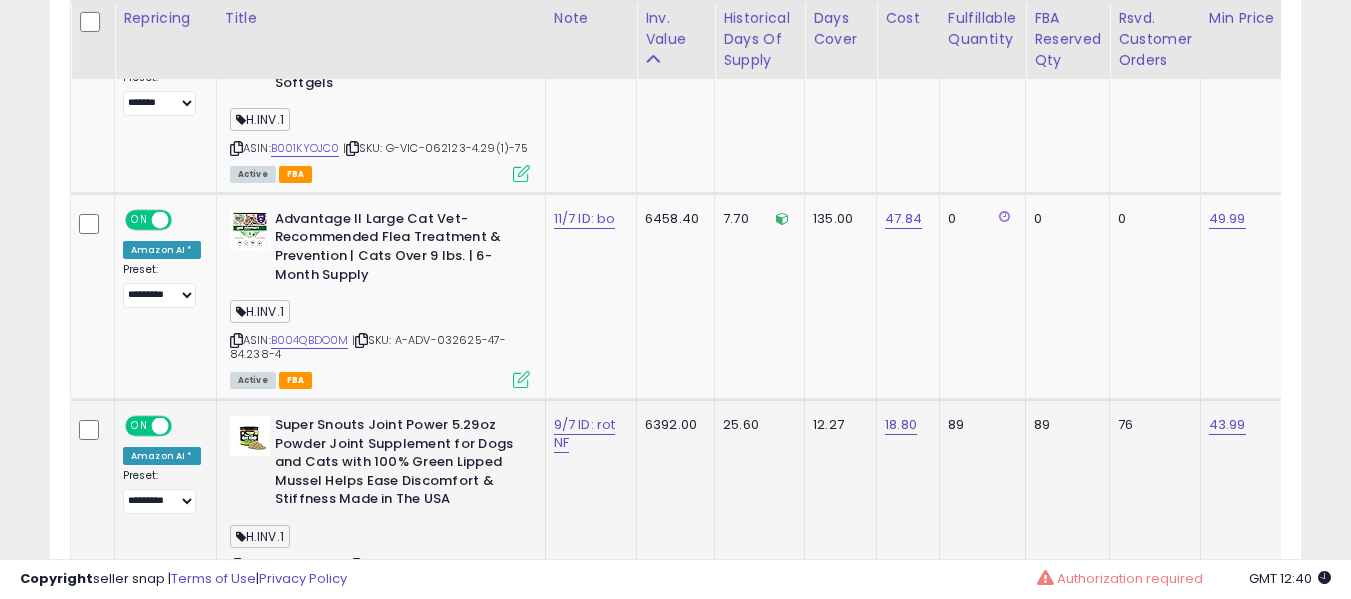 click on "9/7 ID: rot NF" at bounding box center (587, 434) 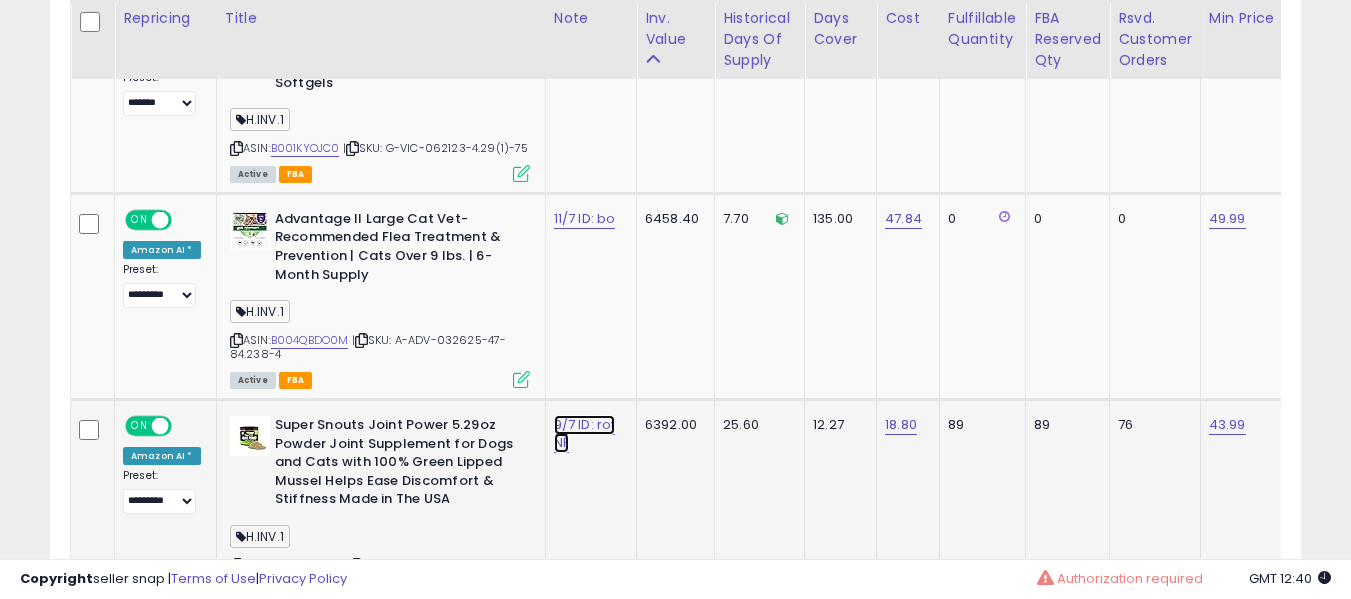 click on "9/7 ID: rot NF" at bounding box center (576, -349) 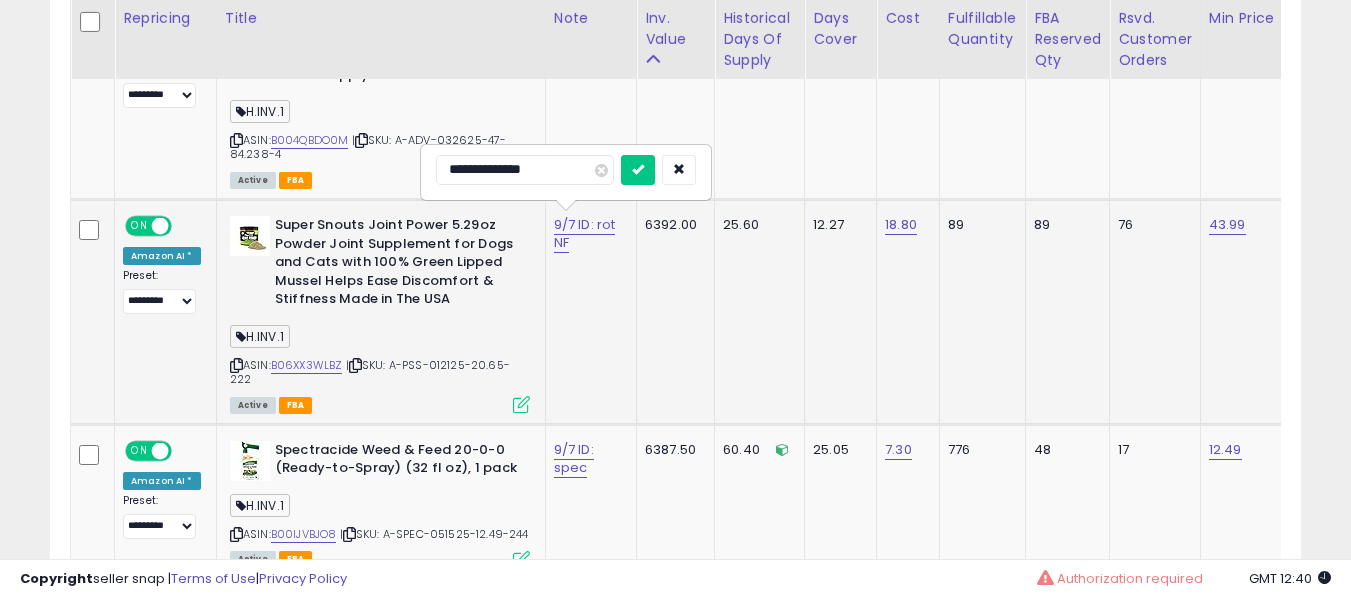 type on "**********" 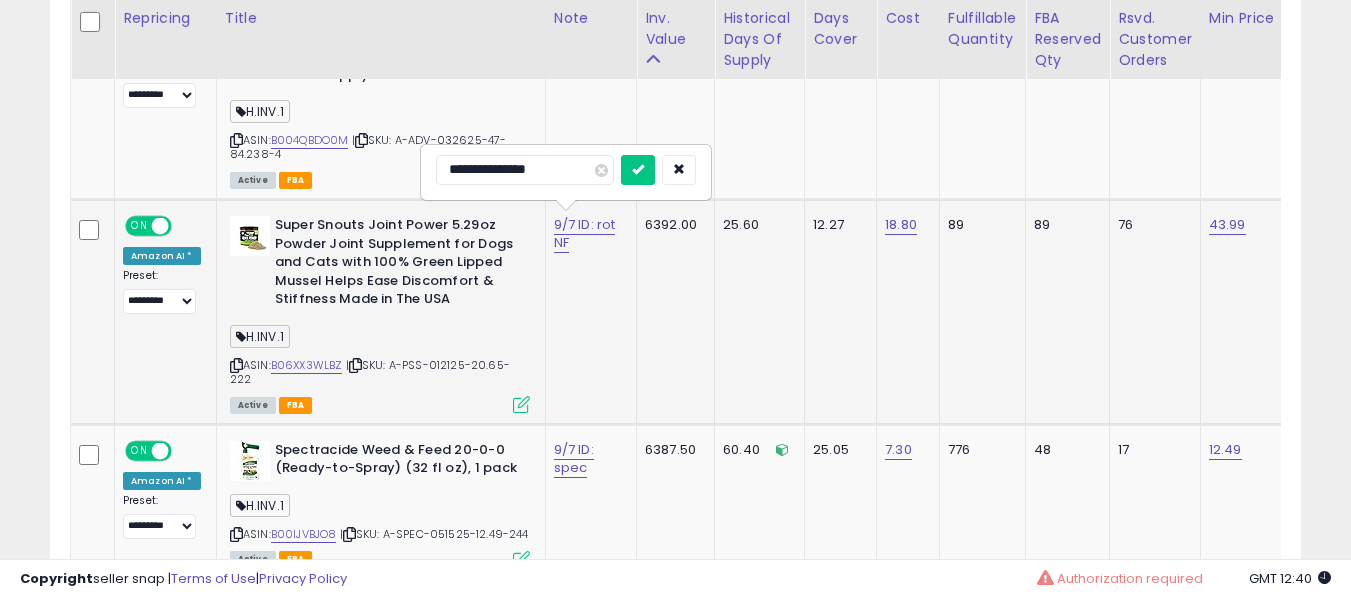 click at bounding box center [638, 170] 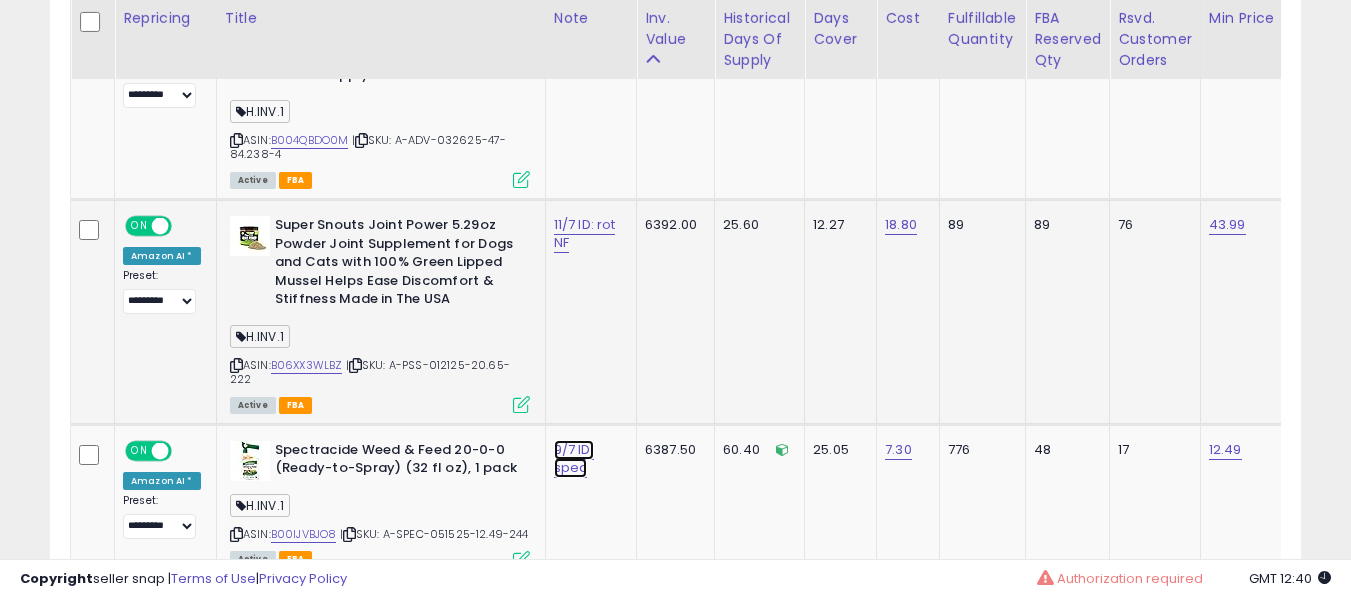 click on "9/7 ID: spec" at bounding box center (576, -549) 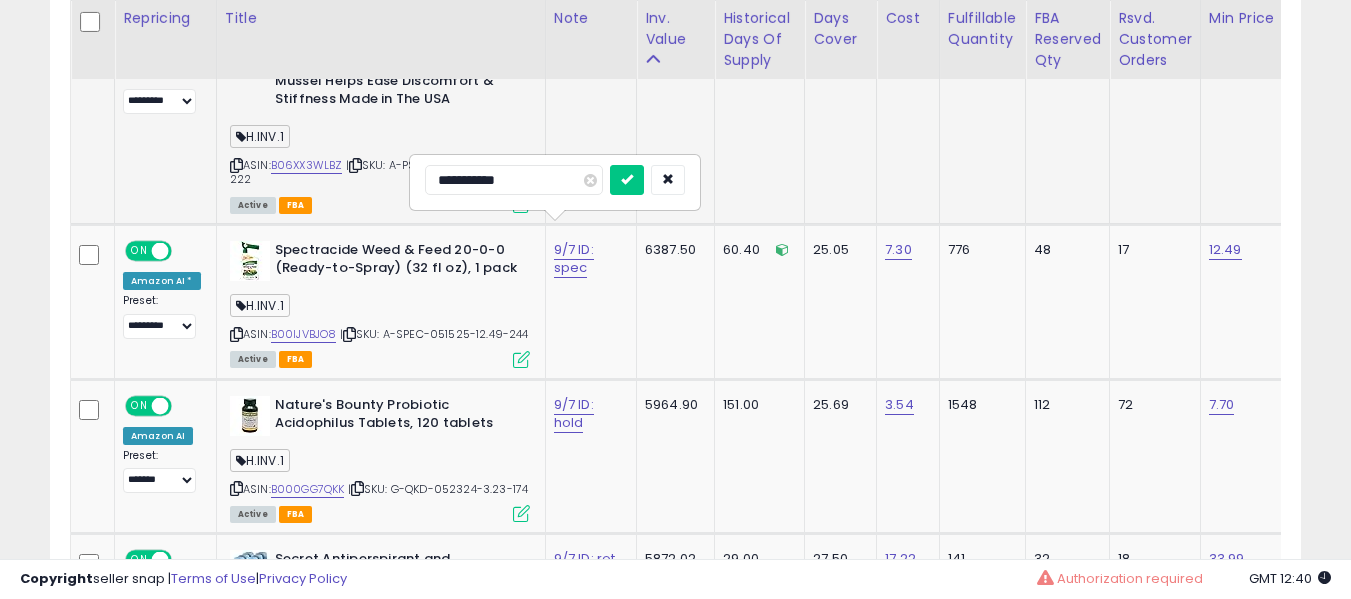 type on "**********" 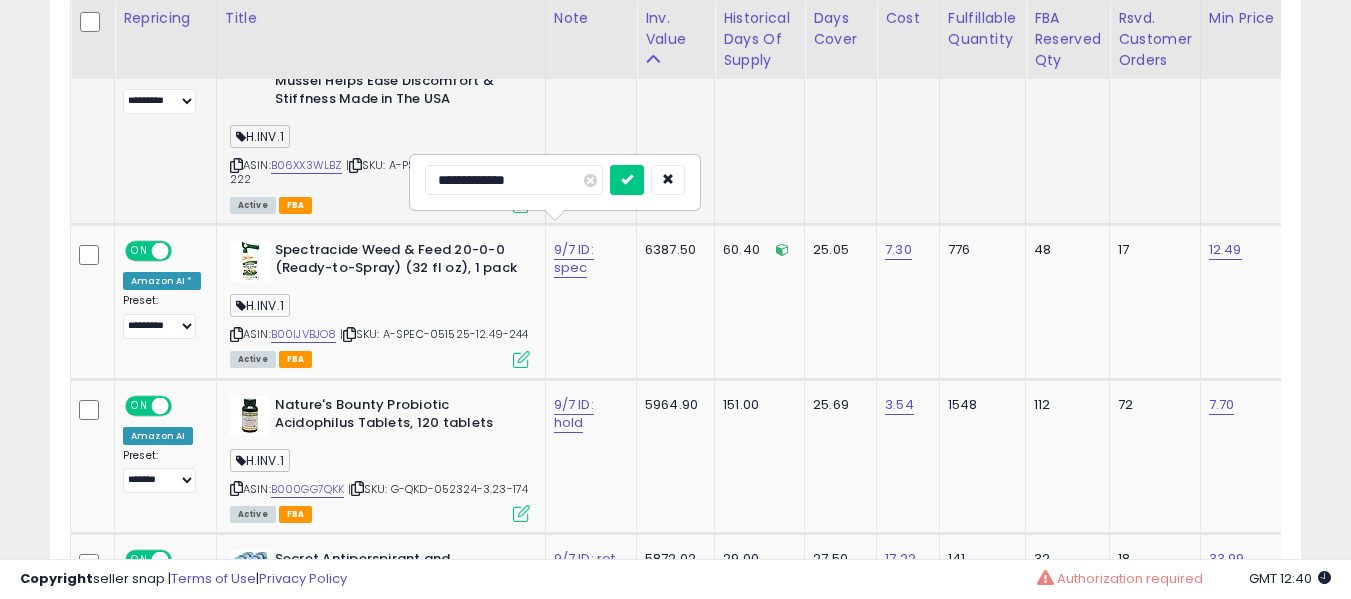click at bounding box center (627, 180) 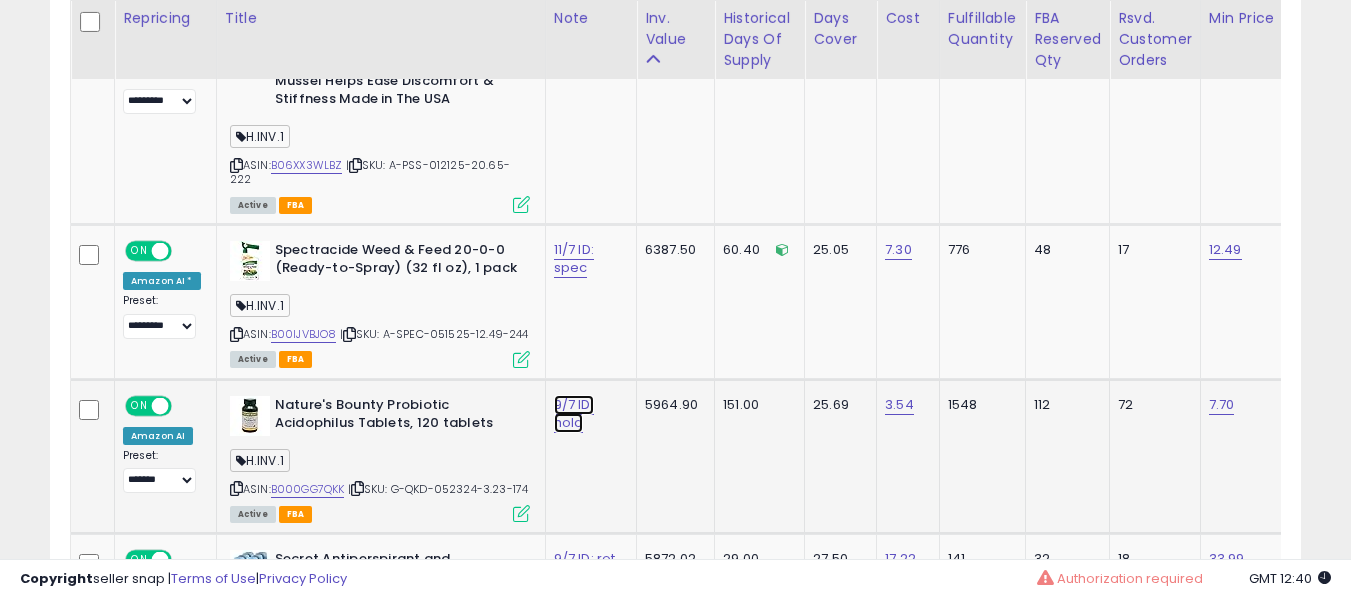 click on "9/7 ID: hold" at bounding box center [576, -749] 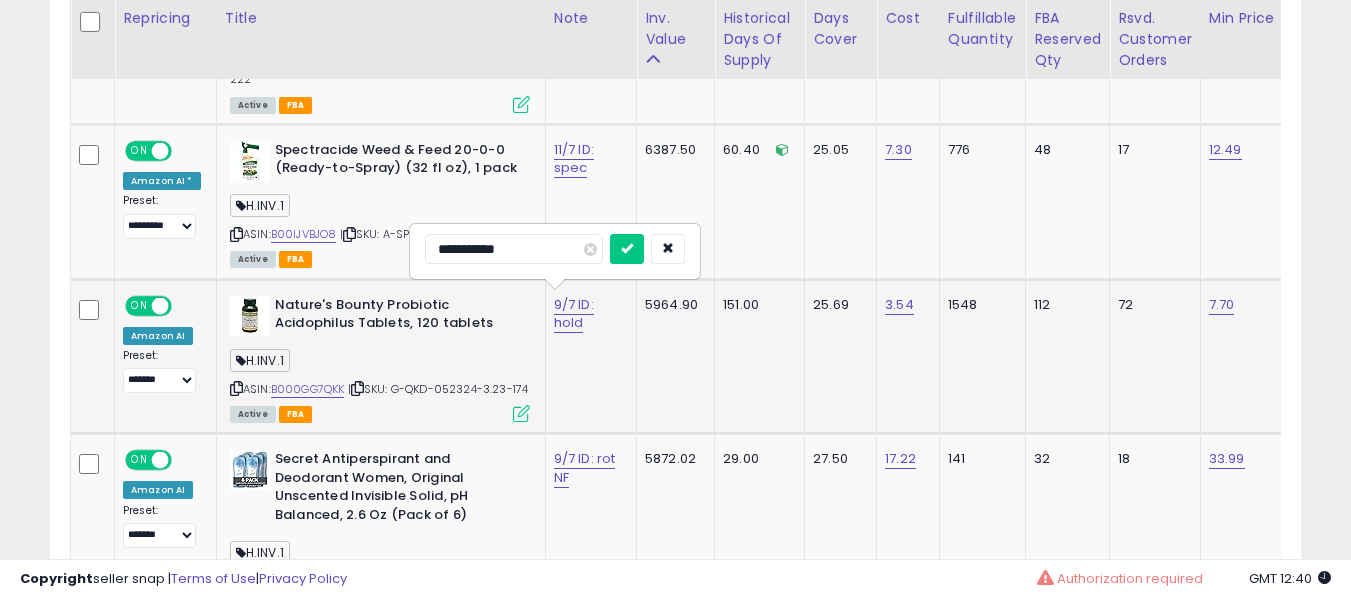type on "**********" 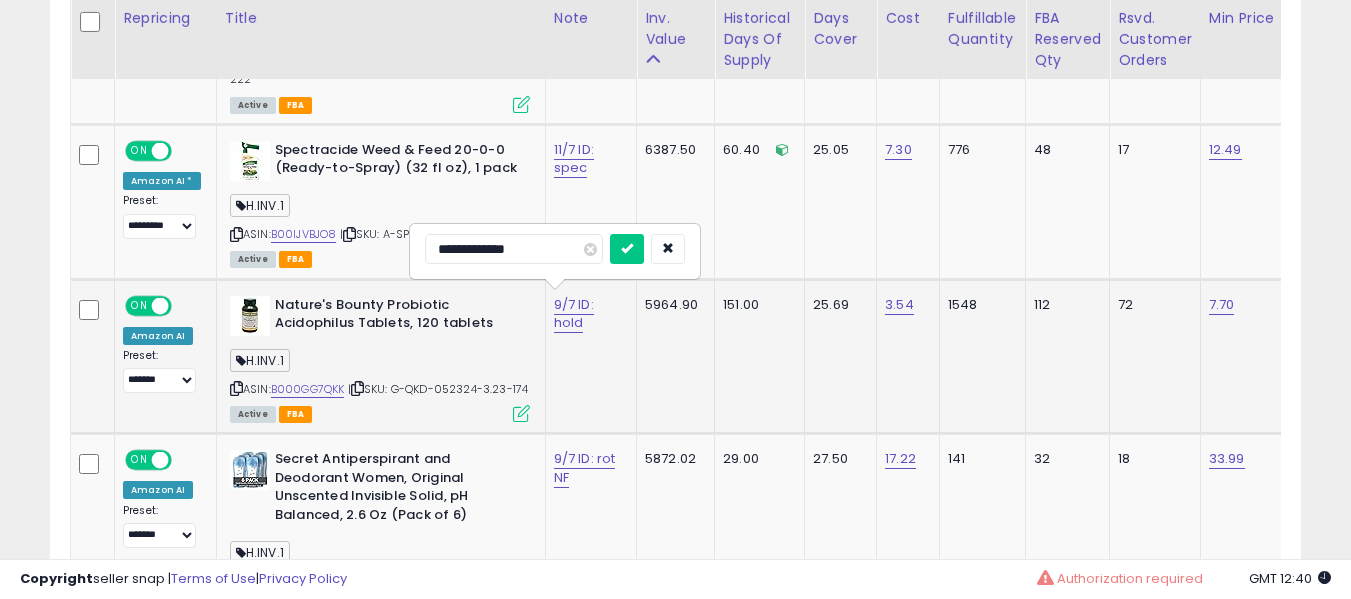 click at bounding box center (627, 249) 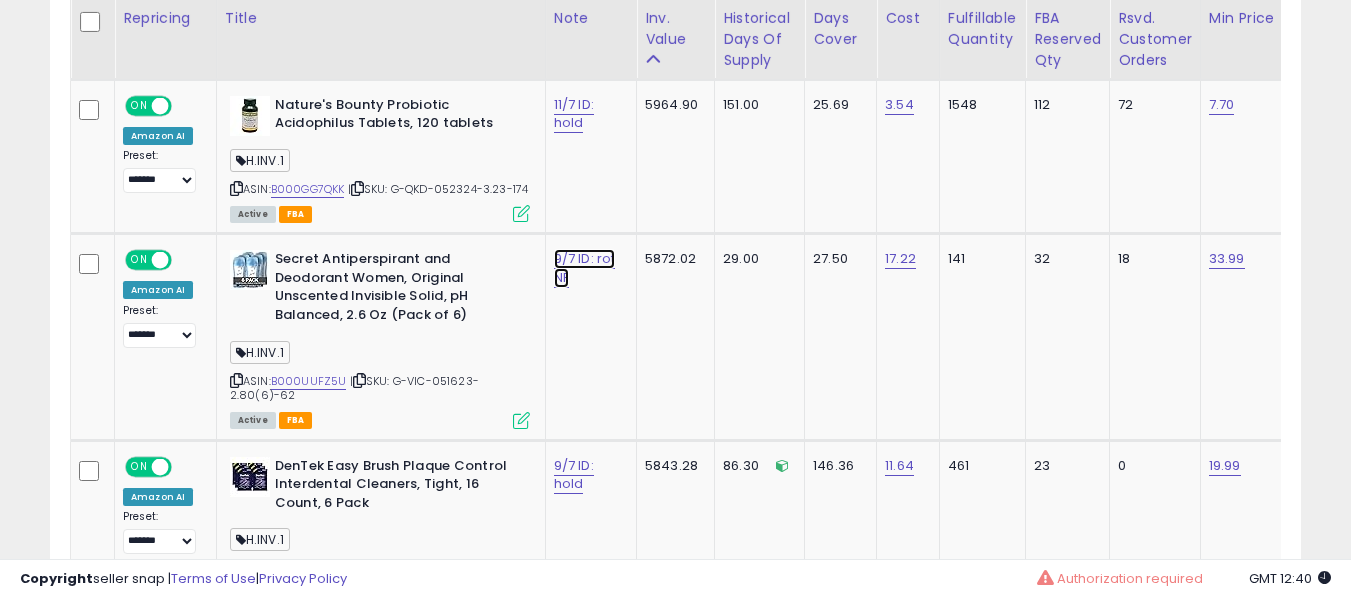 click on "9/7 ID: rot NF" at bounding box center (576, -1049) 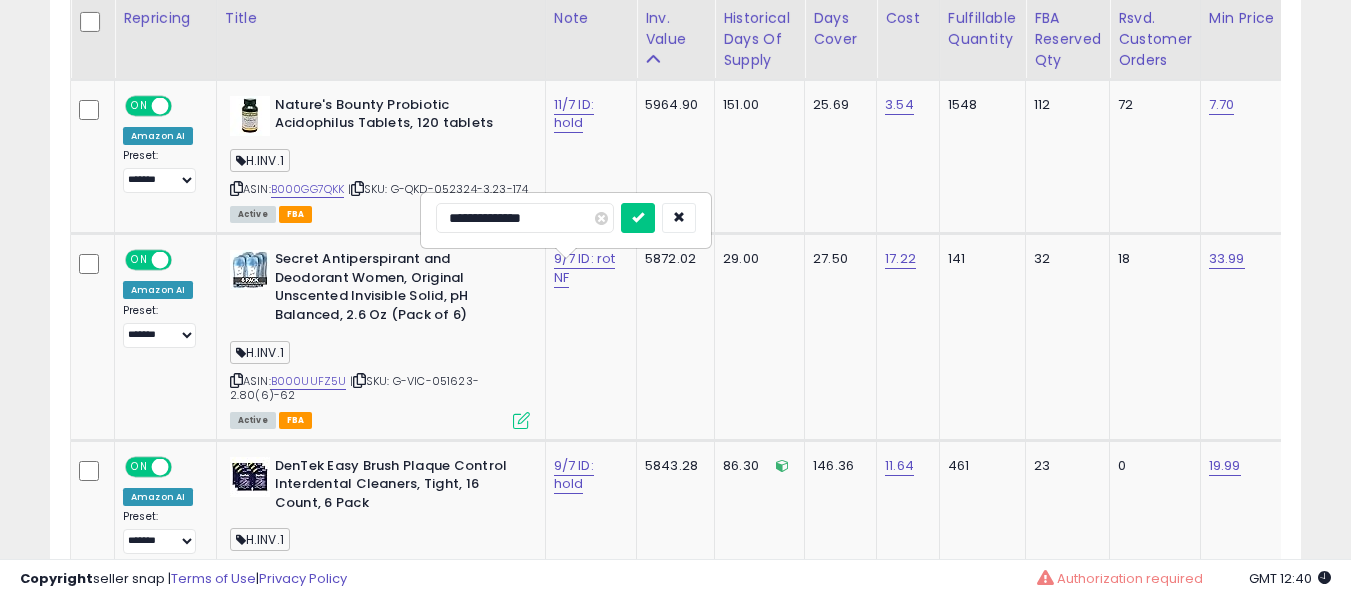 type on "**********" 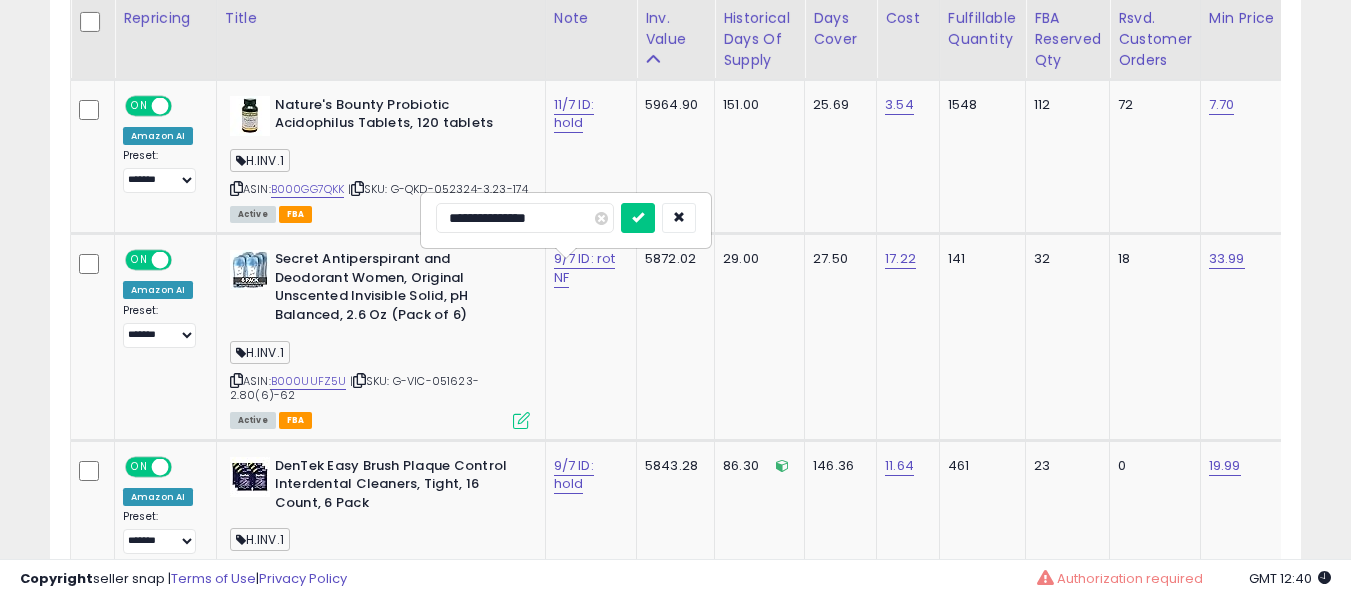 click at bounding box center [638, 218] 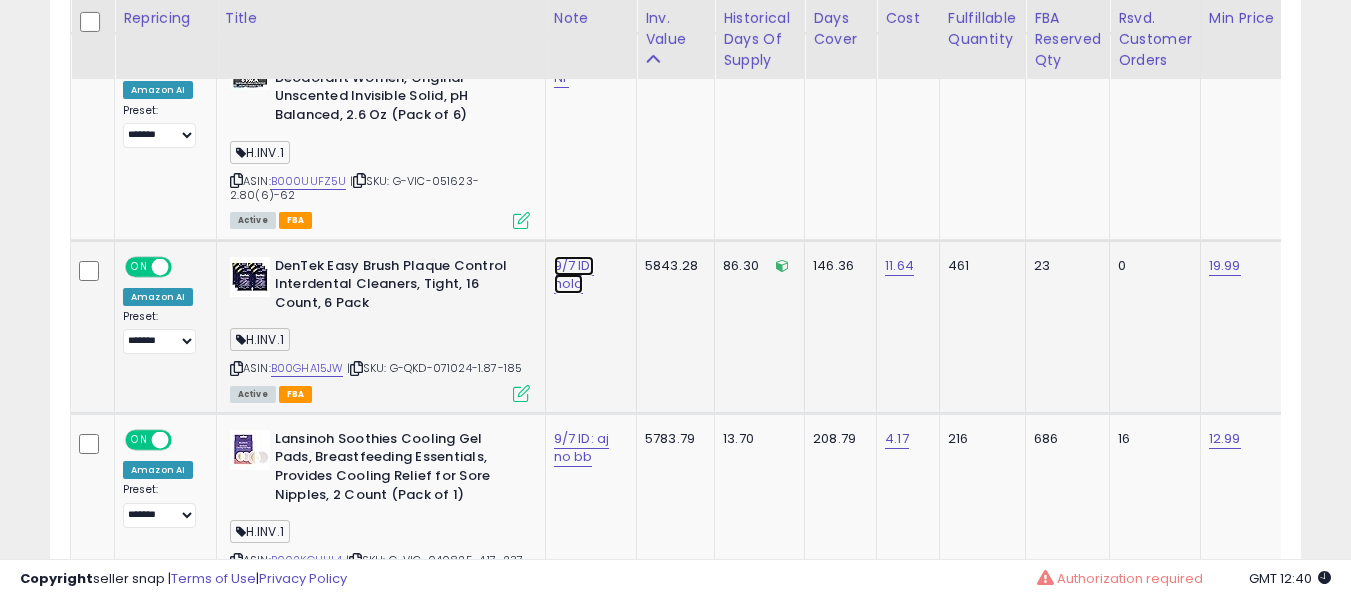 click on "9/7 ID: hold" at bounding box center [576, -1249] 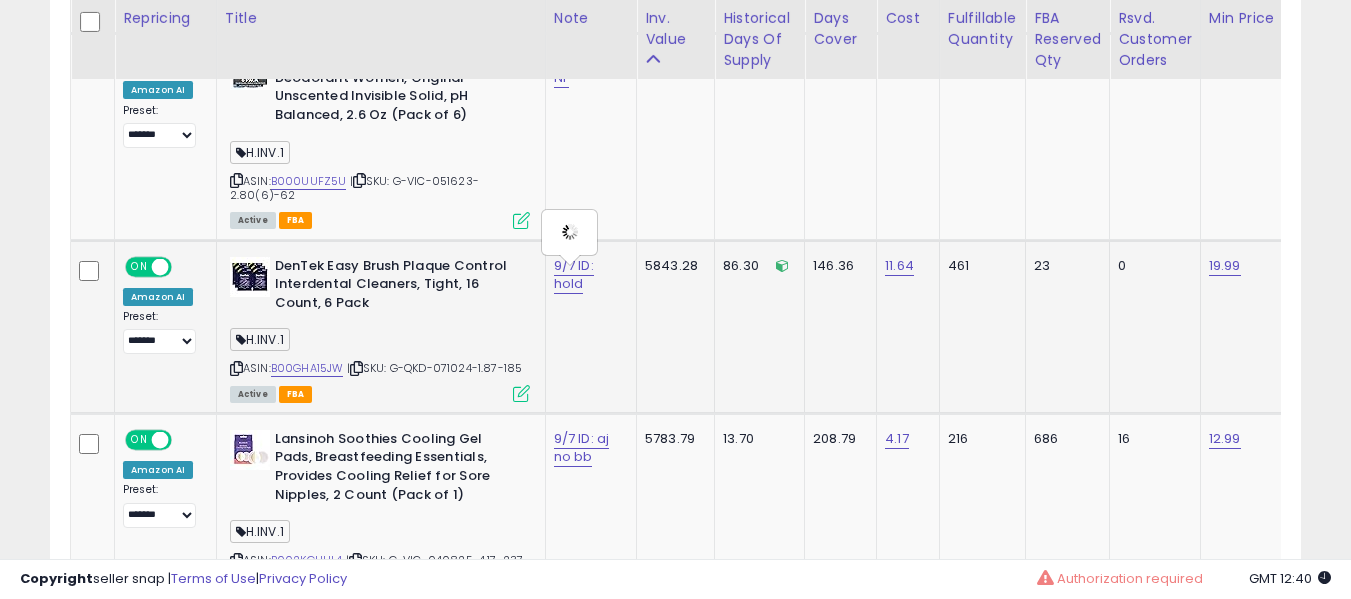 type on "**********" 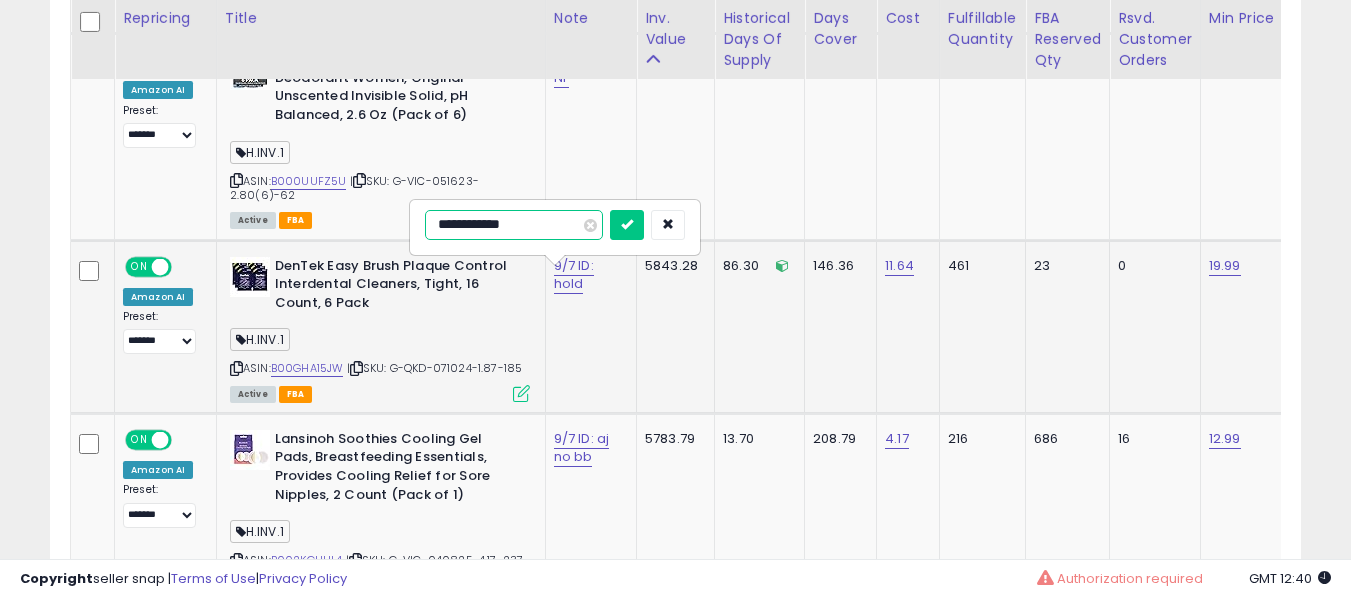 type on "**********" 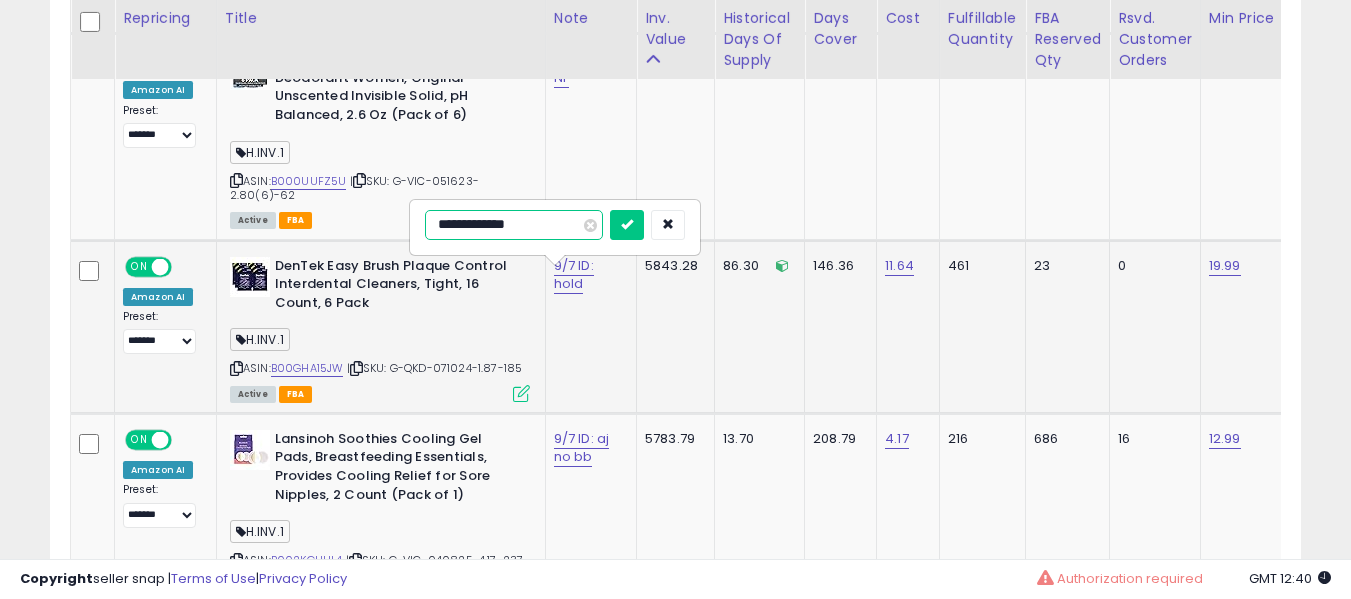 click at bounding box center [627, 225] 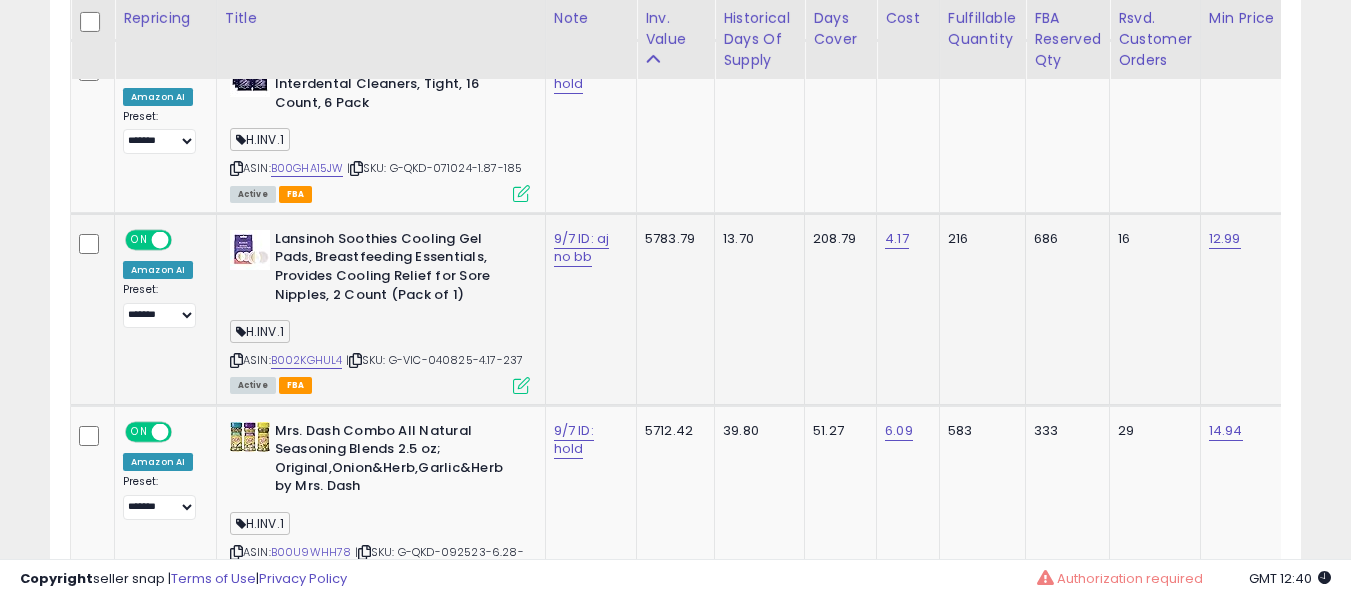 click on "9/7 ID: aj no bb" 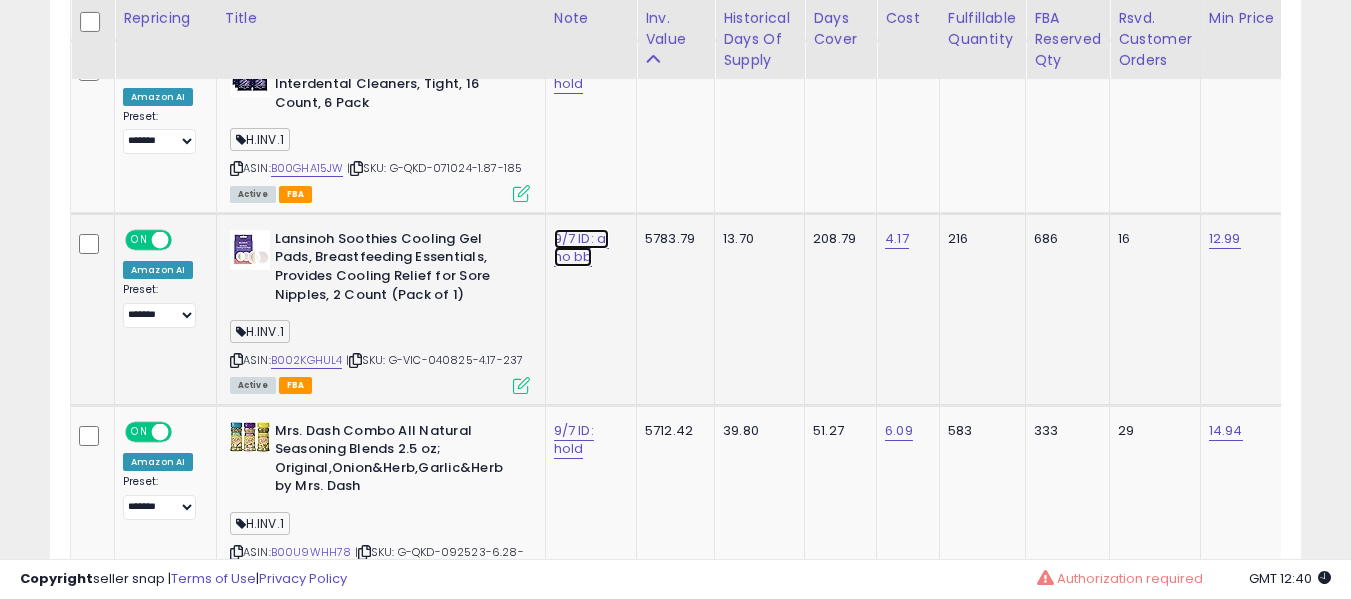 click on "9/7 ID: aj no bb" at bounding box center (576, -1449) 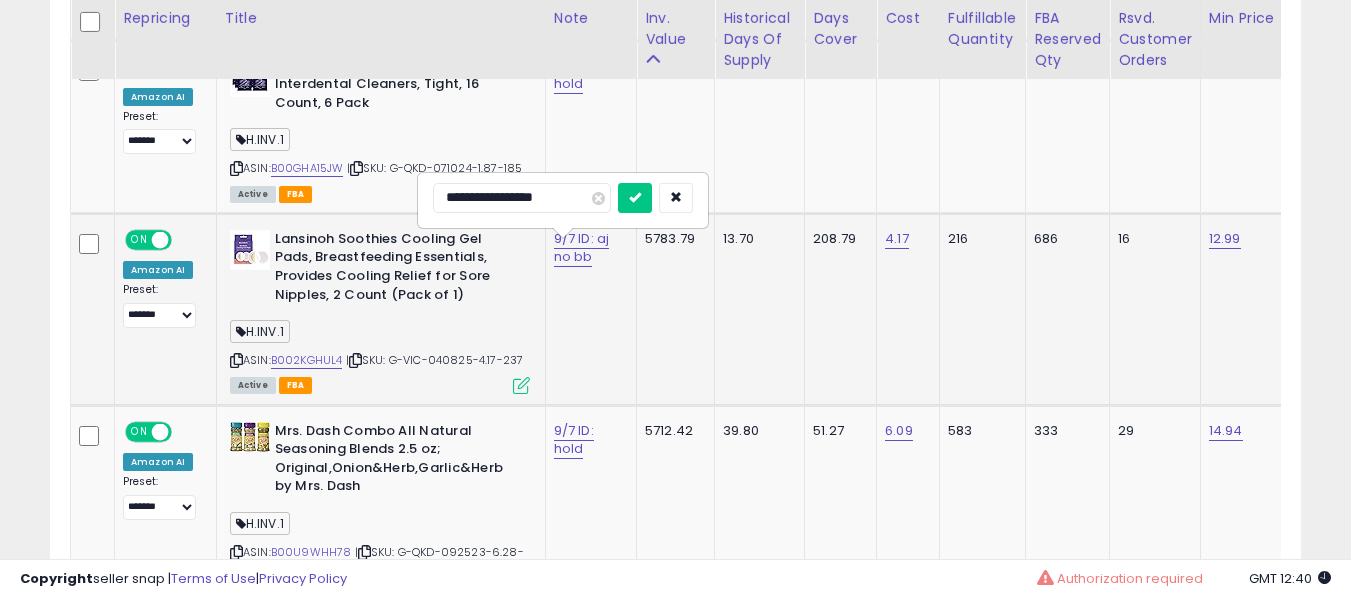 type on "**********" 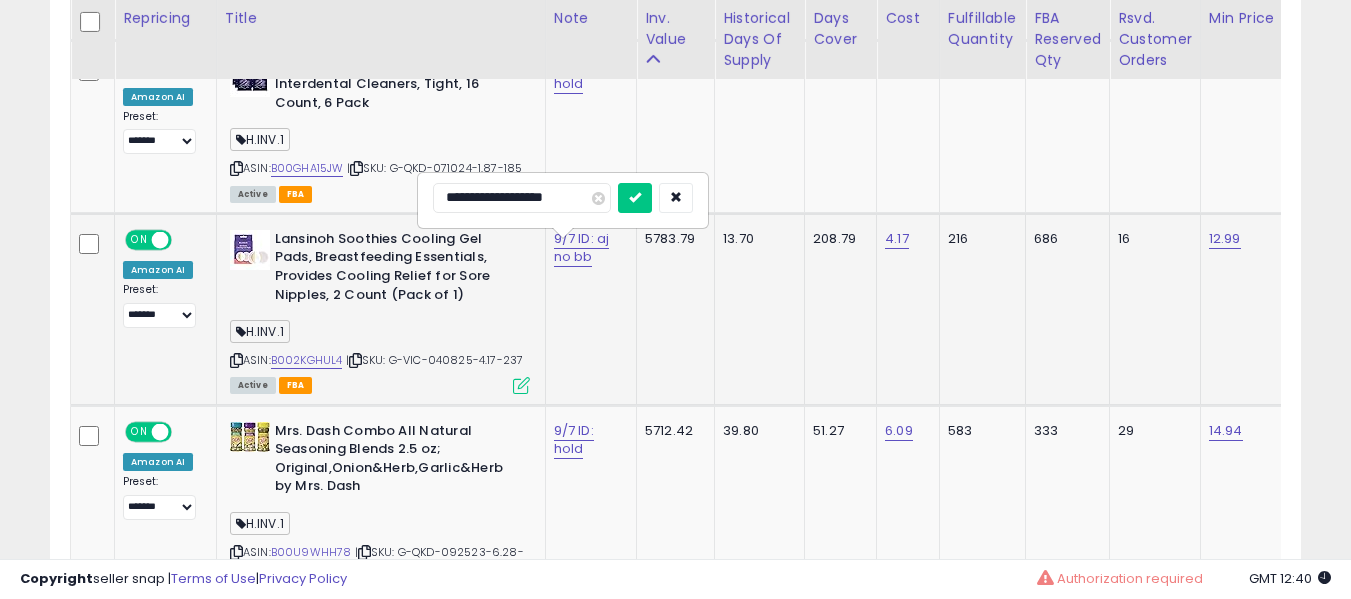 click at bounding box center (635, 198) 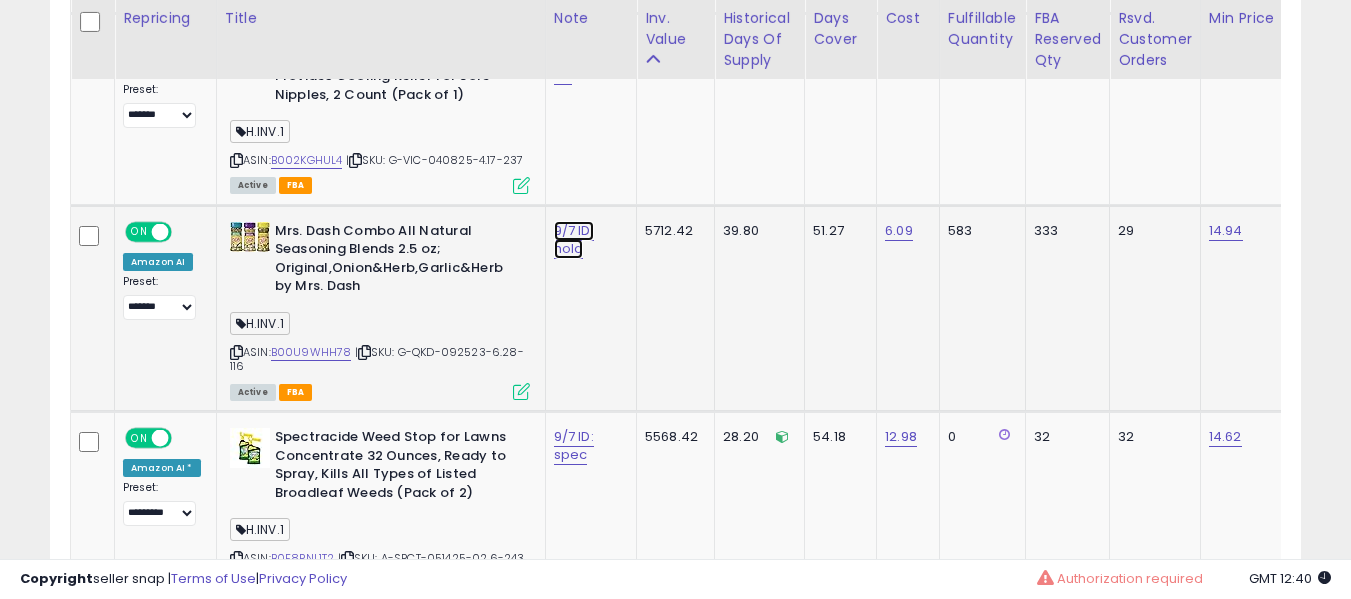 click on "9/7 ID: hold" at bounding box center [576, -1649] 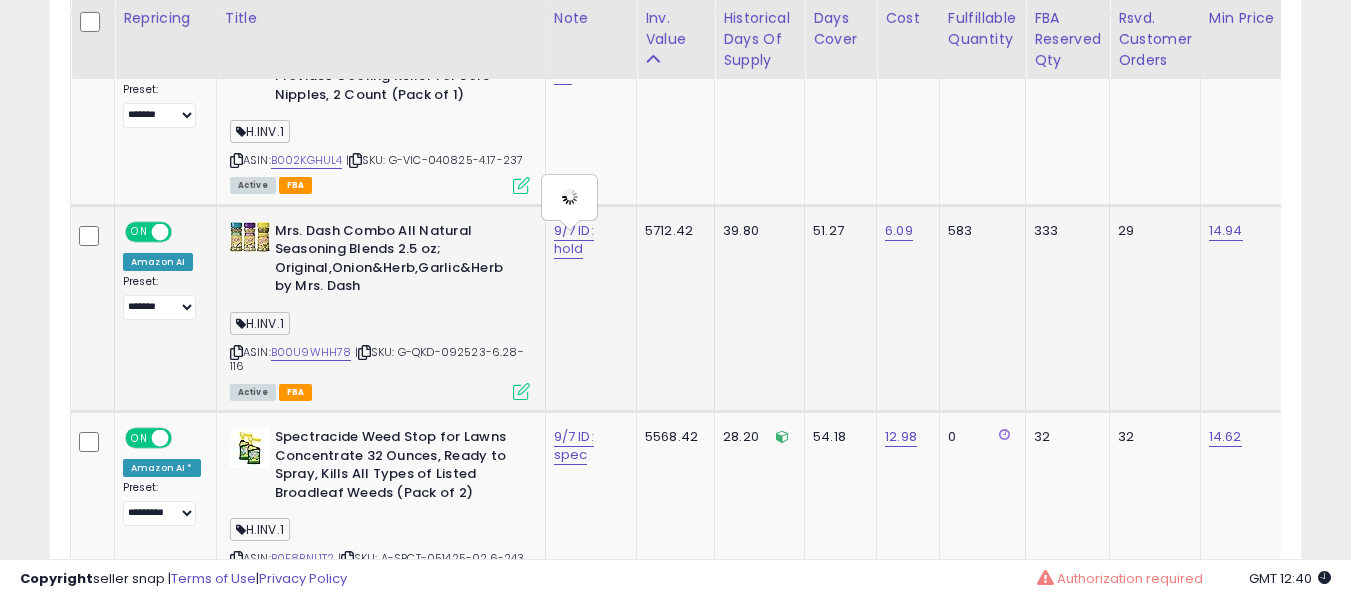 type on "**********" 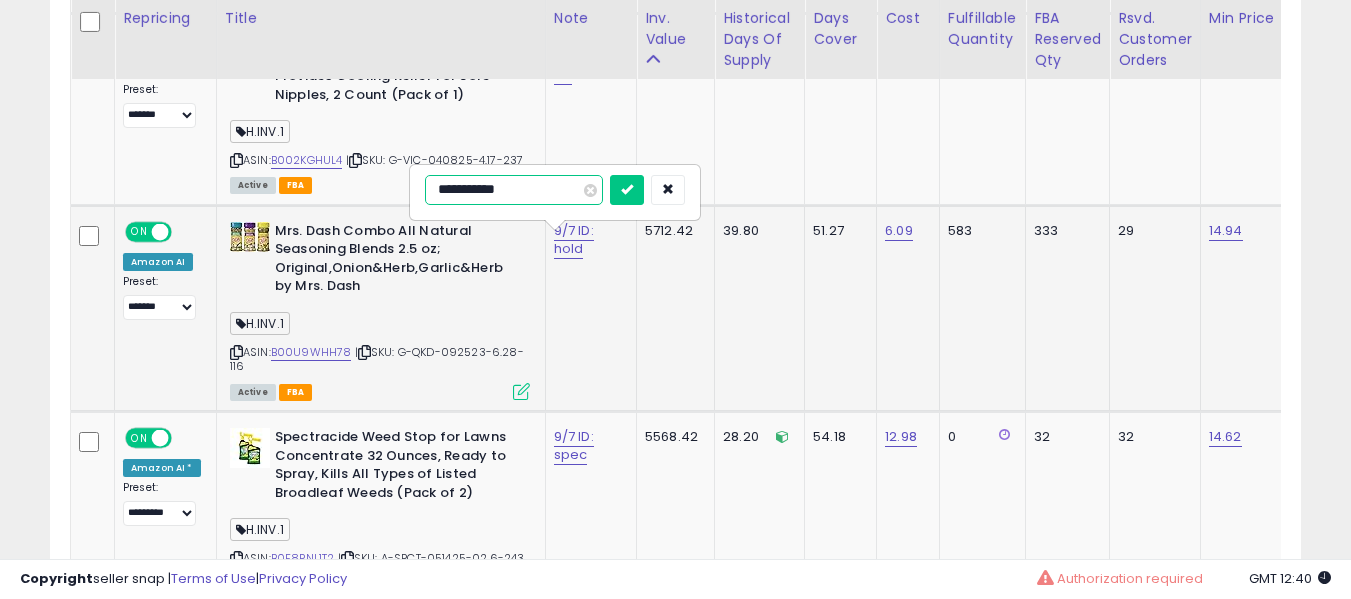 type on "**********" 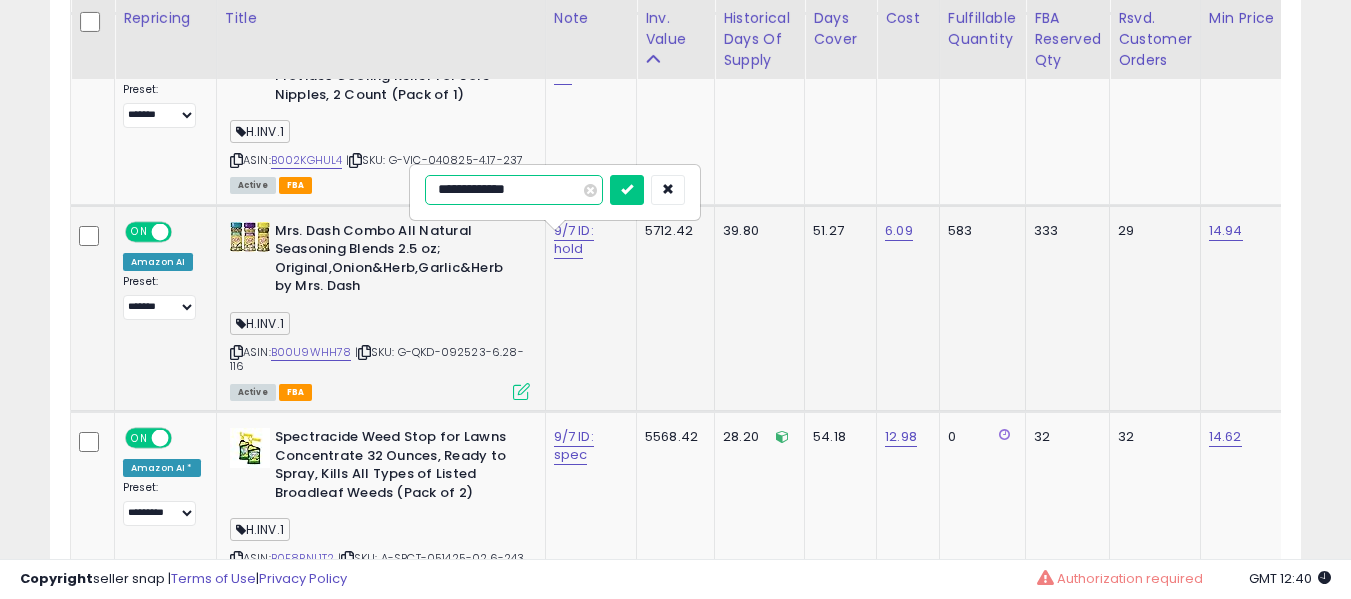 click at bounding box center (627, 190) 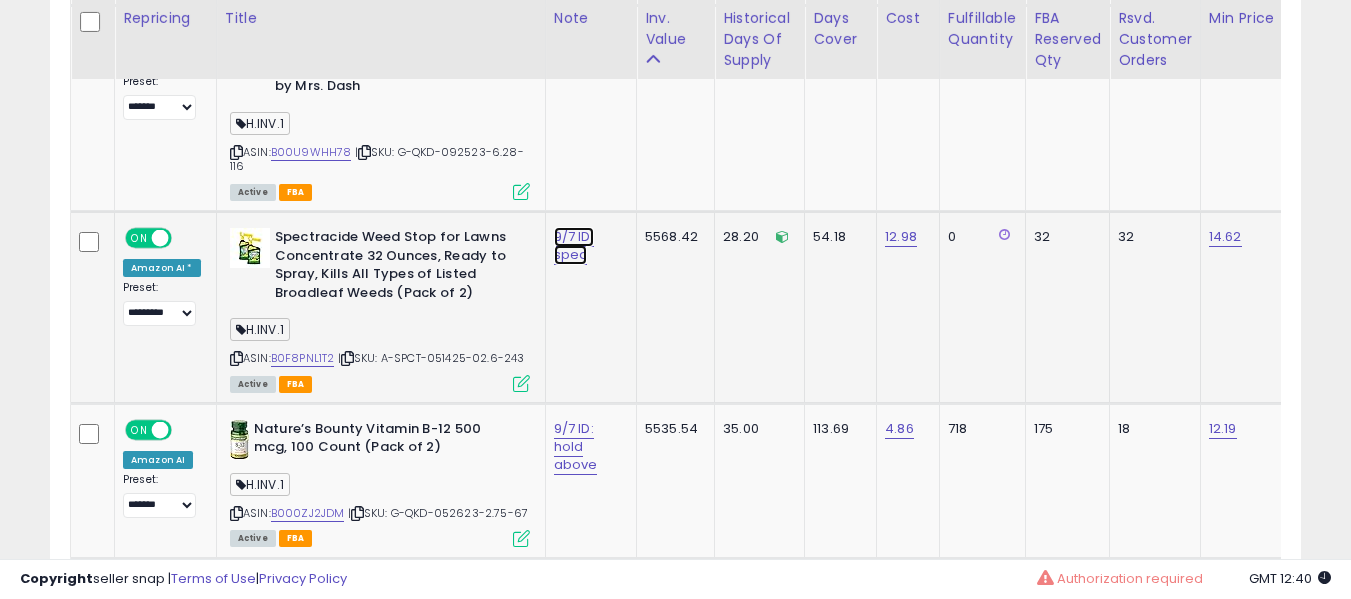 click on "9/7 ID: spec" at bounding box center [576, -1849] 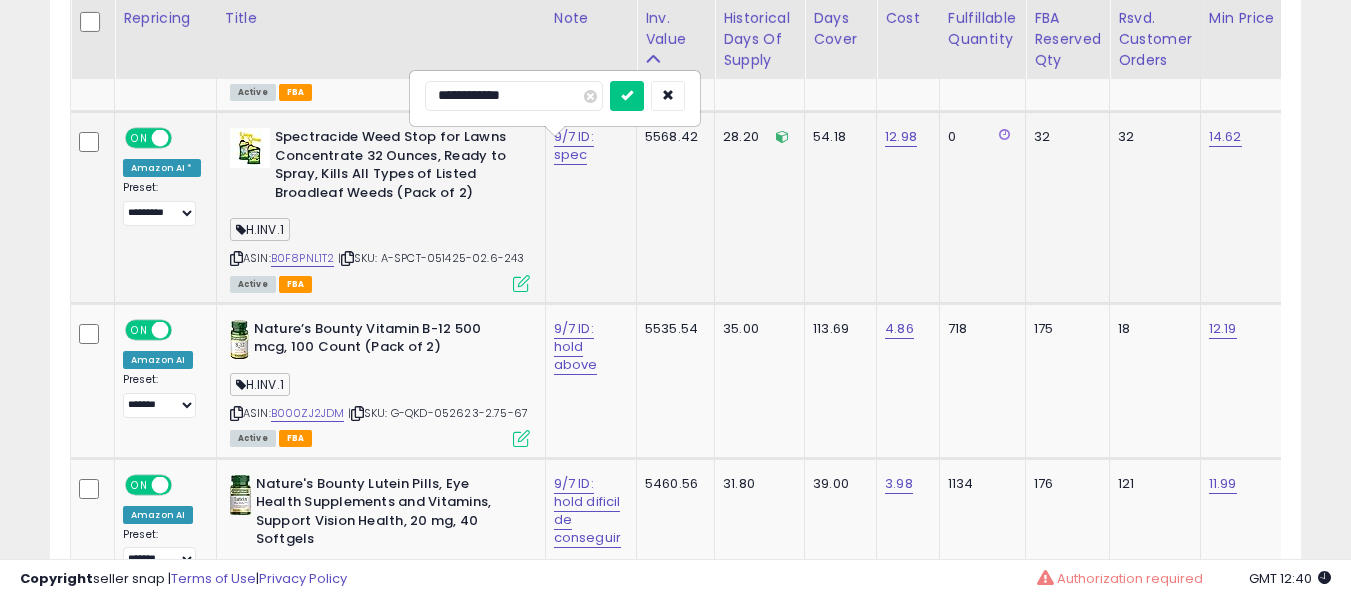 type on "**********" 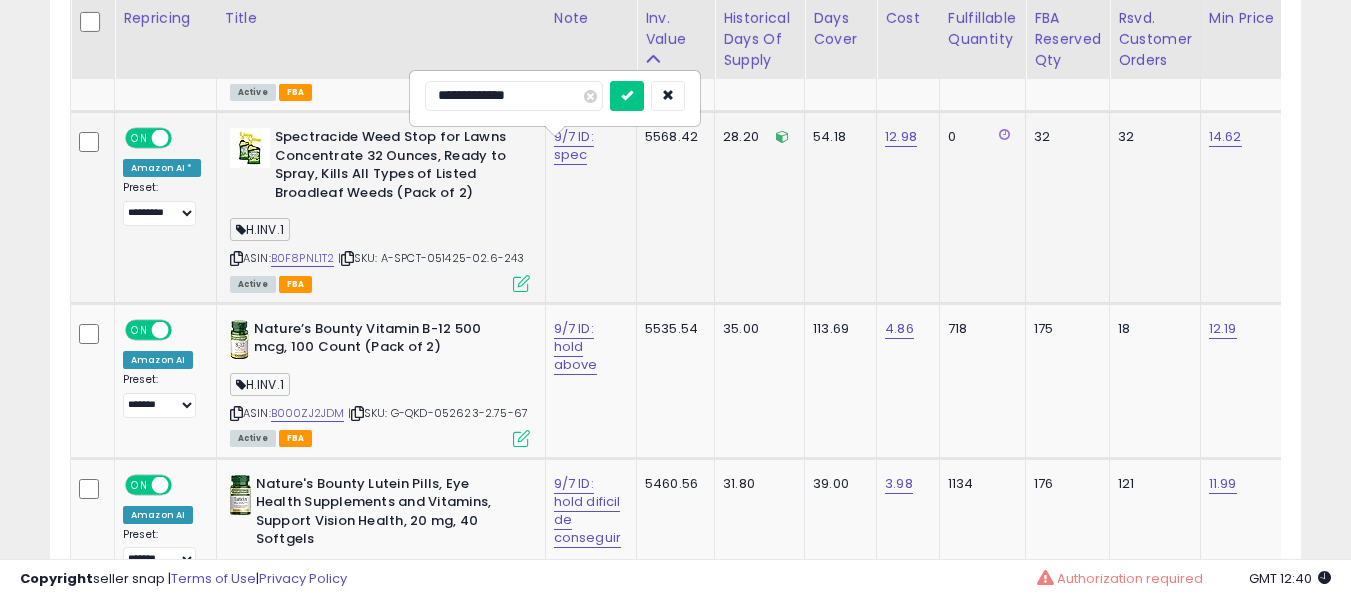click at bounding box center [627, 96] 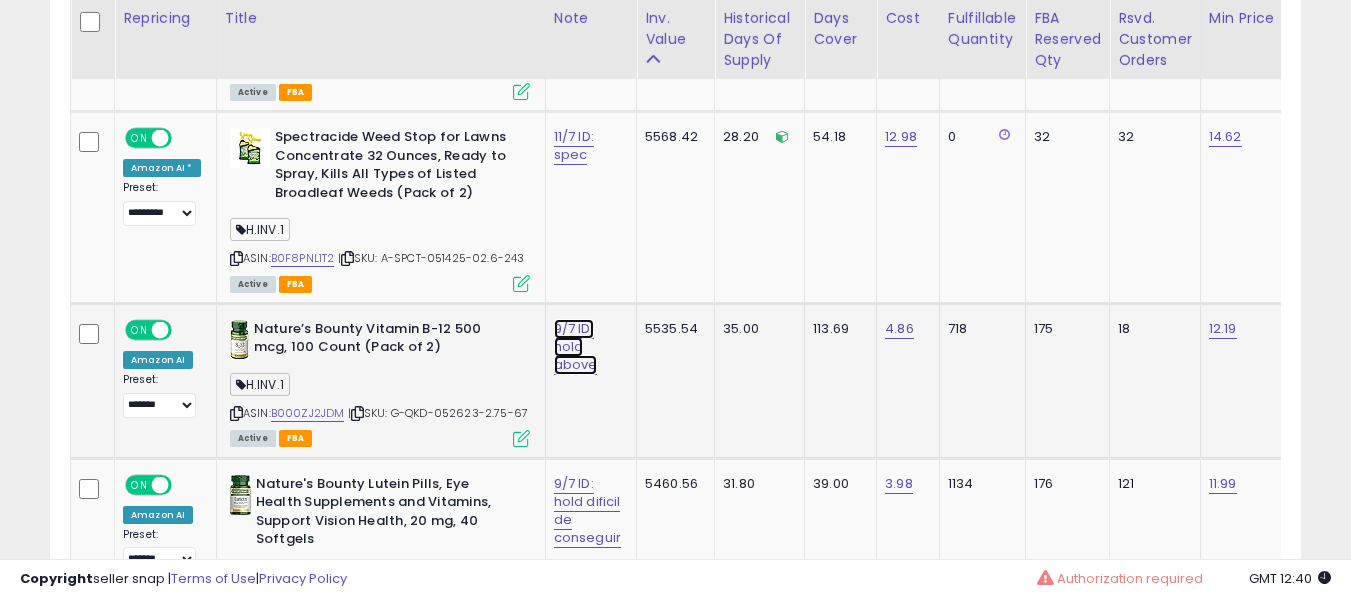 click on "9/7 ID: hold above" at bounding box center (576, -1949) 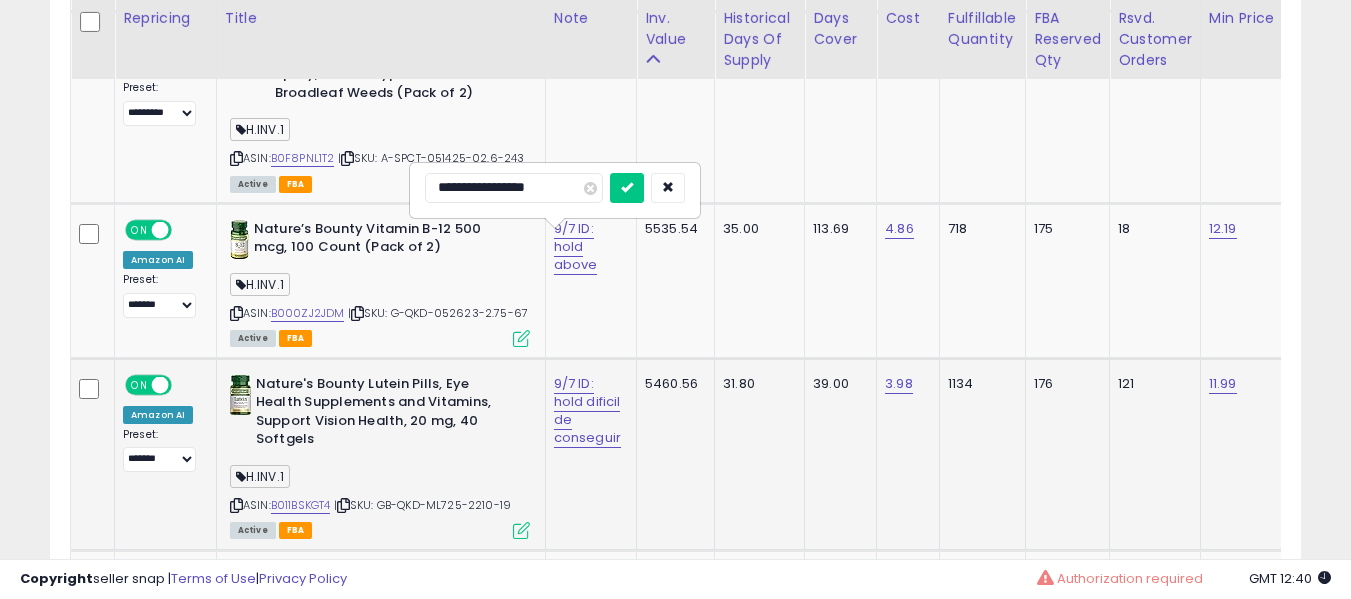 type on "**********" 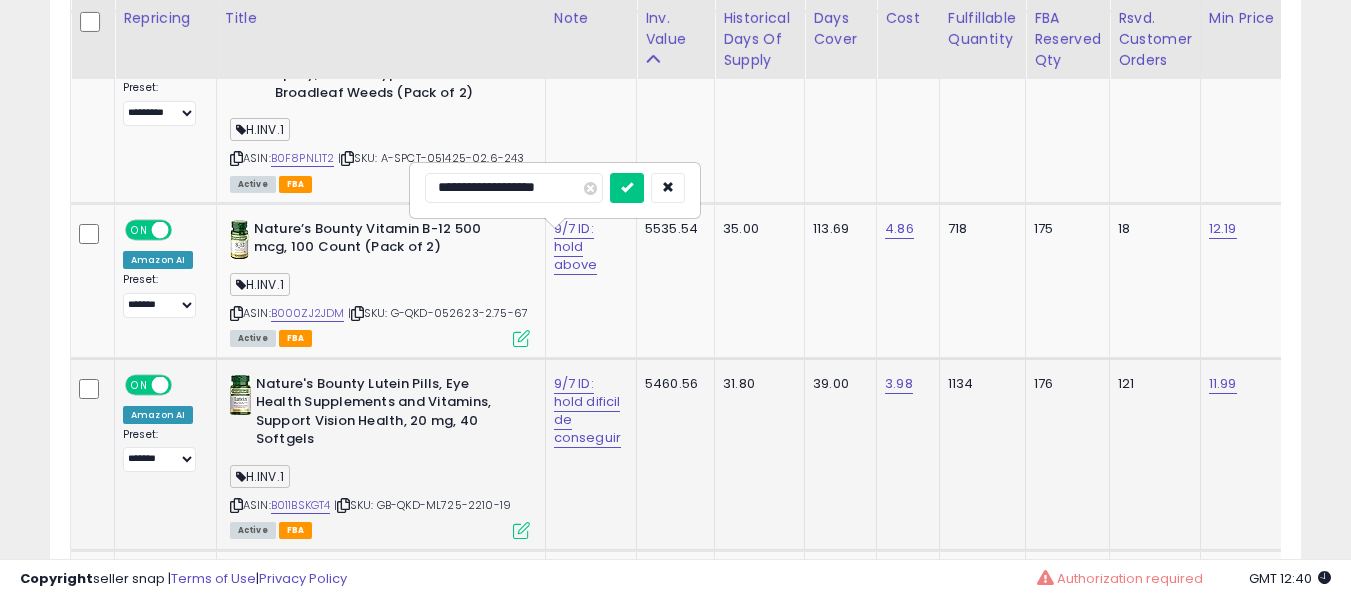 click at bounding box center [627, 188] 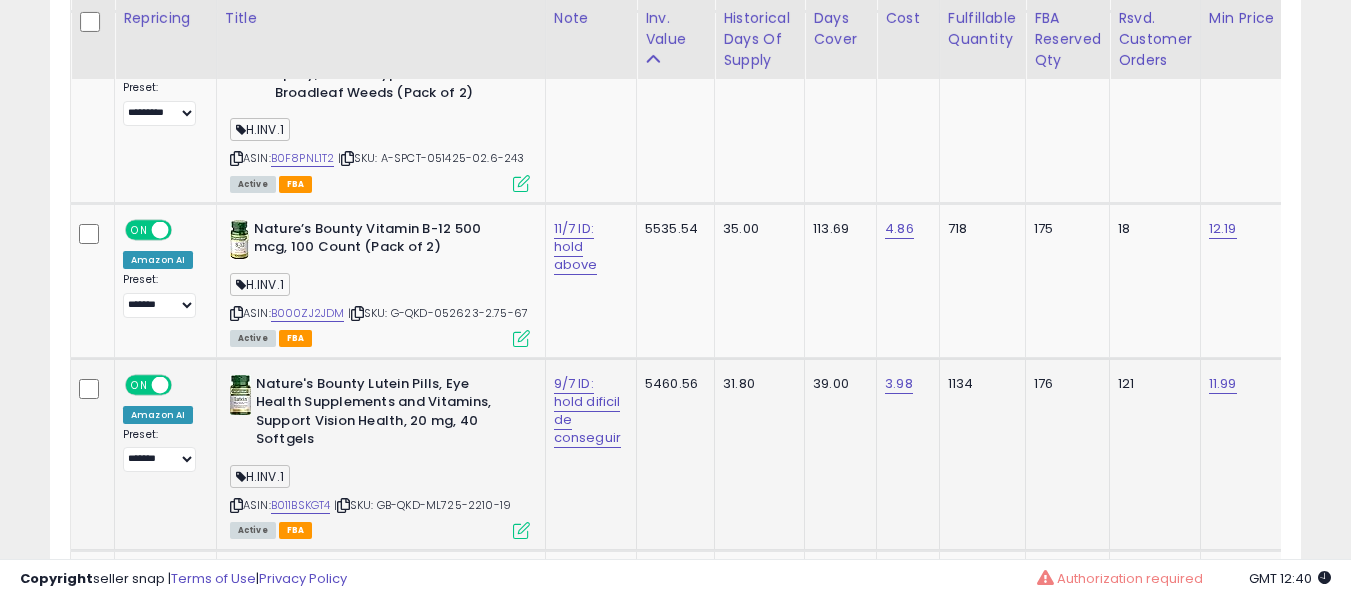 click on "9/7 ID: hold dificil de conseguir" at bounding box center (587, 411) 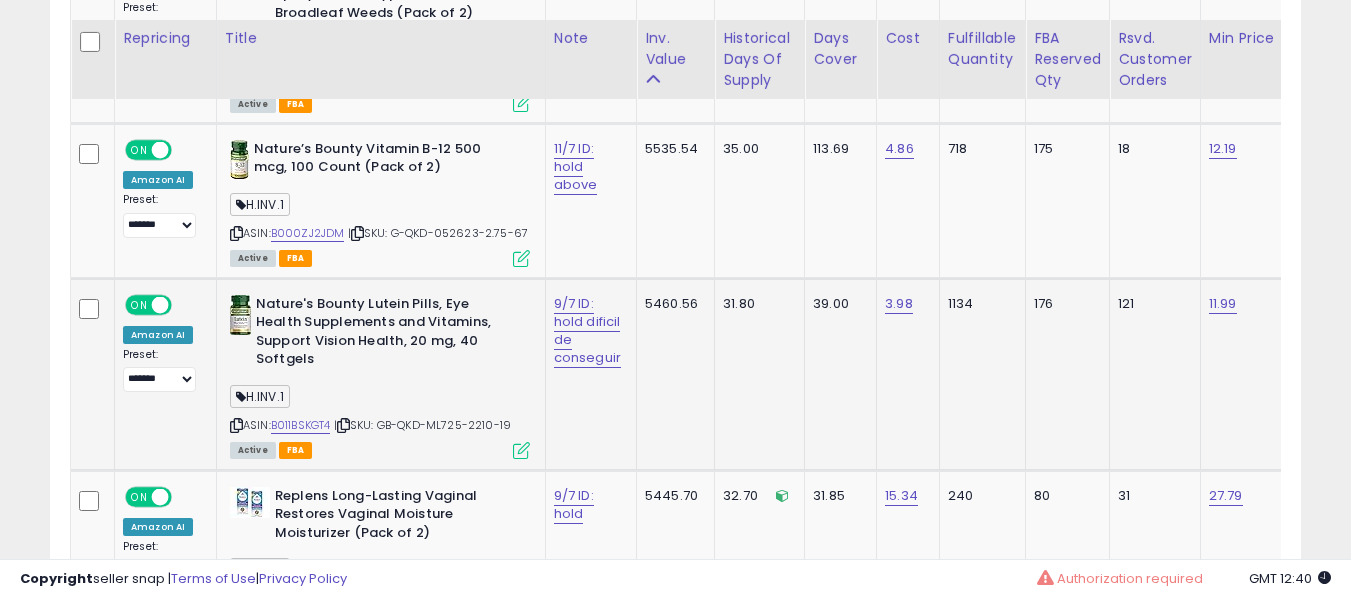scroll, scrollTop: 3291, scrollLeft: 0, axis: vertical 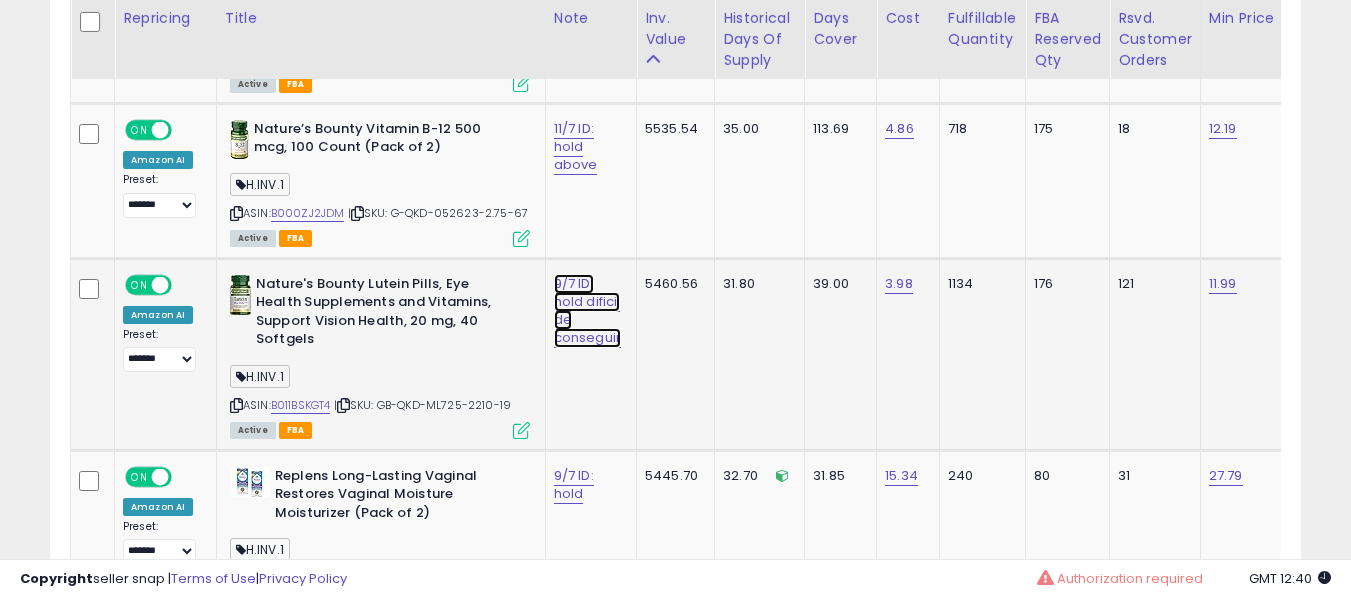 click on "9/7 ID: hold dificil de conseguir" at bounding box center [576, -2149] 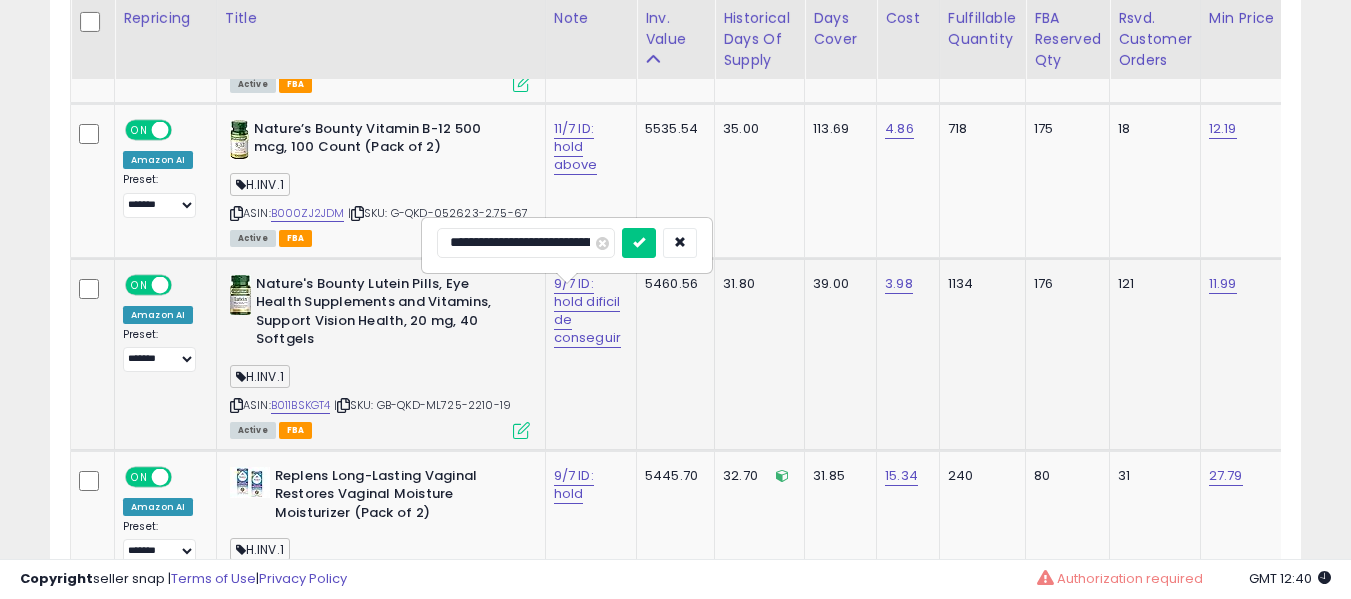 scroll, scrollTop: 3391, scrollLeft: 0, axis: vertical 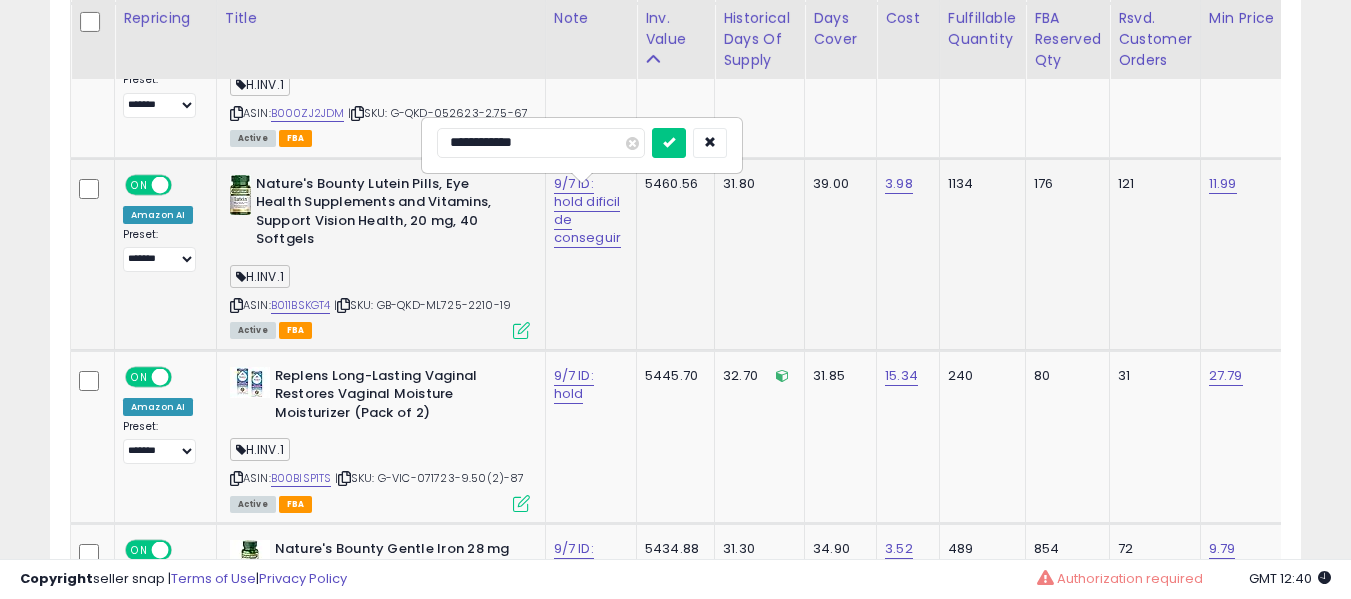 type on "**********" 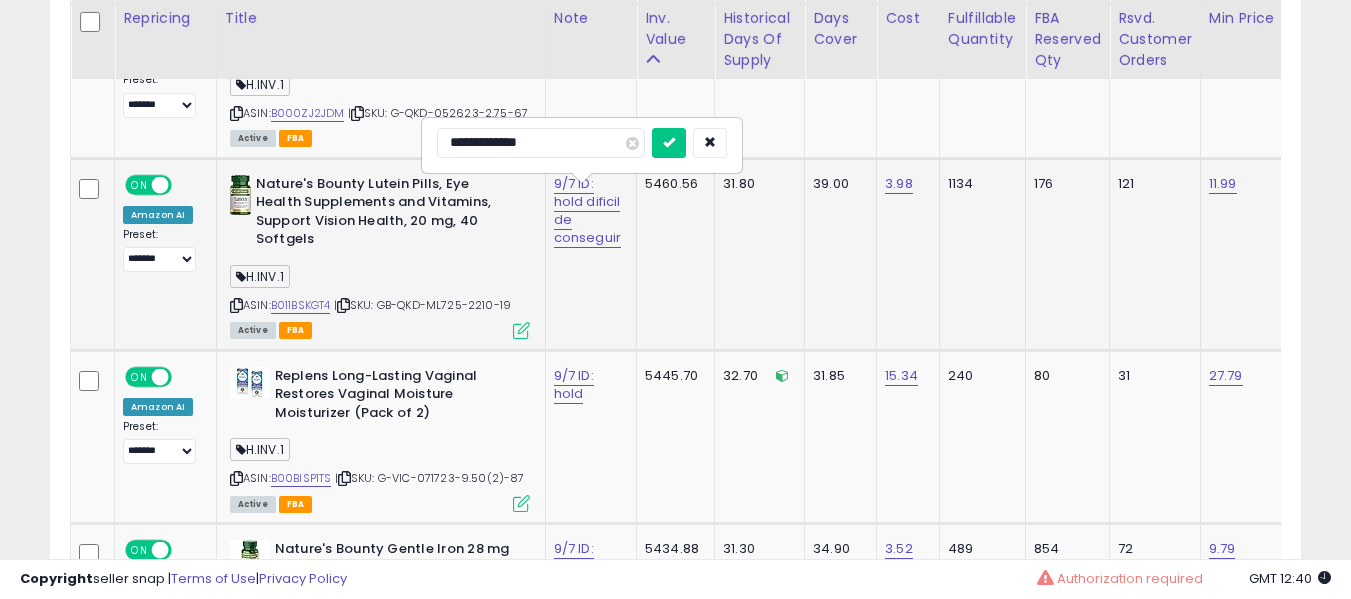 click at bounding box center [669, 143] 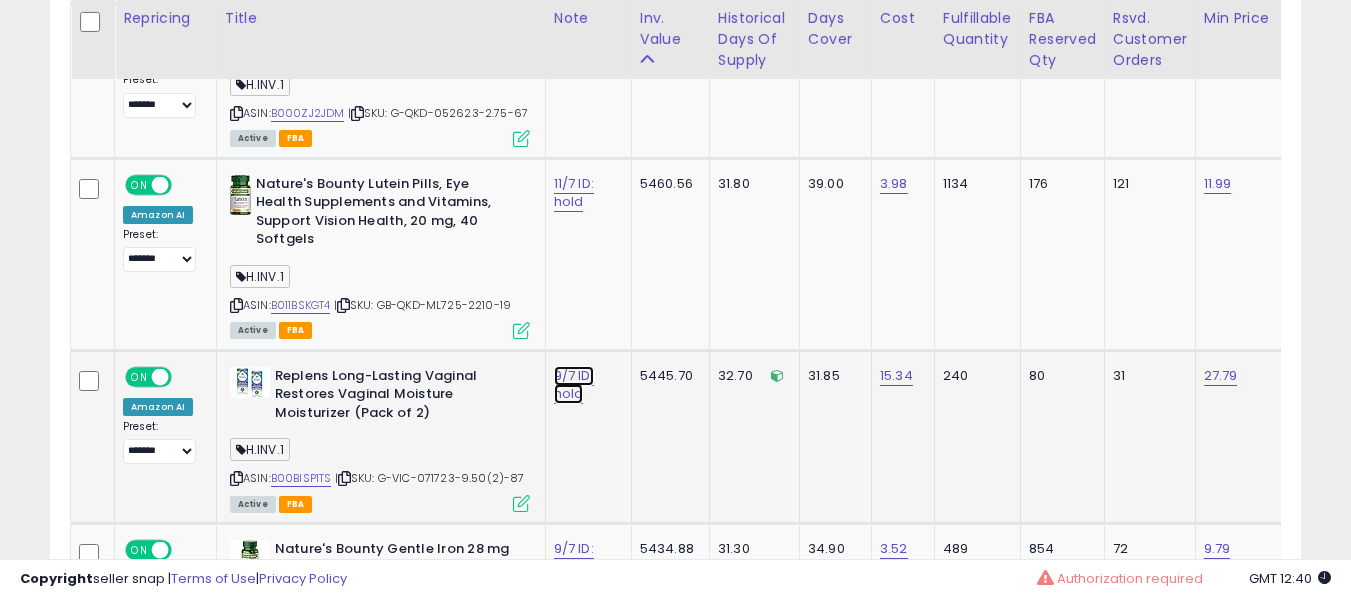 click on "9/7 ID: hold" at bounding box center [576, -2249] 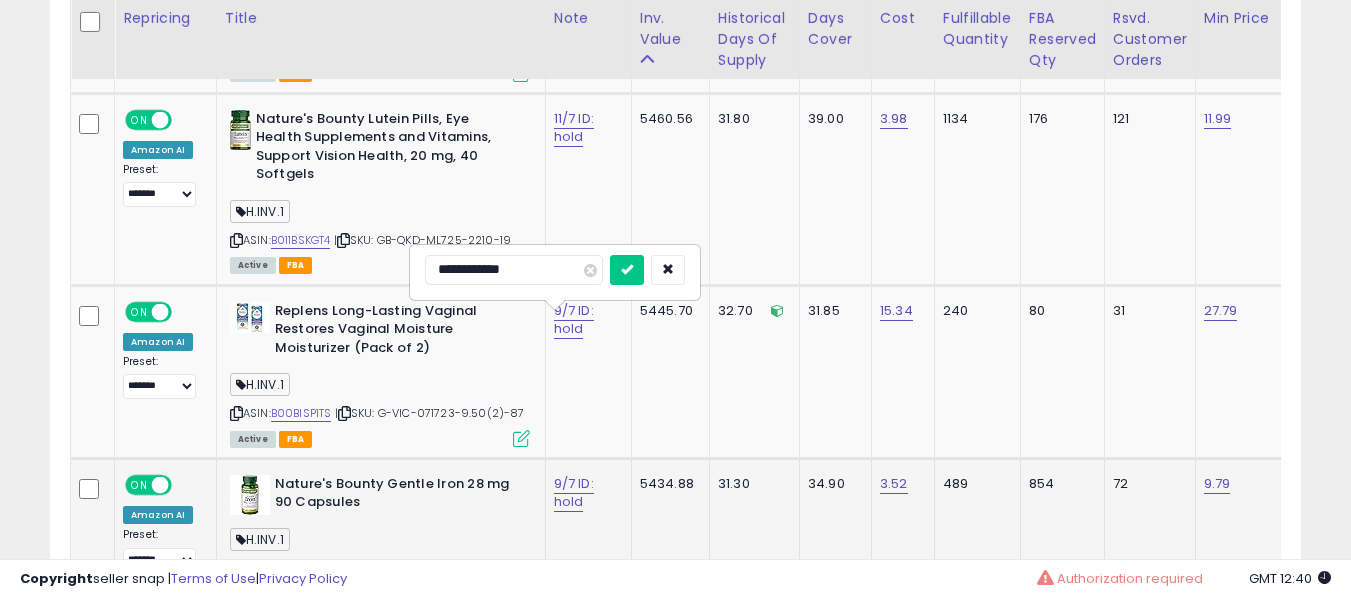 scroll, scrollTop: 3591, scrollLeft: 0, axis: vertical 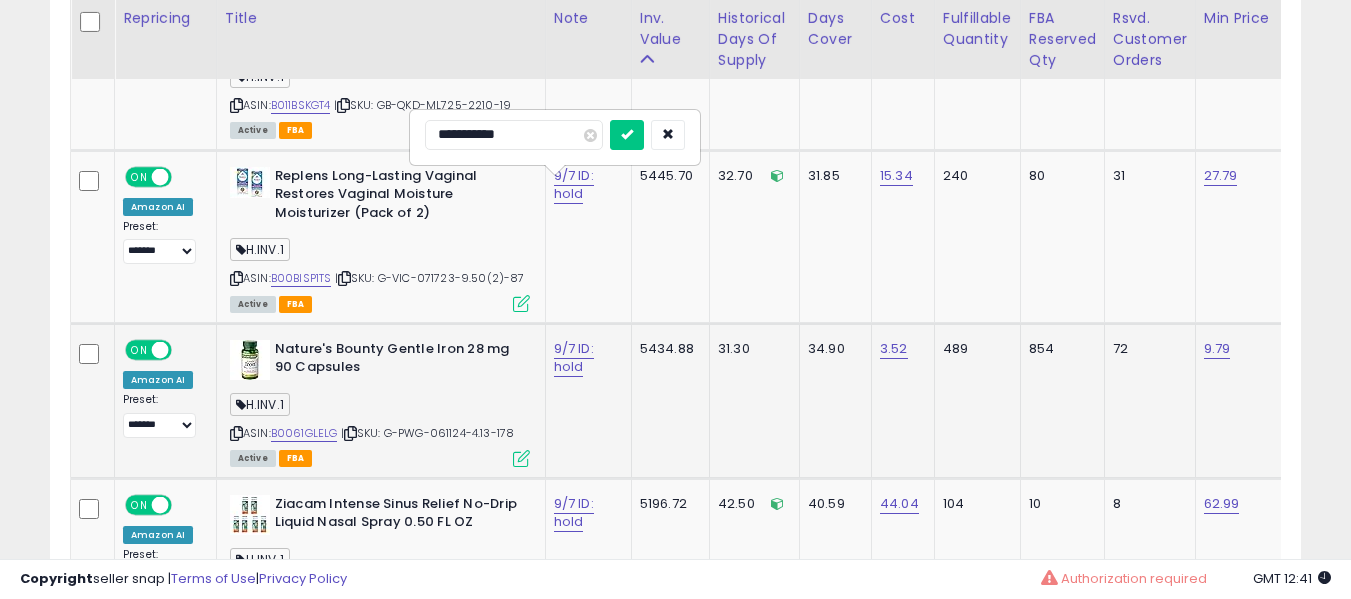 type on "**********" 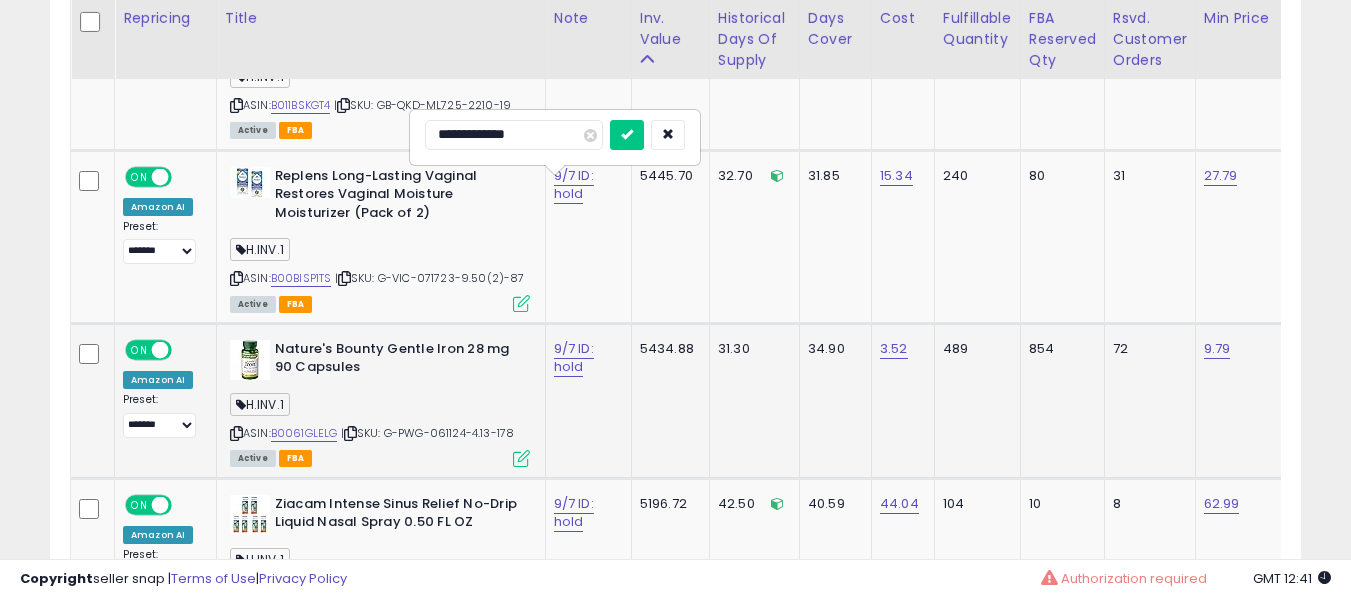click at bounding box center [627, 135] 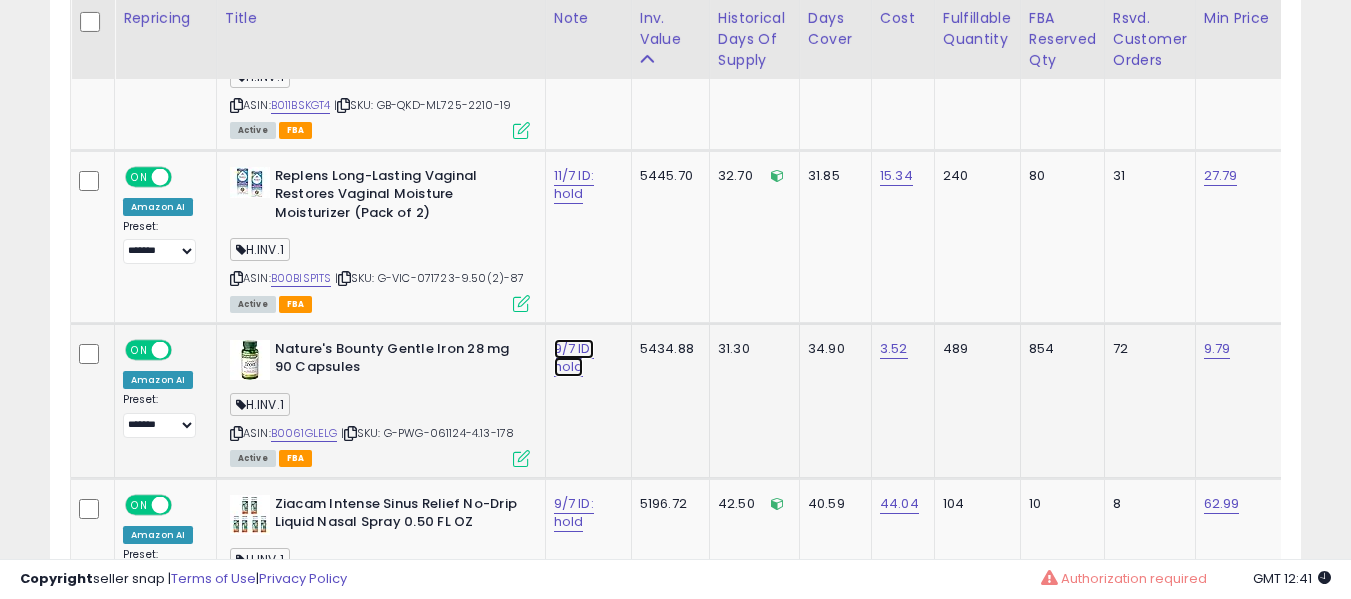 click on "9/7 ID: hold" at bounding box center [576, -2449] 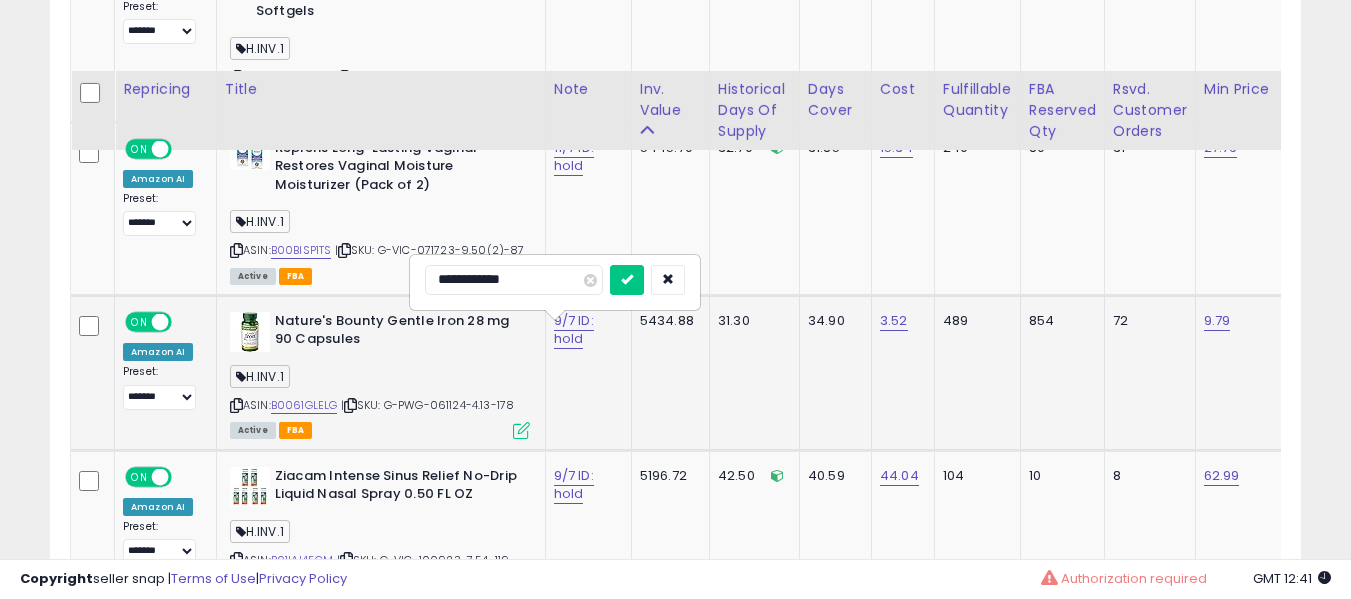 scroll, scrollTop: 3691, scrollLeft: 0, axis: vertical 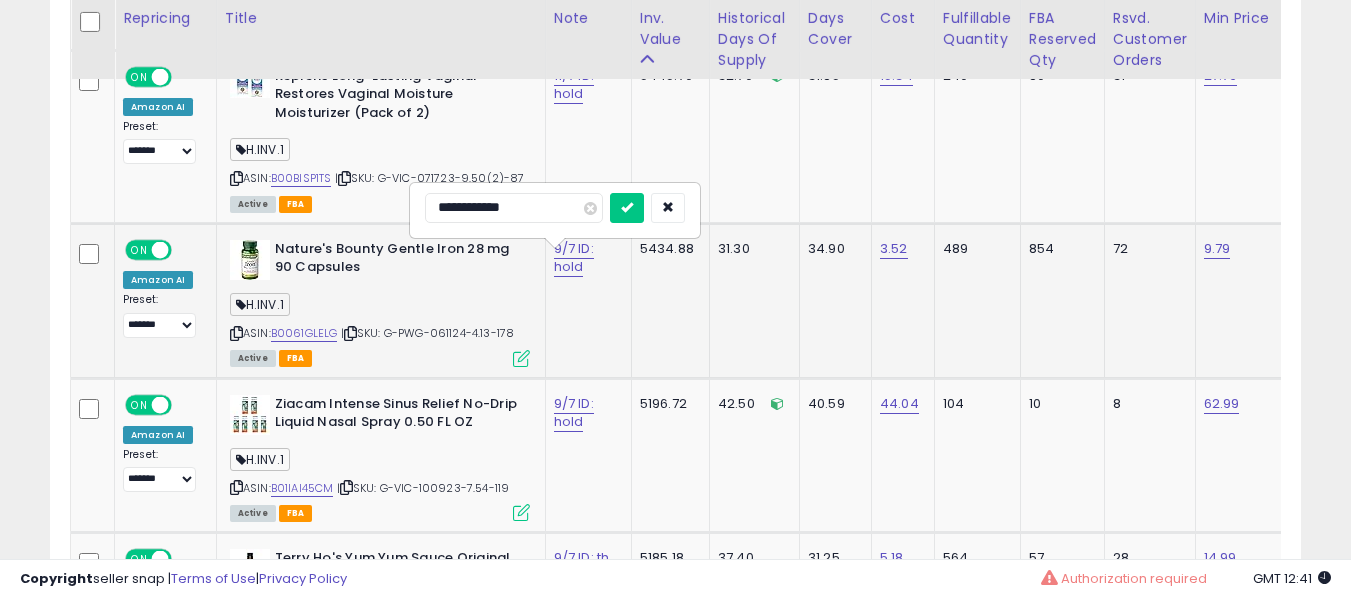 type on "**********" 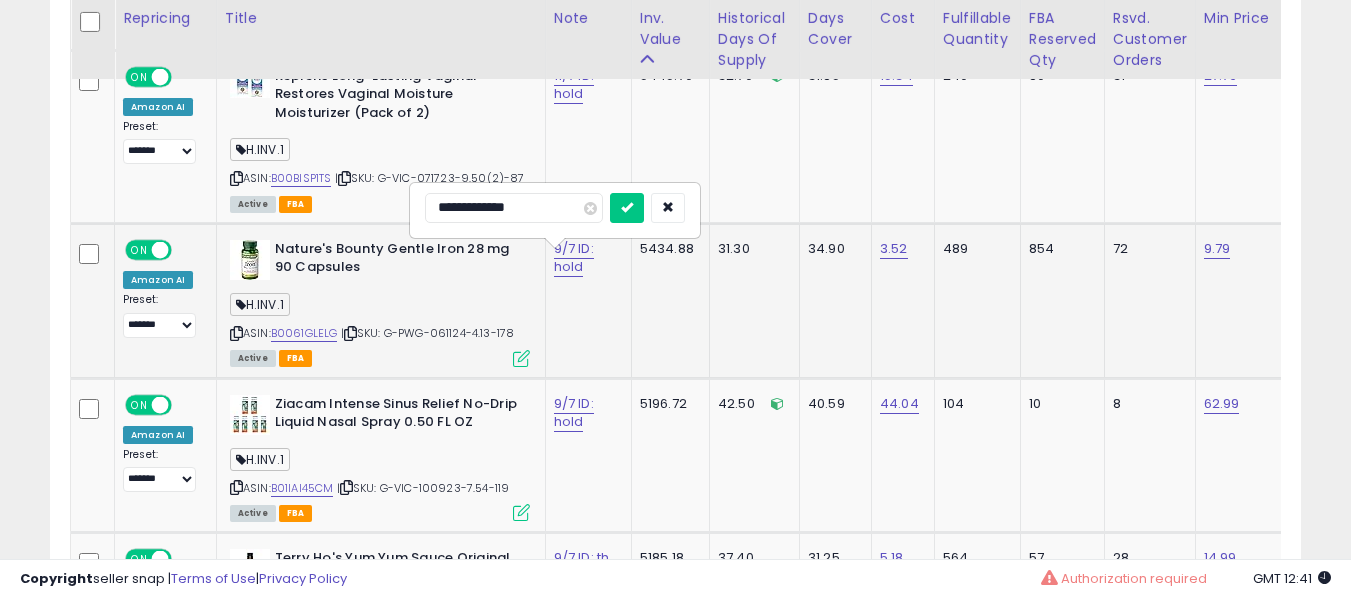 click at bounding box center [627, 208] 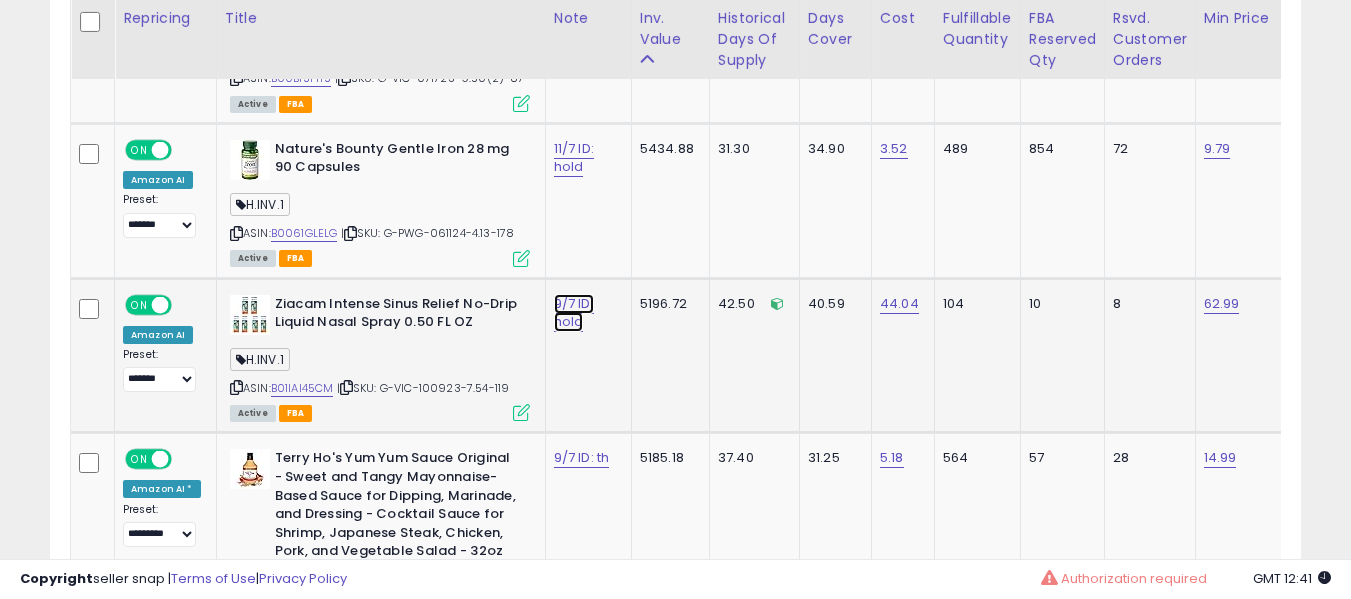 click on "9/7 ID: hold" at bounding box center (576, -2649) 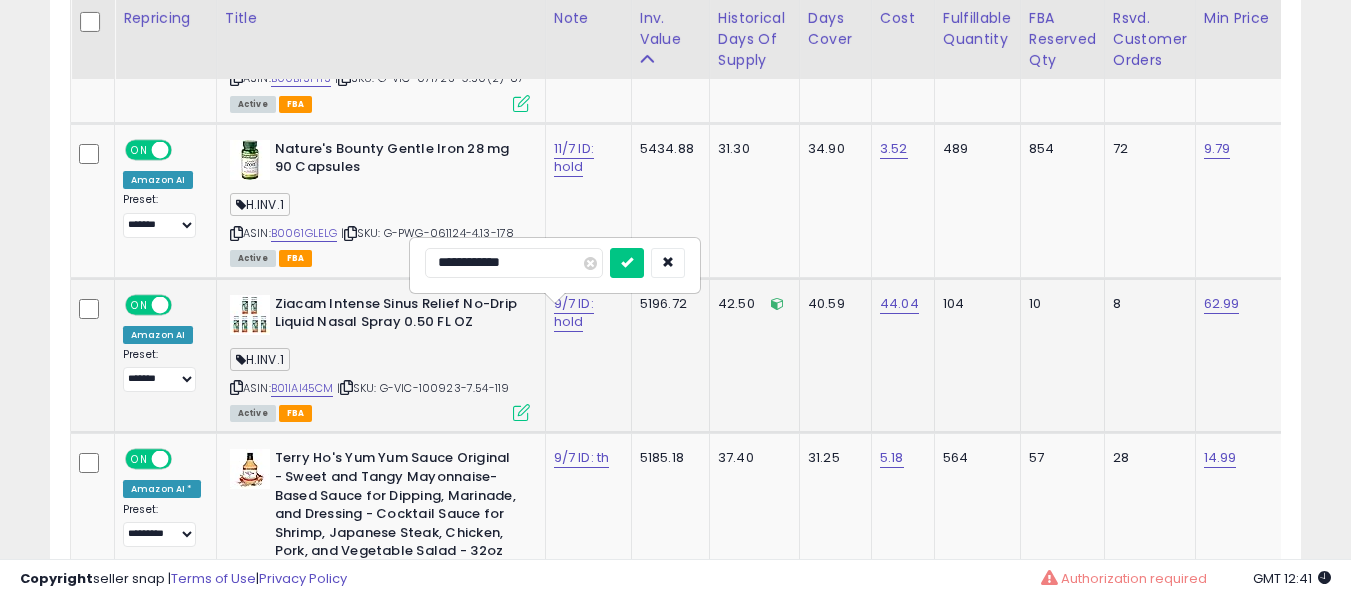 scroll, scrollTop: 3991, scrollLeft: 0, axis: vertical 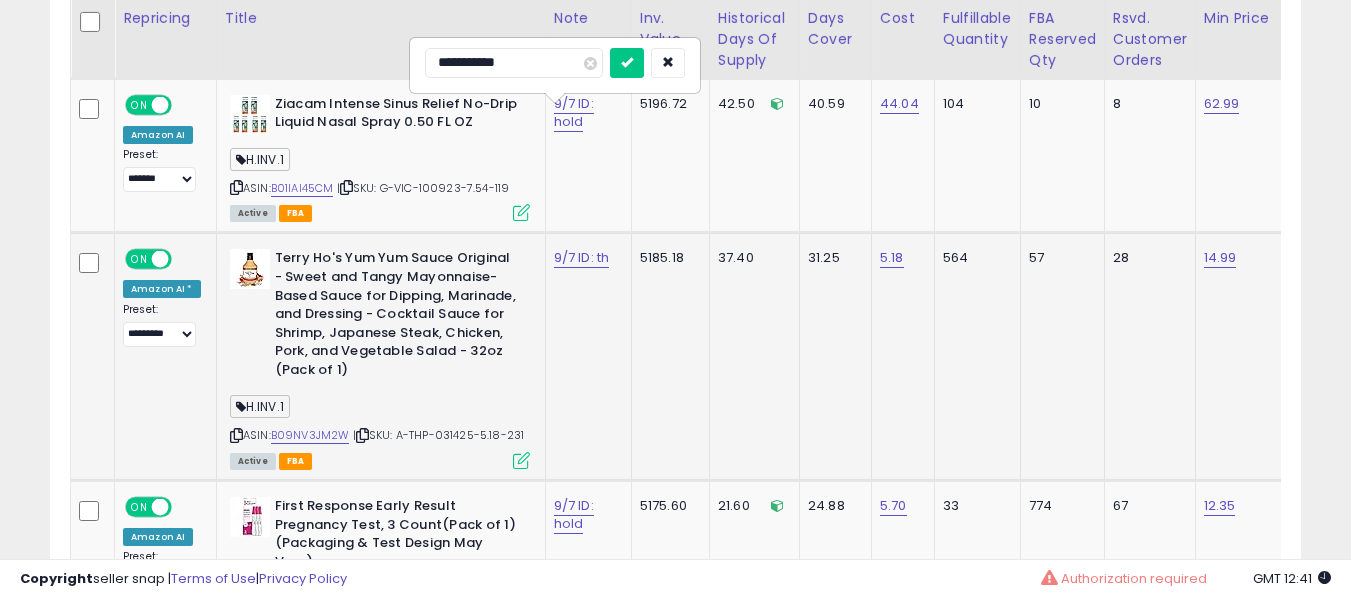 type on "**********" 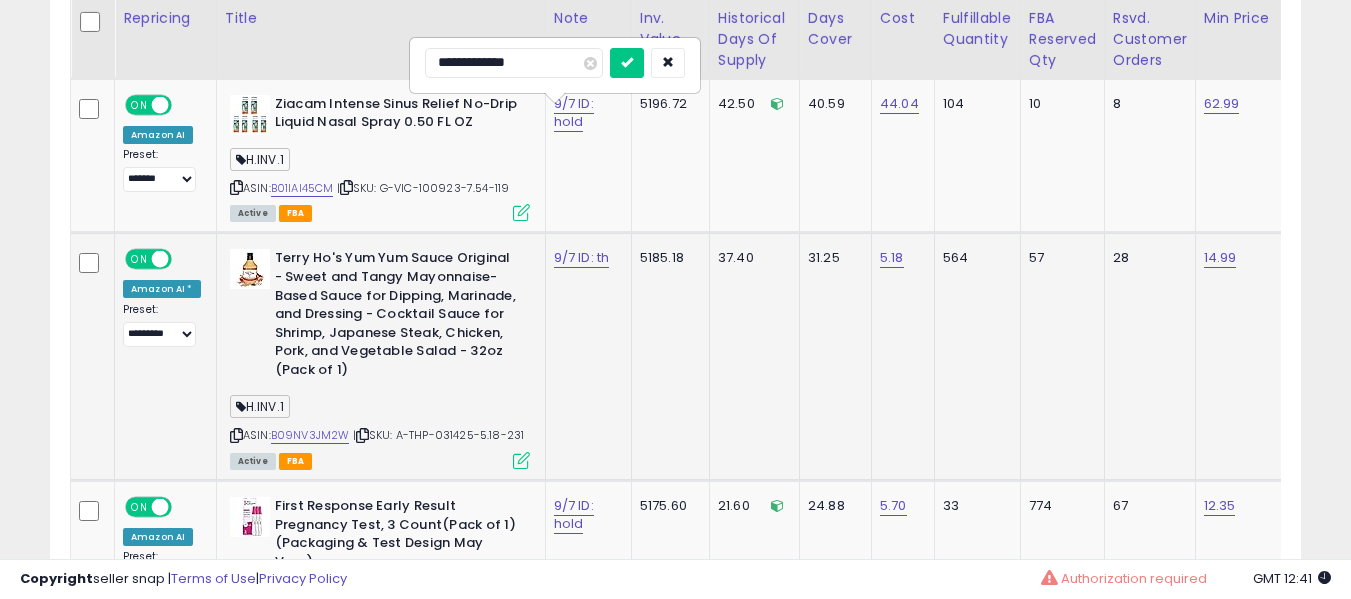 click at bounding box center (627, 63) 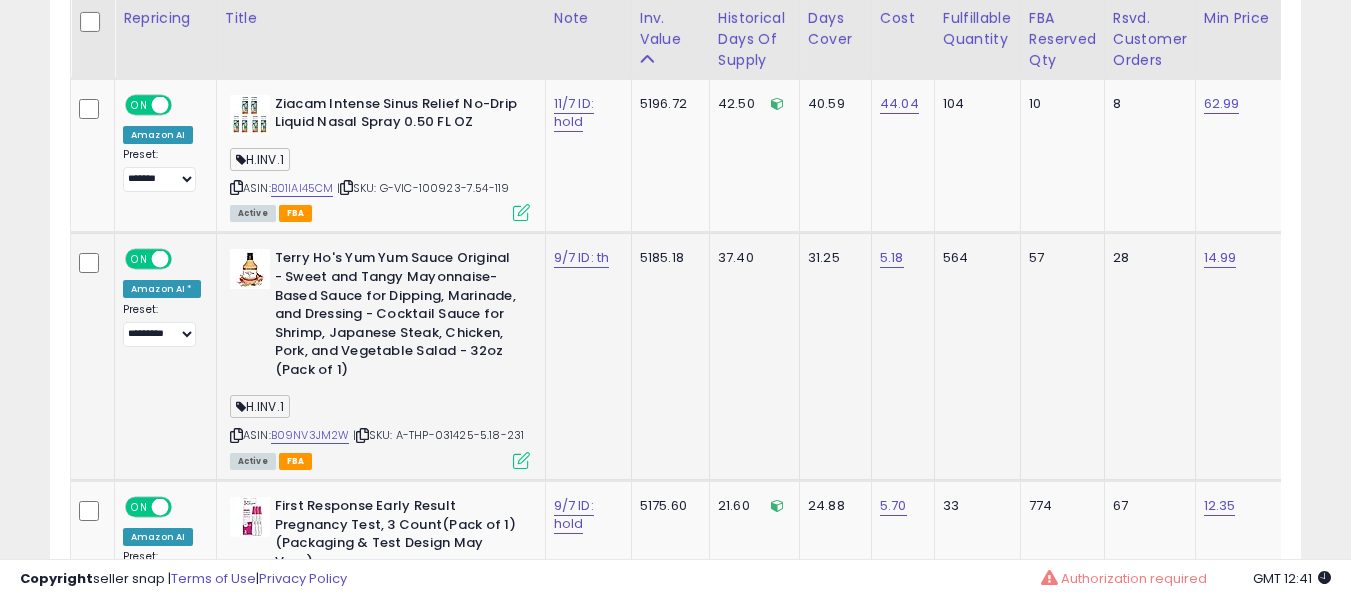 click on "9/7 ID: th" 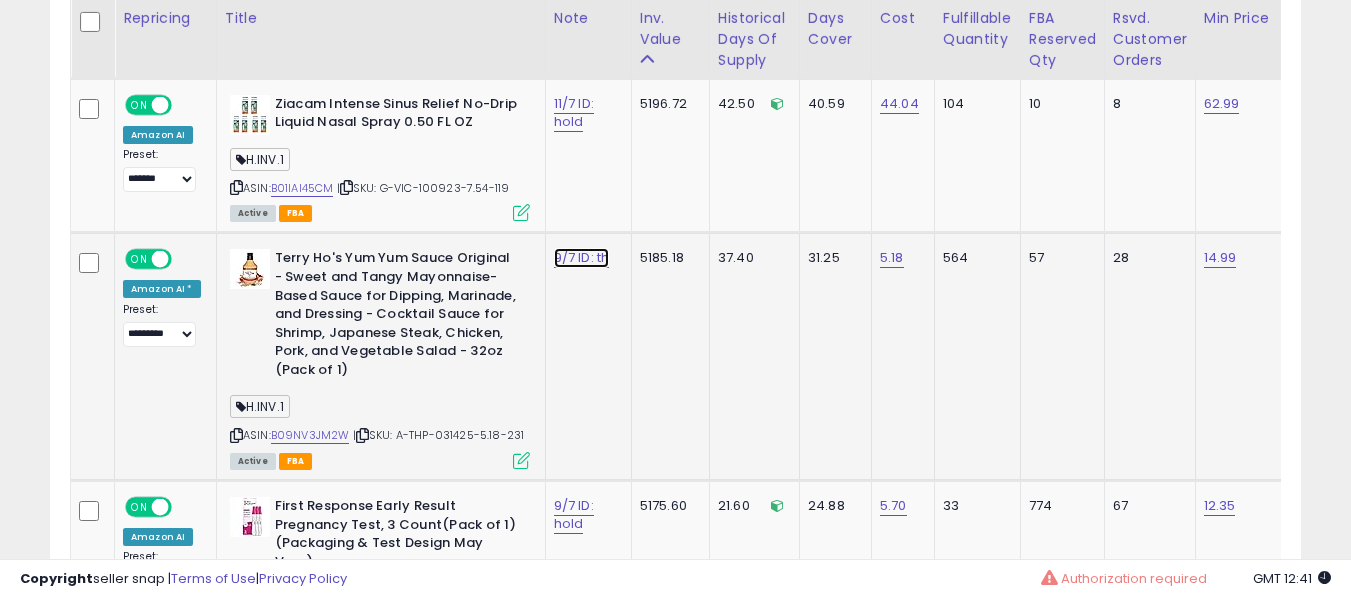 click on "9/7 ID: th" at bounding box center [576, -2849] 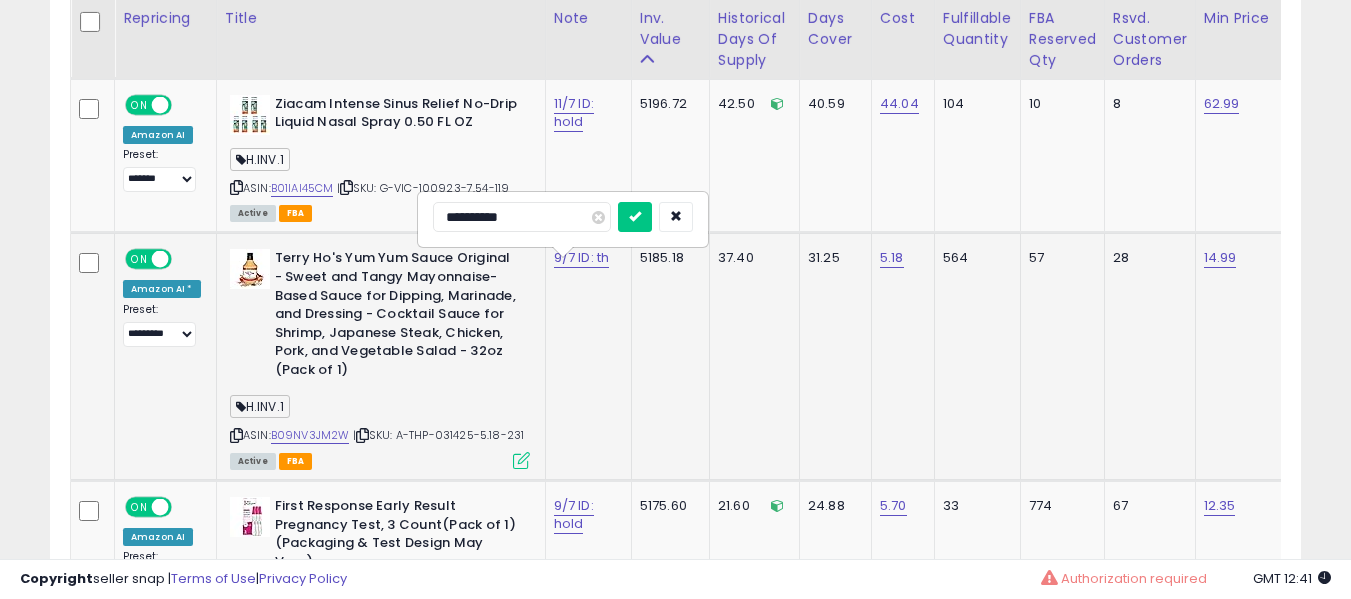 scroll, scrollTop: 3891, scrollLeft: 0, axis: vertical 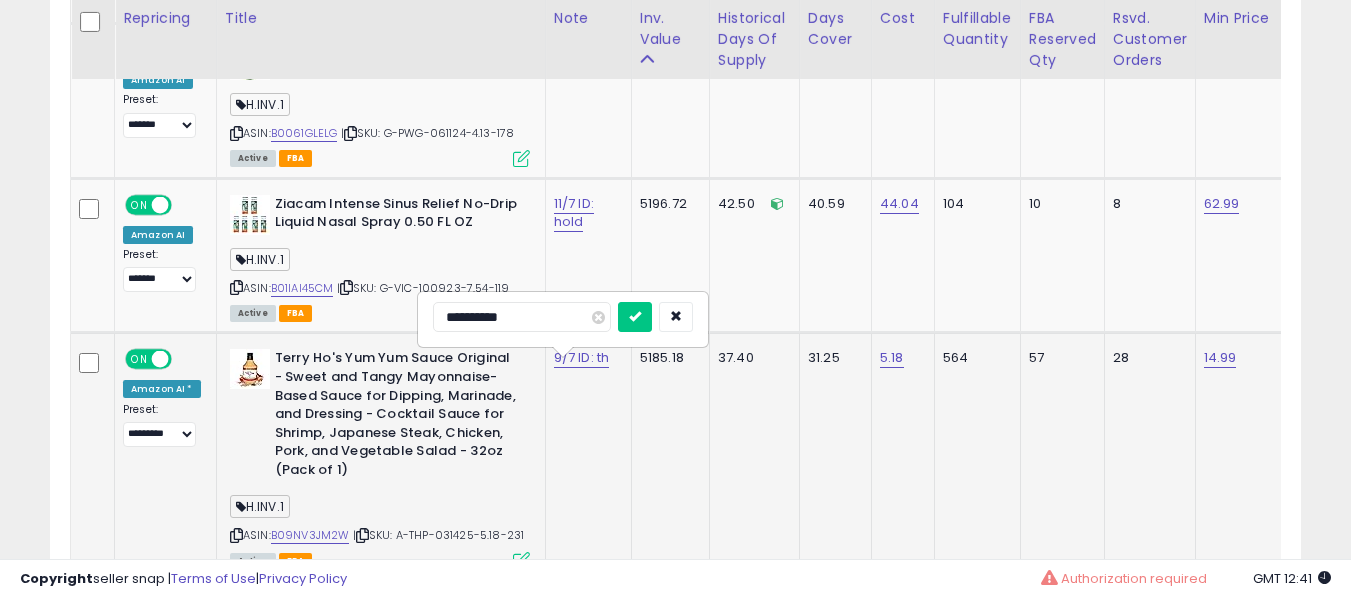 type on "**********" 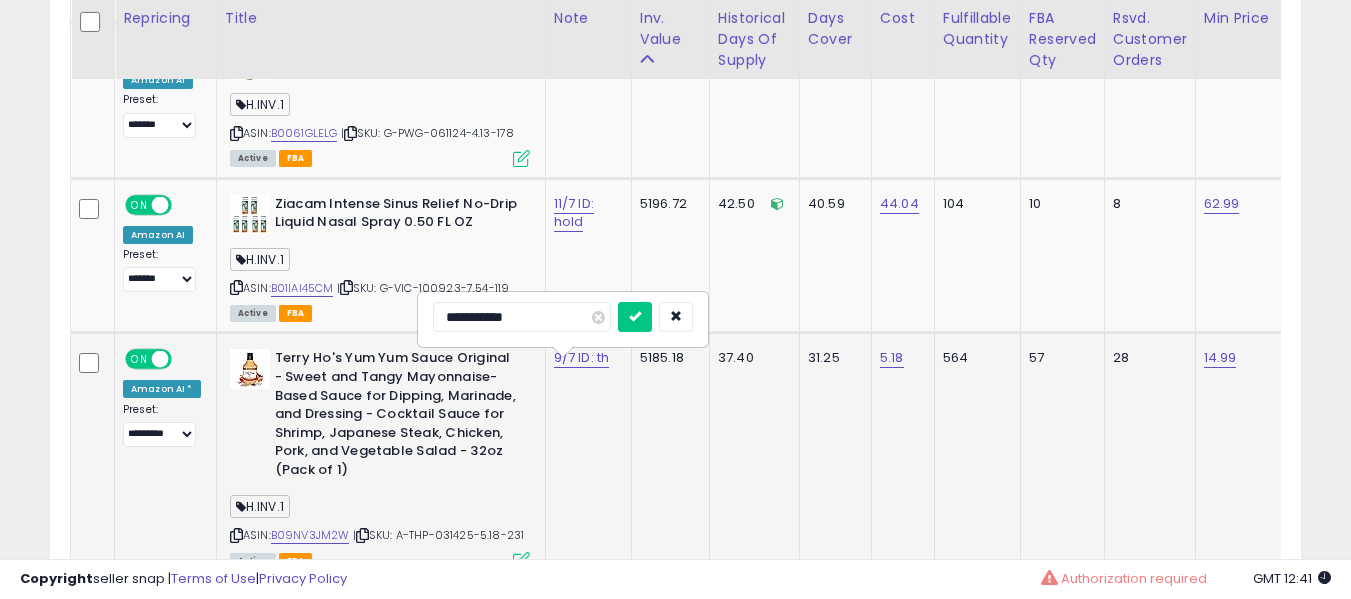 click at bounding box center [635, 317] 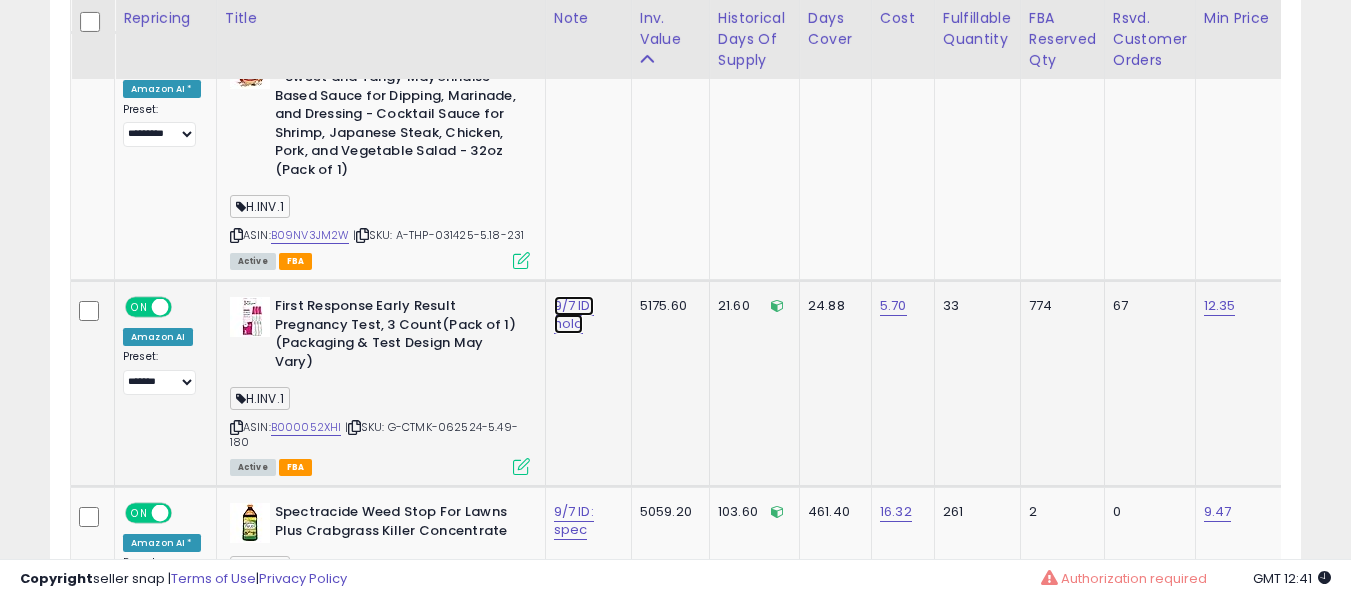 click on "9/7 ID: hold" at bounding box center [576, -3049] 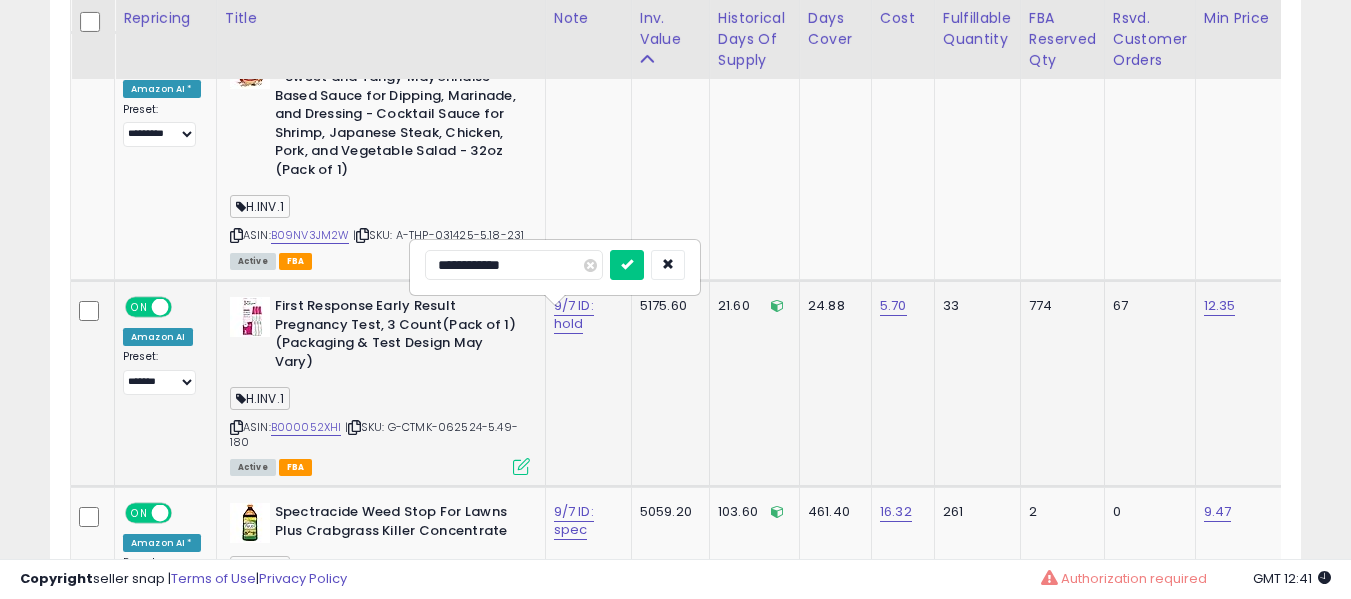 scroll, scrollTop: 4291, scrollLeft: 0, axis: vertical 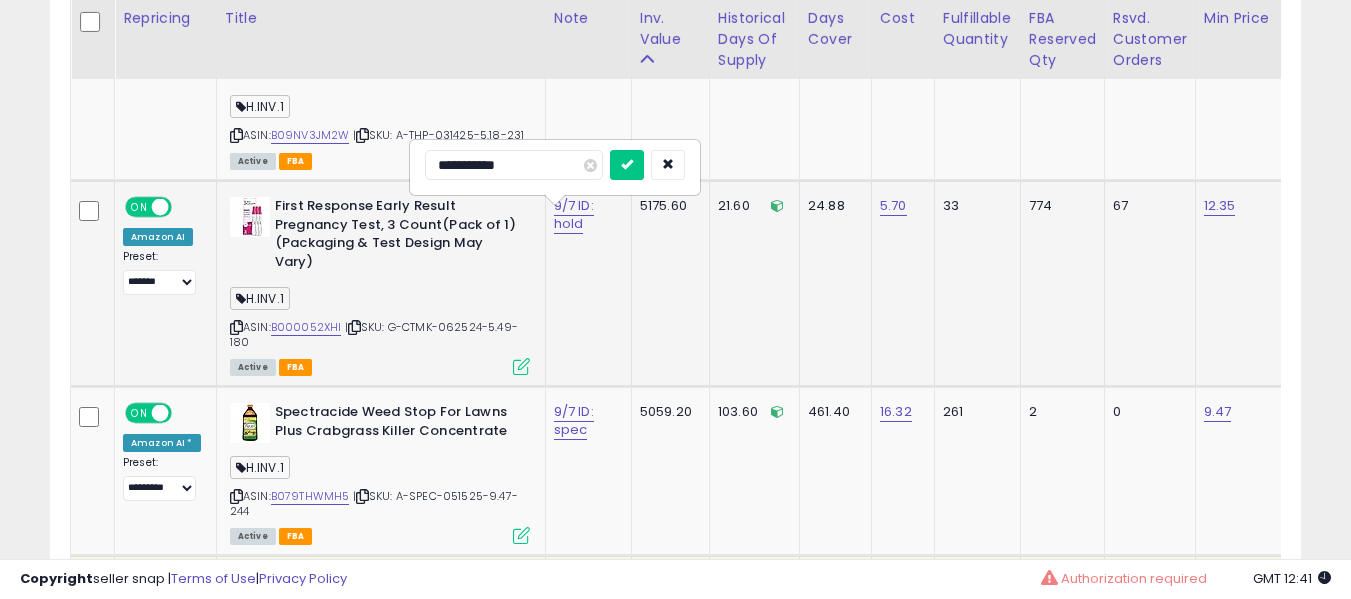 type on "**********" 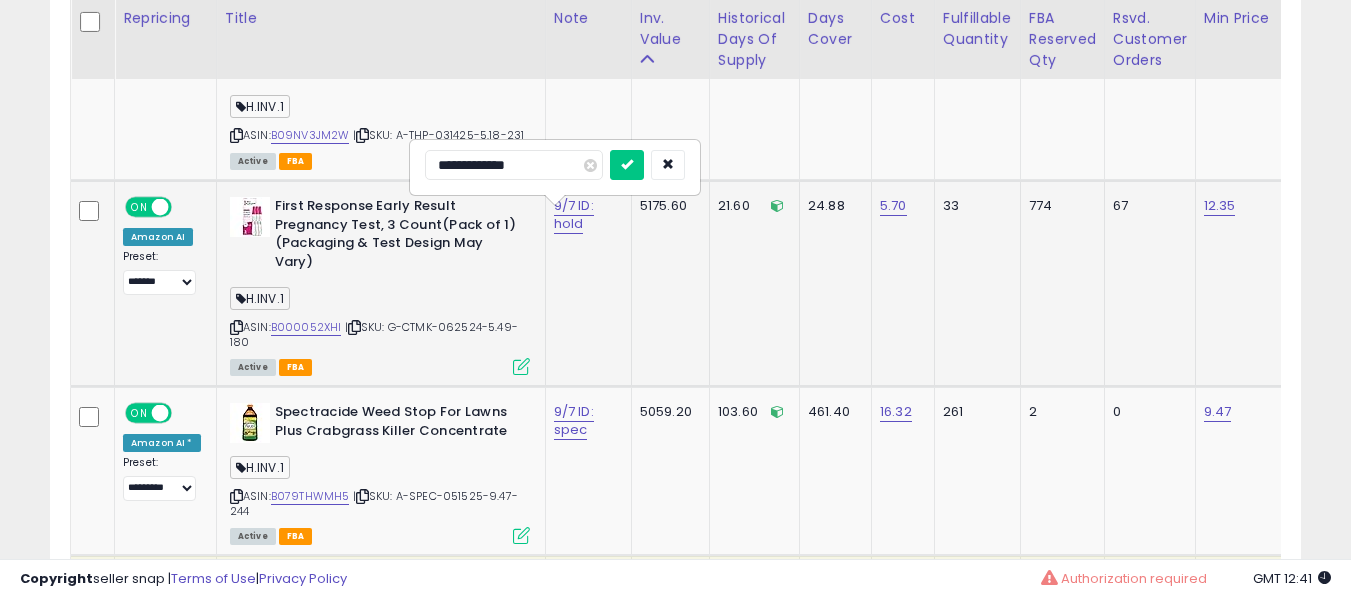 click at bounding box center (627, 165) 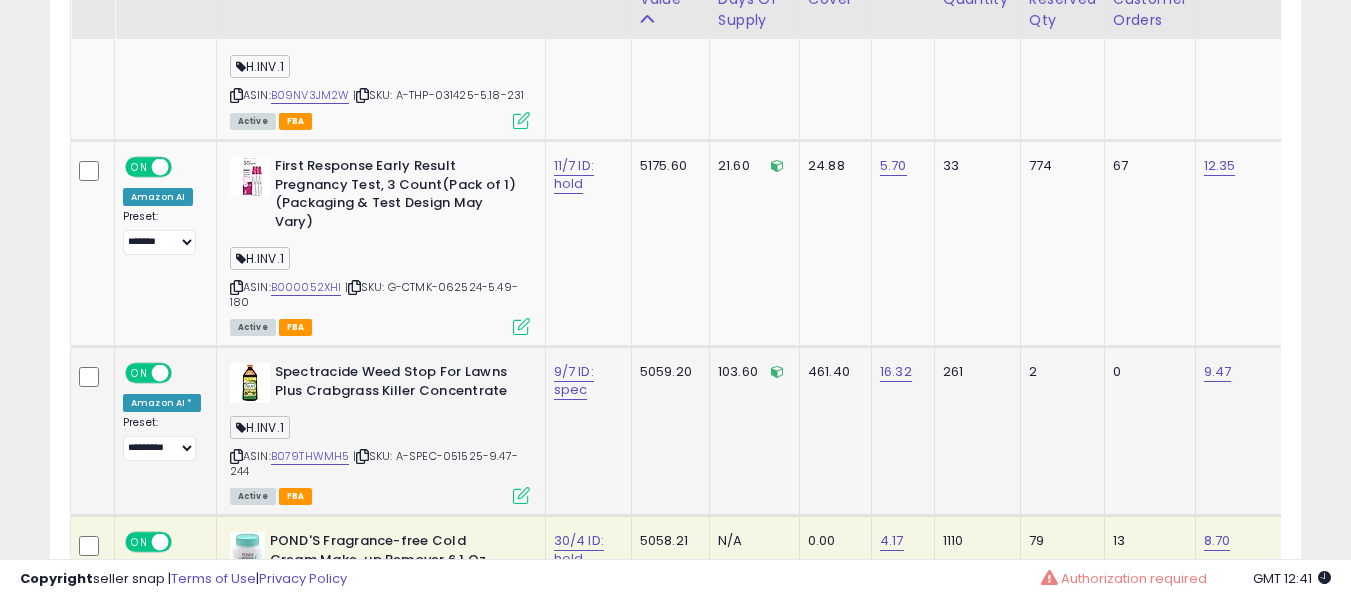 scroll, scrollTop: 4491, scrollLeft: 0, axis: vertical 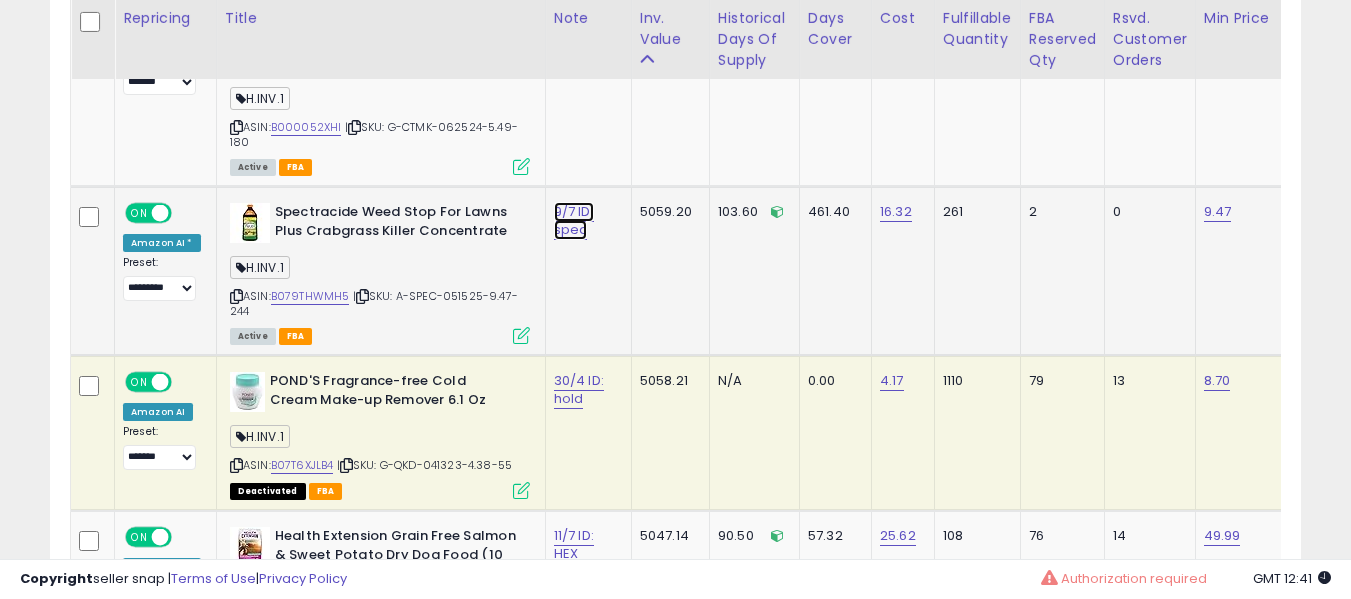 click on "9/7 ID: spec" at bounding box center (576, -3349) 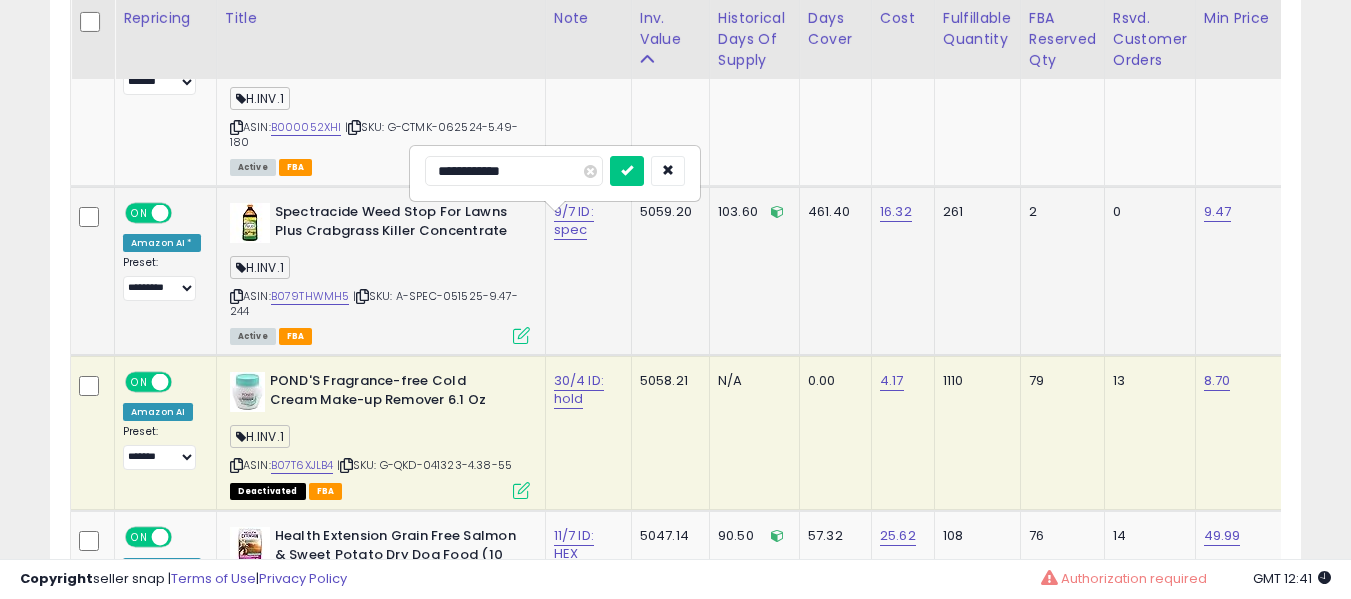 type on "**********" 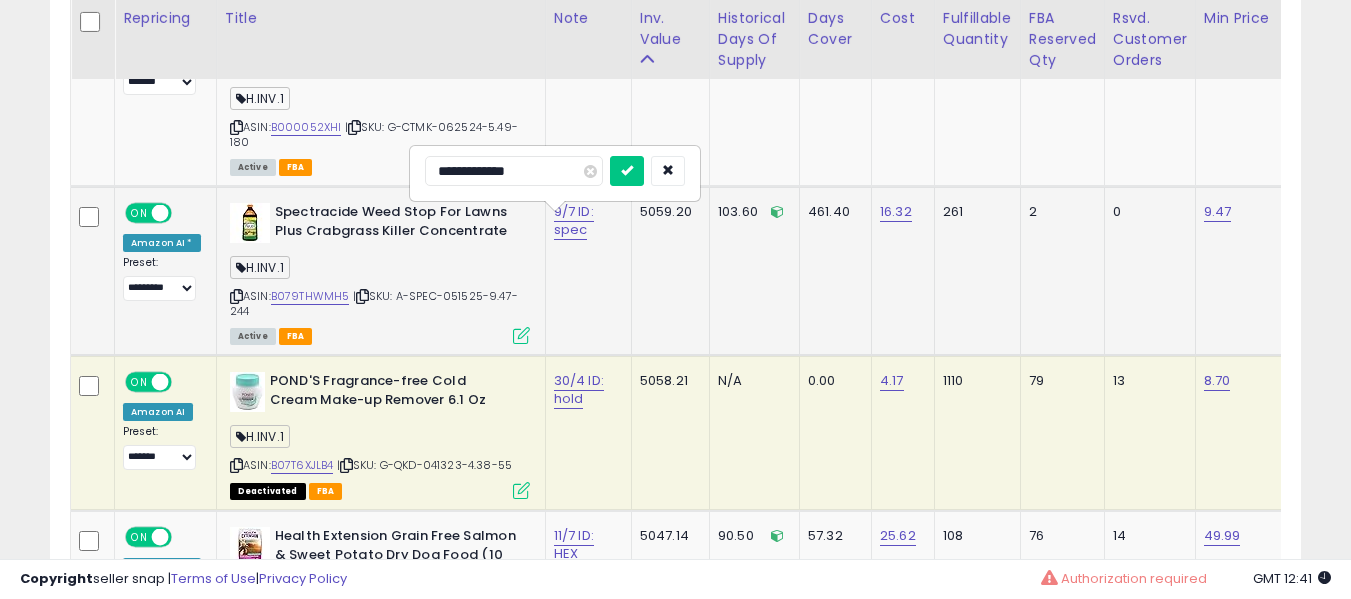 click at bounding box center (627, 171) 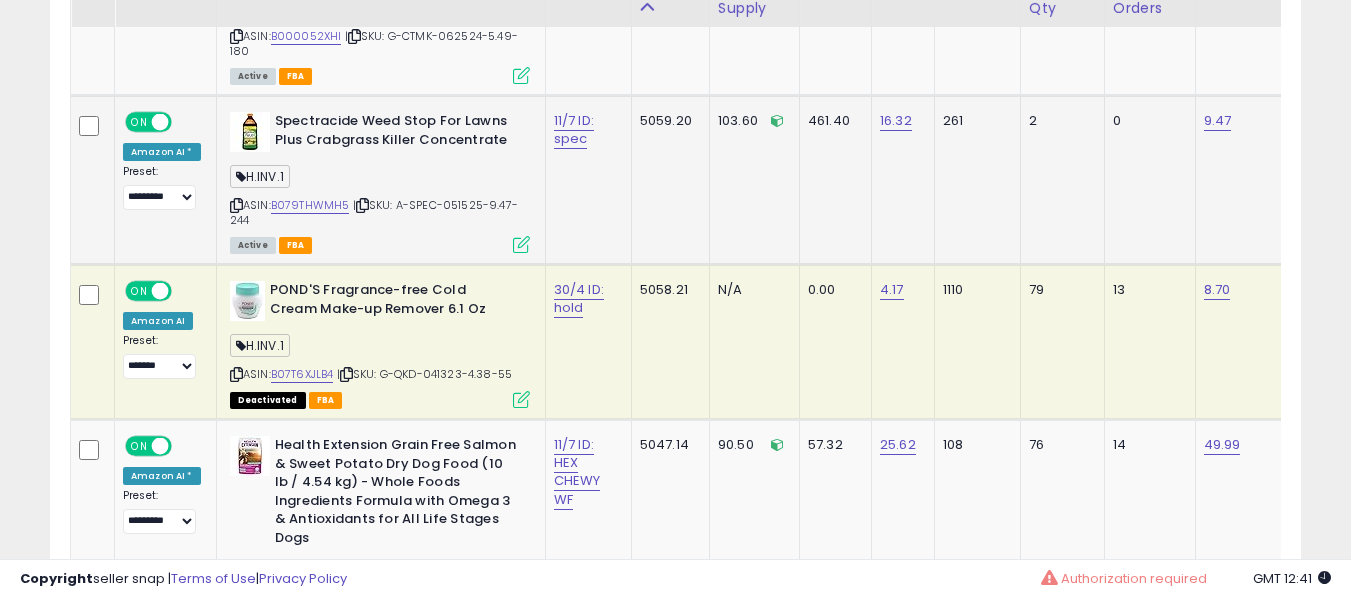 scroll, scrollTop: 4591, scrollLeft: 0, axis: vertical 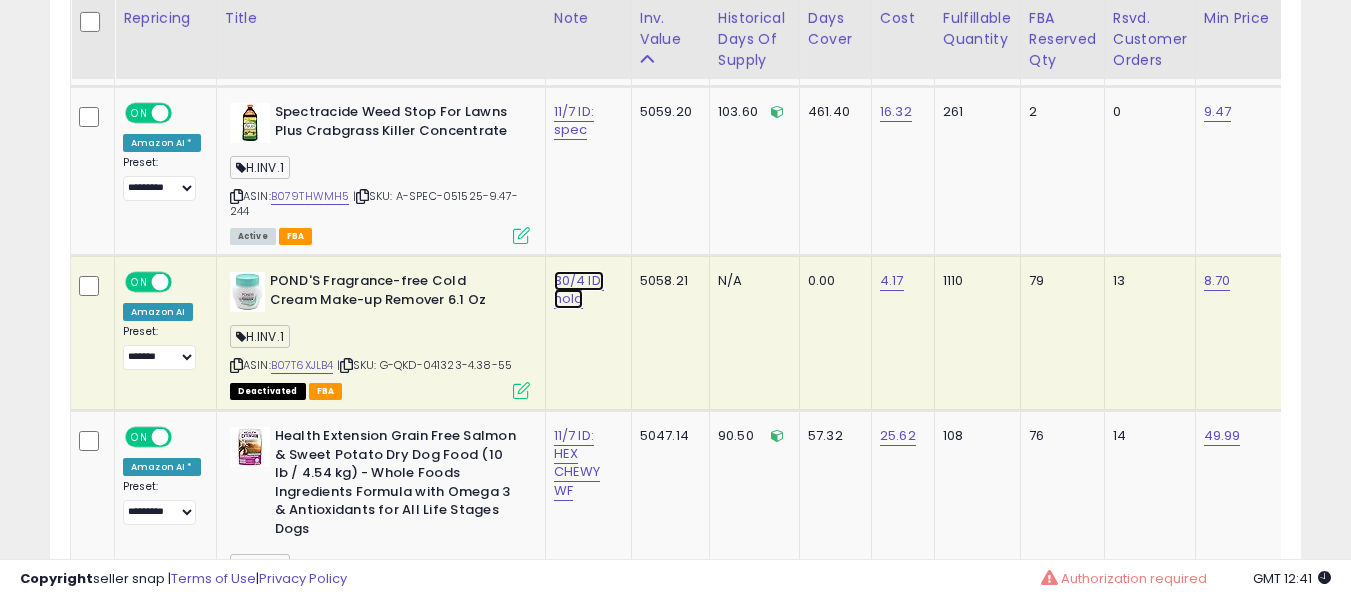 click on "30/4 ID: hold" at bounding box center [579, 290] 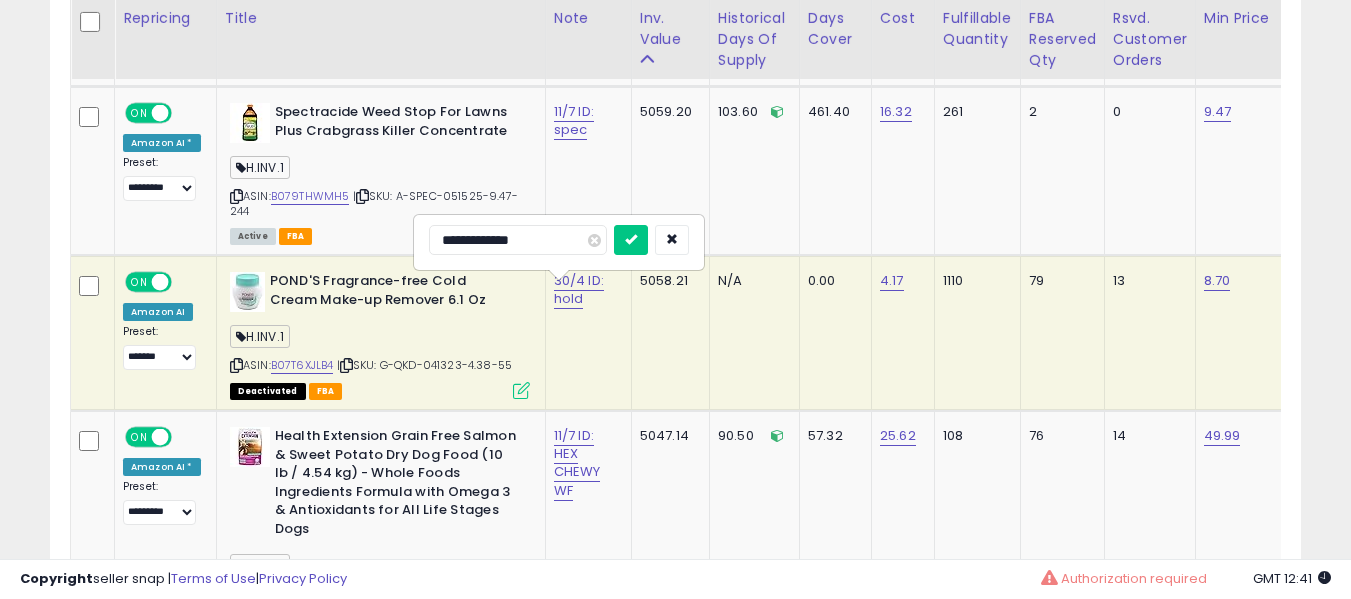 type on "**********" 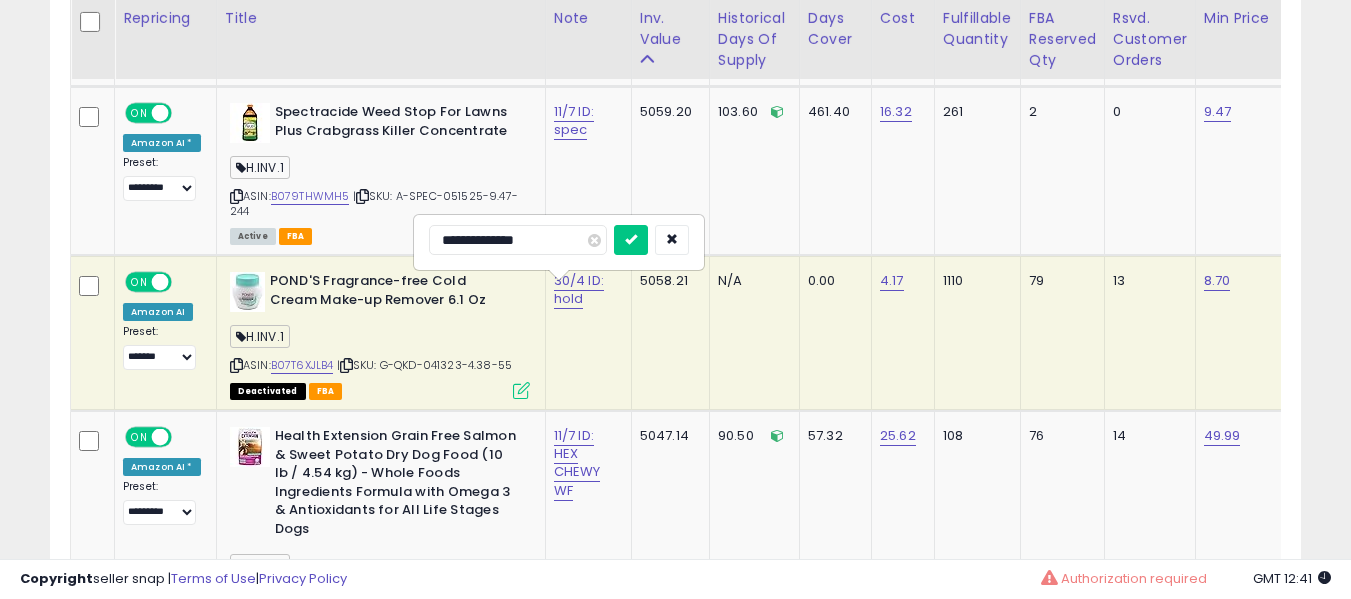 click at bounding box center [631, 240] 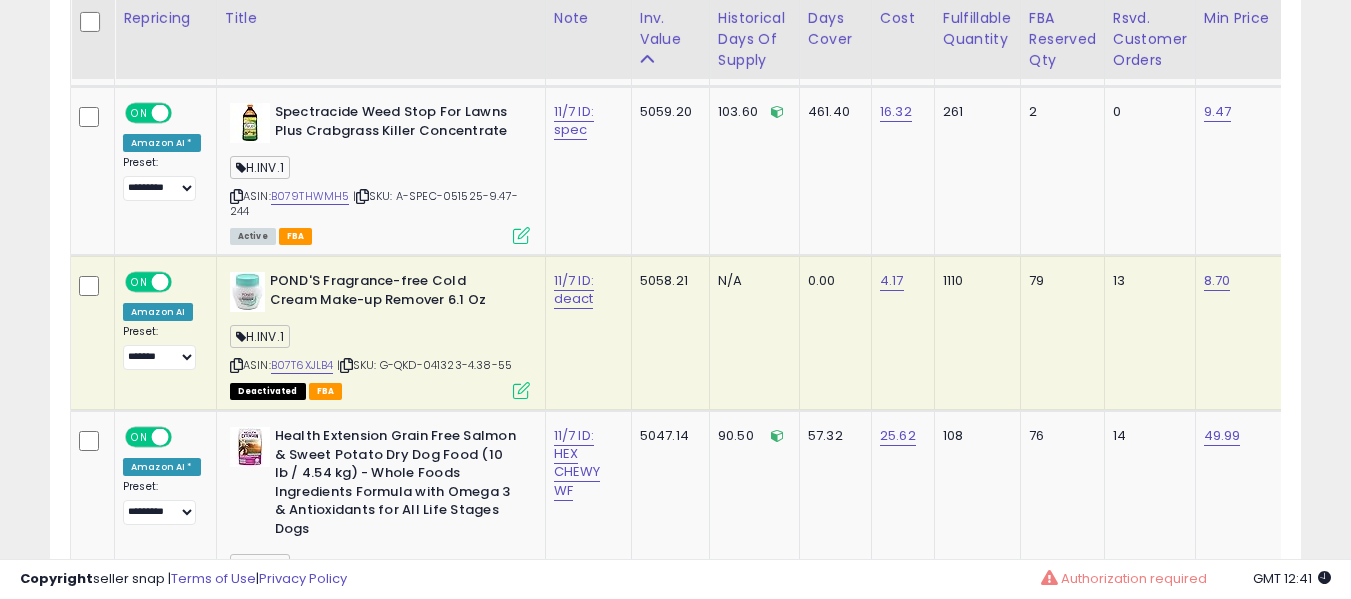 scroll, scrollTop: 0, scrollLeft: 229, axis: horizontal 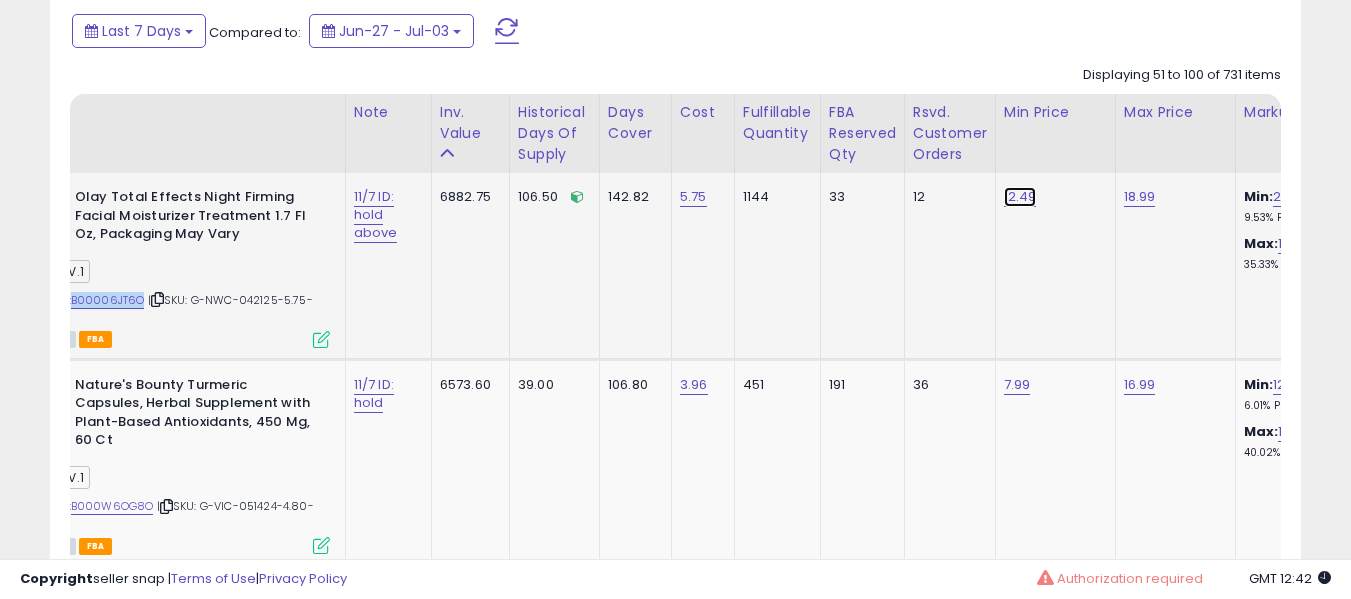click on "12.49" at bounding box center [1020, 197] 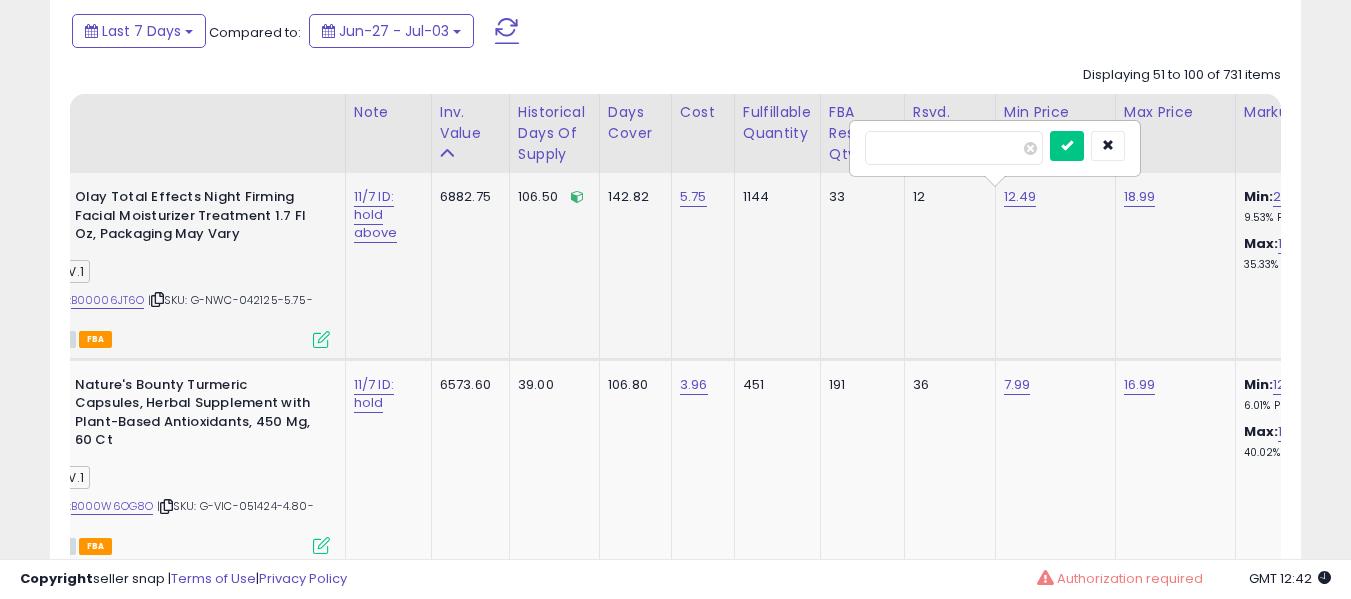 type on "*****" 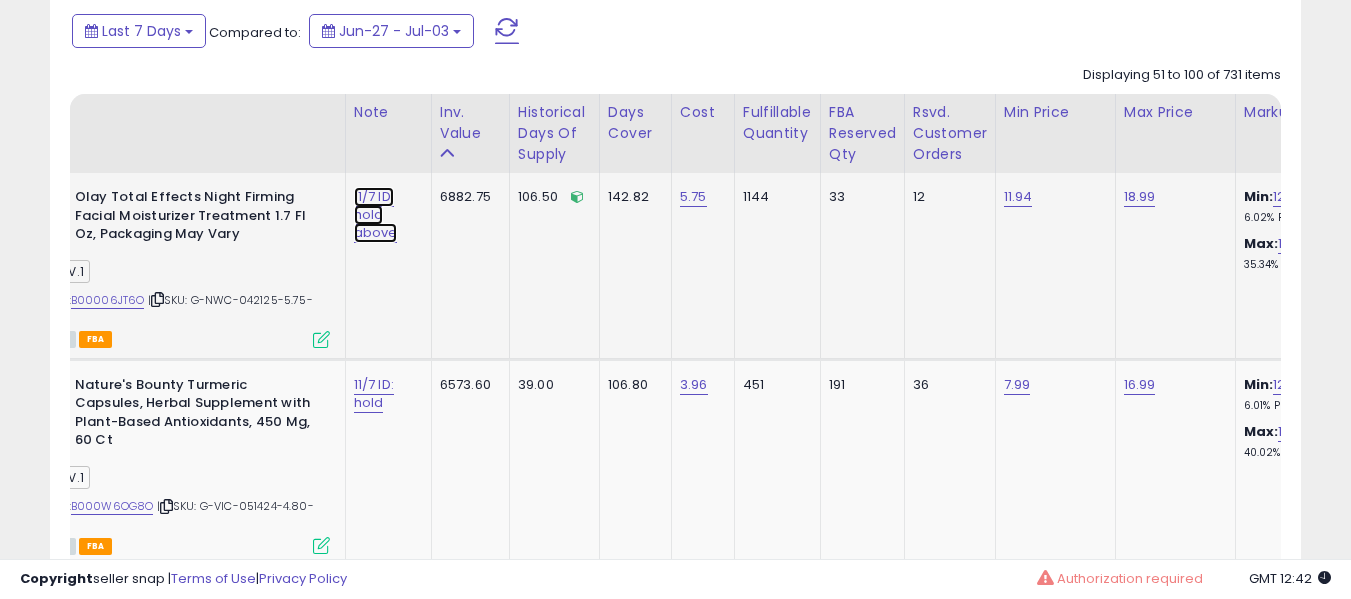 click on "11/7 ID: hold above" at bounding box center [376, 215] 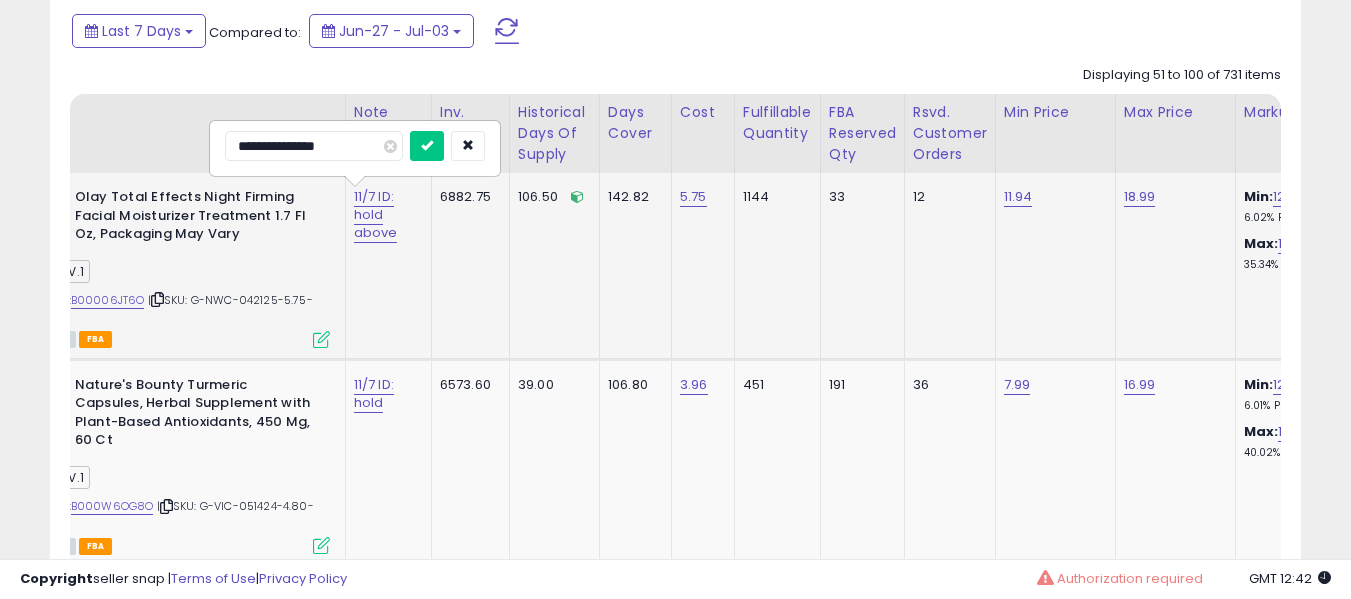 type on "**********" 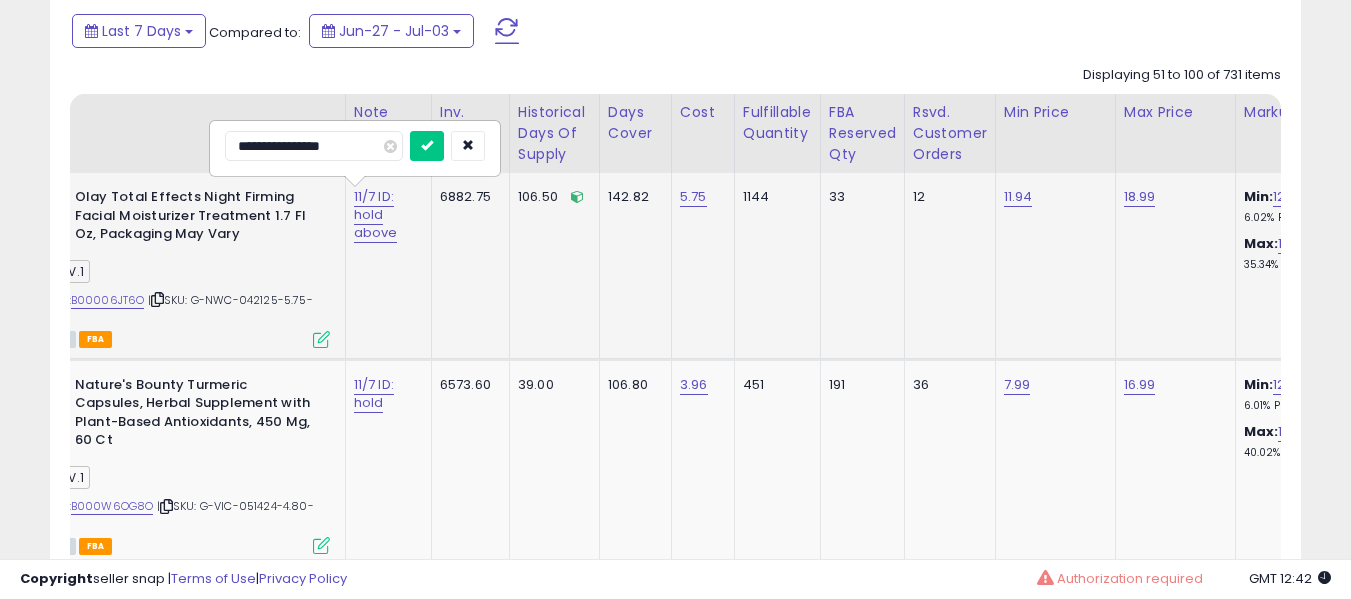 click at bounding box center (427, 146) 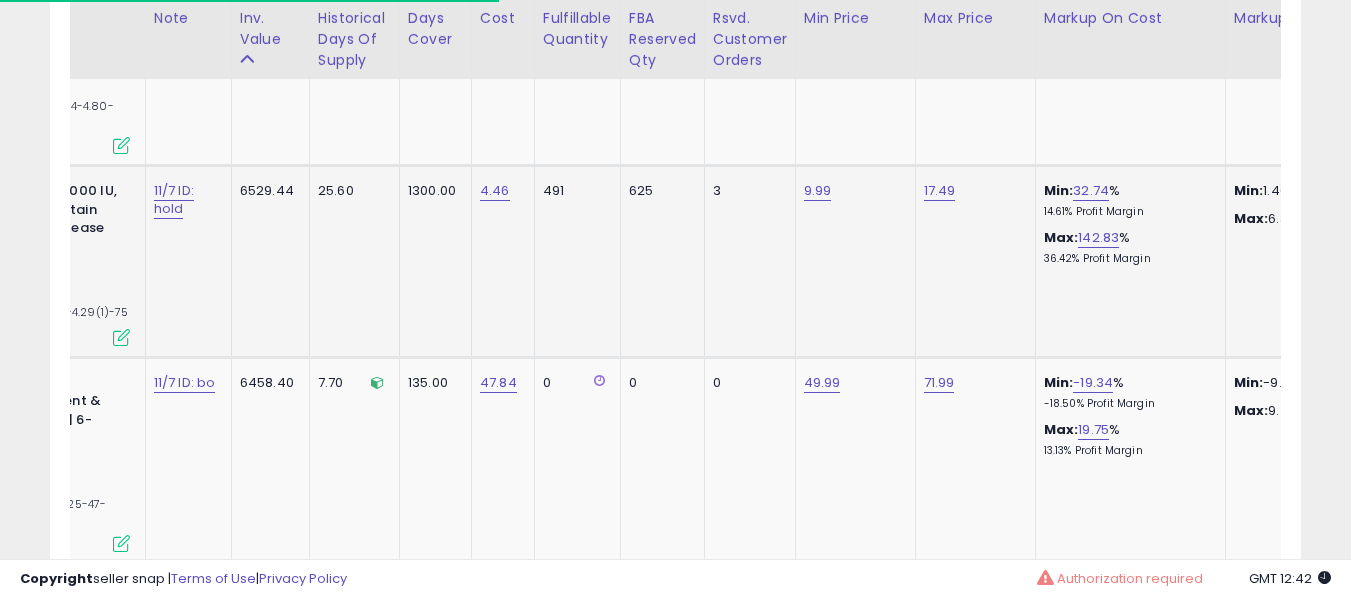 click on "9.99" 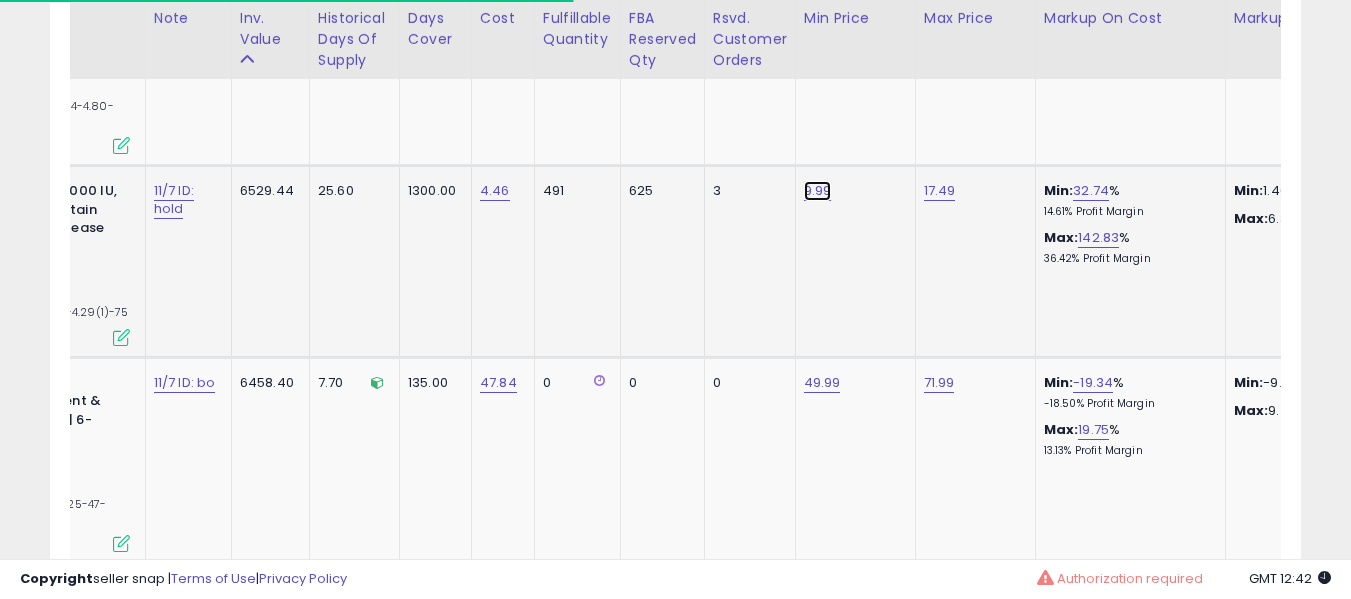 click on "9.99" at bounding box center [818, -203] 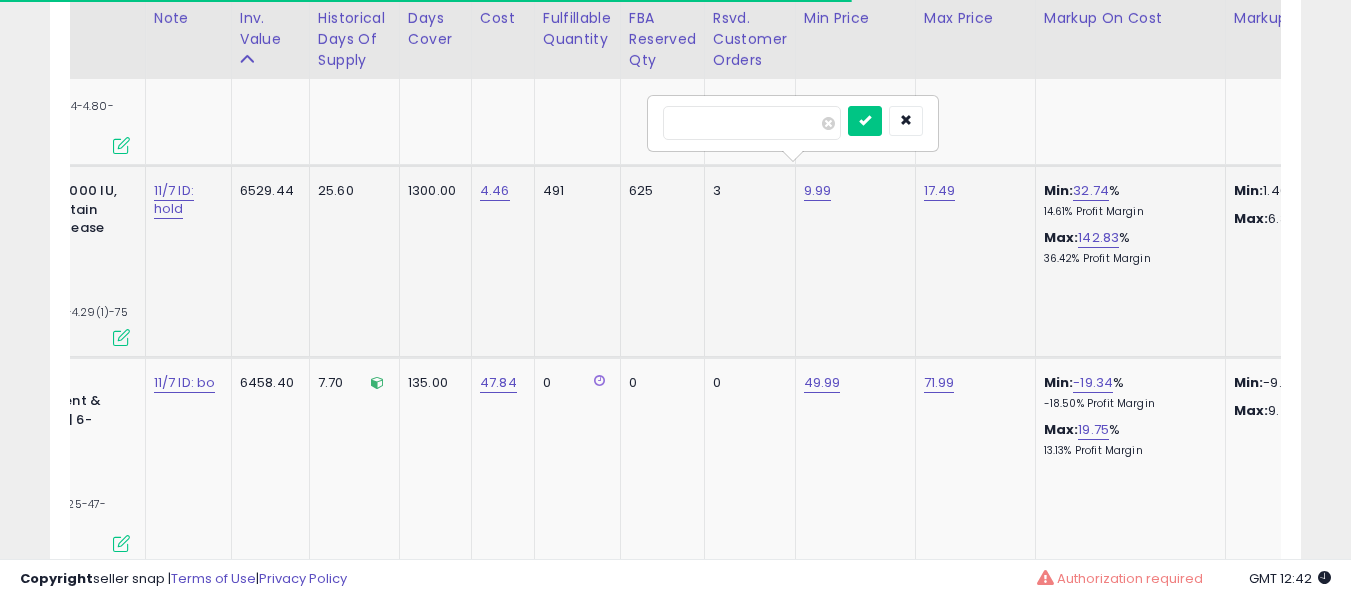 type on "****" 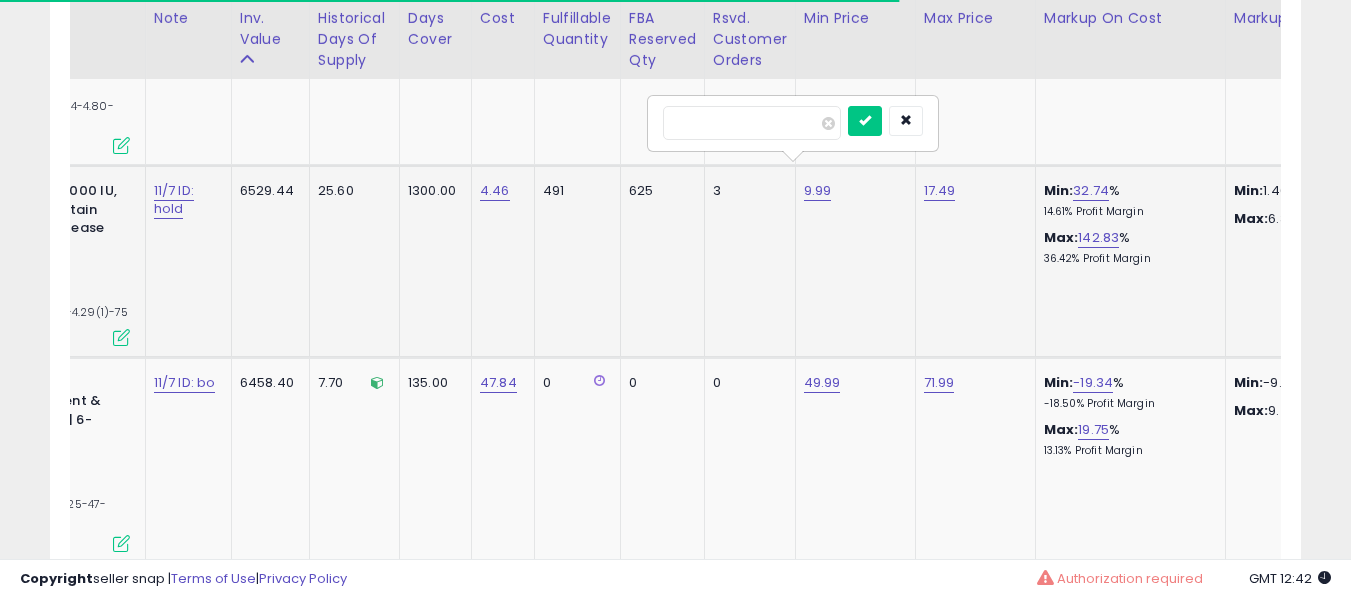 click at bounding box center (865, 121) 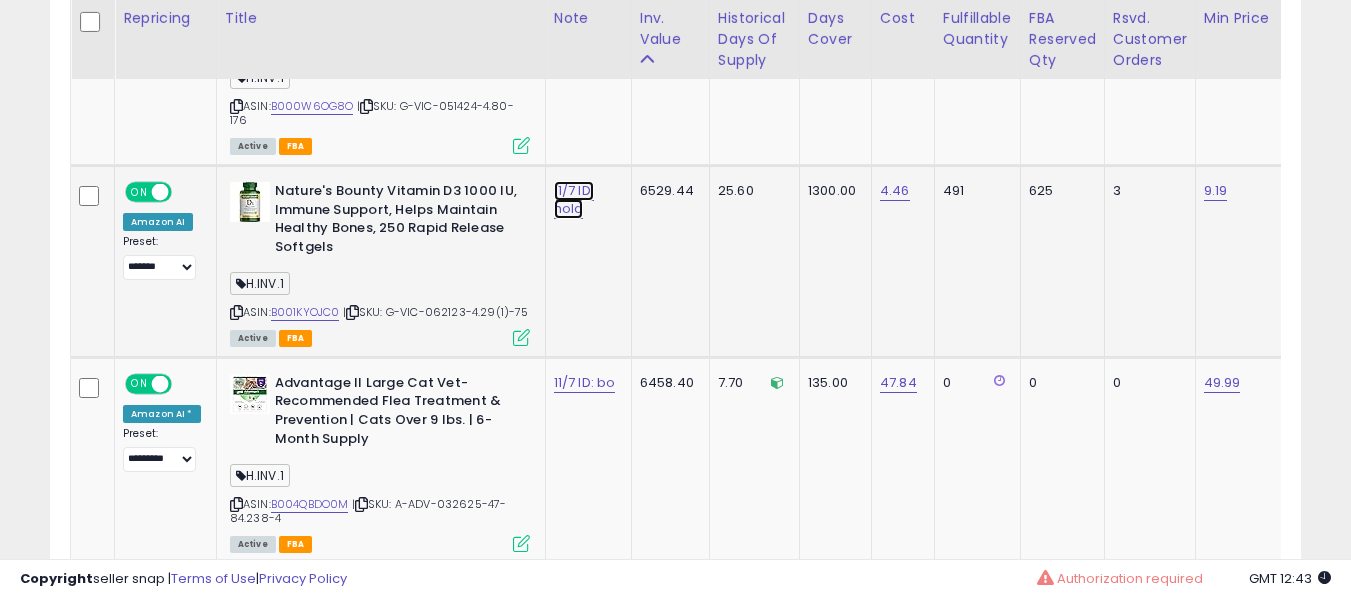 click on "11/7 ID: hold" at bounding box center (582, -194) 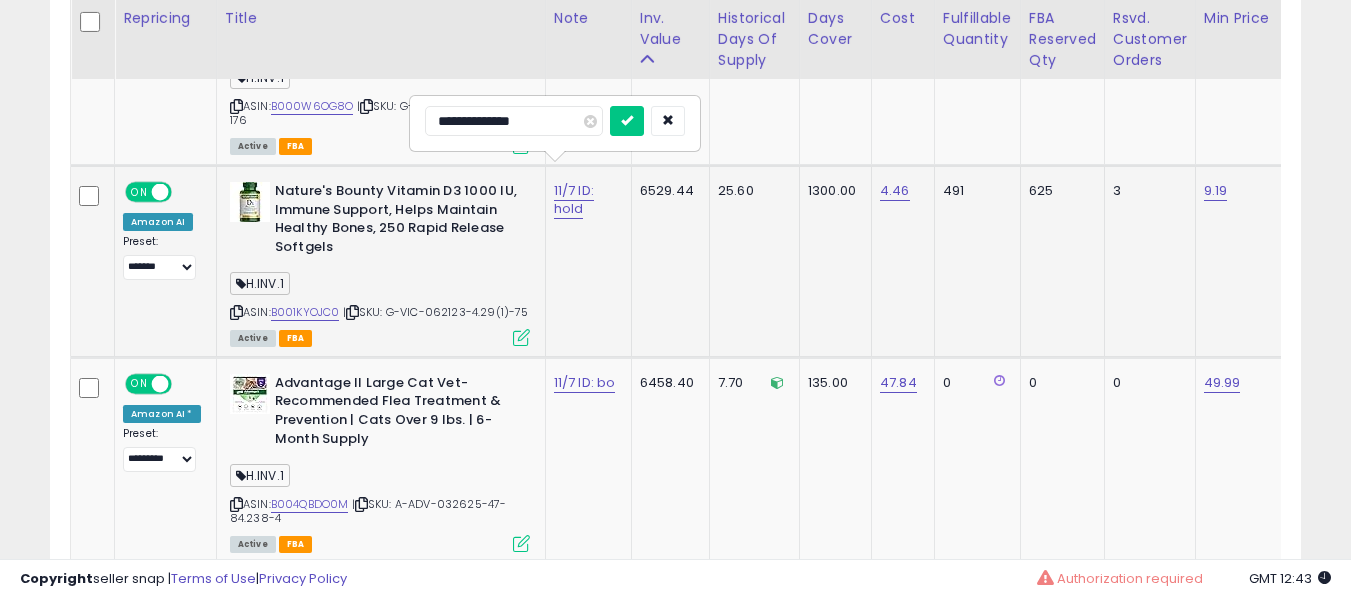 type on "**********" 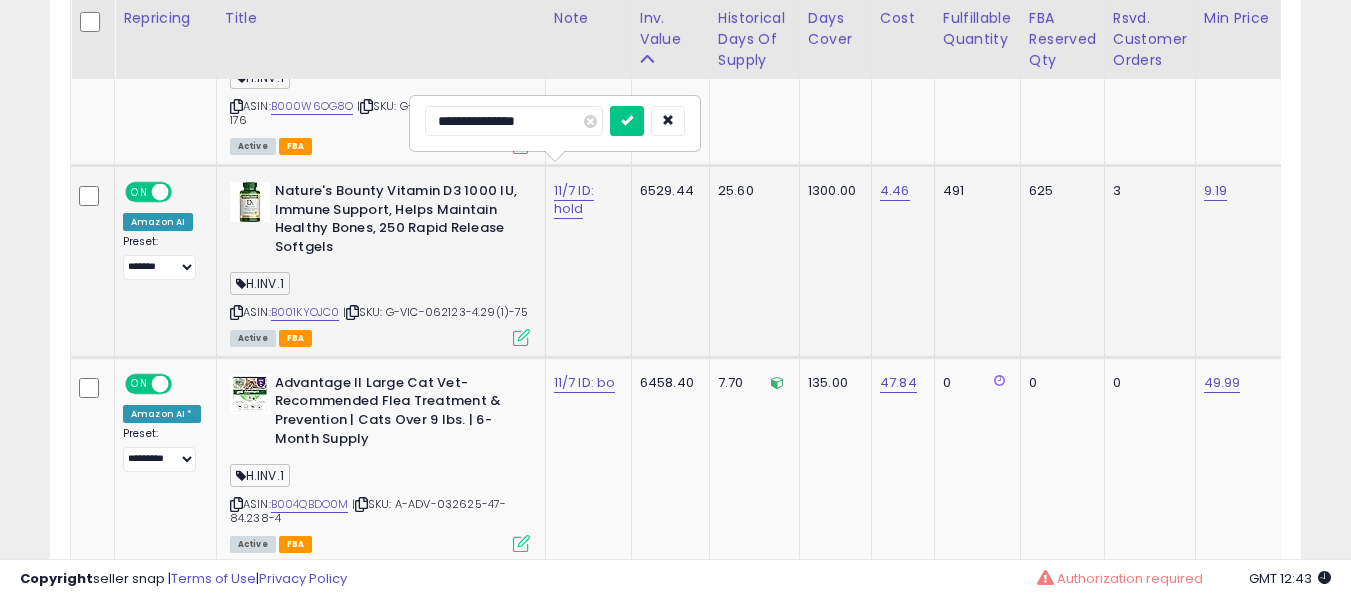 click at bounding box center [627, 121] 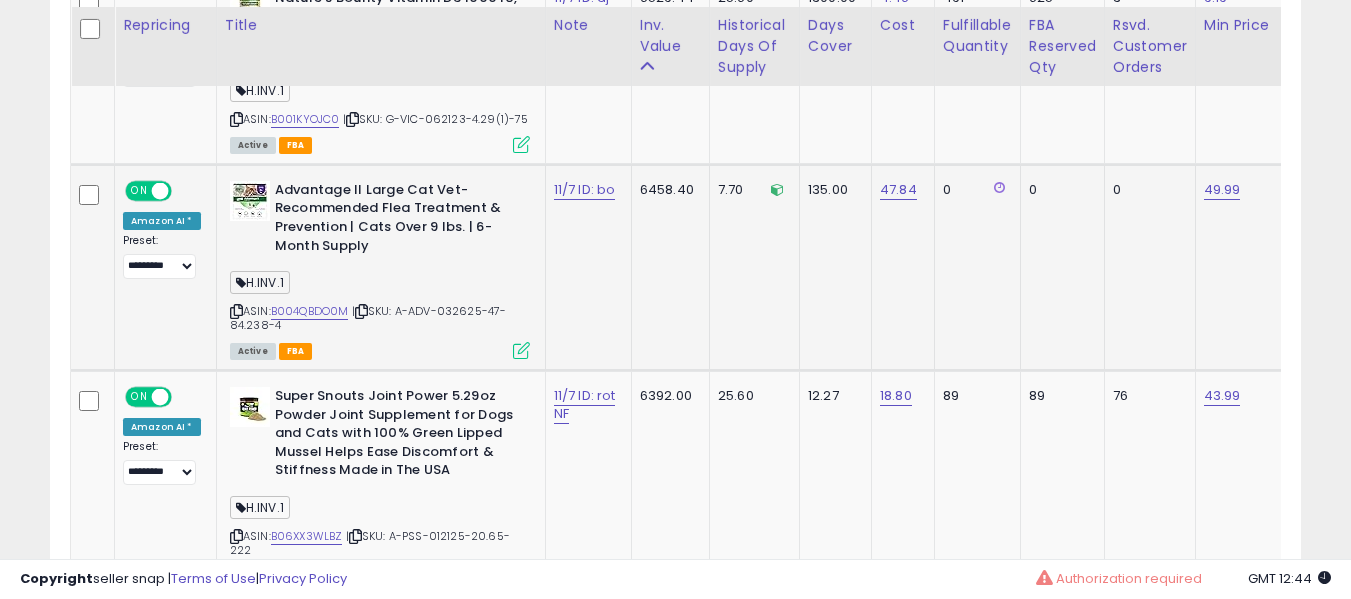 scroll, scrollTop: 1527, scrollLeft: 0, axis: vertical 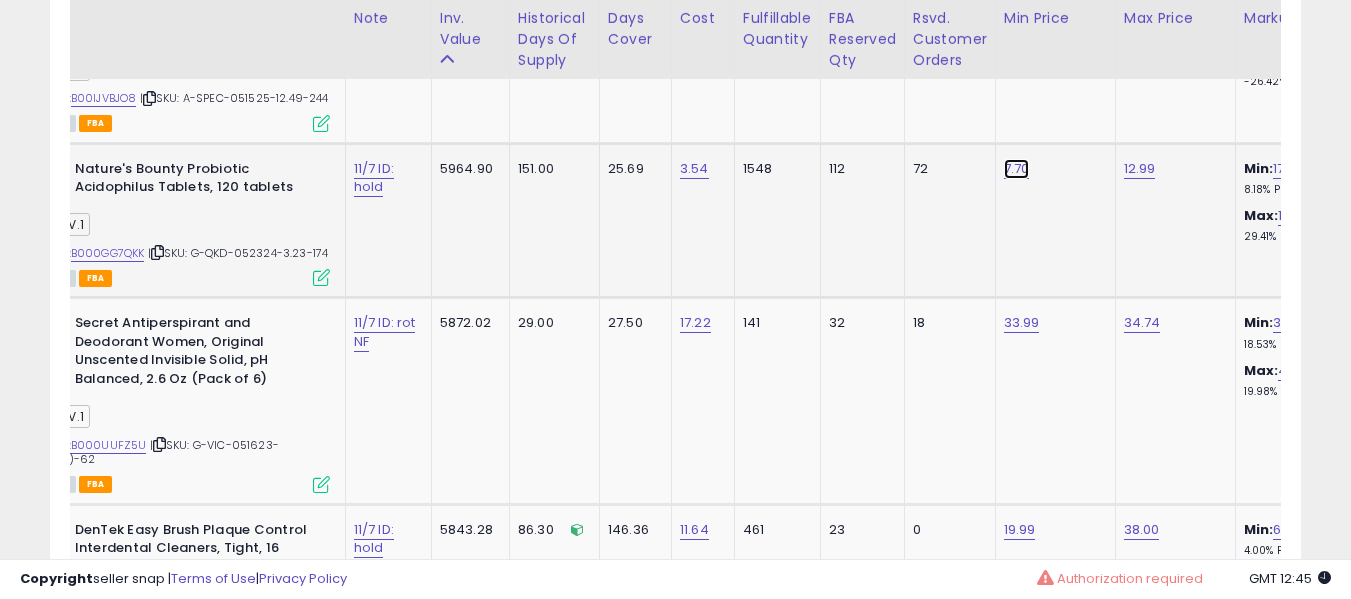 click on "7.70" at bounding box center (1018, -1003) 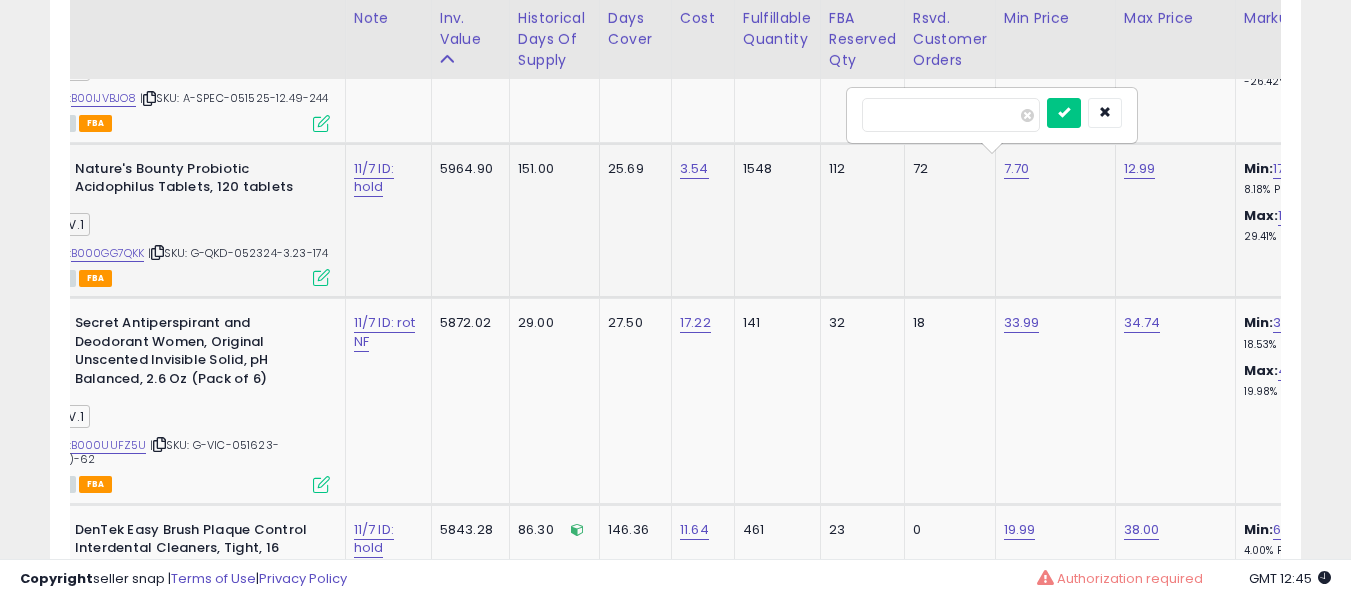 type on "****" 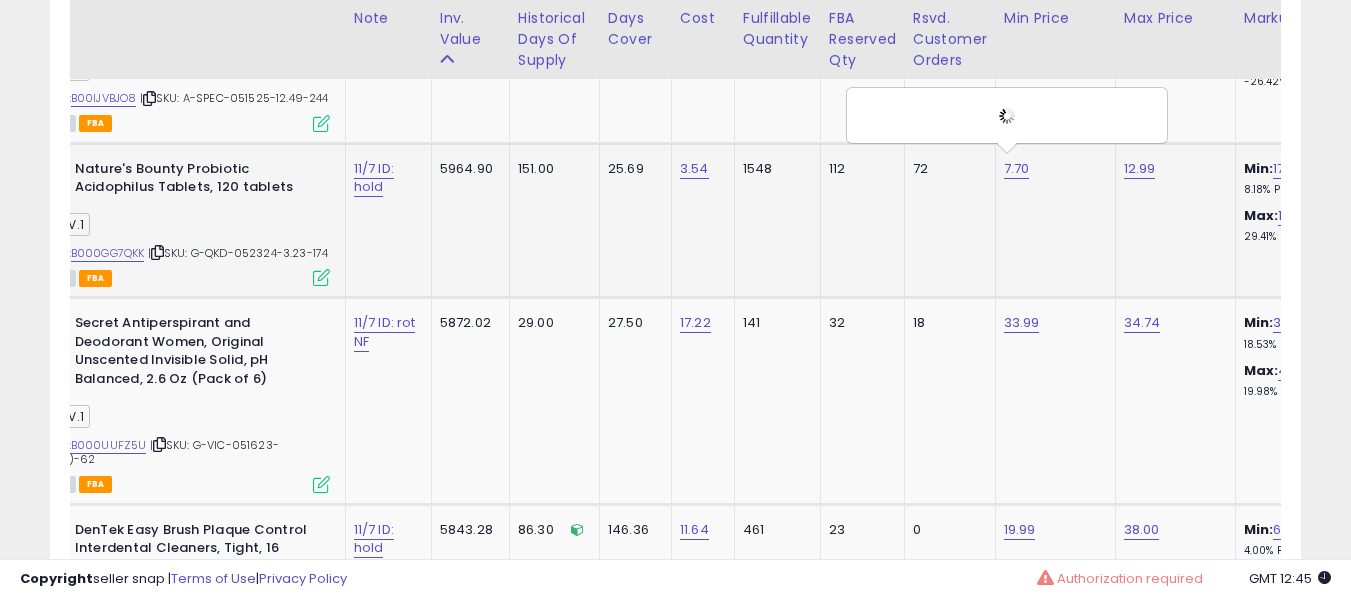 scroll, scrollTop: 0, scrollLeft: 0, axis: both 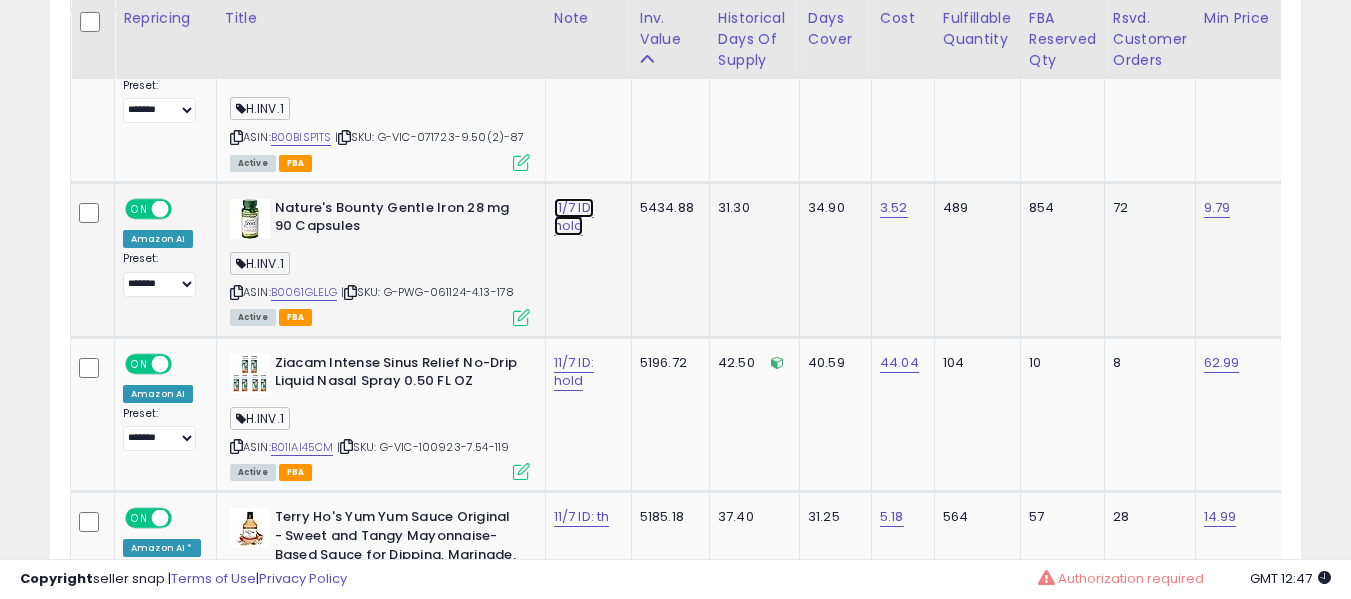 click on "11/7 ID: hold" at bounding box center [582, -2599] 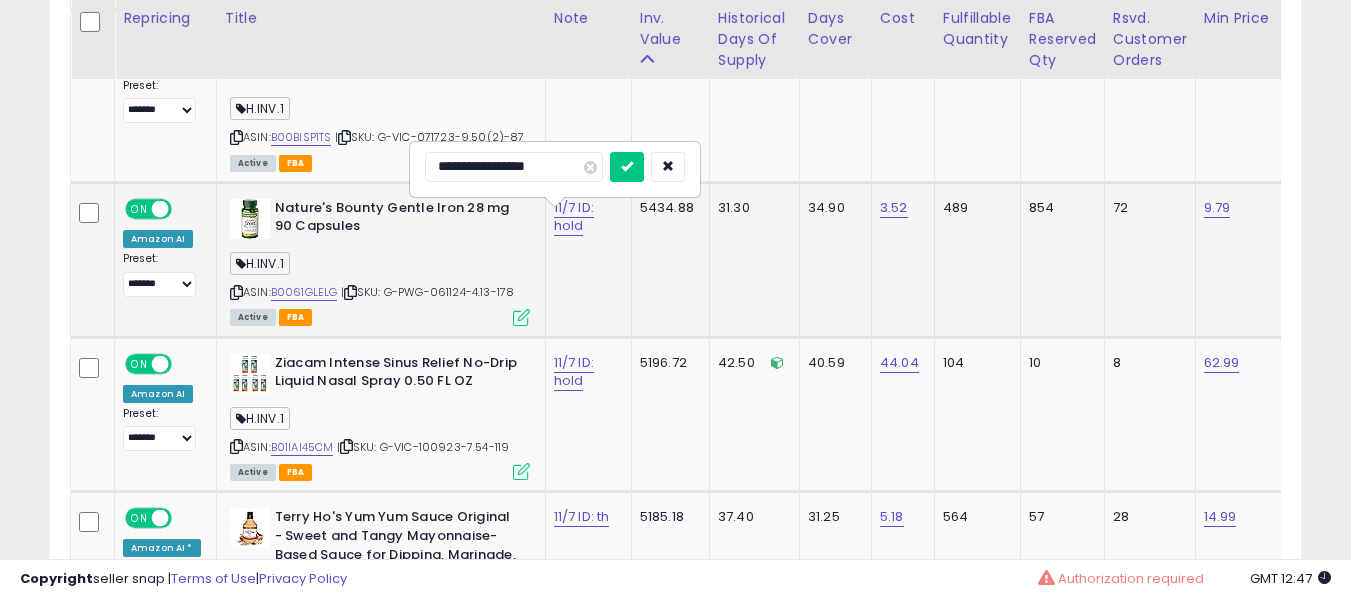type on "**********" 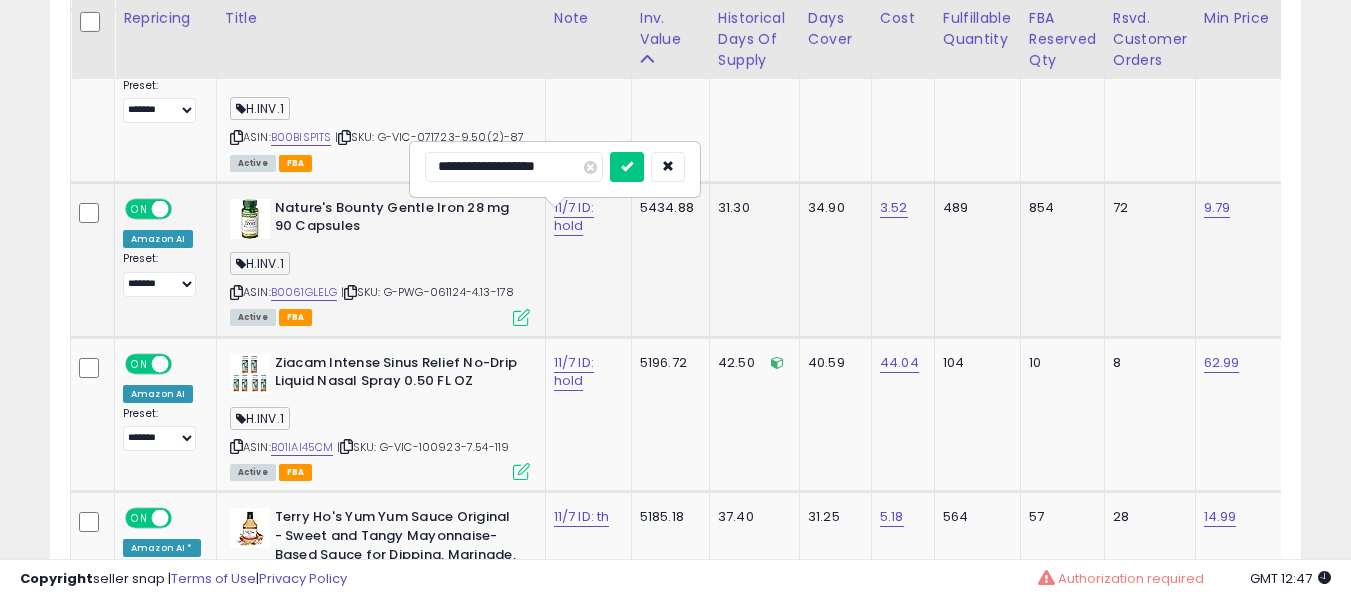 click at bounding box center [627, 167] 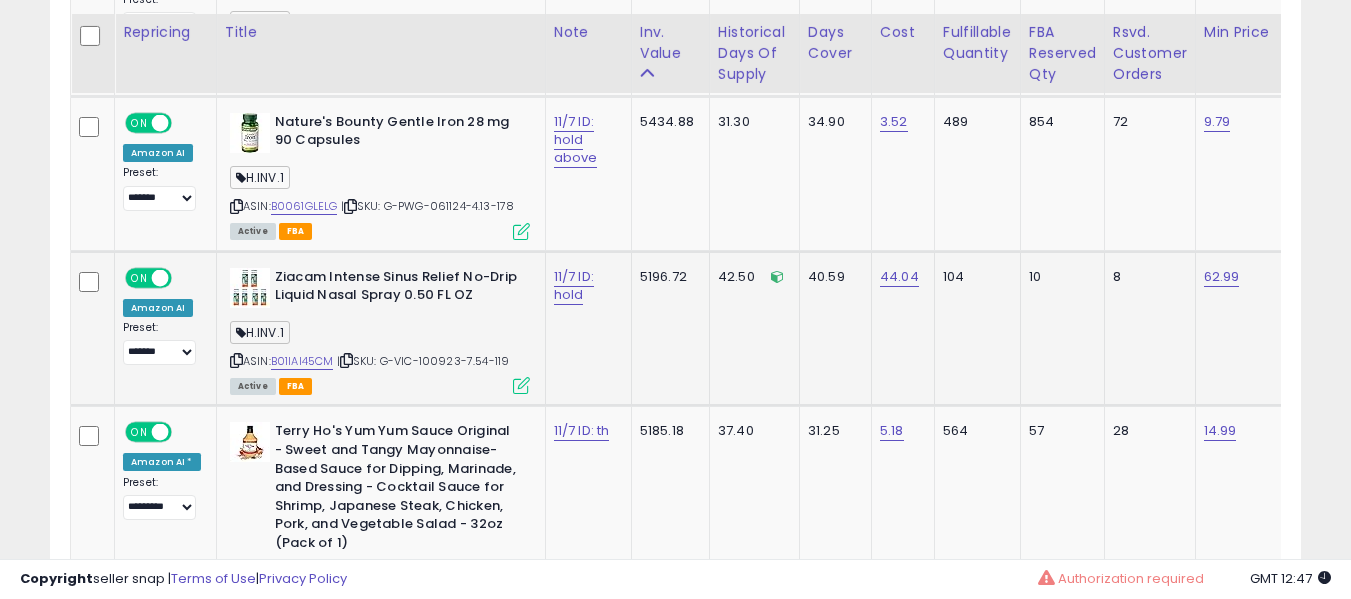 scroll, scrollTop: 3832, scrollLeft: 0, axis: vertical 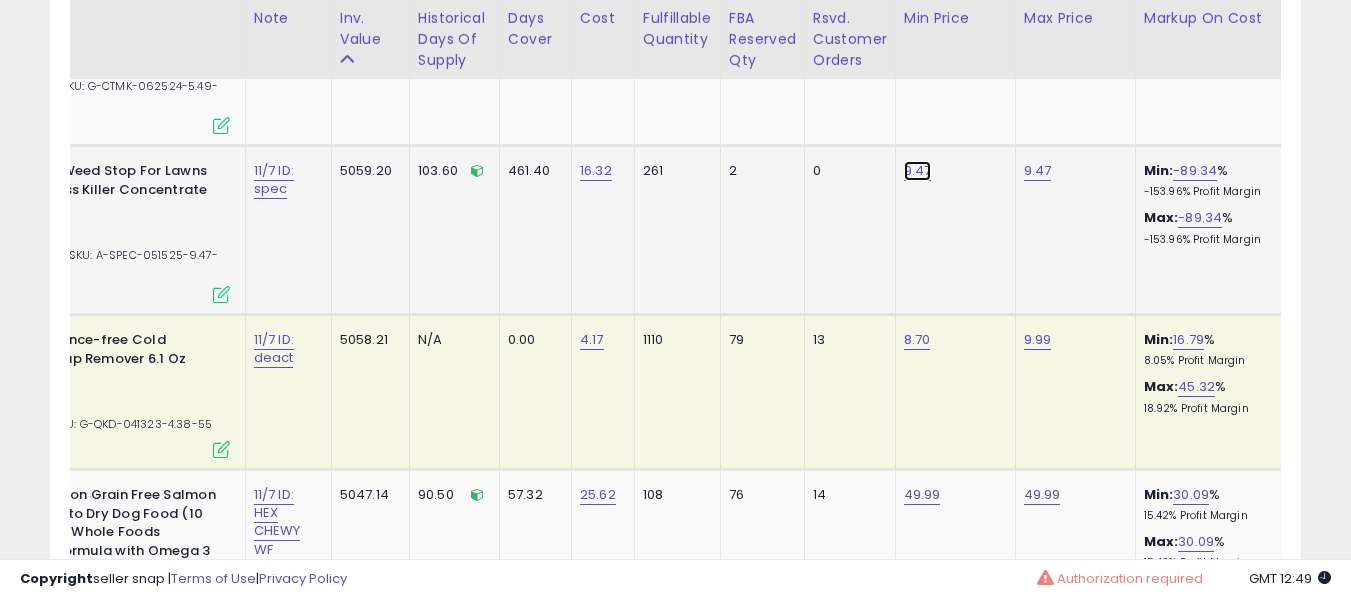 click on "9.47" at bounding box center (918, -3408) 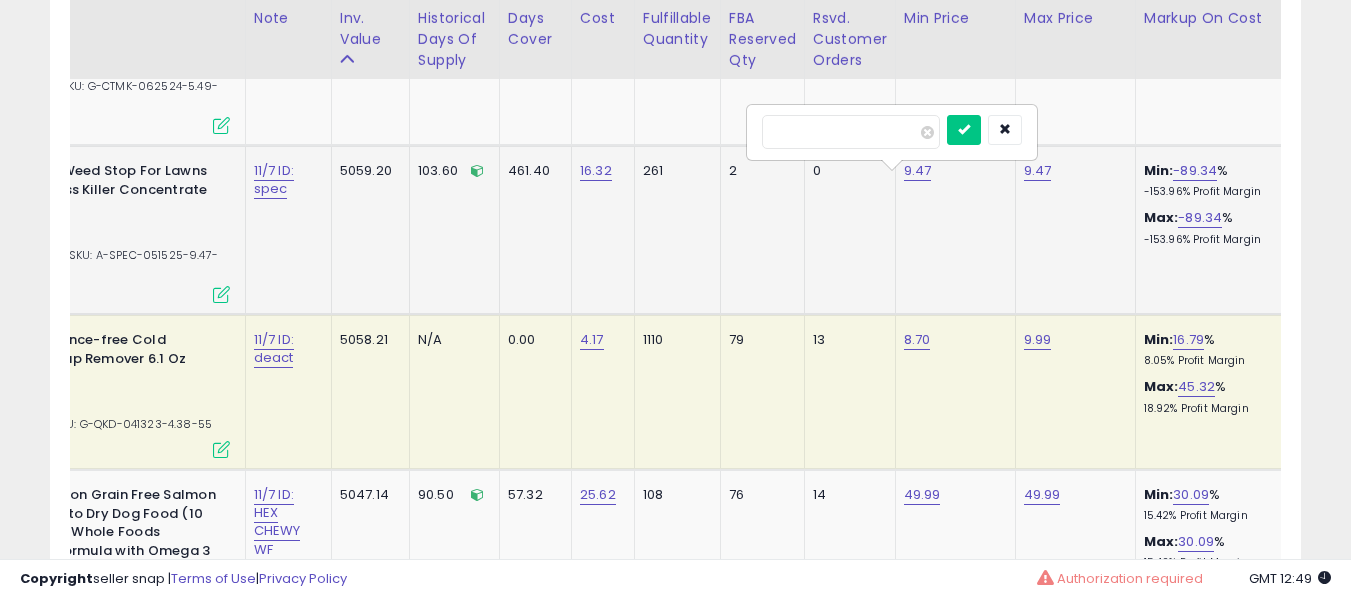 type on "****" 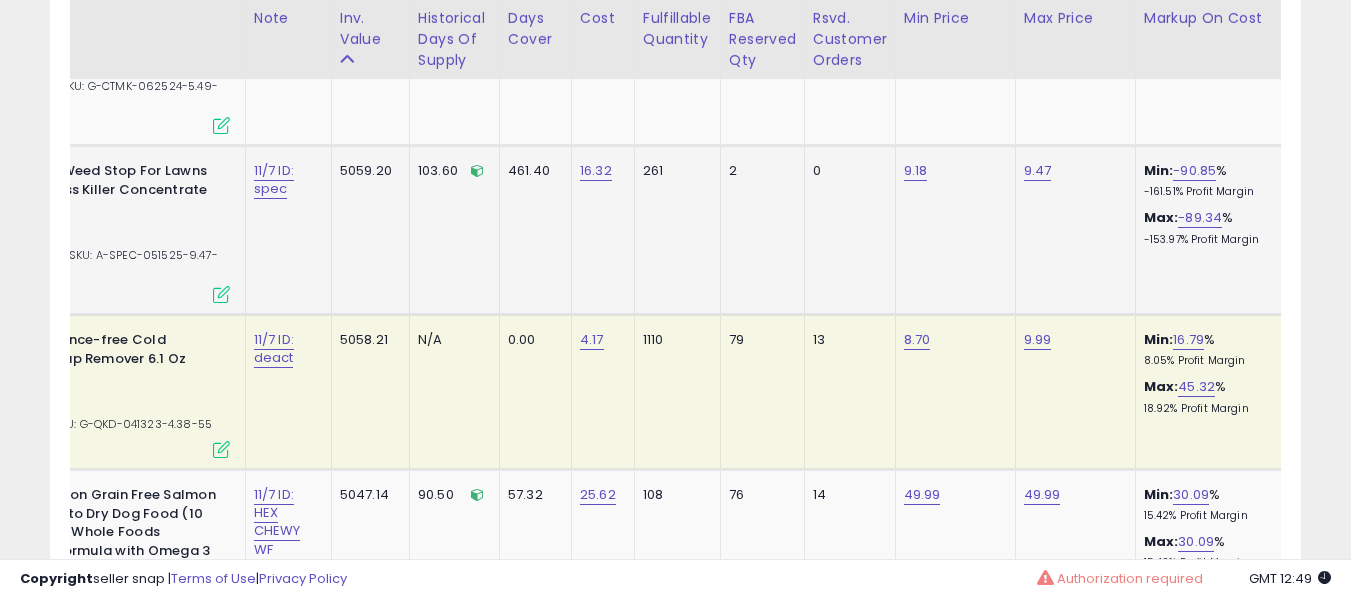 scroll, scrollTop: 0, scrollLeft: 6, axis: horizontal 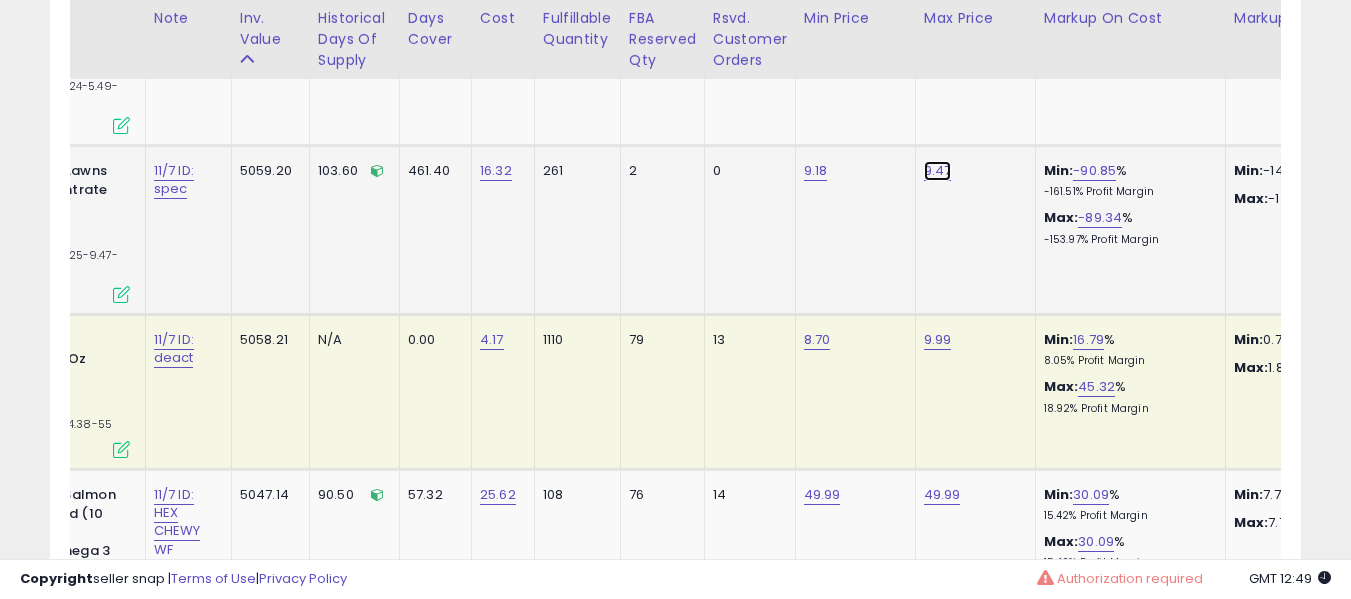 click on "9.47" at bounding box center [940, -3408] 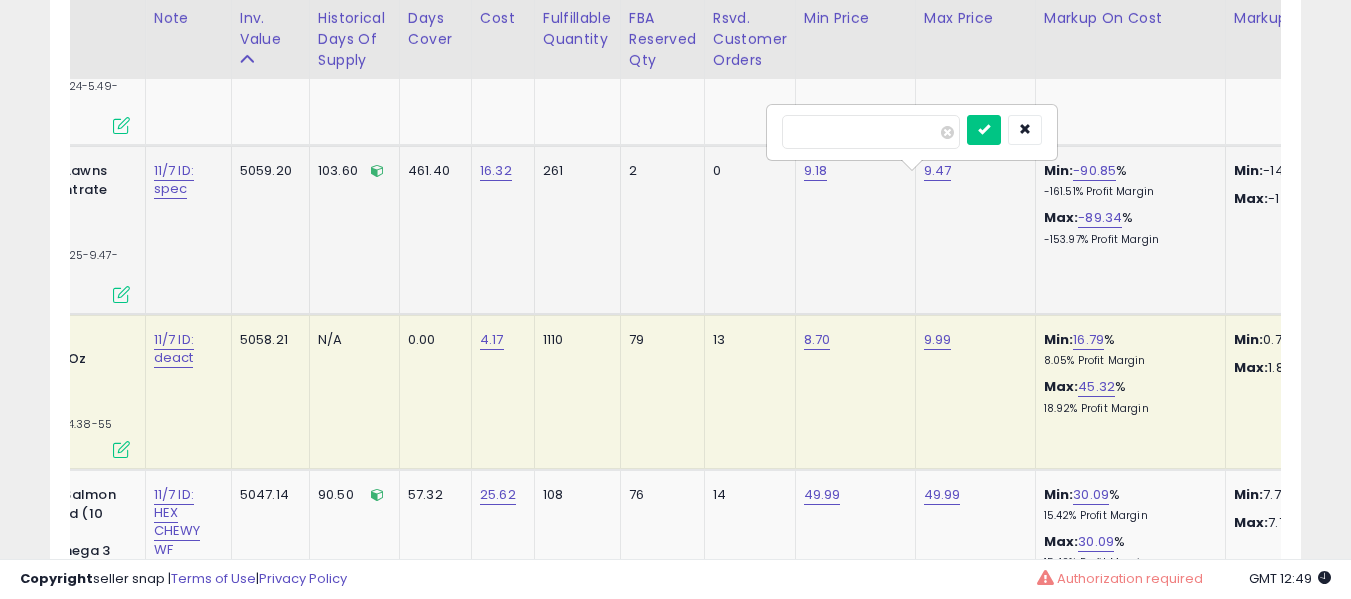 type on "*" 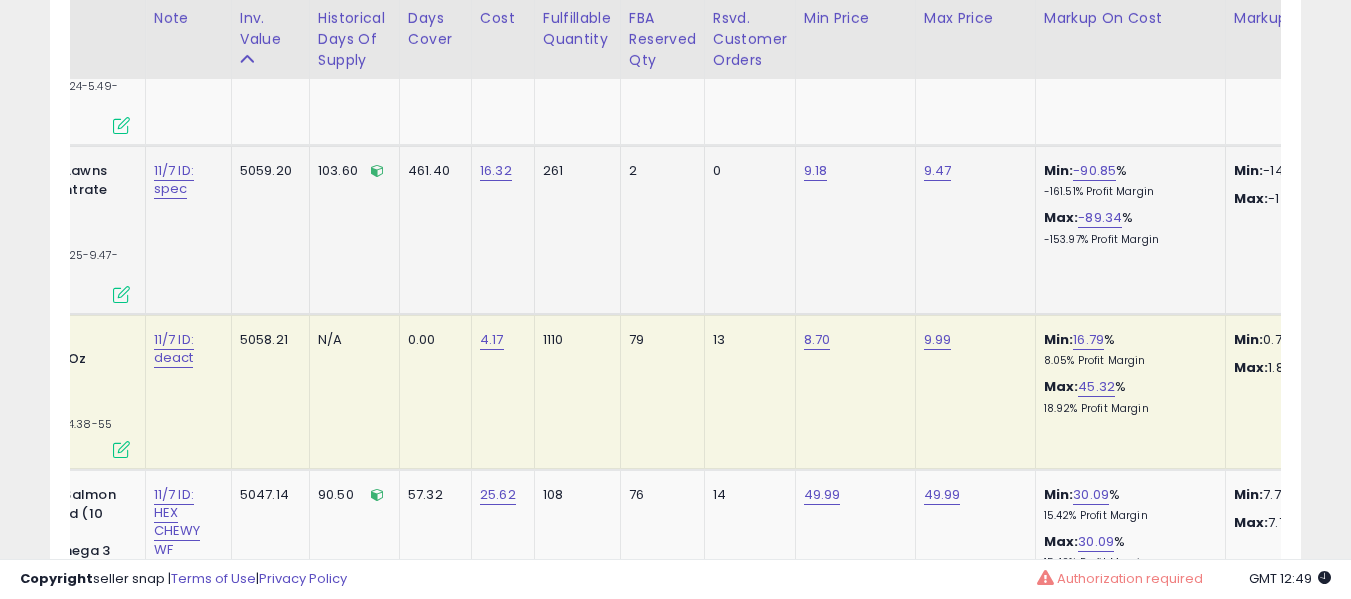 scroll, scrollTop: 0, scrollLeft: 0, axis: both 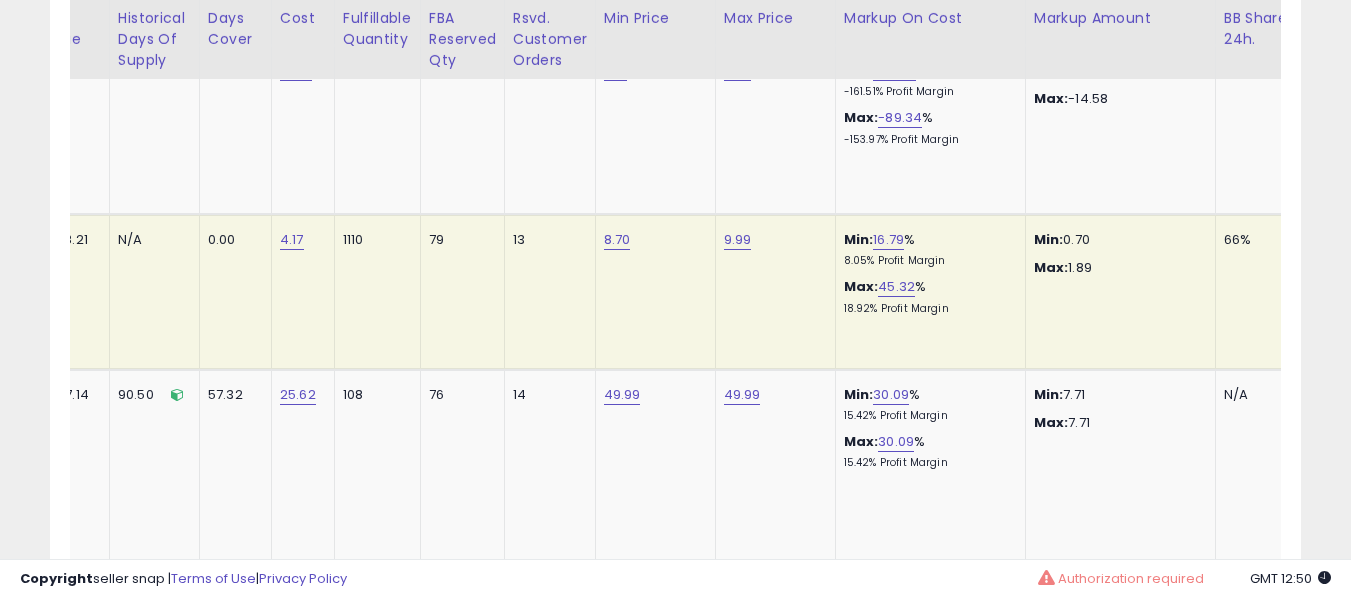 click on "13" 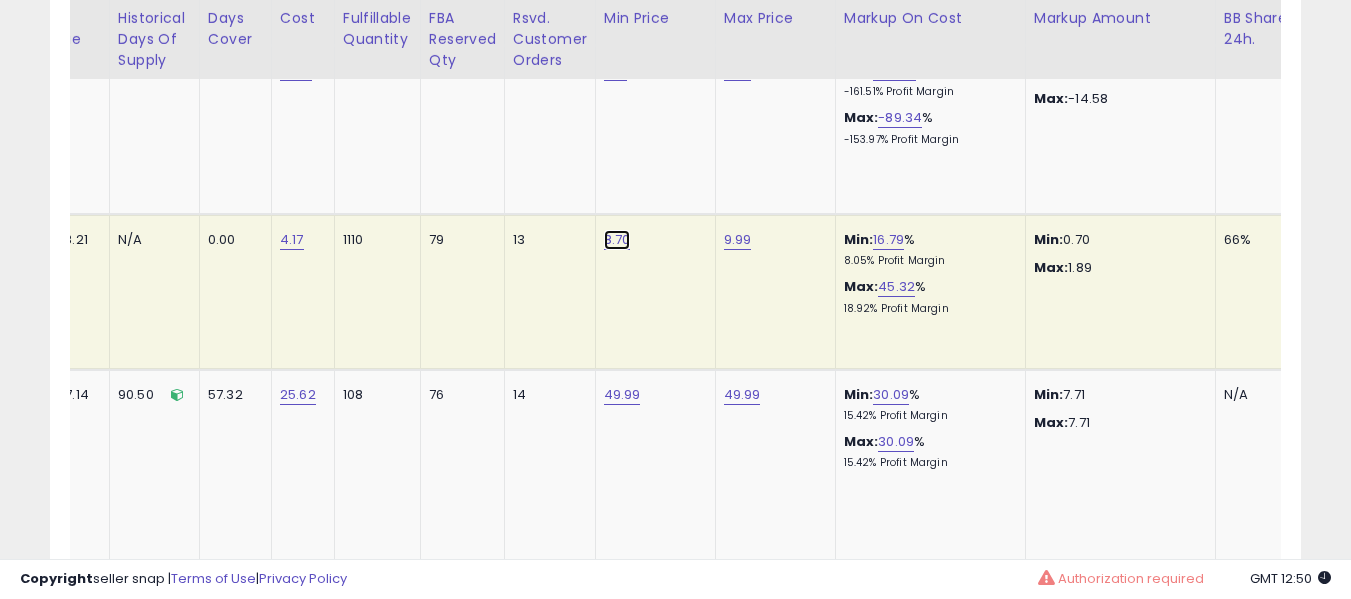 click on "8.70" at bounding box center [617, 240] 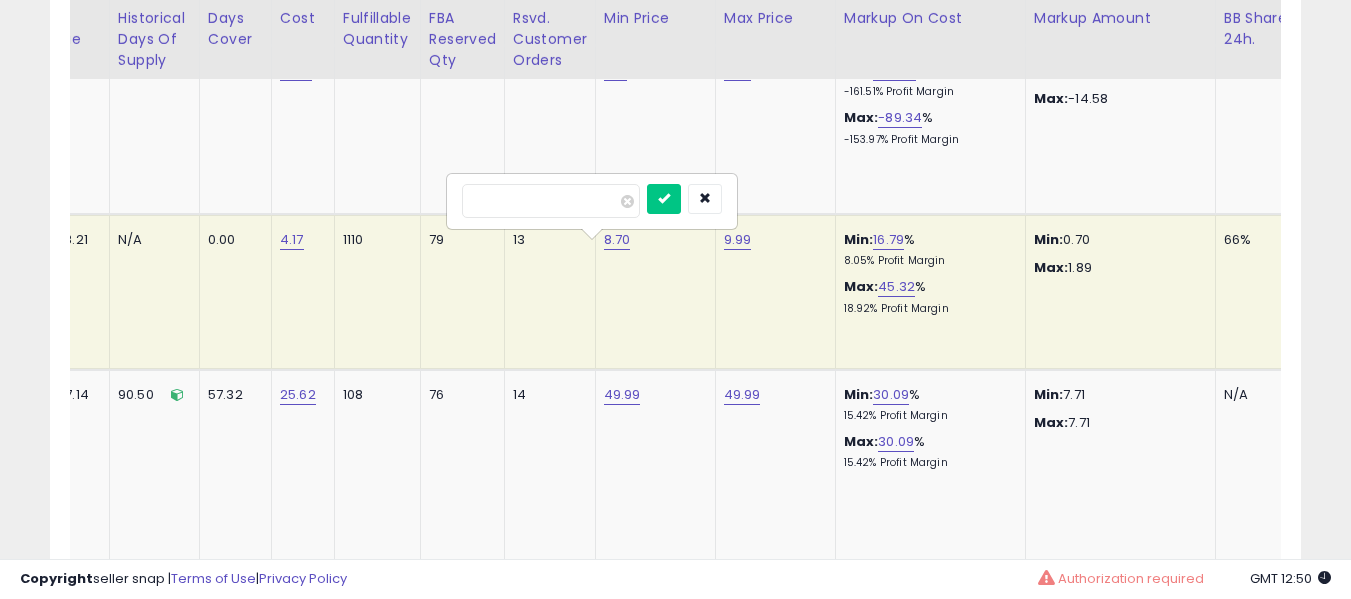 type on "****" 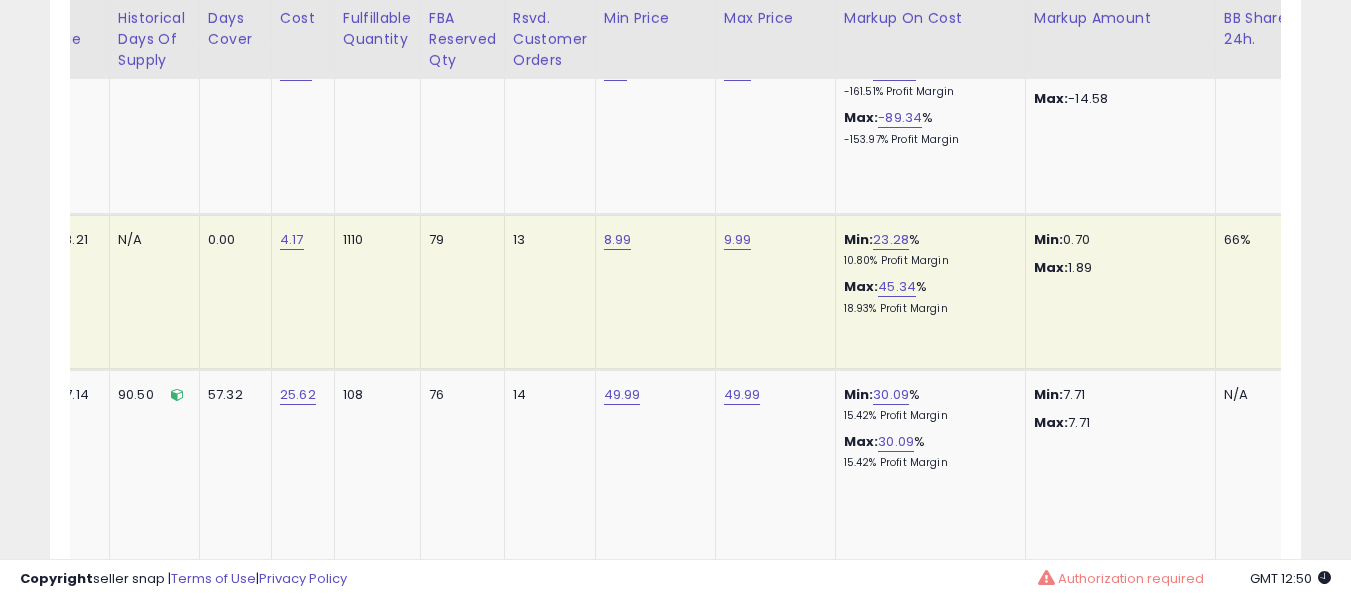 scroll, scrollTop: 0, scrollLeft: 0, axis: both 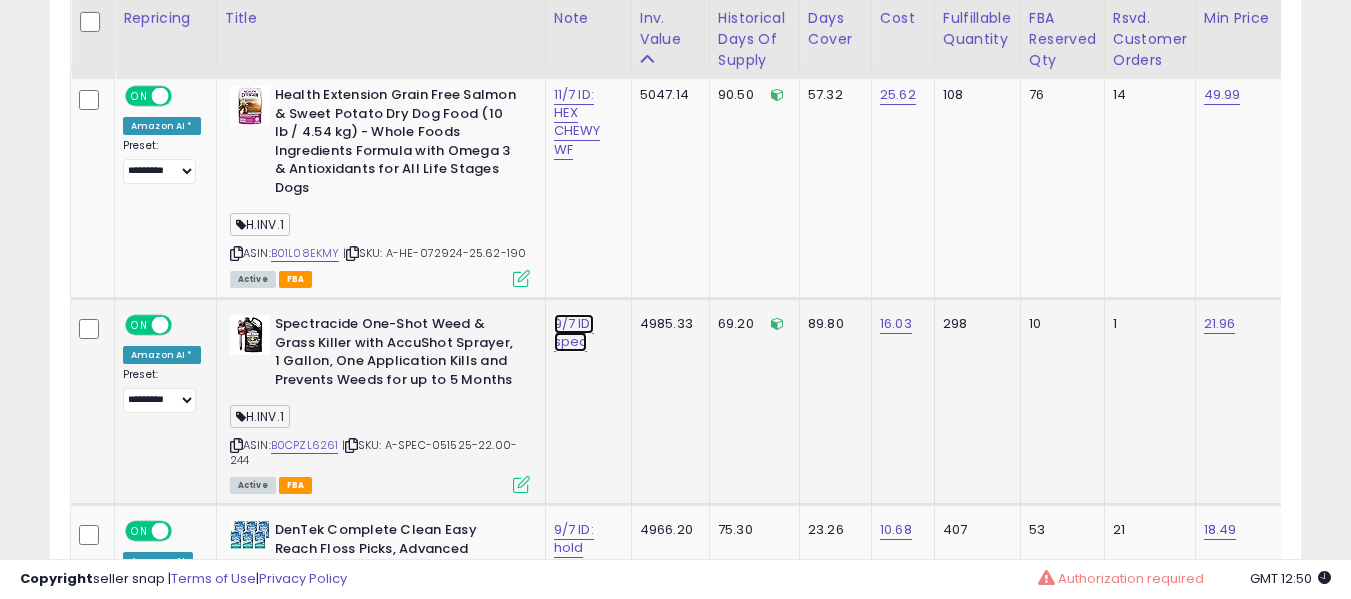 click on "9/7 ID: spec" at bounding box center [582, -3799] 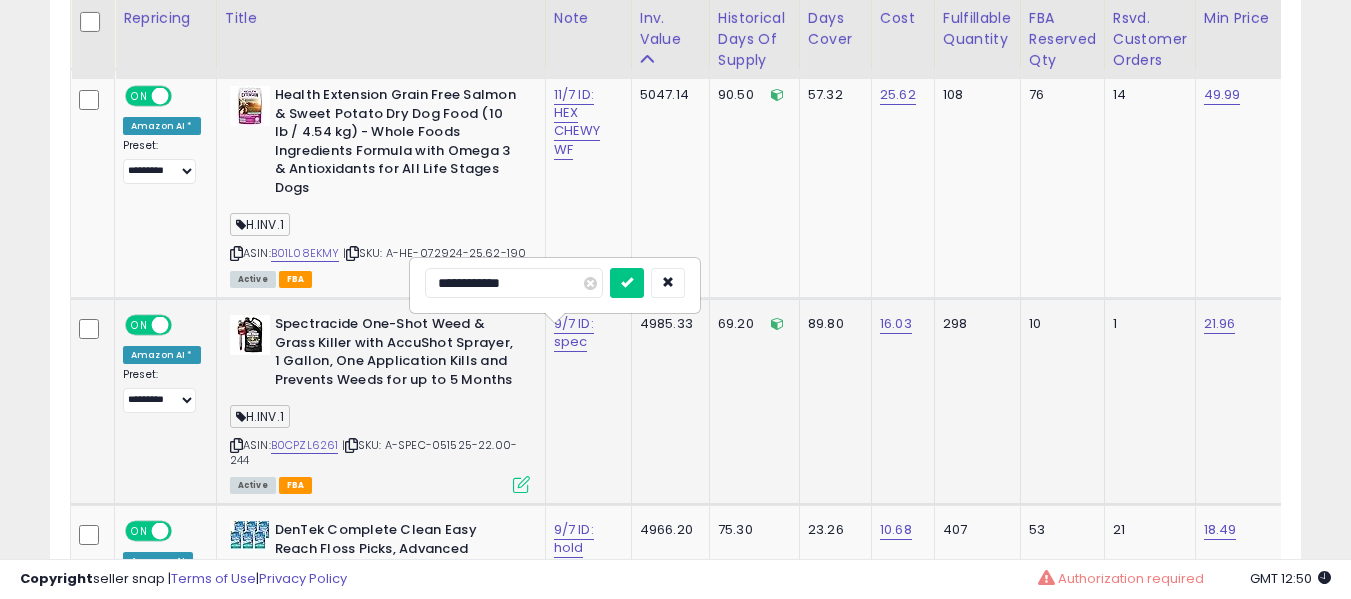 scroll, scrollTop: 5032, scrollLeft: 0, axis: vertical 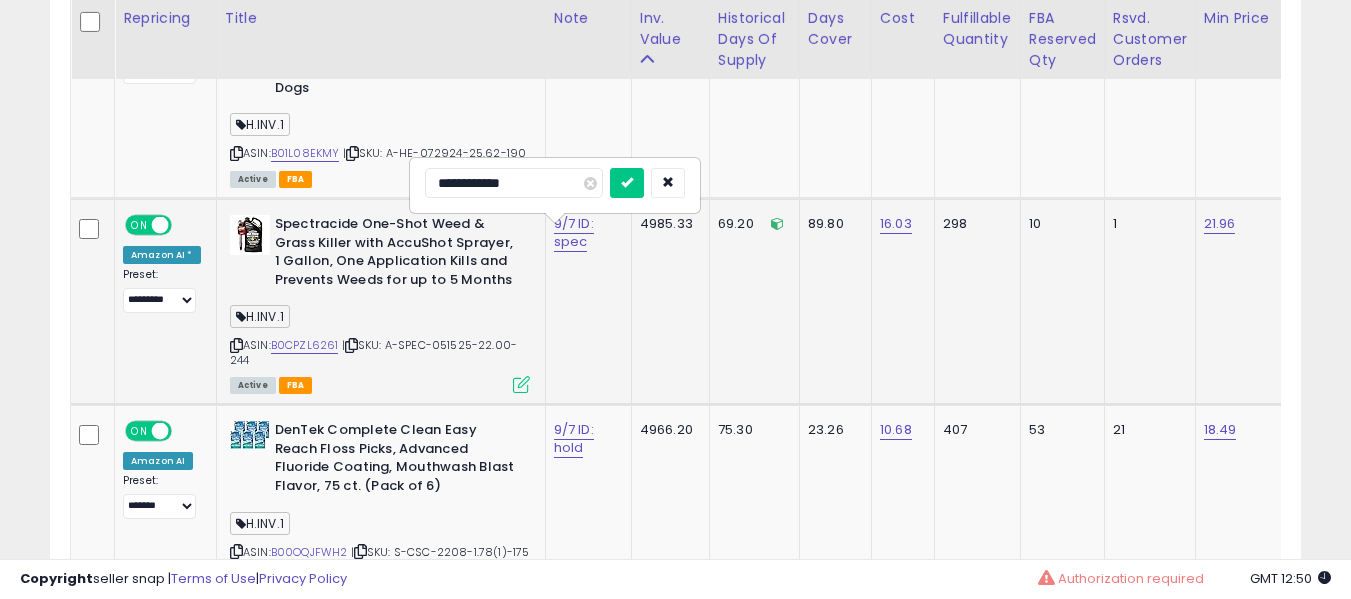 type on "**********" 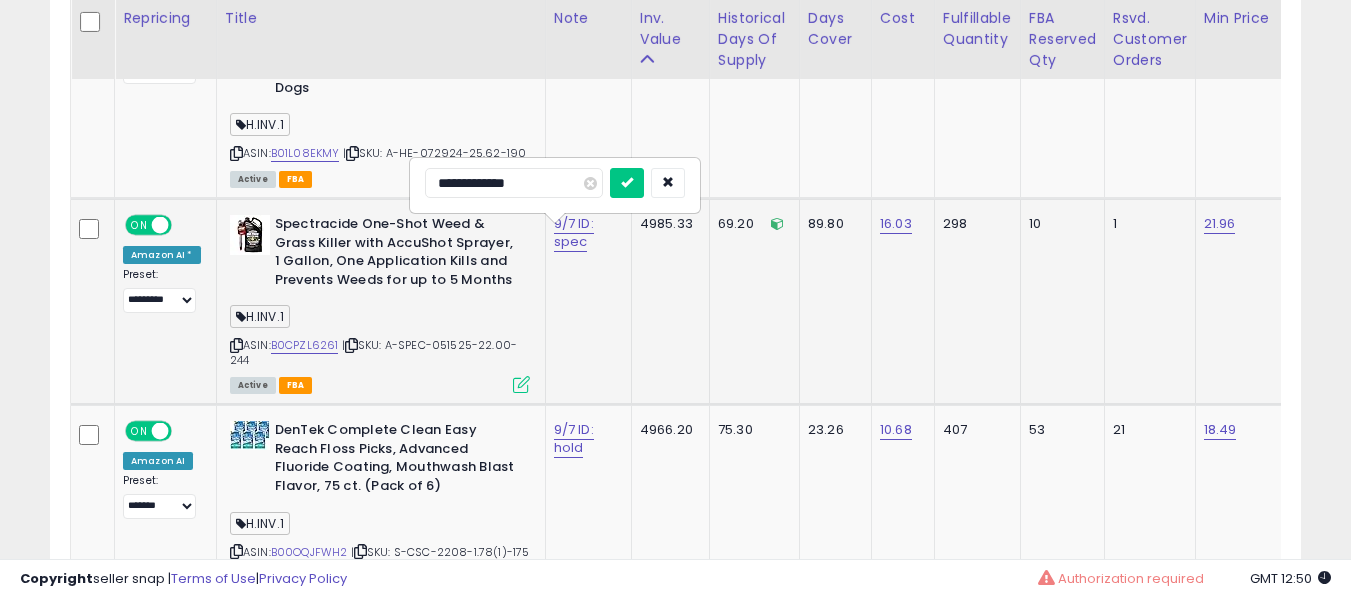 click at bounding box center (627, 183) 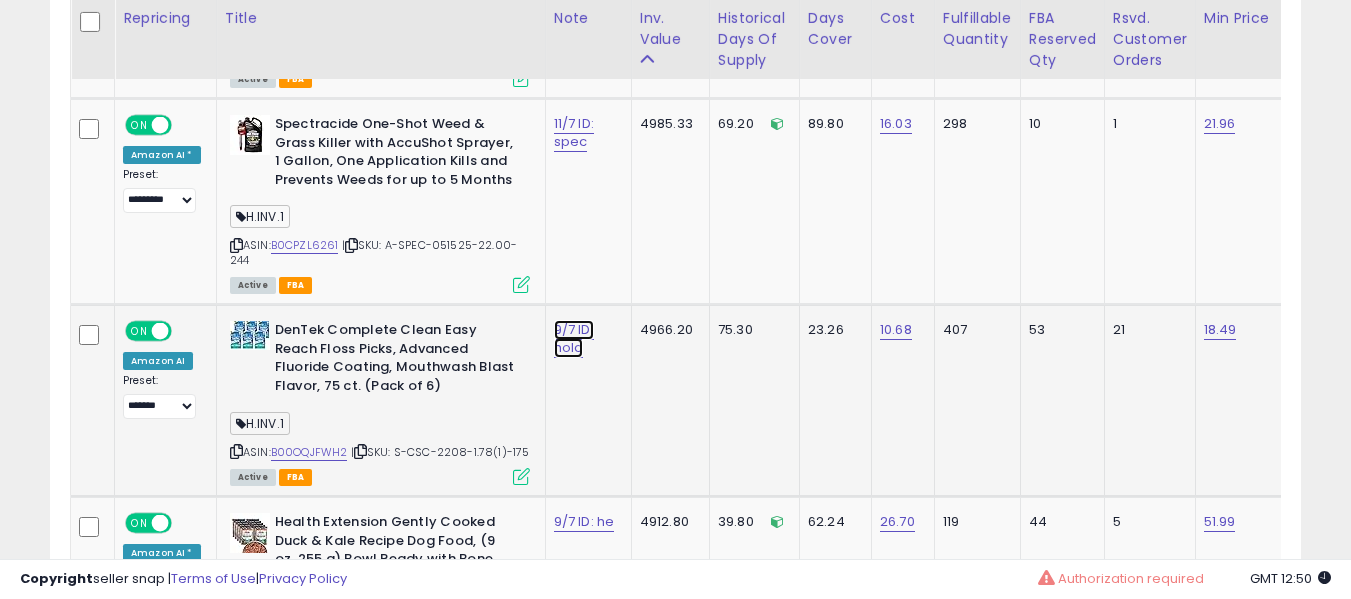 click on "9/7 ID: hold" at bounding box center (582, -3999) 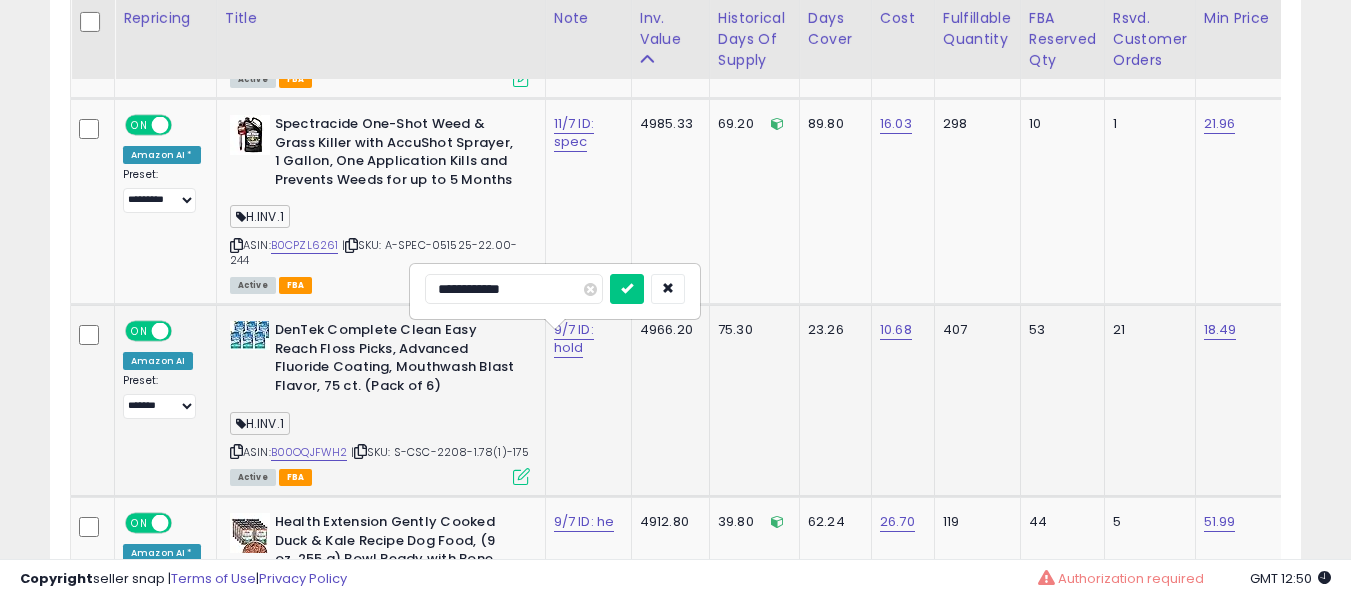 scroll, scrollTop: 5332, scrollLeft: 0, axis: vertical 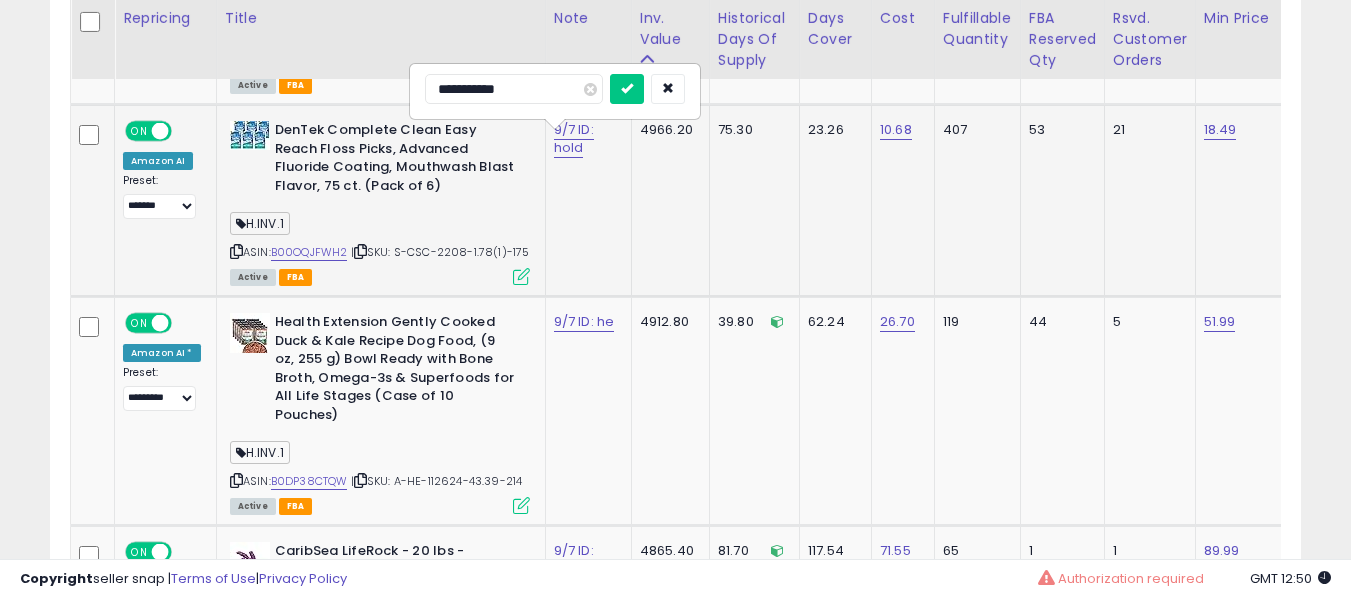 type on "**********" 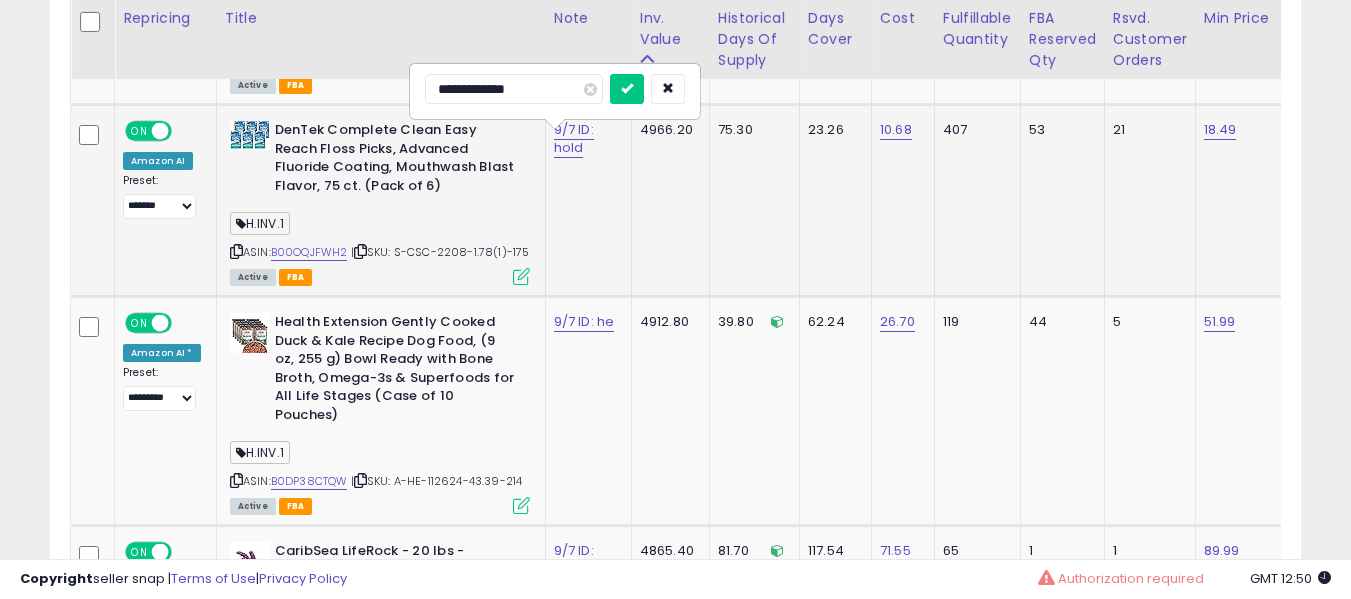click at bounding box center [627, 89] 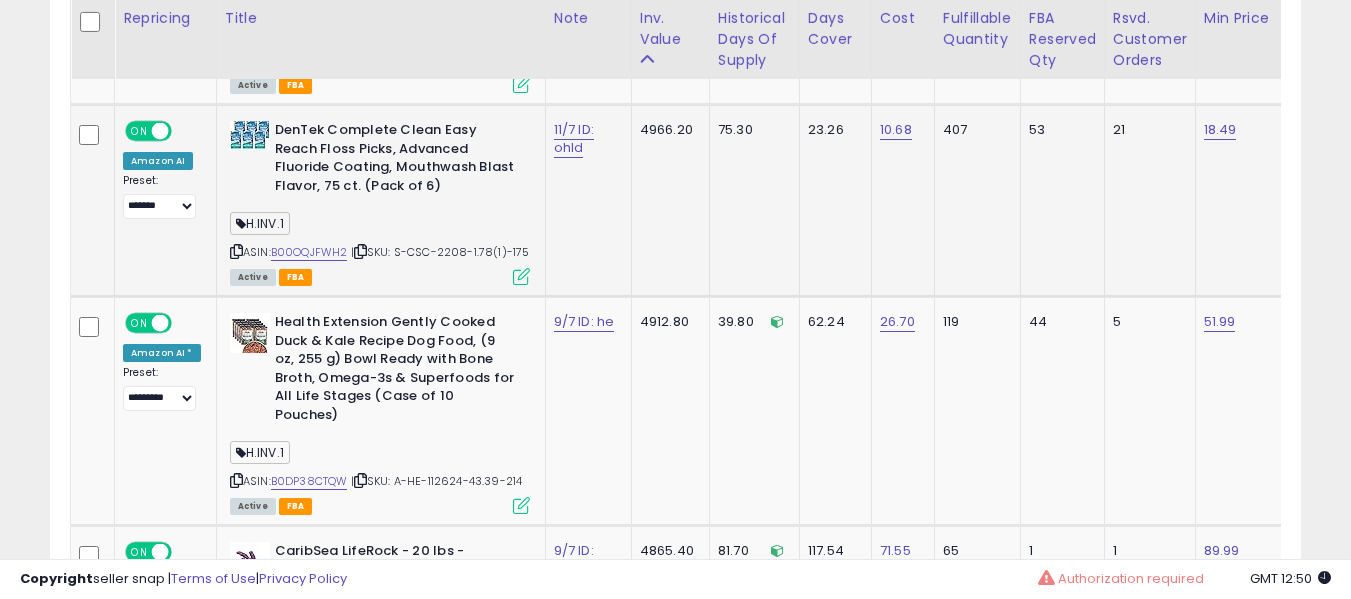 drag, startPoint x: 566, startPoint y: 172, endPoint x: 554, endPoint y: 166, distance: 13.416408 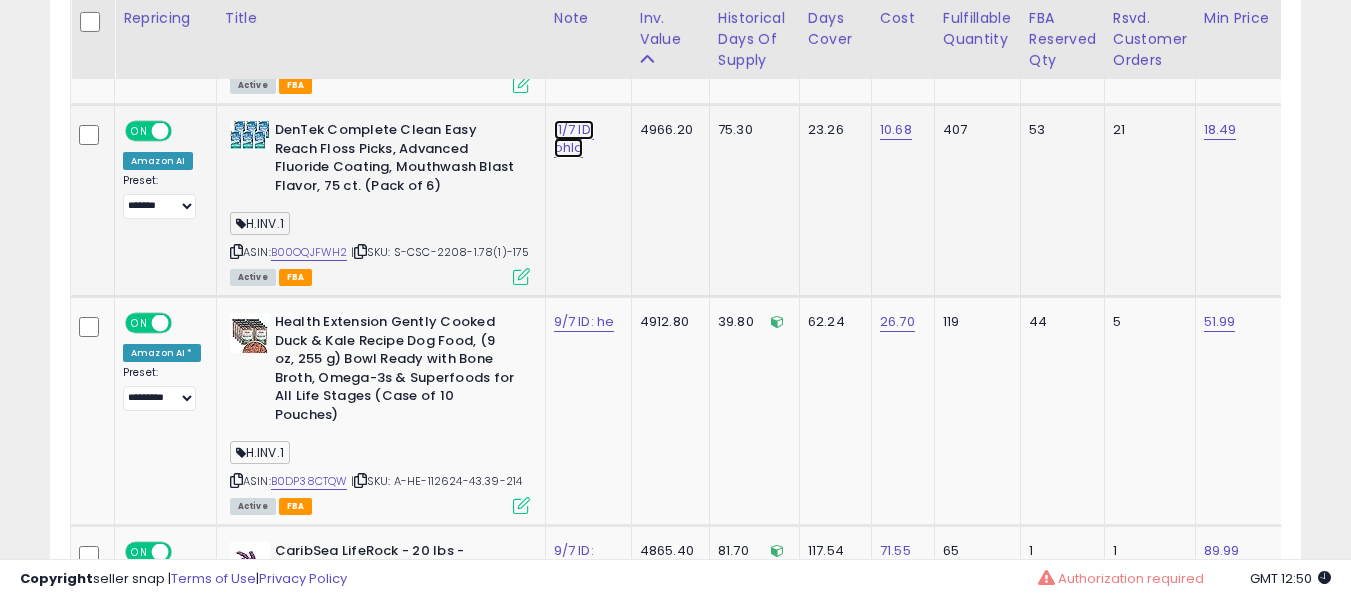 click on "11/7 ID: ohld" at bounding box center (574, 139) 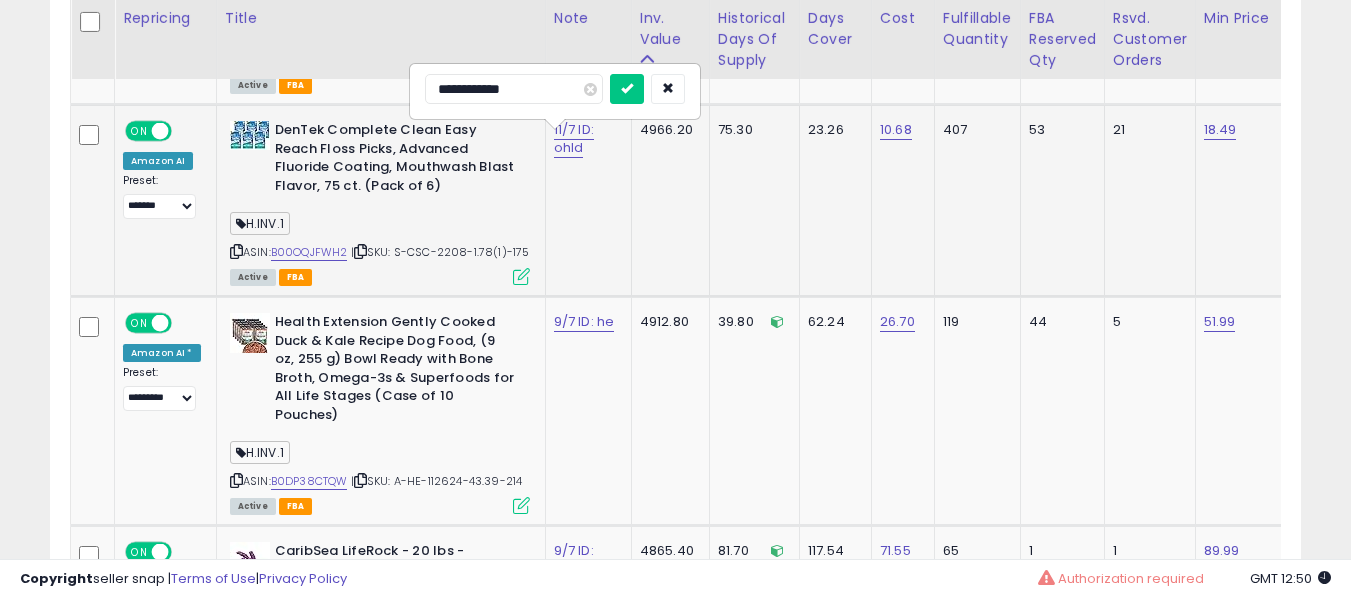 type on "**********" 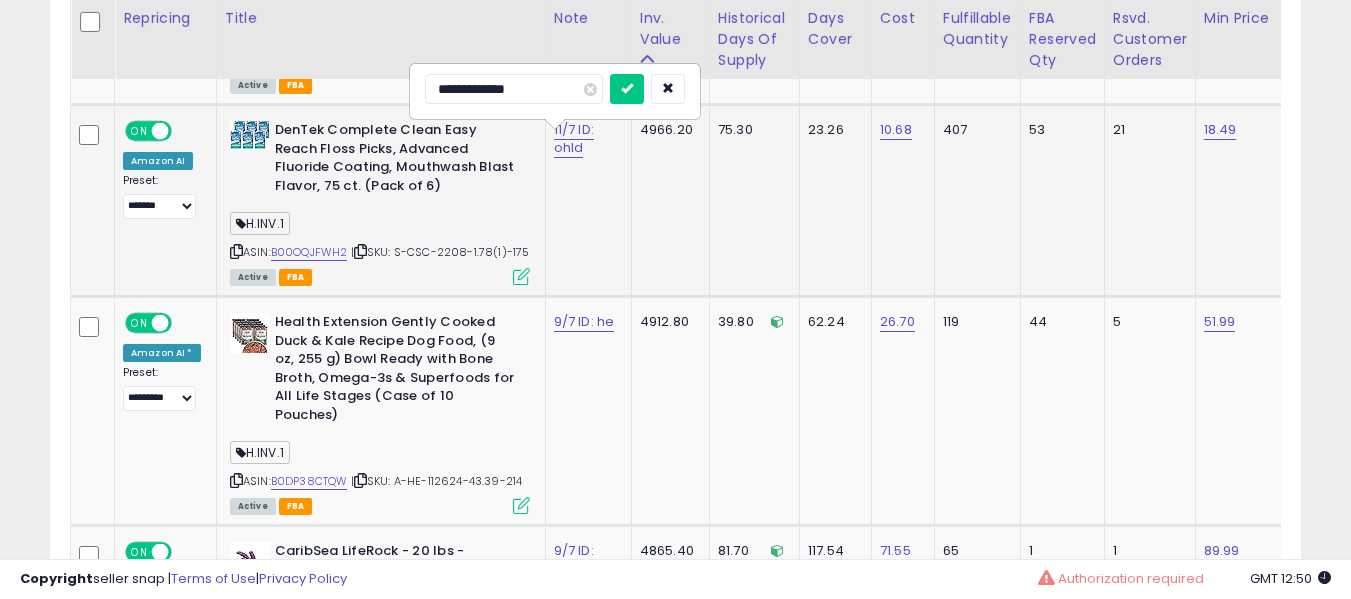 click at bounding box center (627, 89) 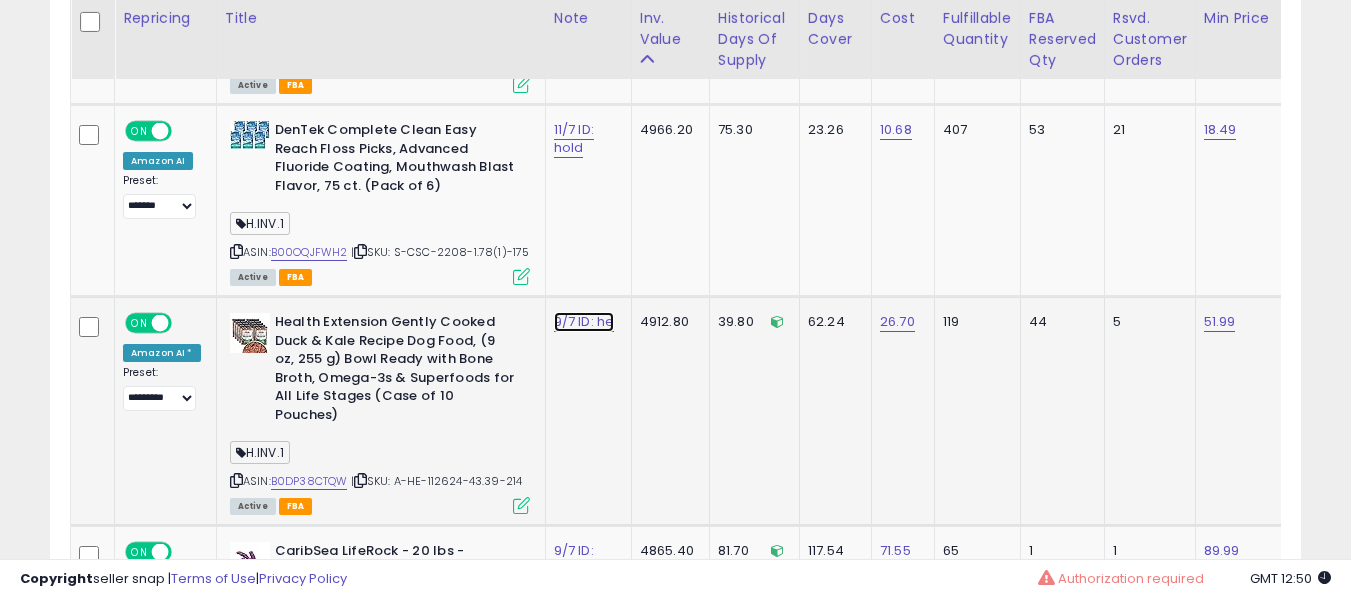 click on "9/7 ID: he" at bounding box center [582, -4199] 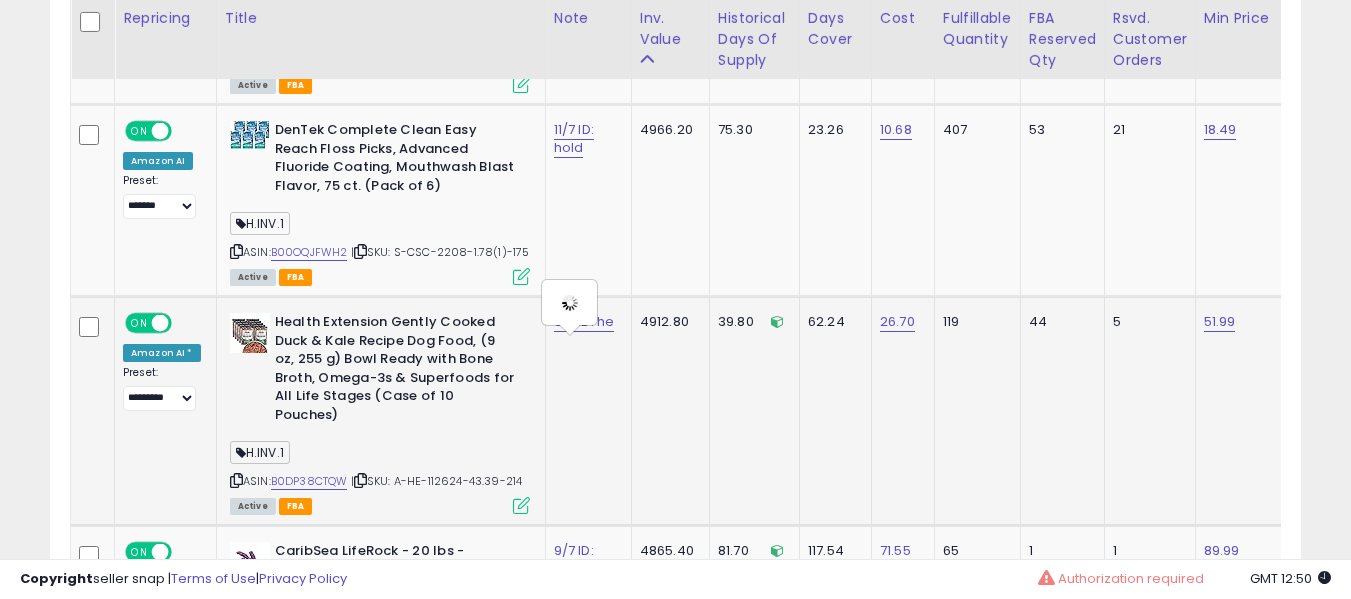 type on "**********" 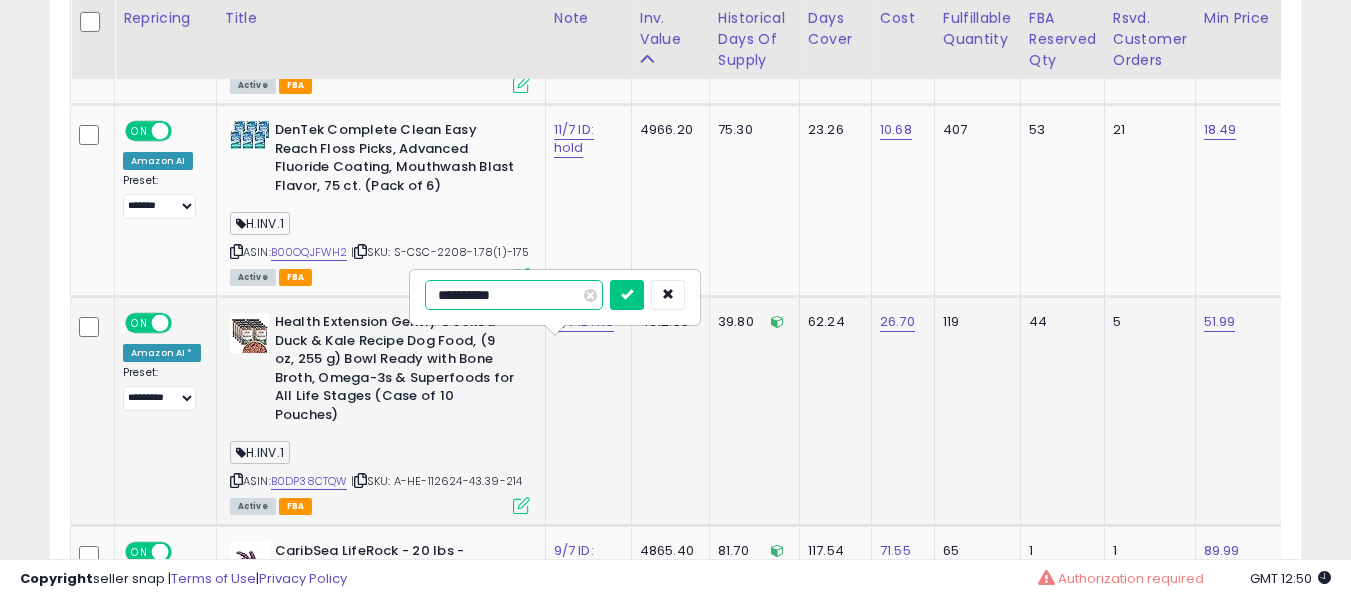 scroll, scrollTop: 5532, scrollLeft: 0, axis: vertical 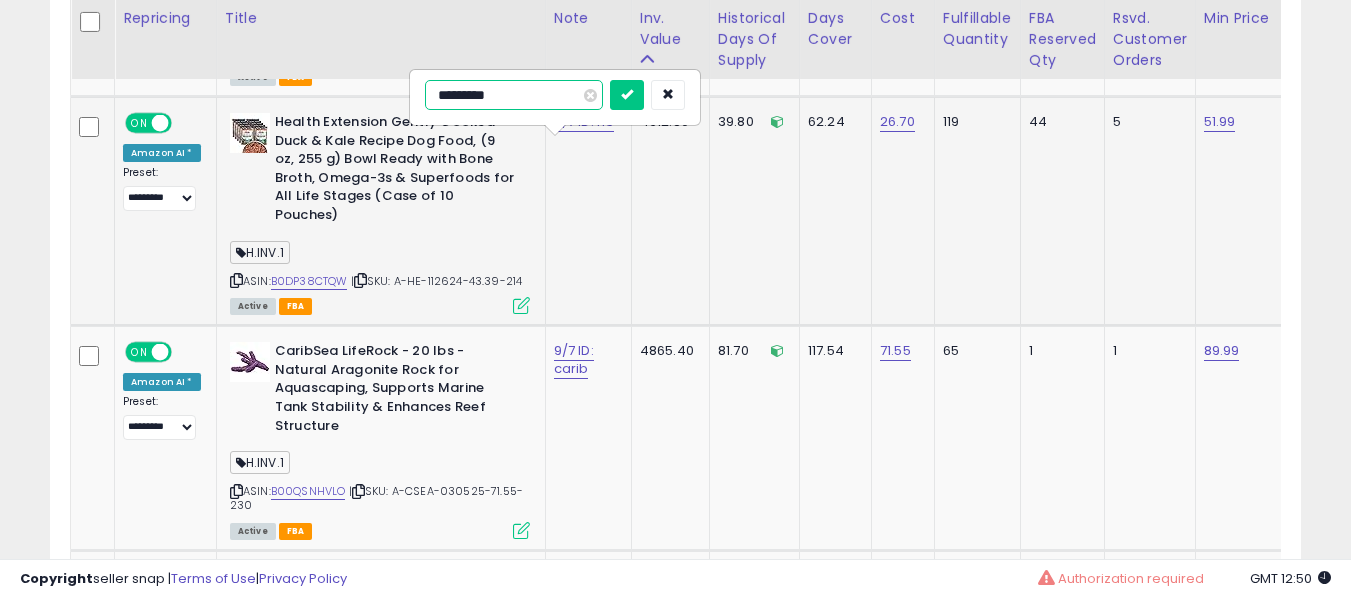 type on "**********" 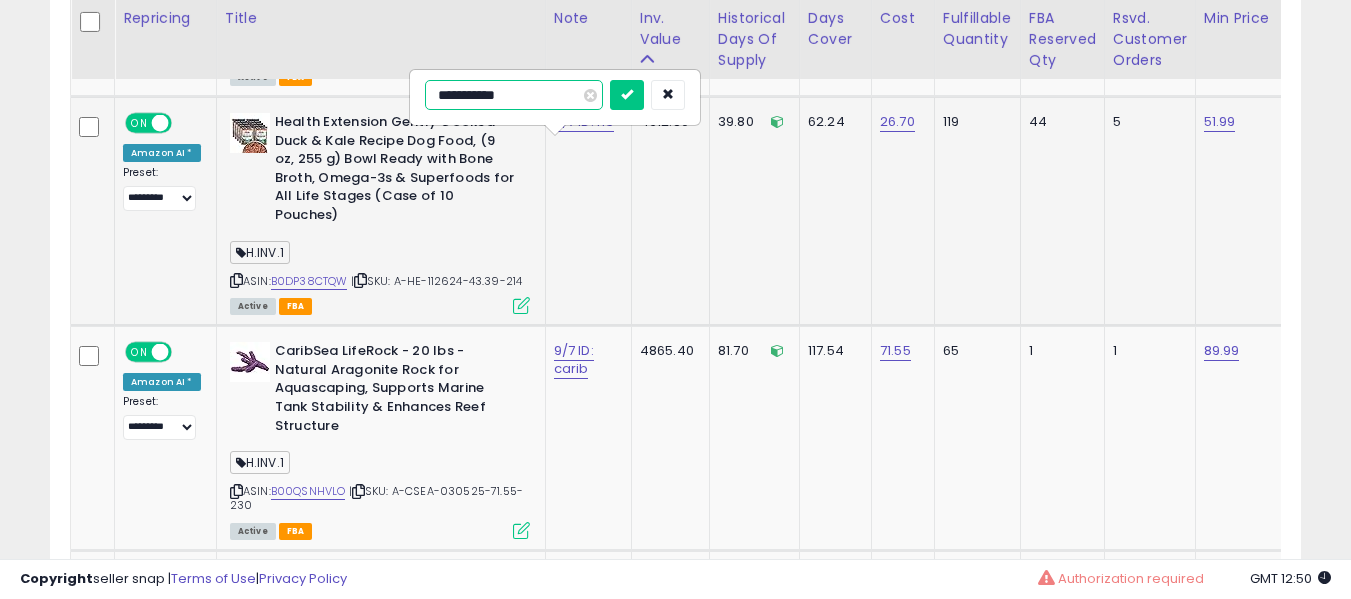 click at bounding box center [627, 95] 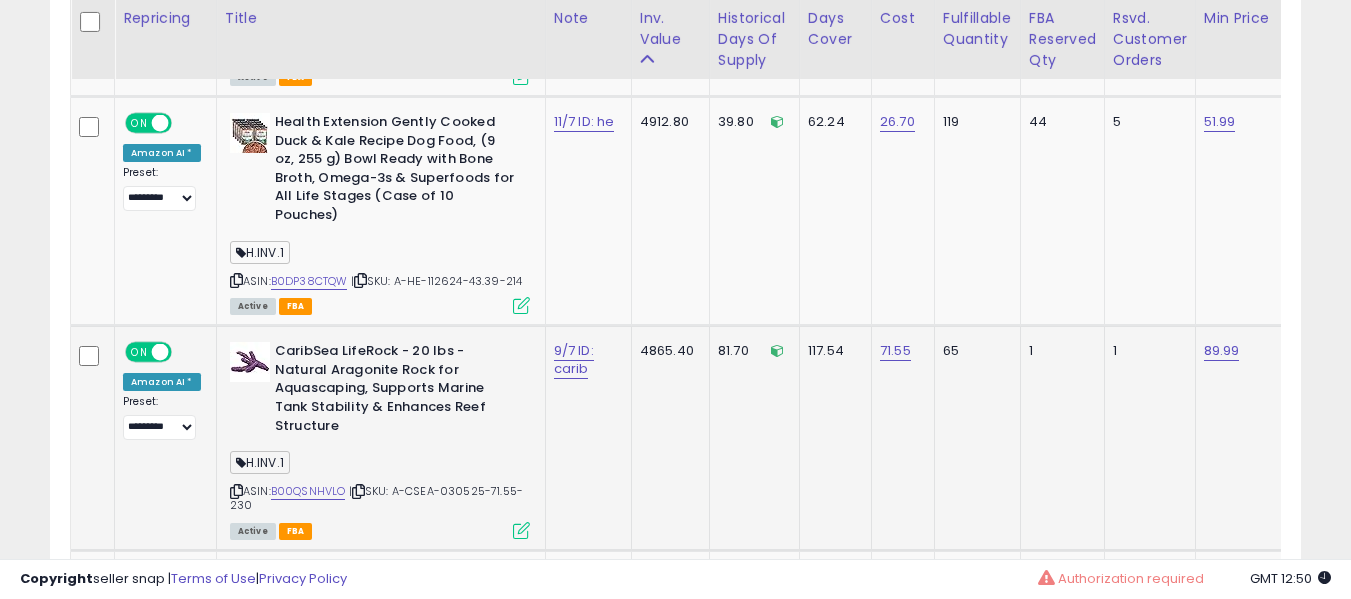 click on "9/7 ID: carib" 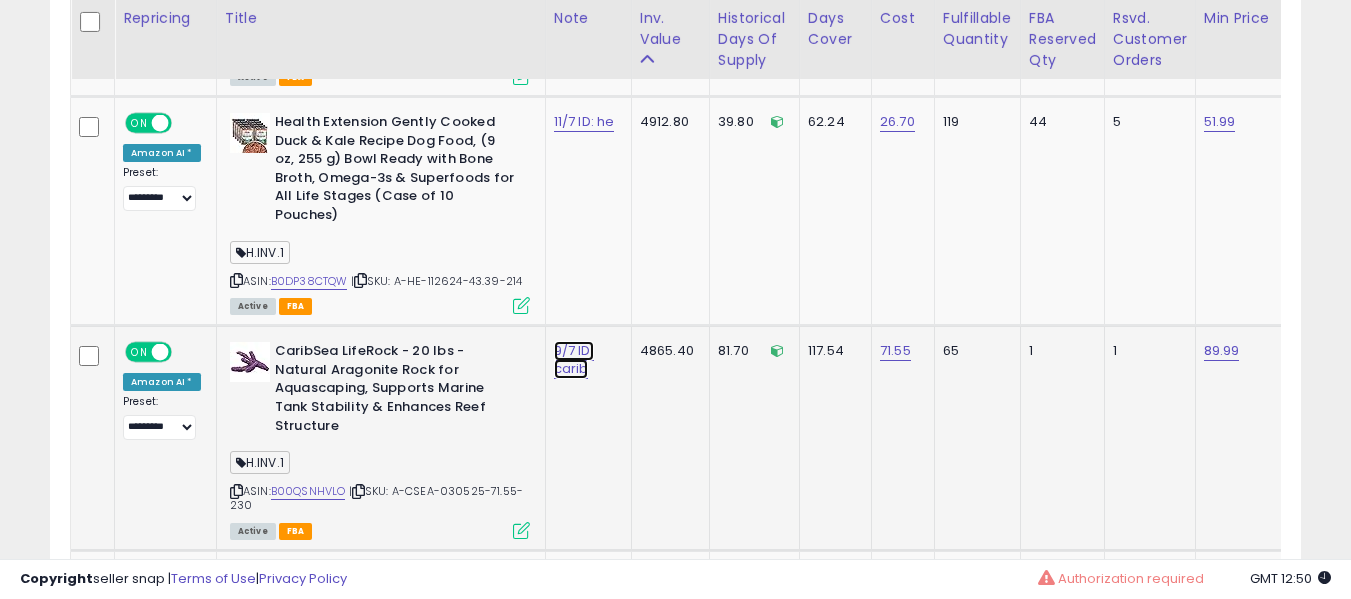 click on "9/7 ID: carib" at bounding box center [582, -4399] 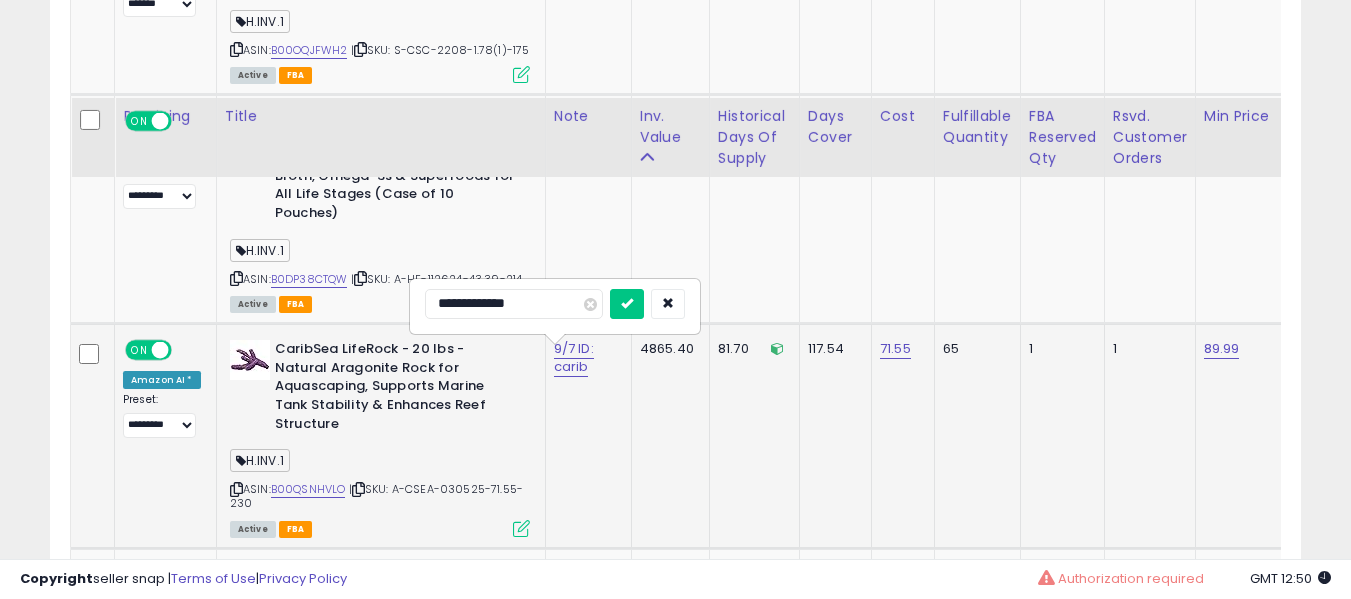 scroll, scrollTop: 5632, scrollLeft: 0, axis: vertical 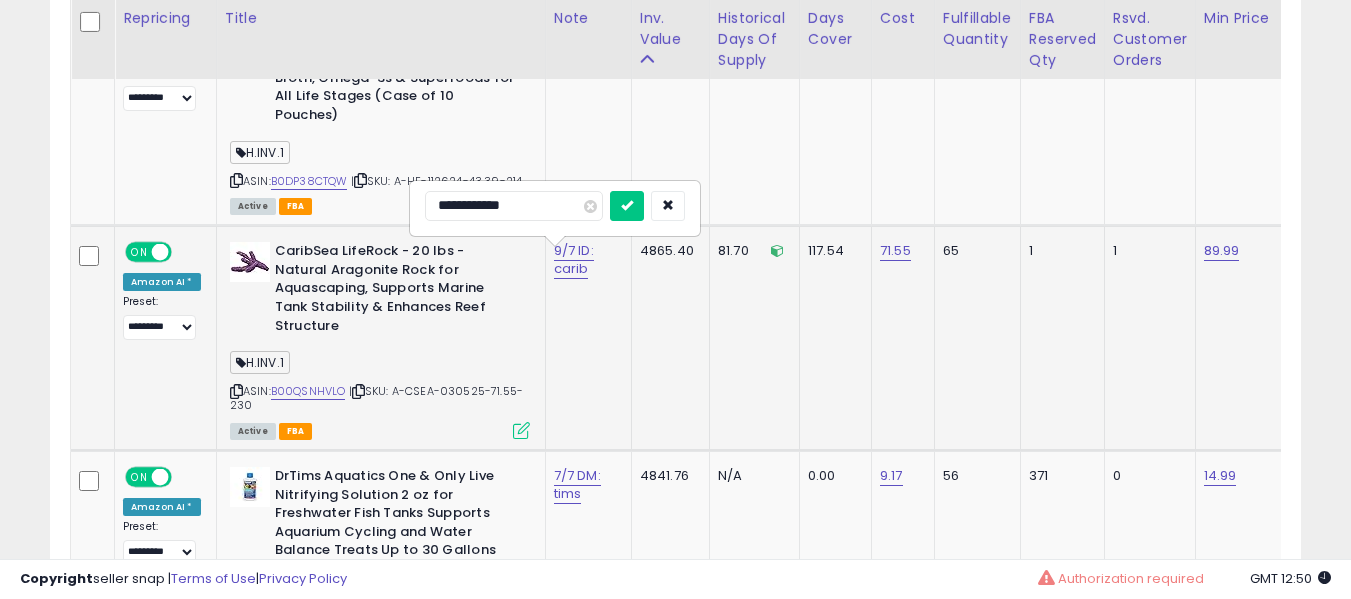 type on "**********" 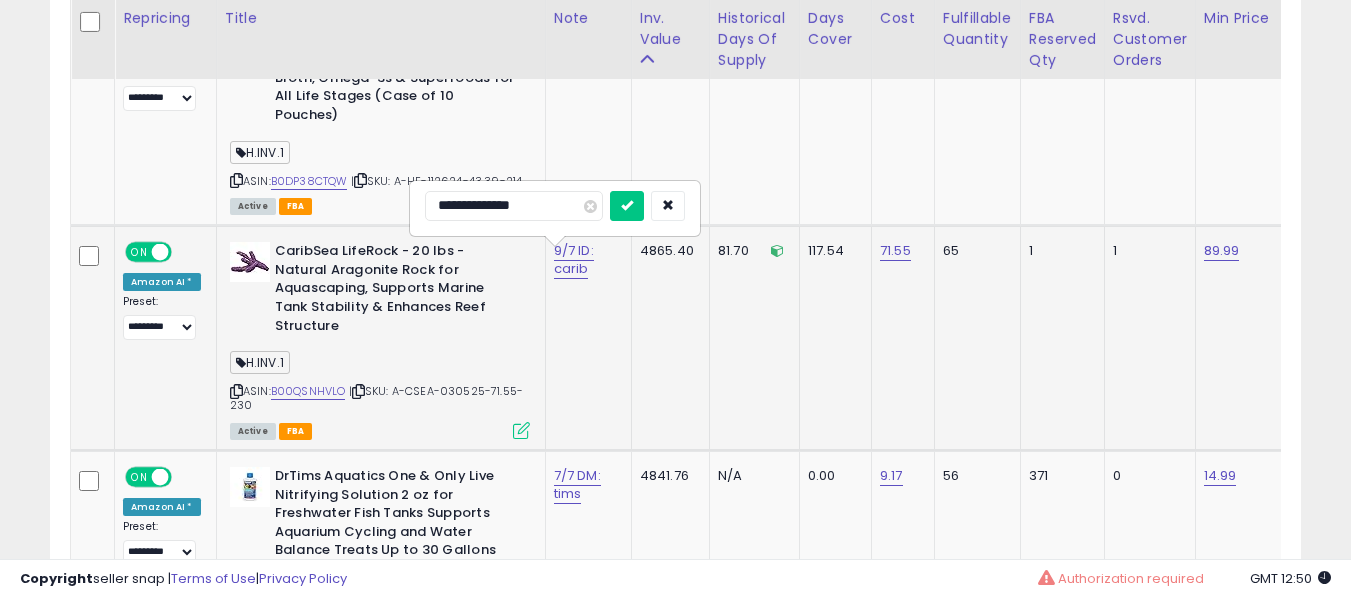 click at bounding box center [627, 206] 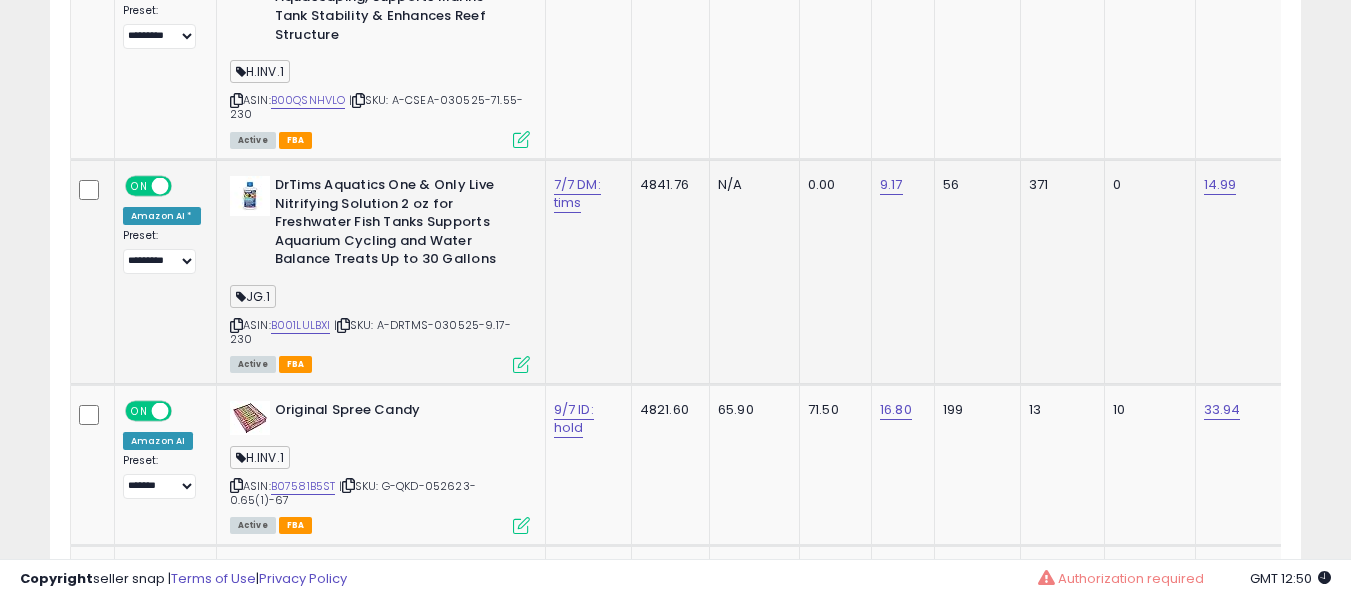 scroll, scrollTop: 5932, scrollLeft: 0, axis: vertical 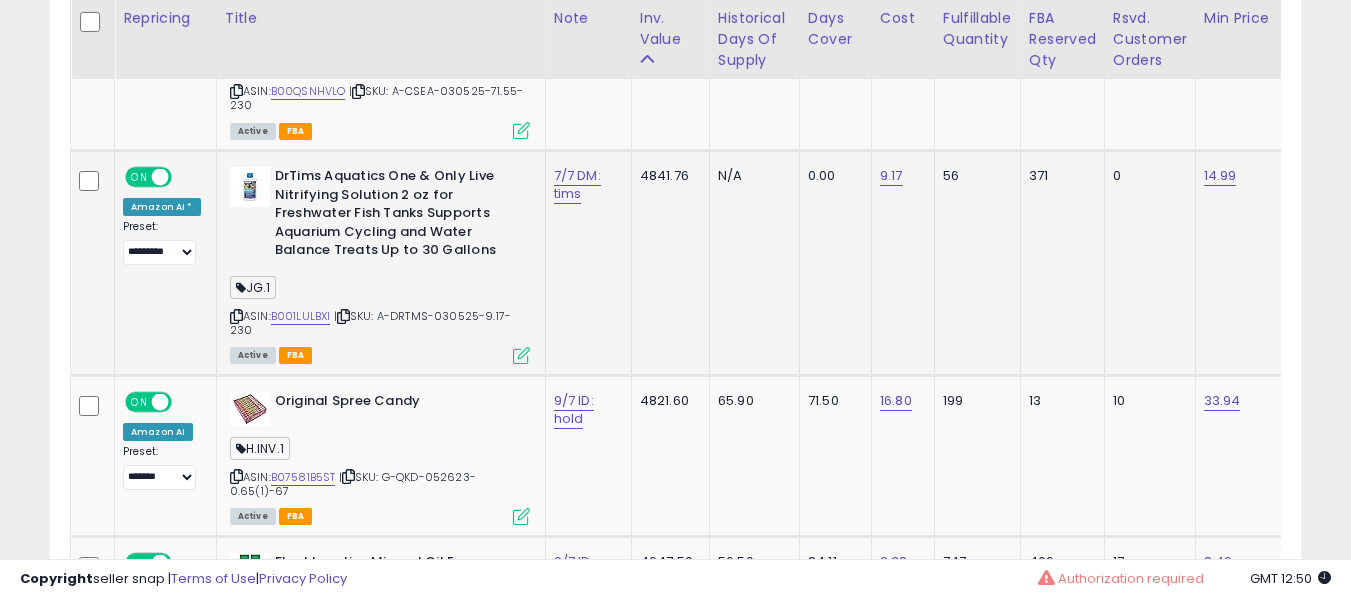 click on "7/7 DM: tims" 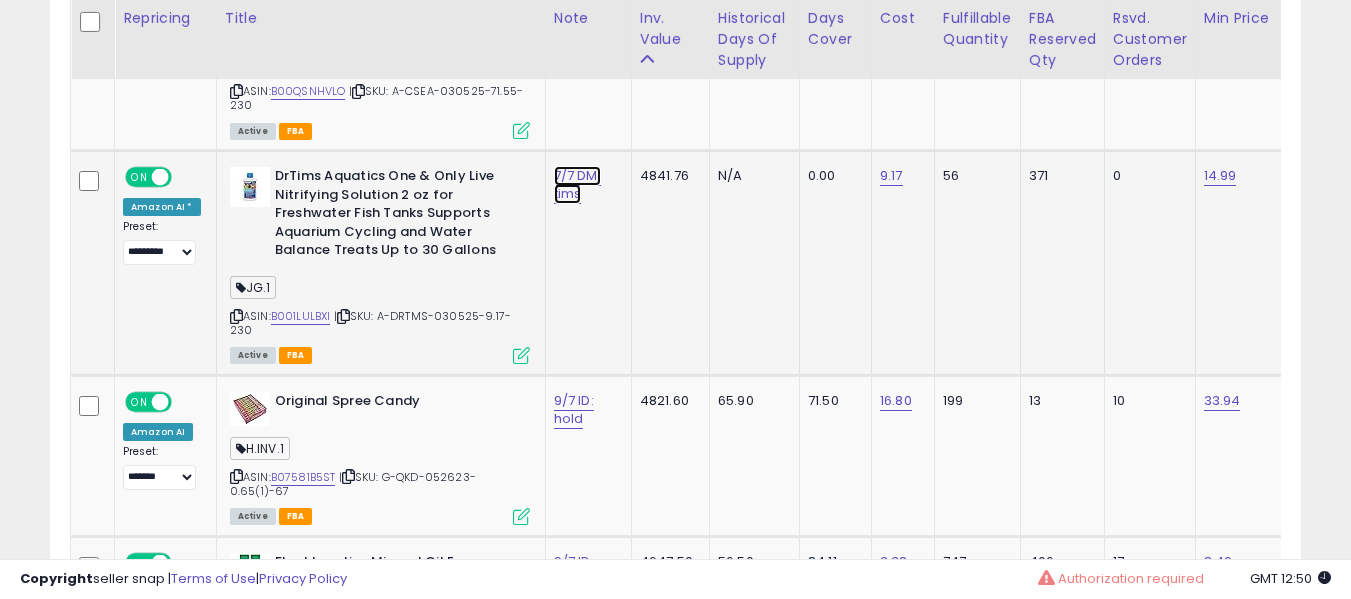 click on "7/7 DM: tims" at bounding box center (582, -4799) 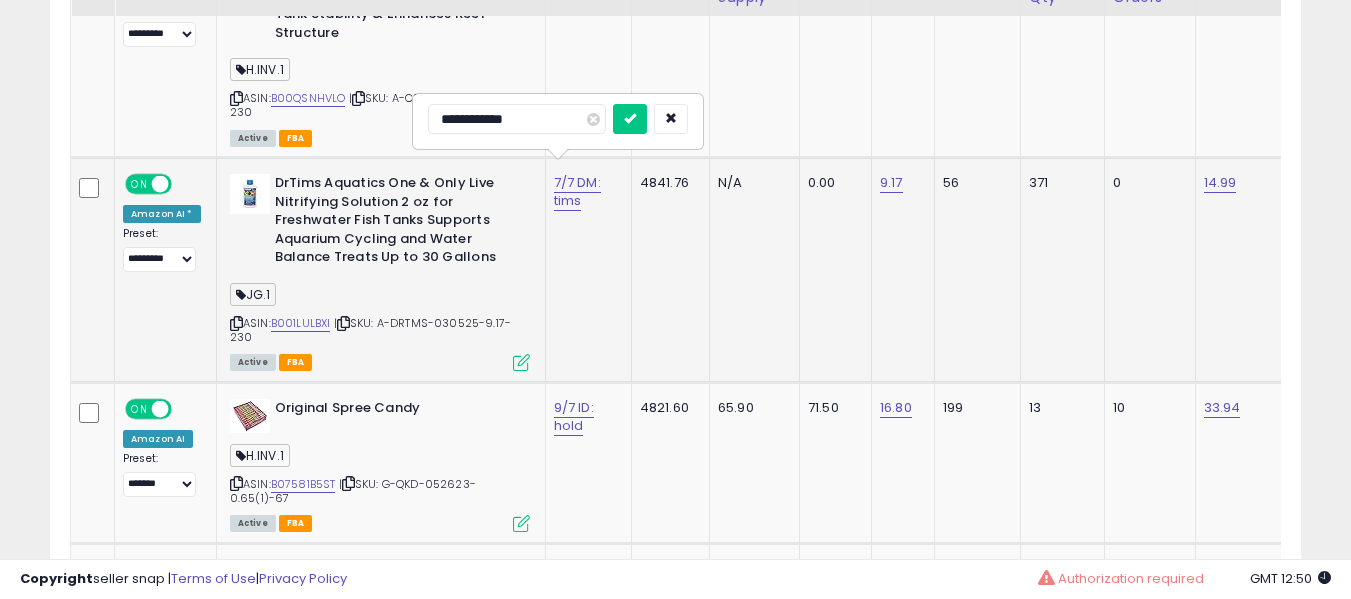 scroll, scrollTop: 5832, scrollLeft: 0, axis: vertical 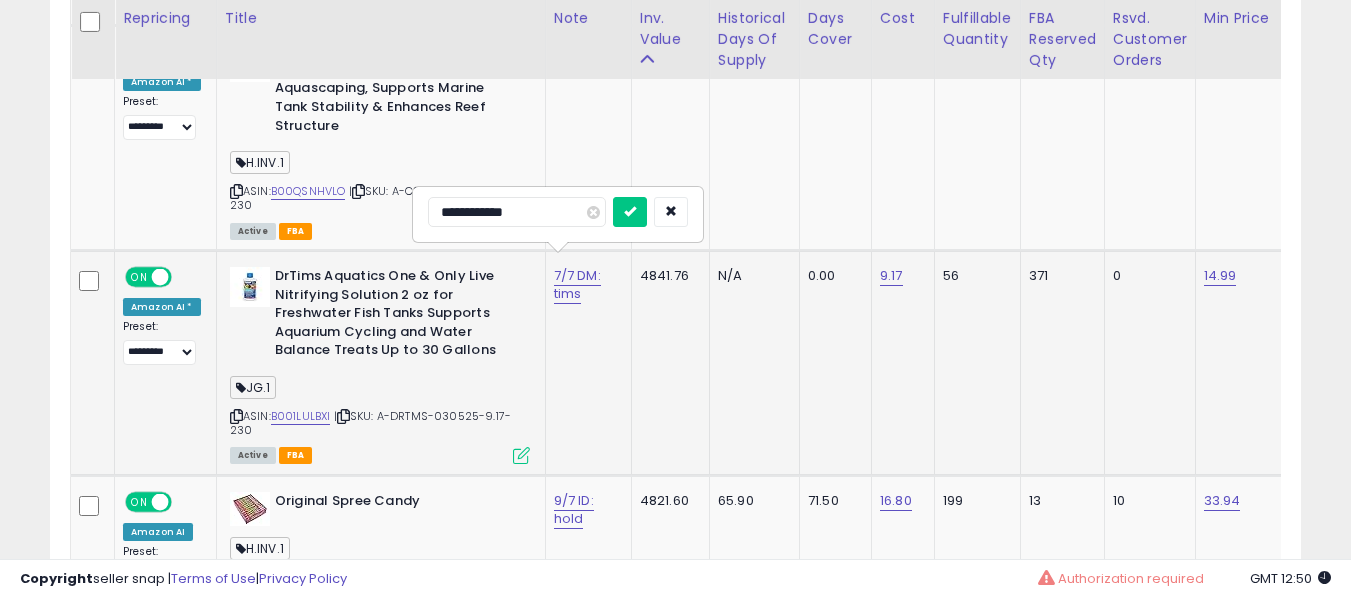 type on "**********" 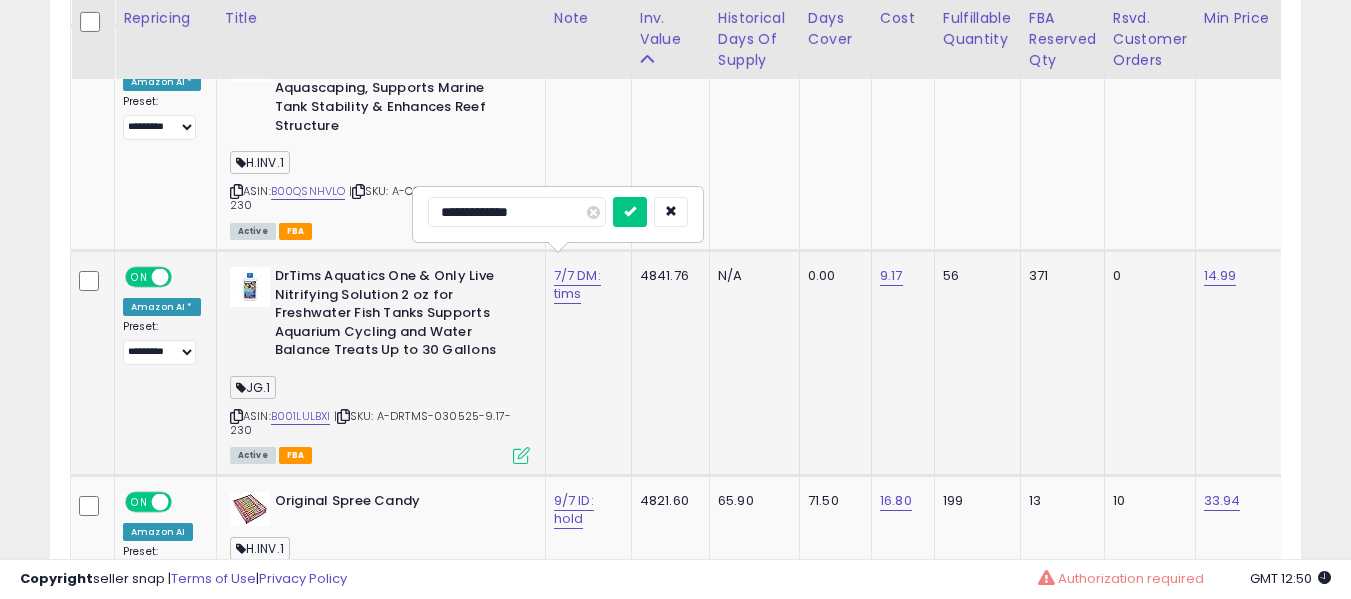 click at bounding box center [630, 212] 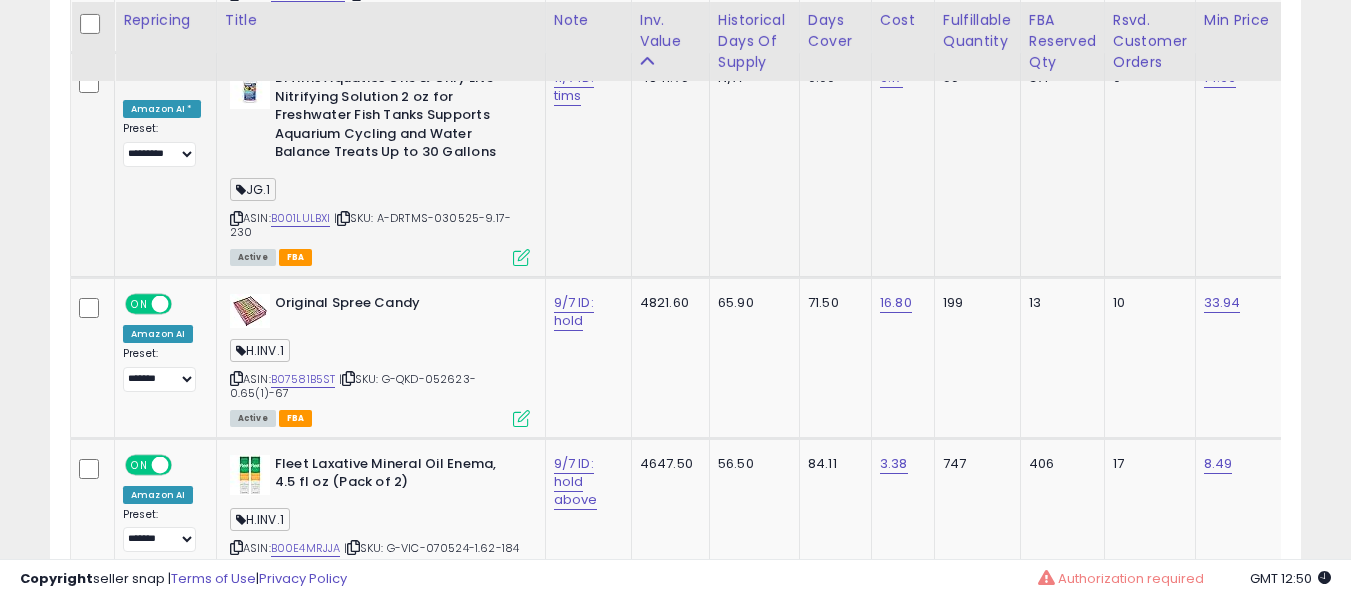scroll, scrollTop: 6032, scrollLeft: 0, axis: vertical 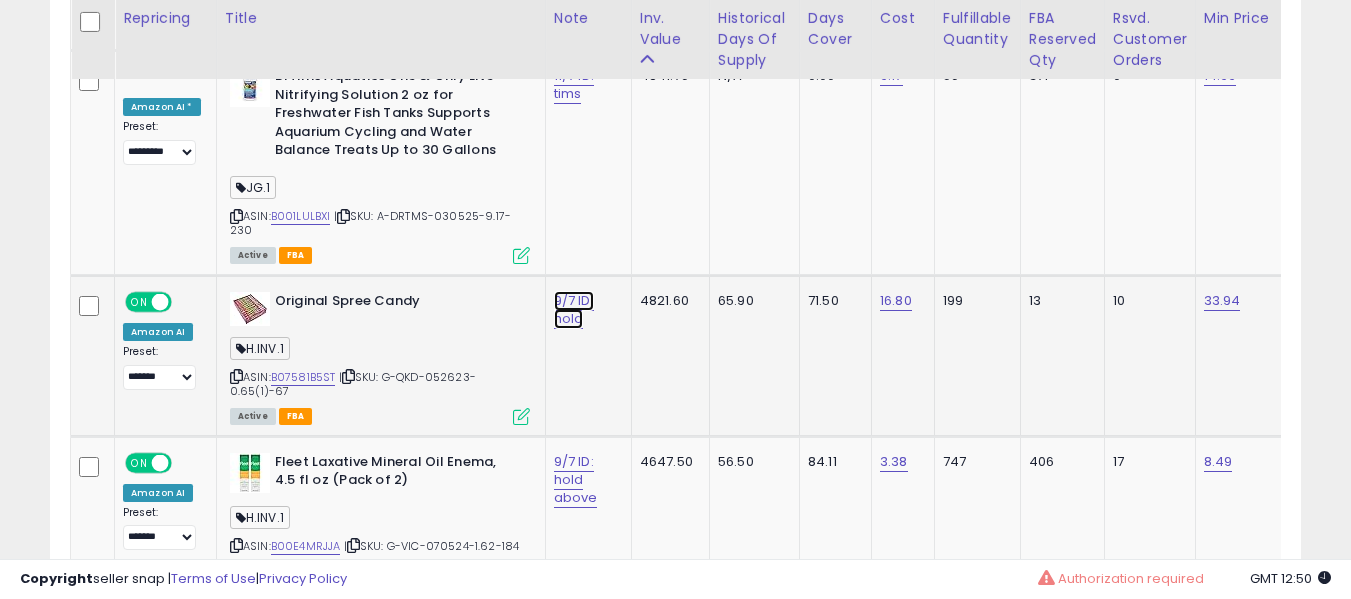 click on "9/7 ID: hold" at bounding box center (582, -4899) 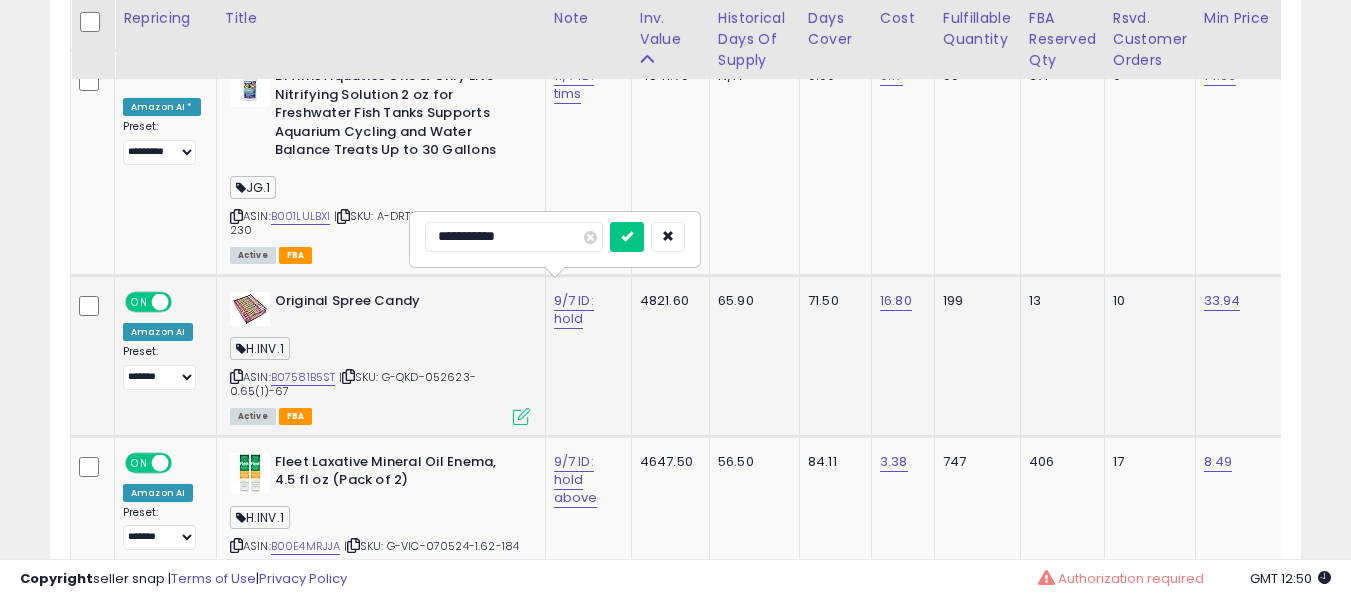 type on "**********" 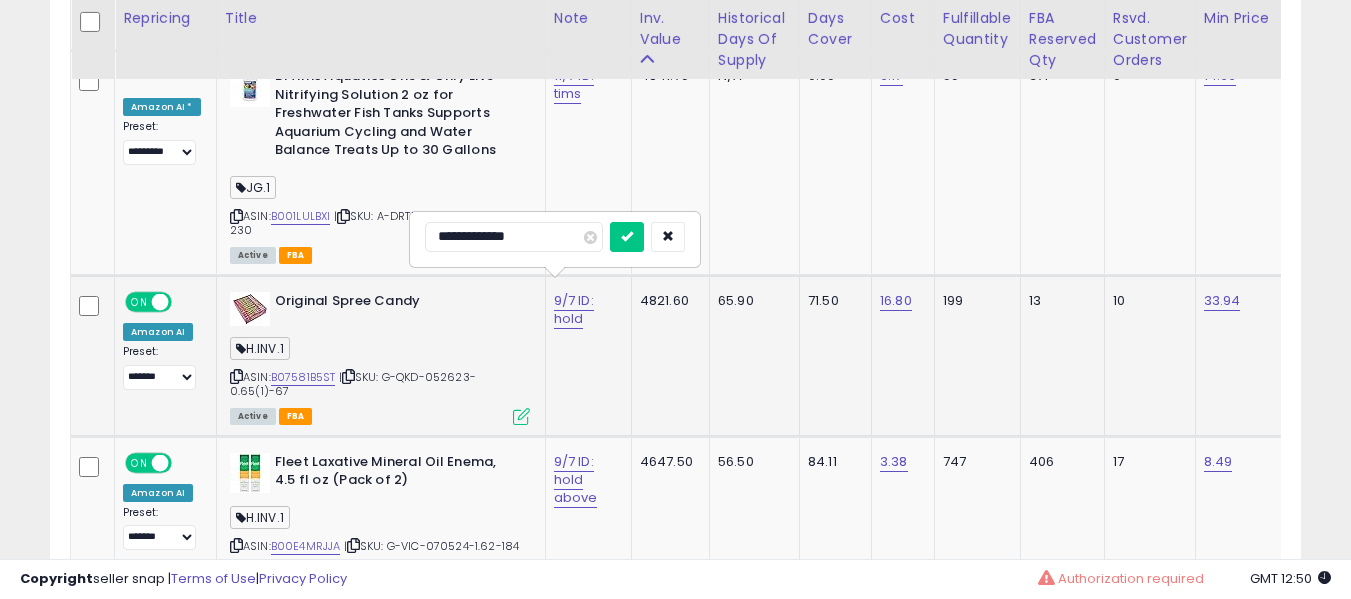 click at bounding box center [627, 237] 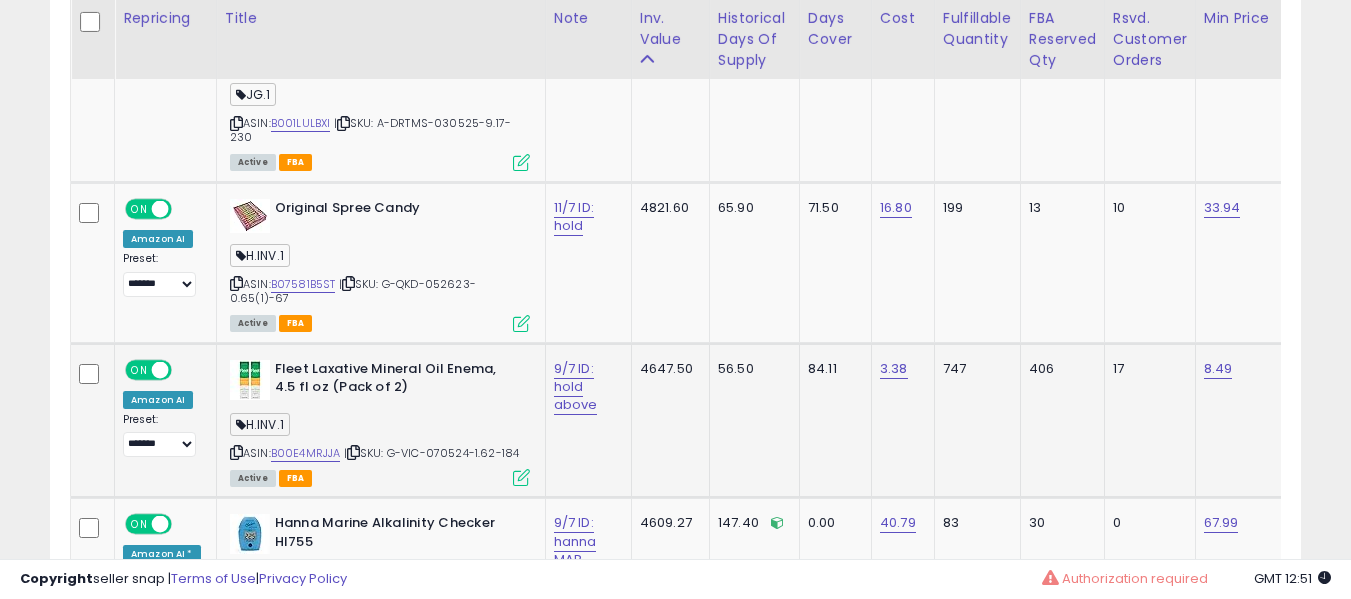 scroll, scrollTop: 6132, scrollLeft: 0, axis: vertical 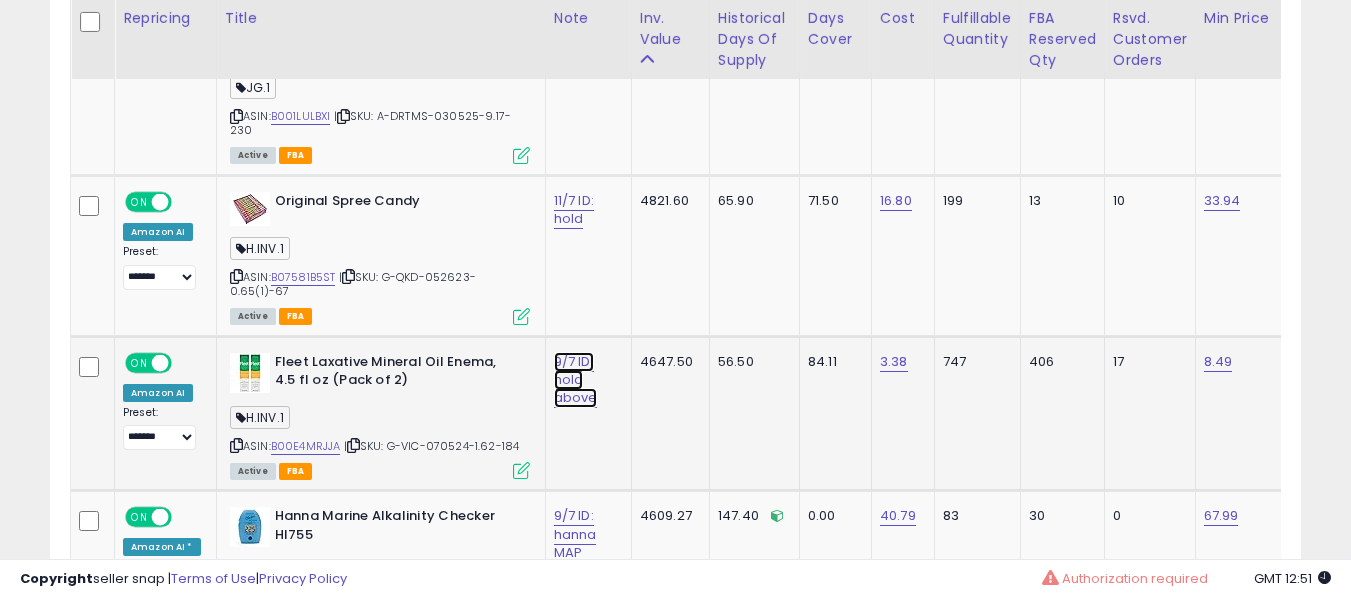 click on "9/7 ID: hold above" at bounding box center [582, -4999] 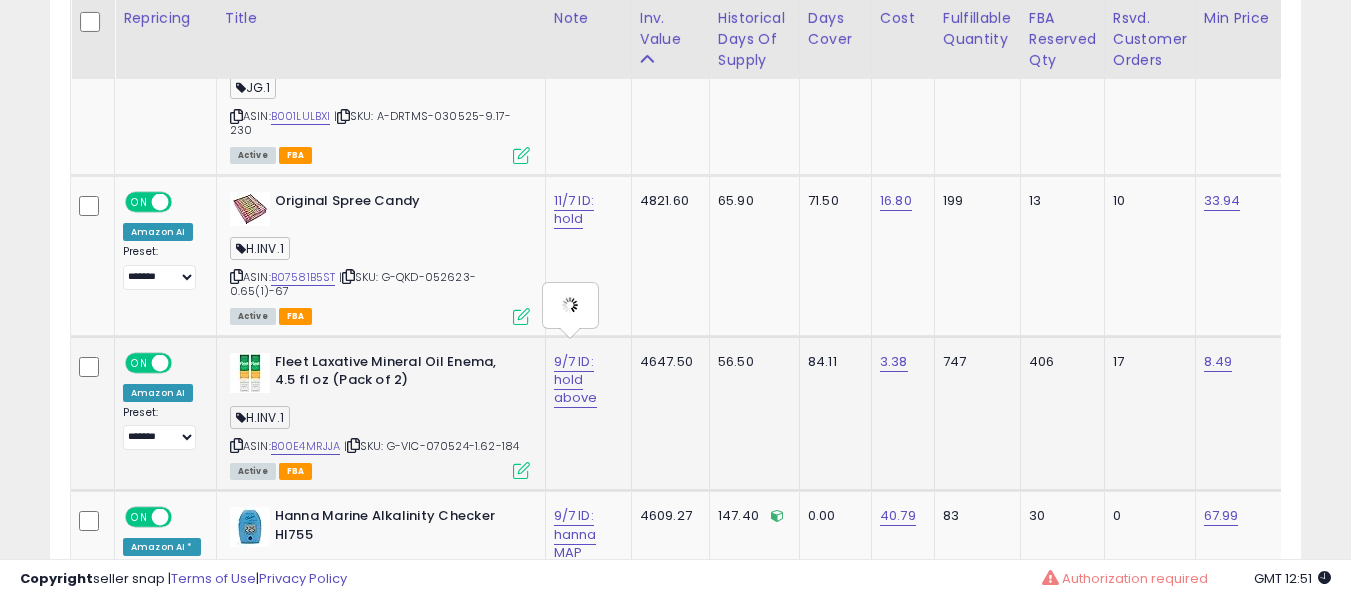 type on "**********" 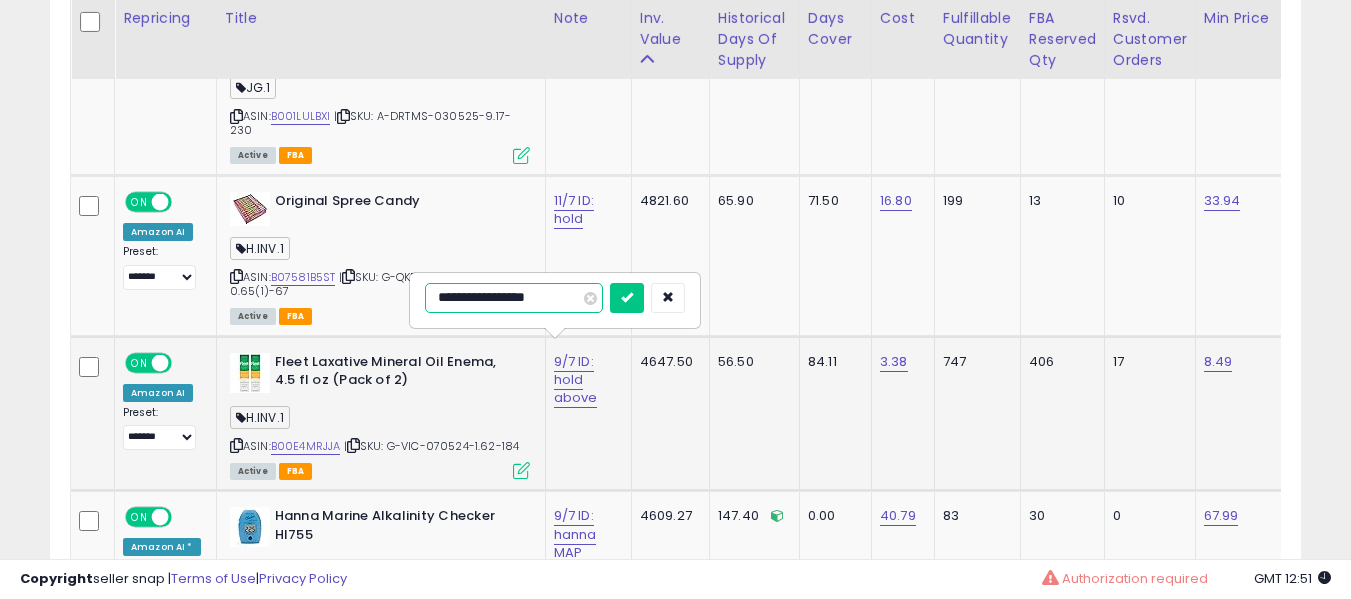 type on "**********" 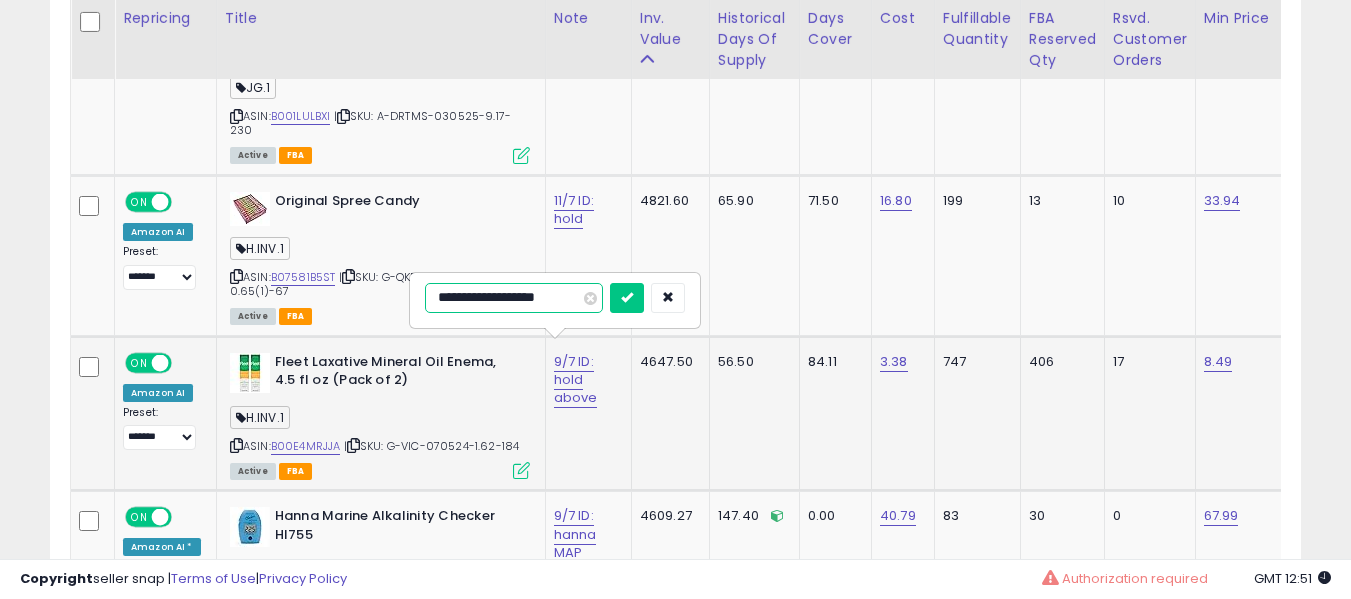 click at bounding box center (627, 298) 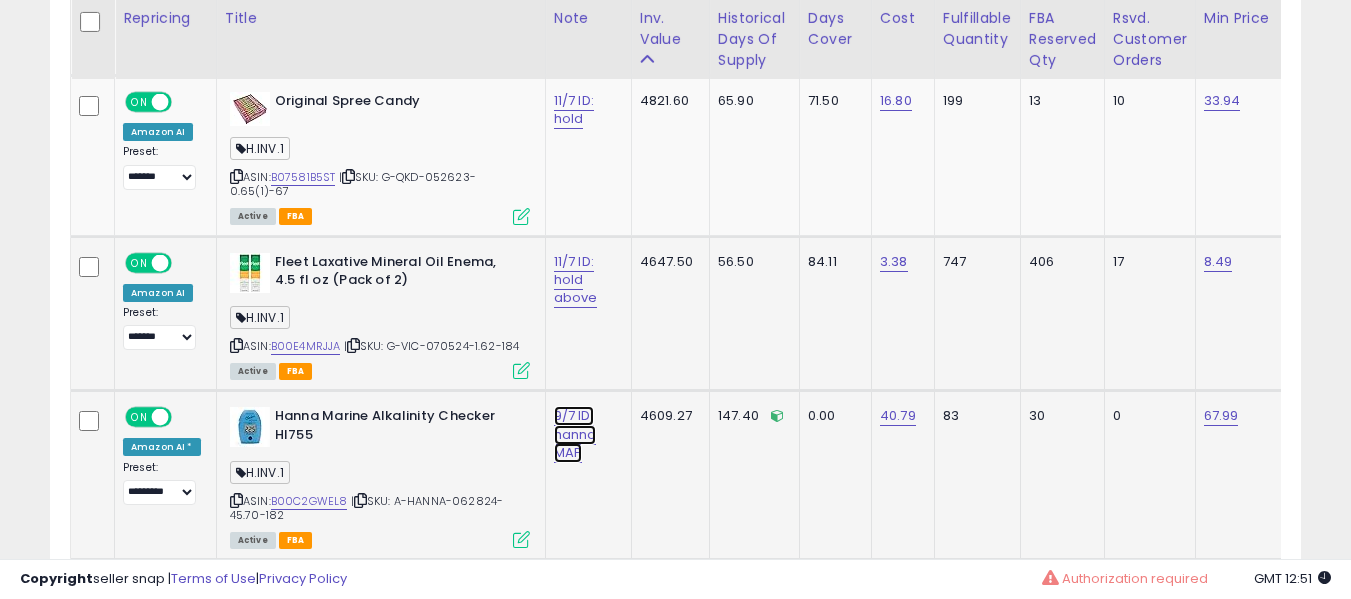 click on "9/7 ID: hanna MAP" at bounding box center [582, -5099] 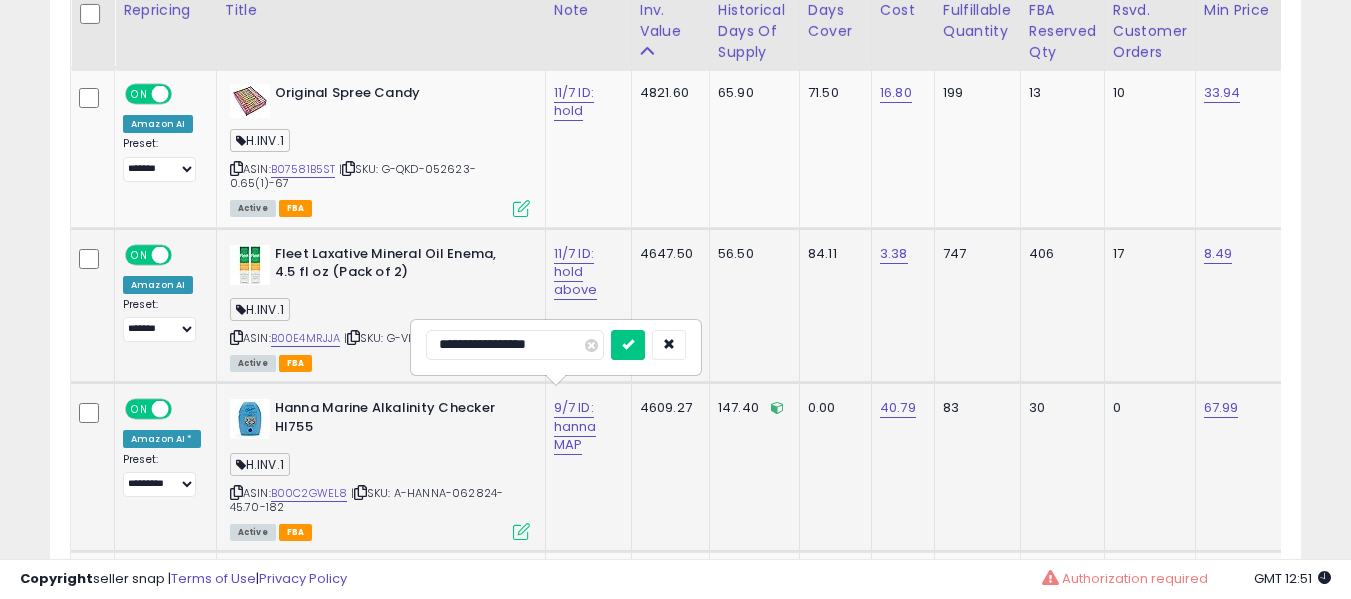 scroll, scrollTop: 6332, scrollLeft: 0, axis: vertical 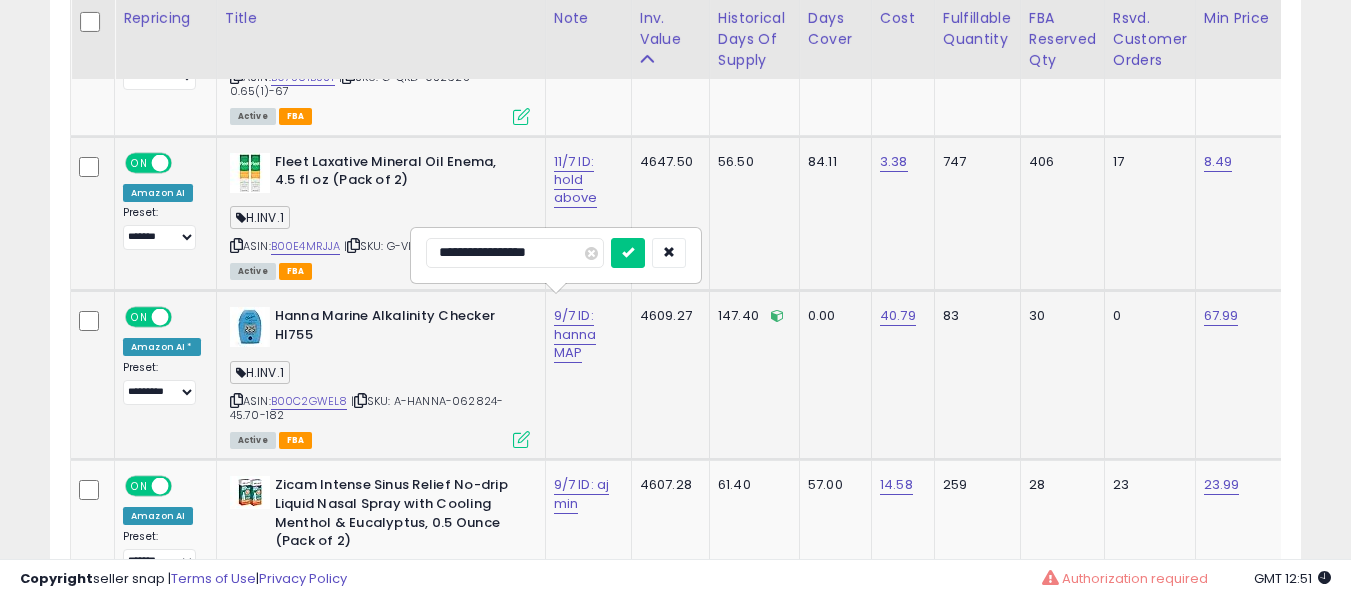 type on "**********" 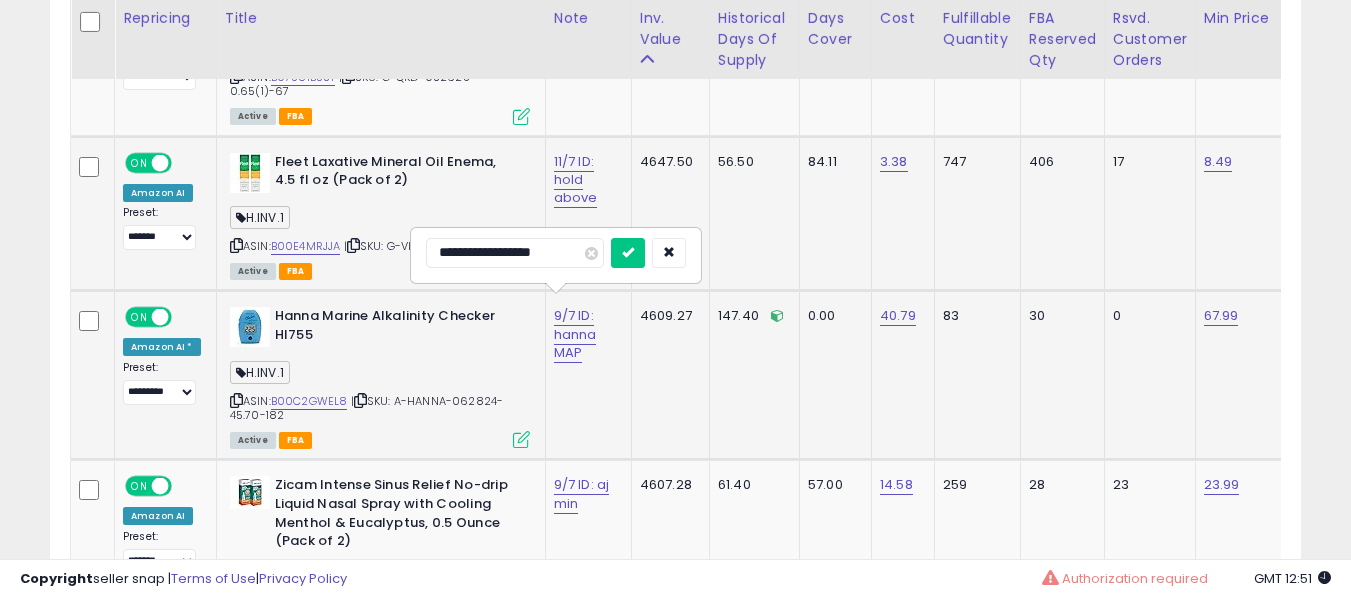 click at bounding box center (628, 253) 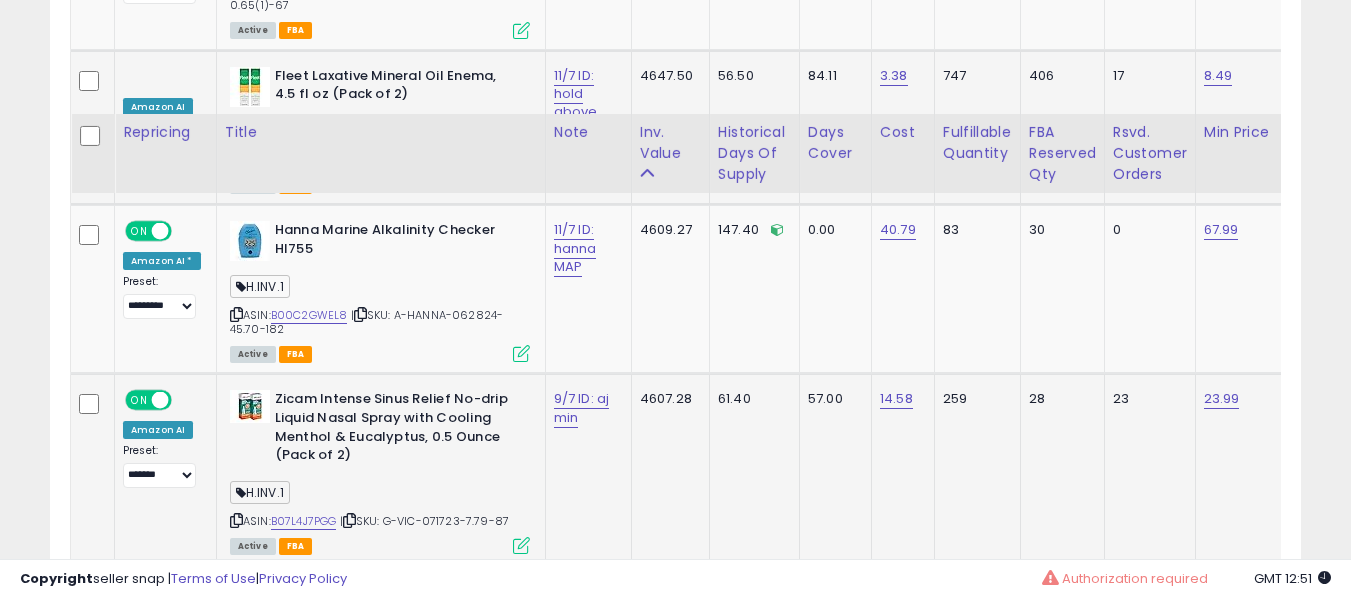 scroll, scrollTop: 6532, scrollLeft: 0, axis: vertical 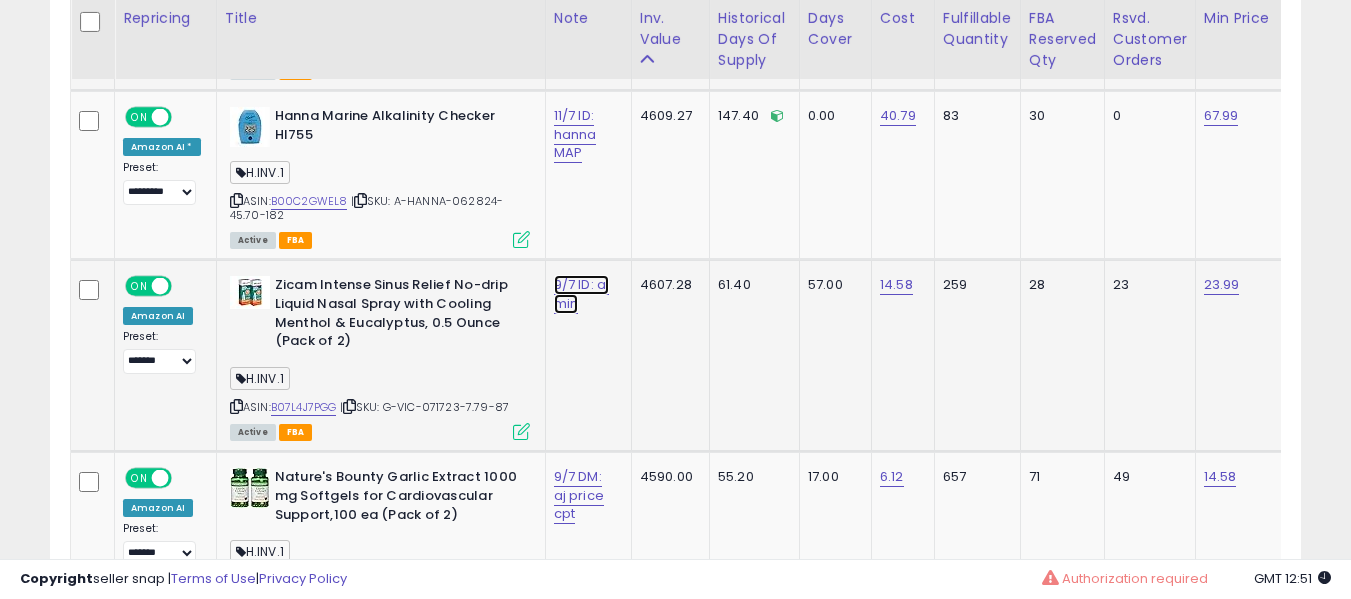 click on "9/7 ID: aj min" at bounding box center [582, -5399] 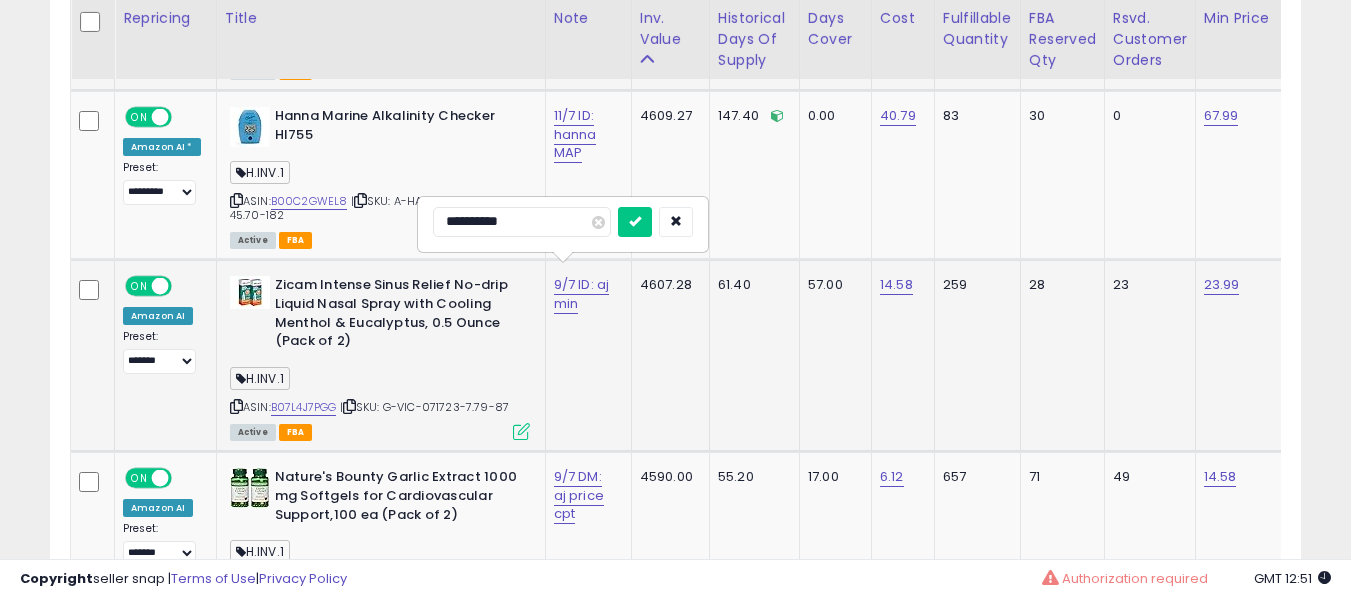 type on "**********" 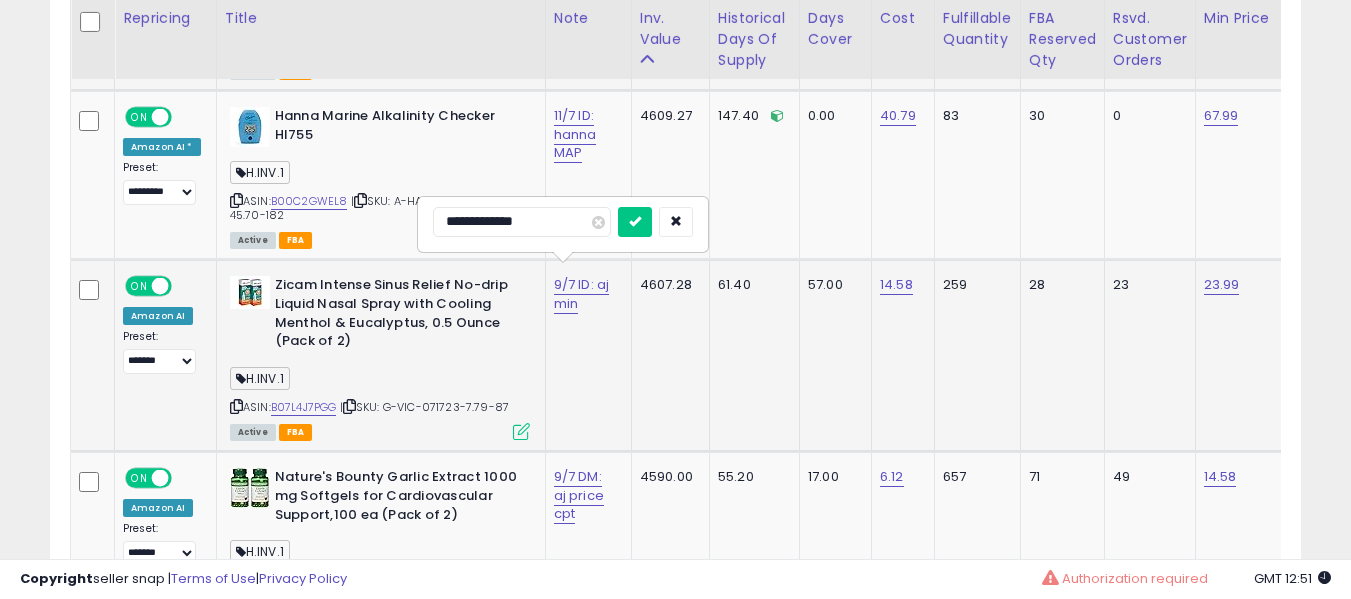 click at bounding box center (635, 222) 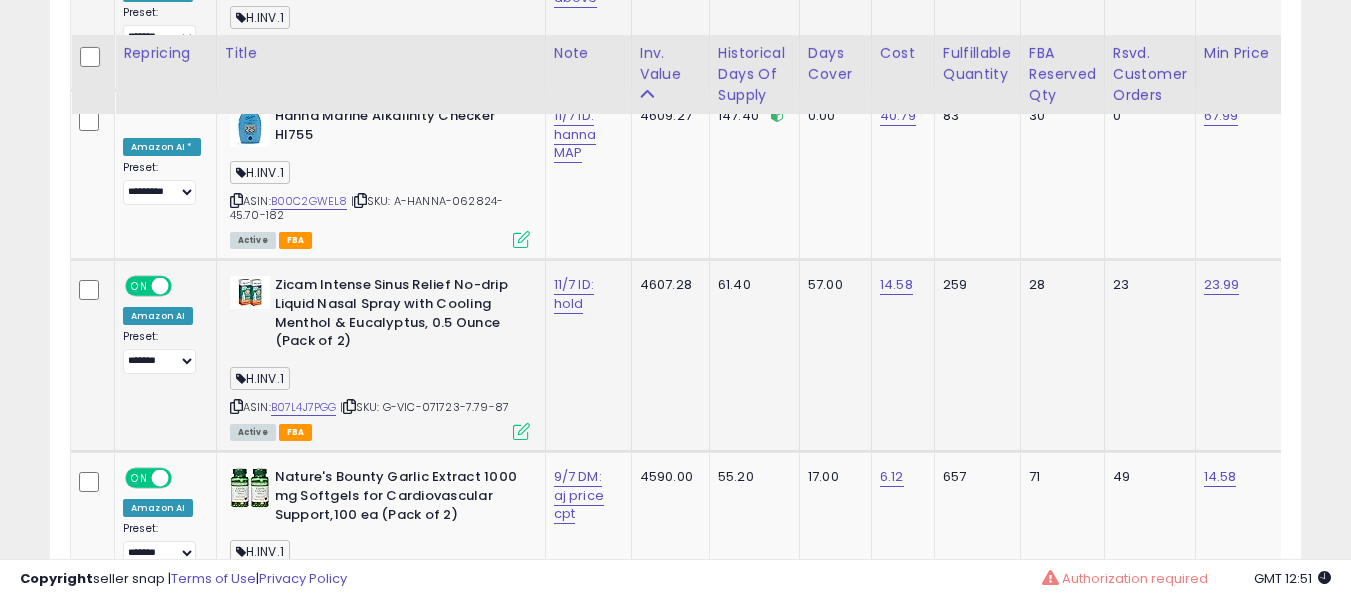 scroll, scrollTop: 6732, scrollLeft: 0, axis: vertical 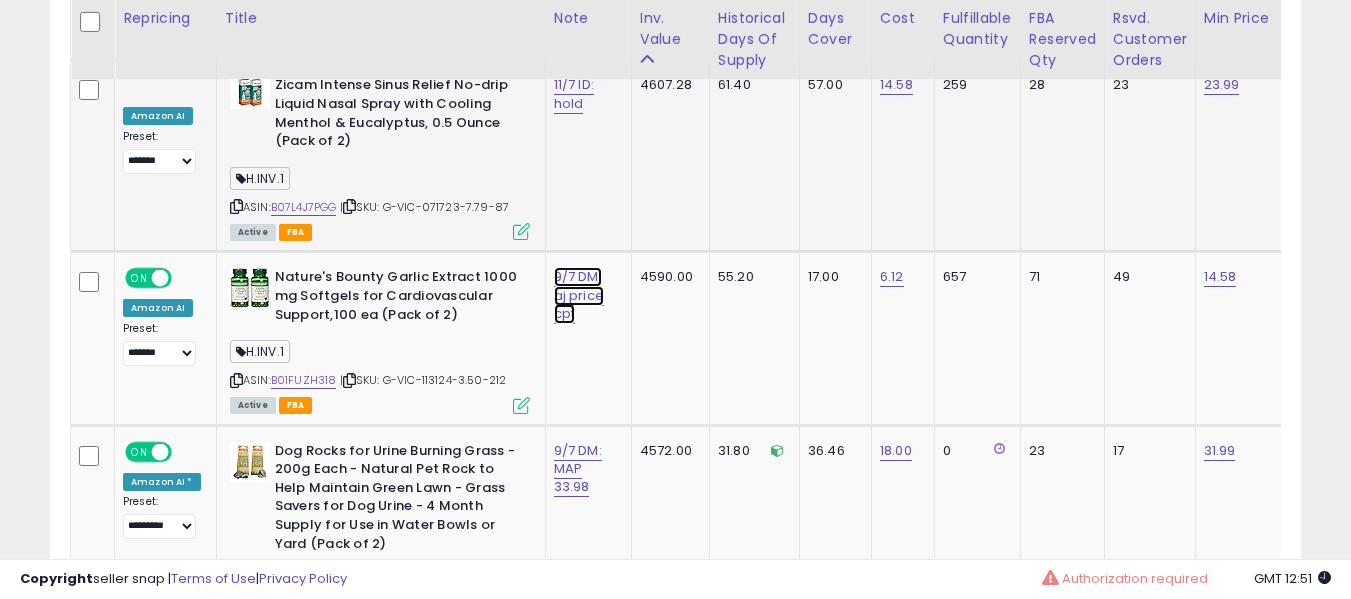 click on "9/7 DM: aj price cpt" at bounding box center [582, -5599] 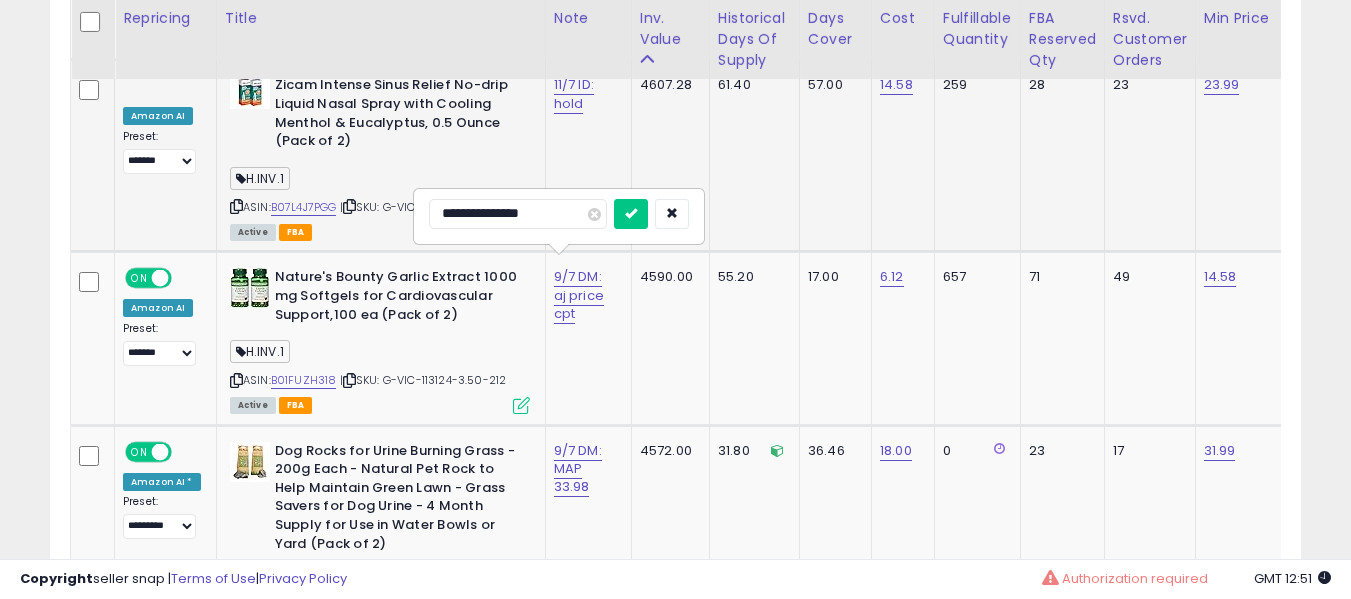 type on "**********" 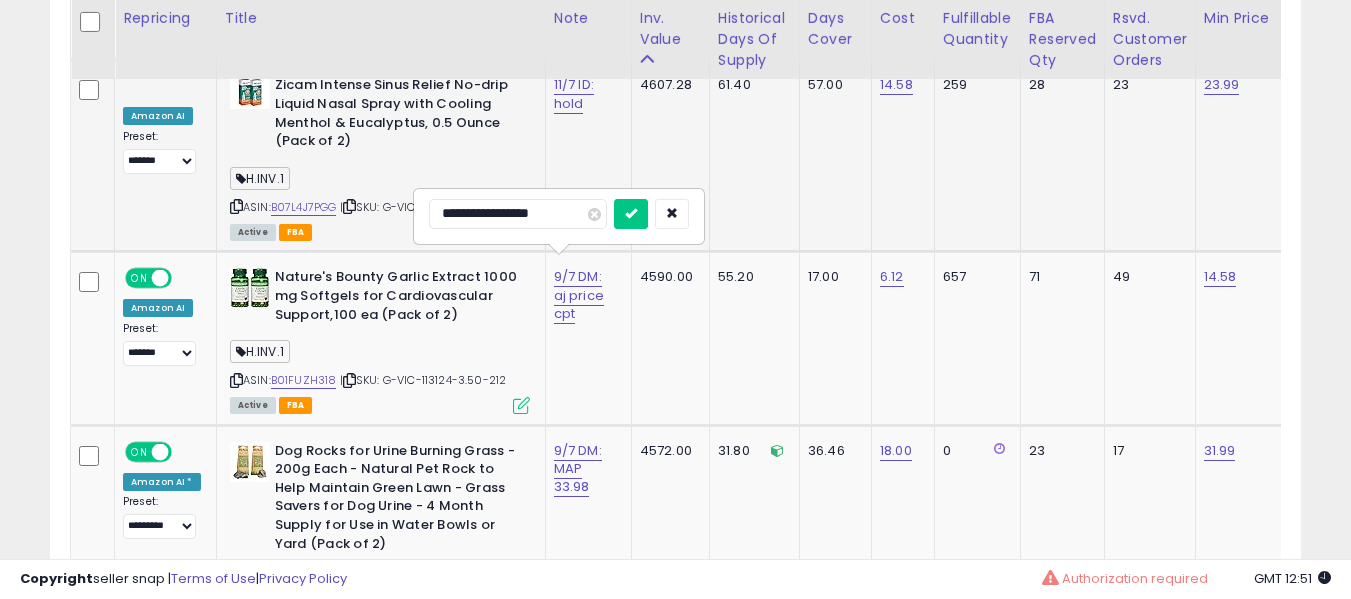 click at bounding box center (631, 214) 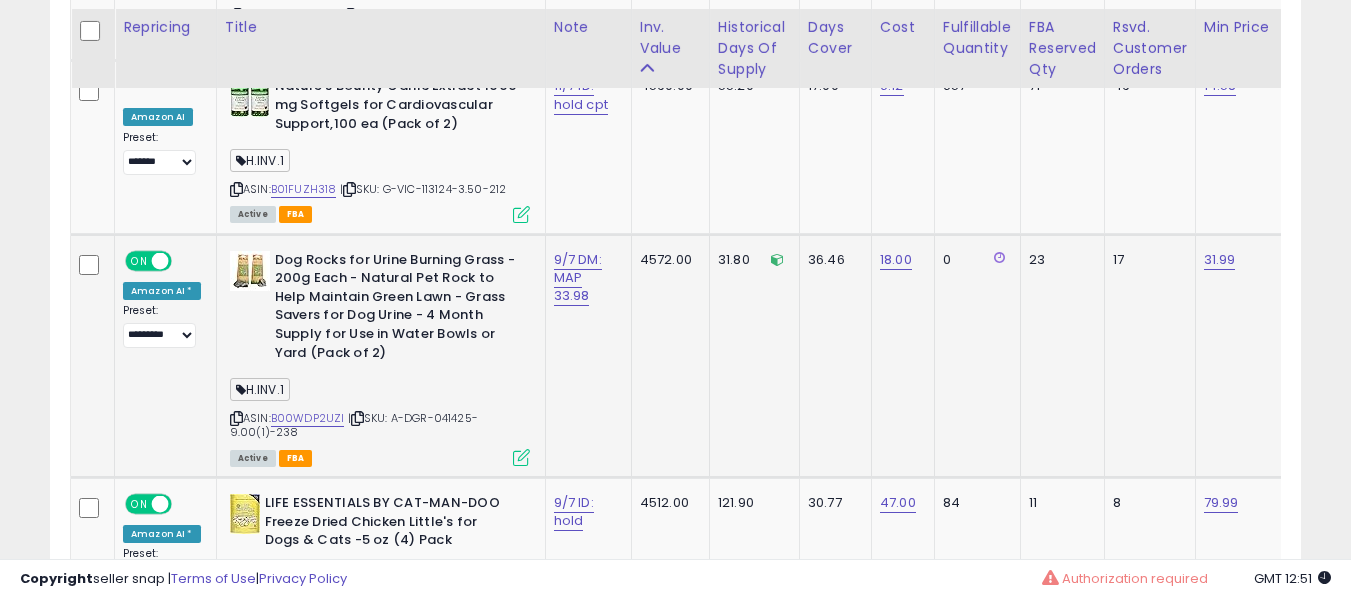 scroll, scrollTop: 6932, scrollLeft: 0, axis: vertical 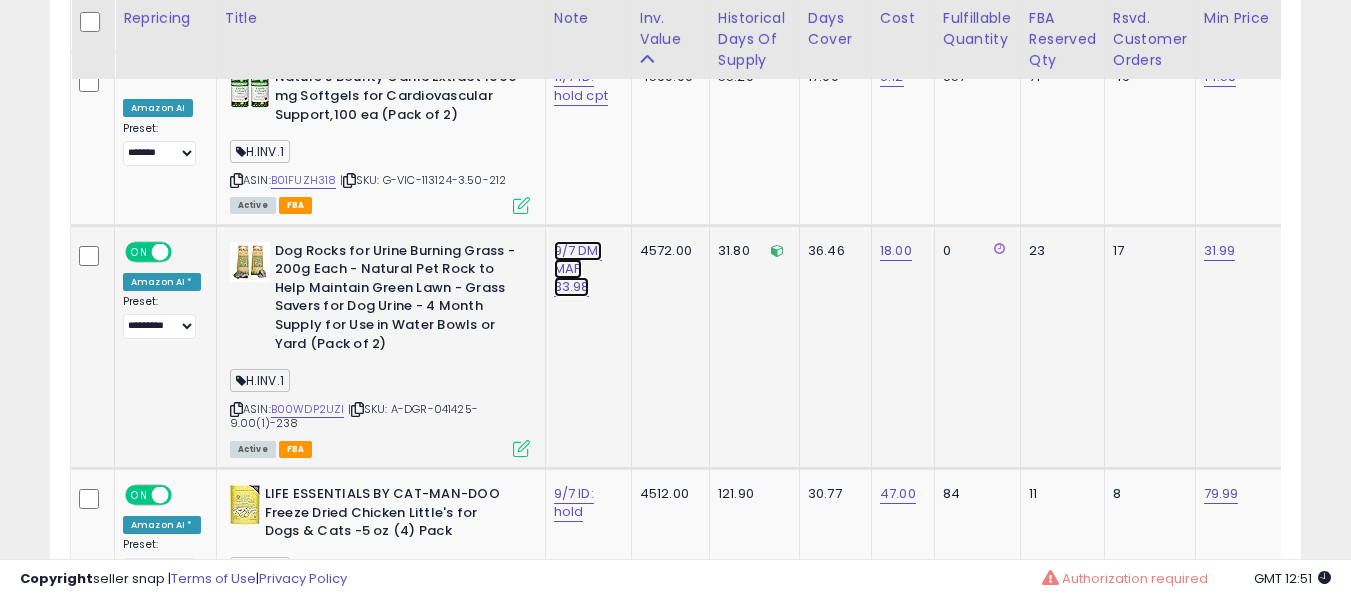 click on "9/7 DM: MAP 33.98" at bounding box center [582, -5799] 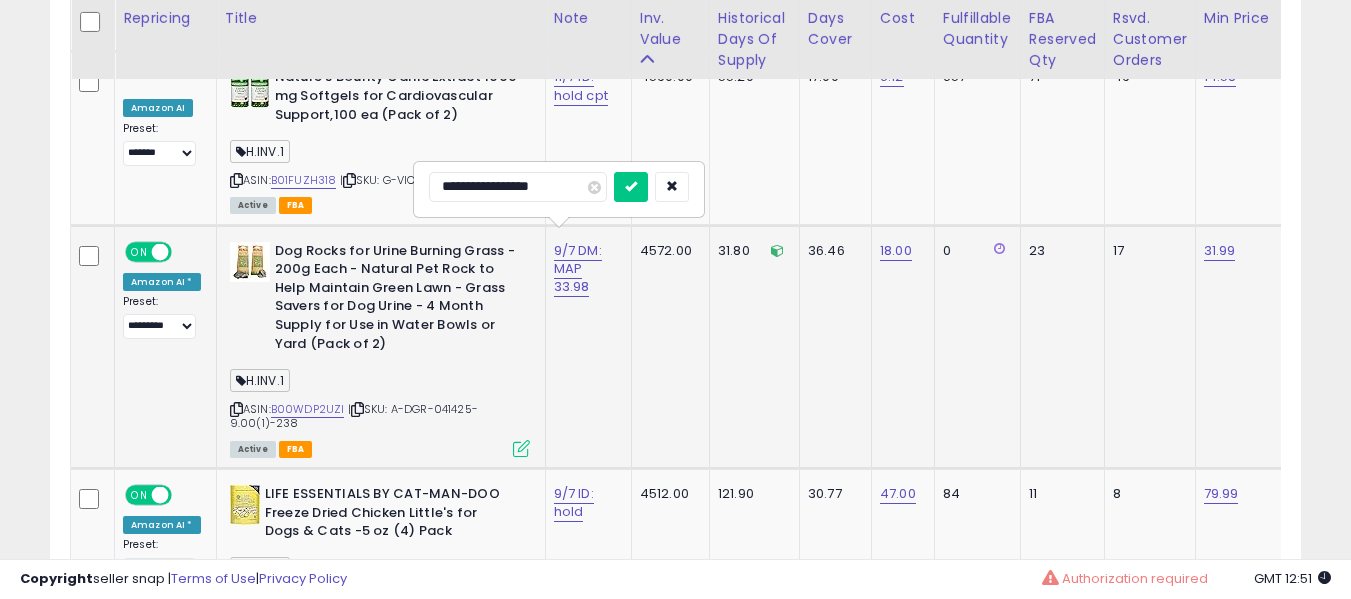 type on "**********" 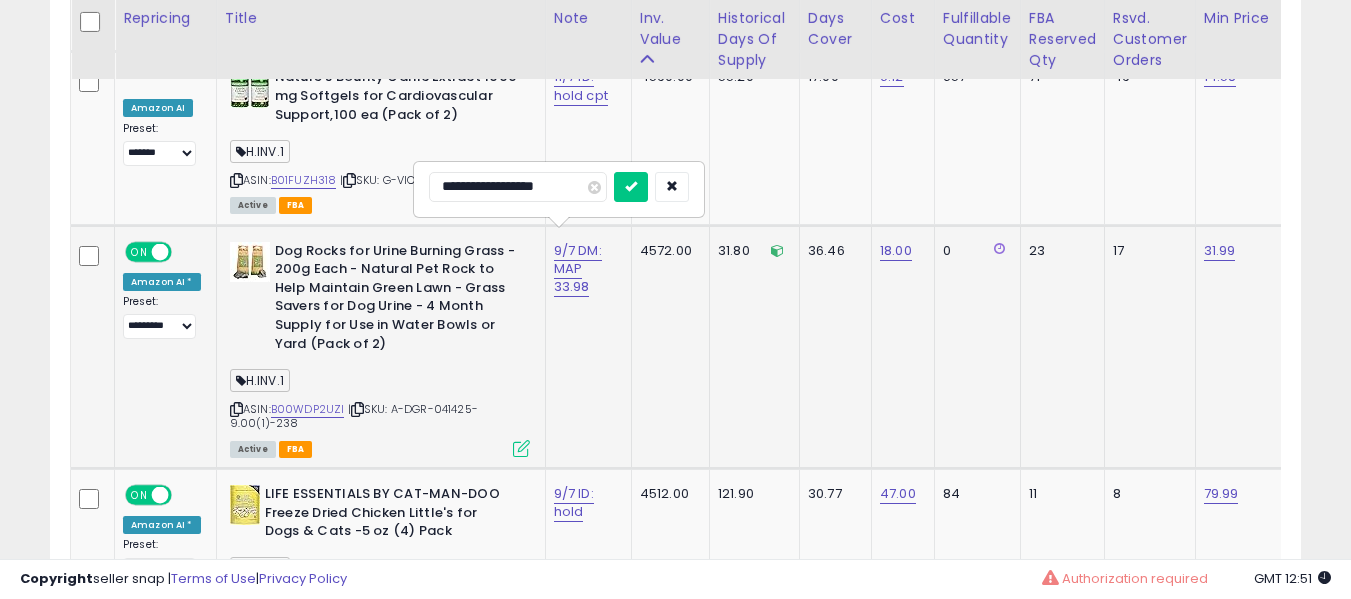 click at bounding box center (631, 187) 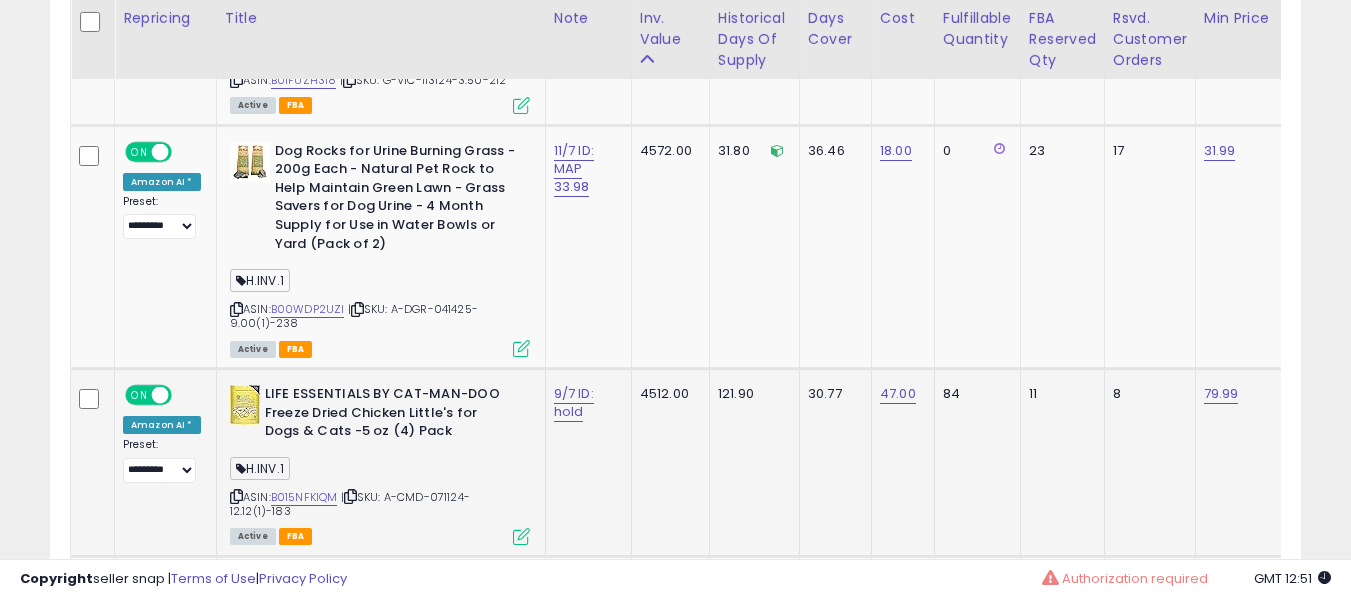 click on "9/7 ID: hold" 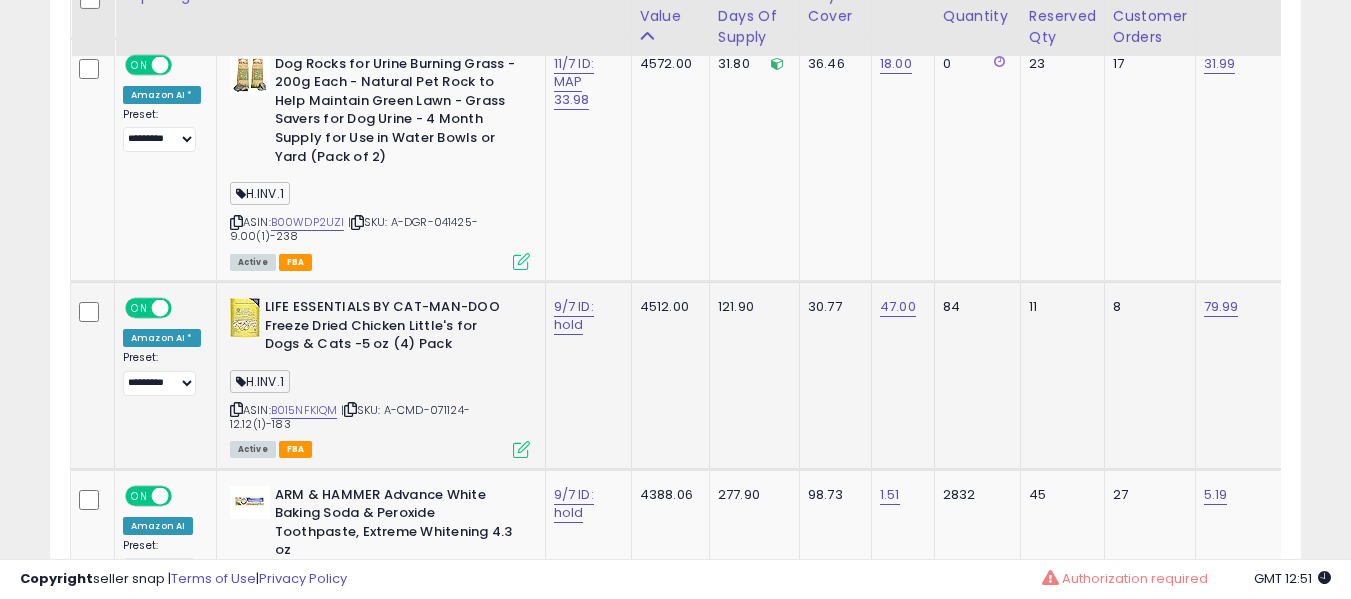 scroll, scrollTop: 7132, scrollLeft: 0, axis: vertical 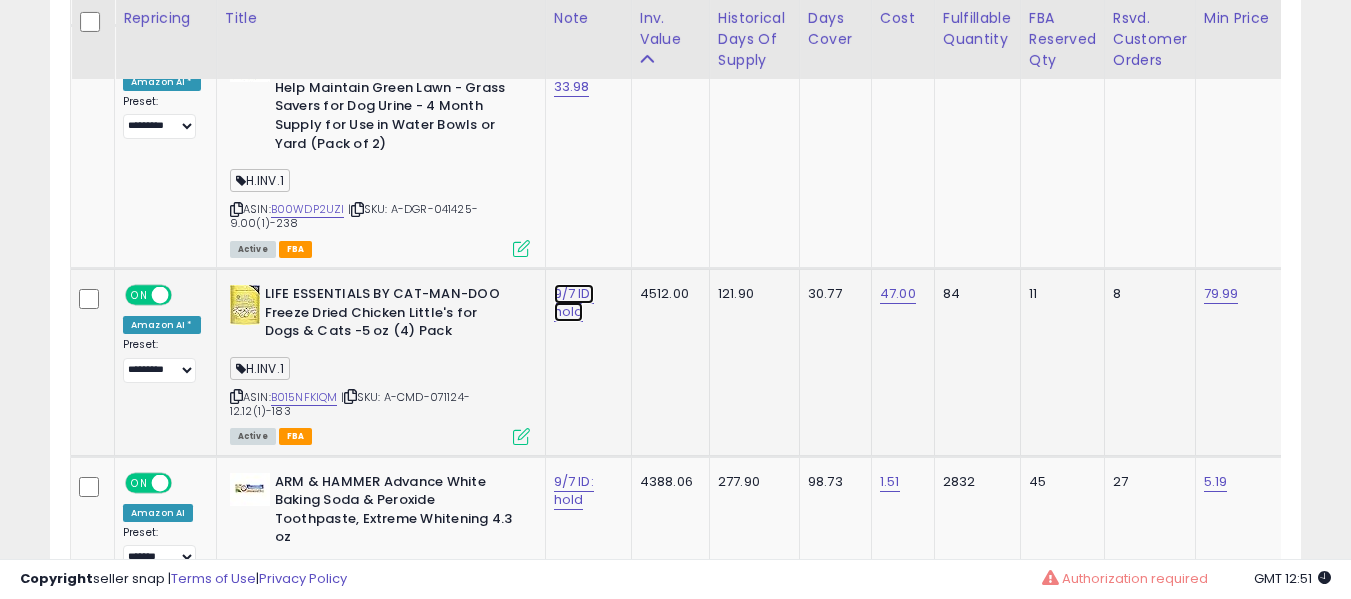 click on "9/7 ID: hold" at bounding box center (582, -5999) 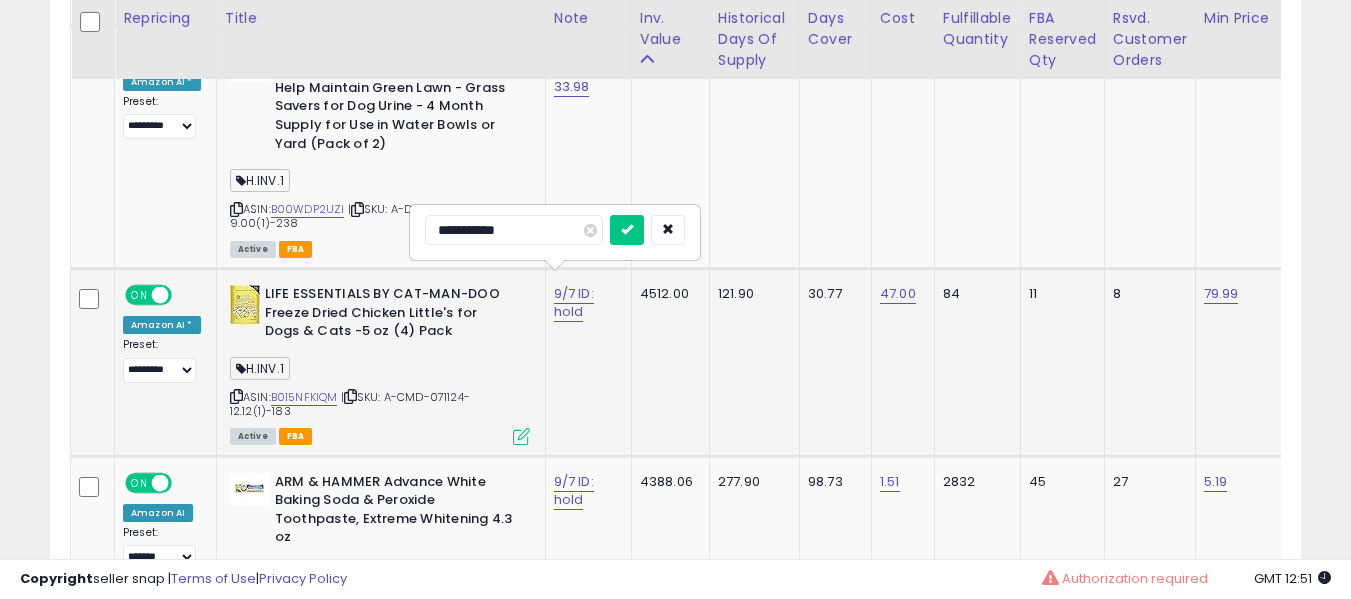type on "**********" 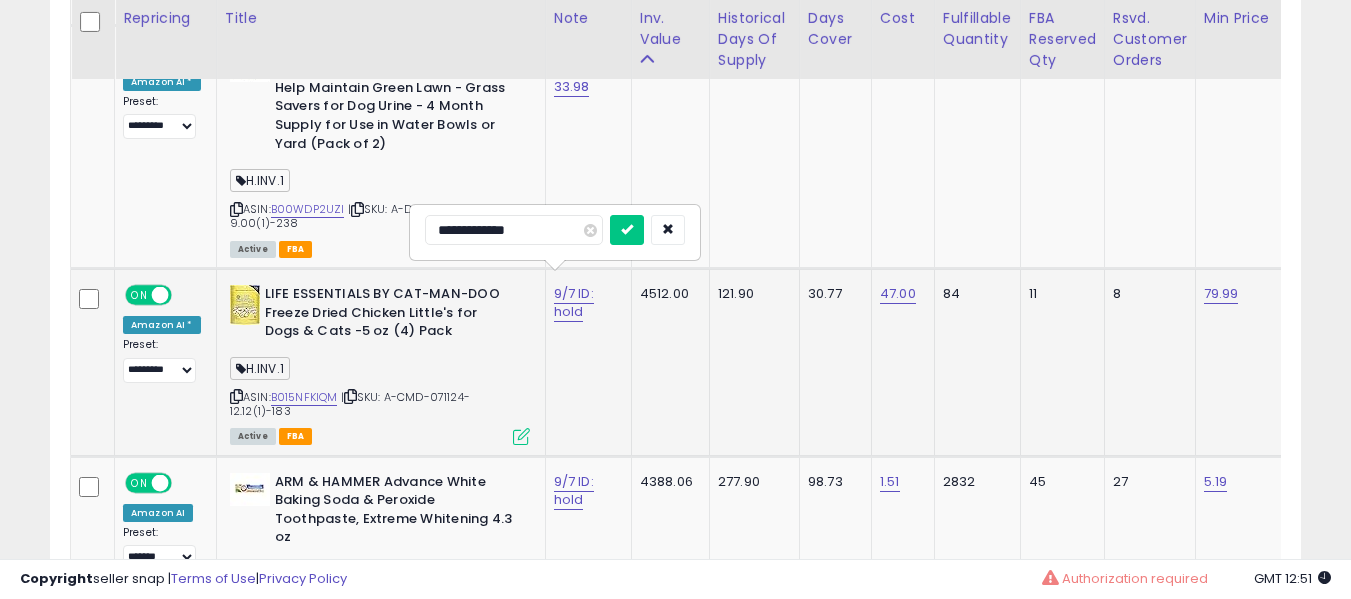 click at bounding box center [627, 230] 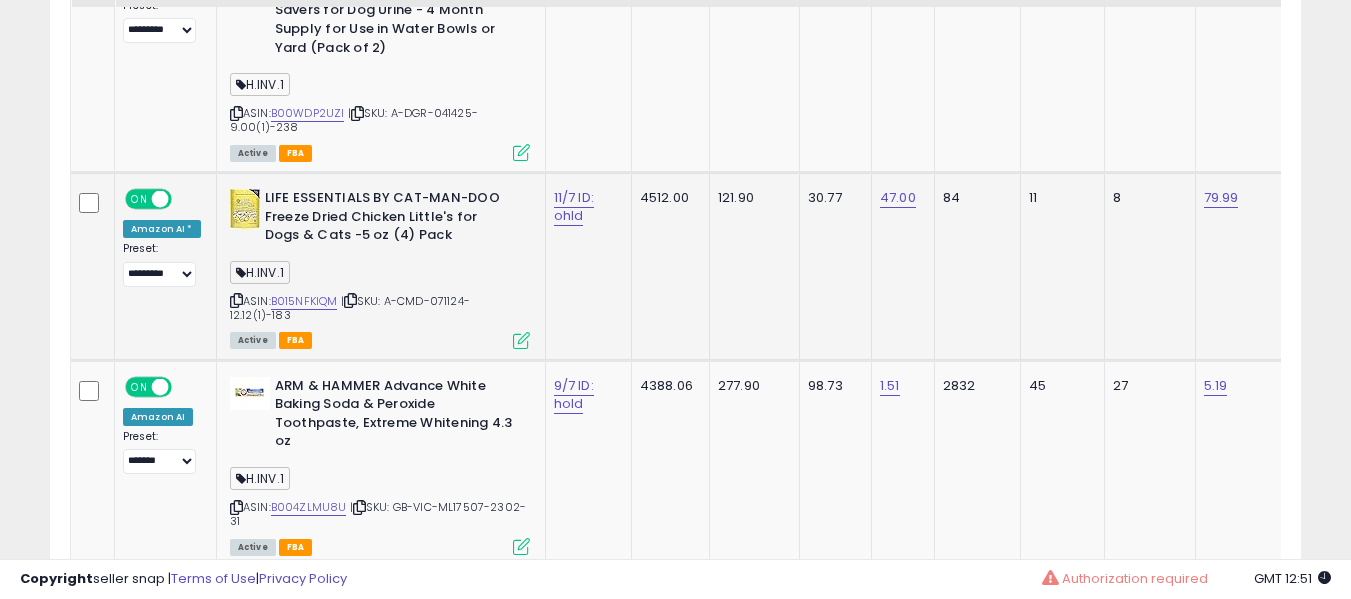 scroll, scrollTop: 7232, scrollLeft: 0, axis: vertical 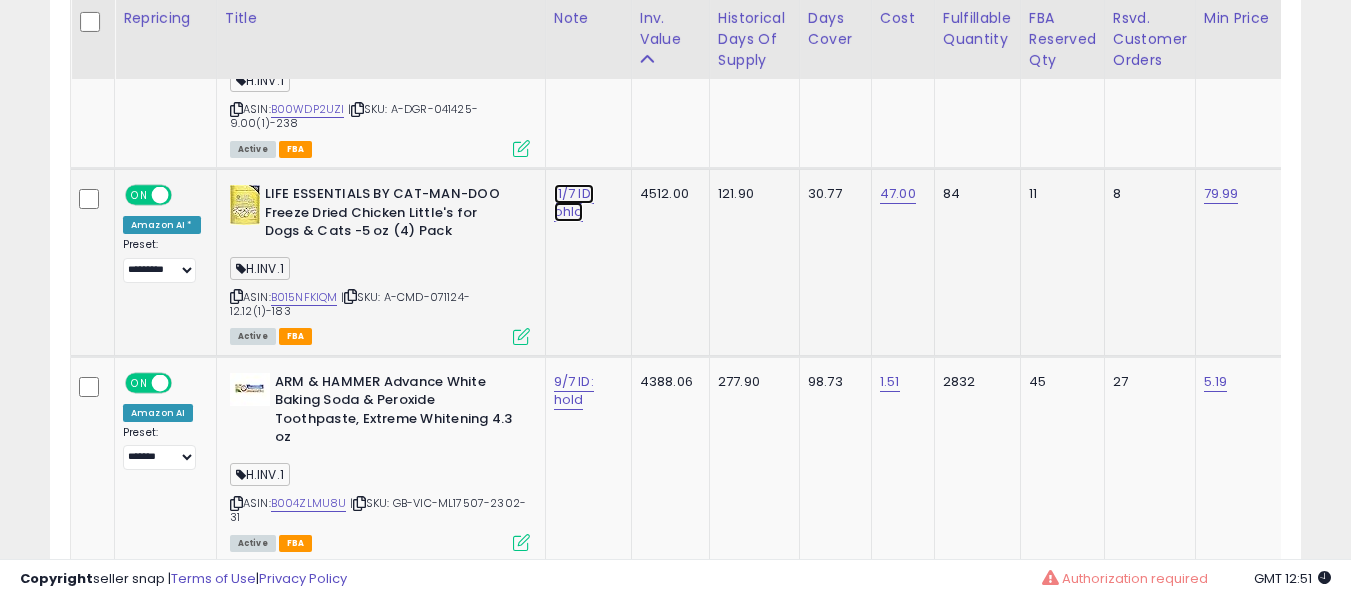 click on "11/7 ID: ohld" at bounding box center [574, 203] 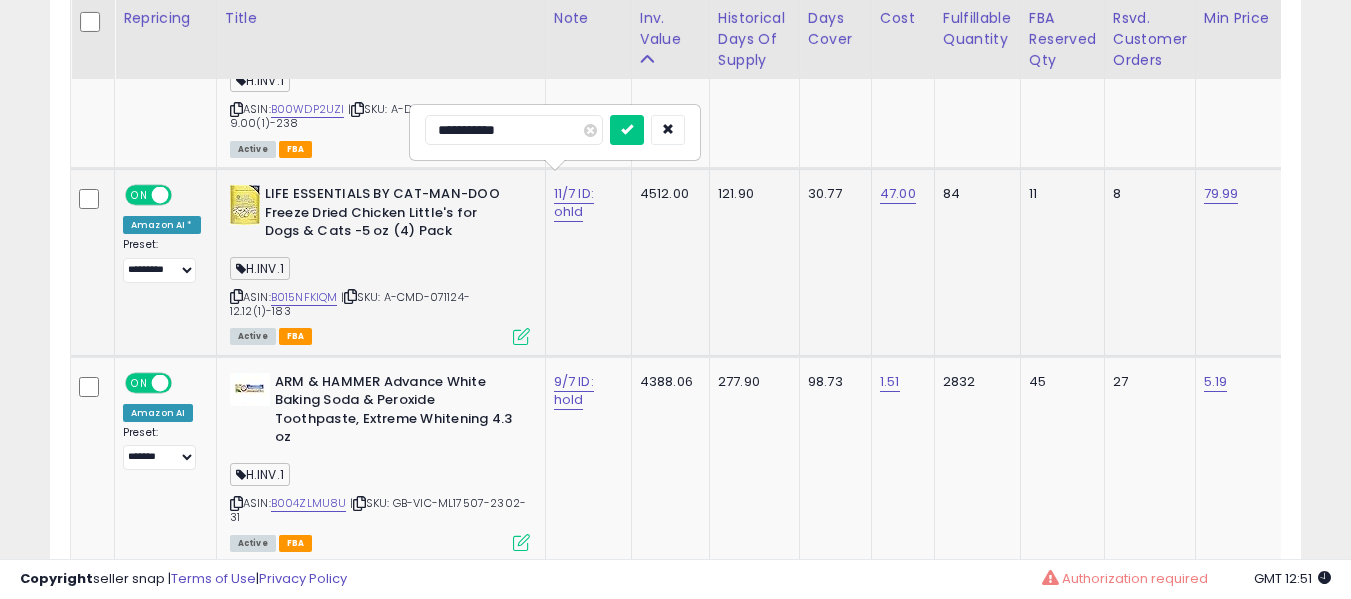 type on "**********" 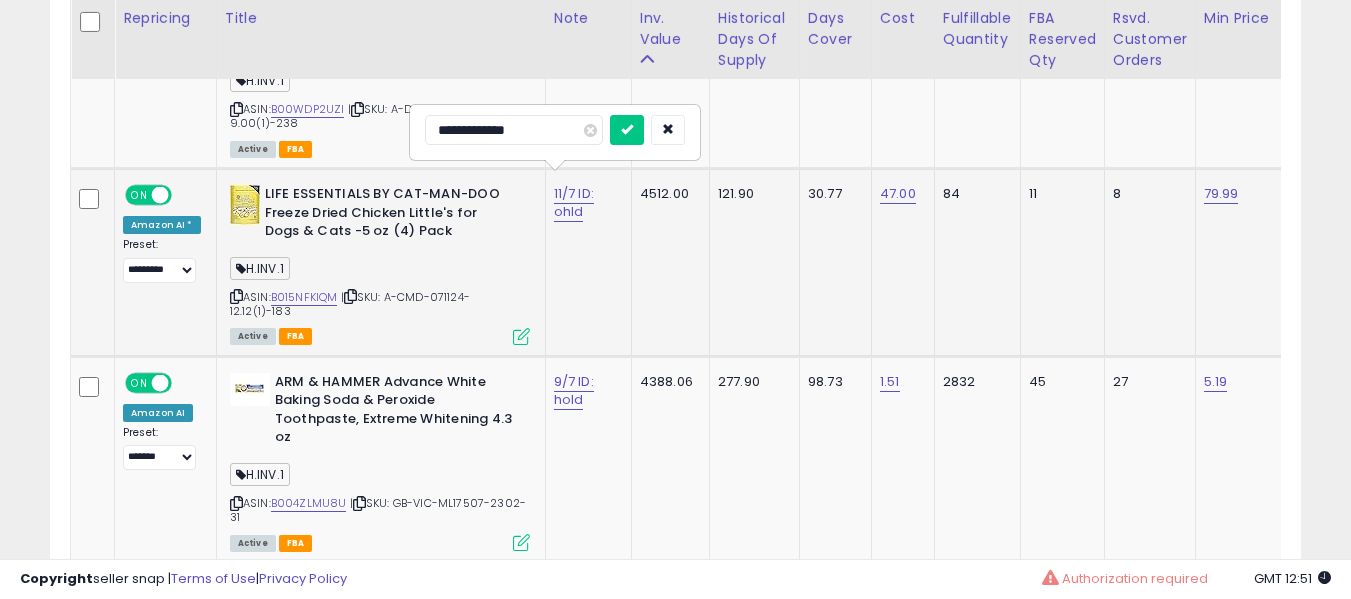 click at bounding box center (627, 130) 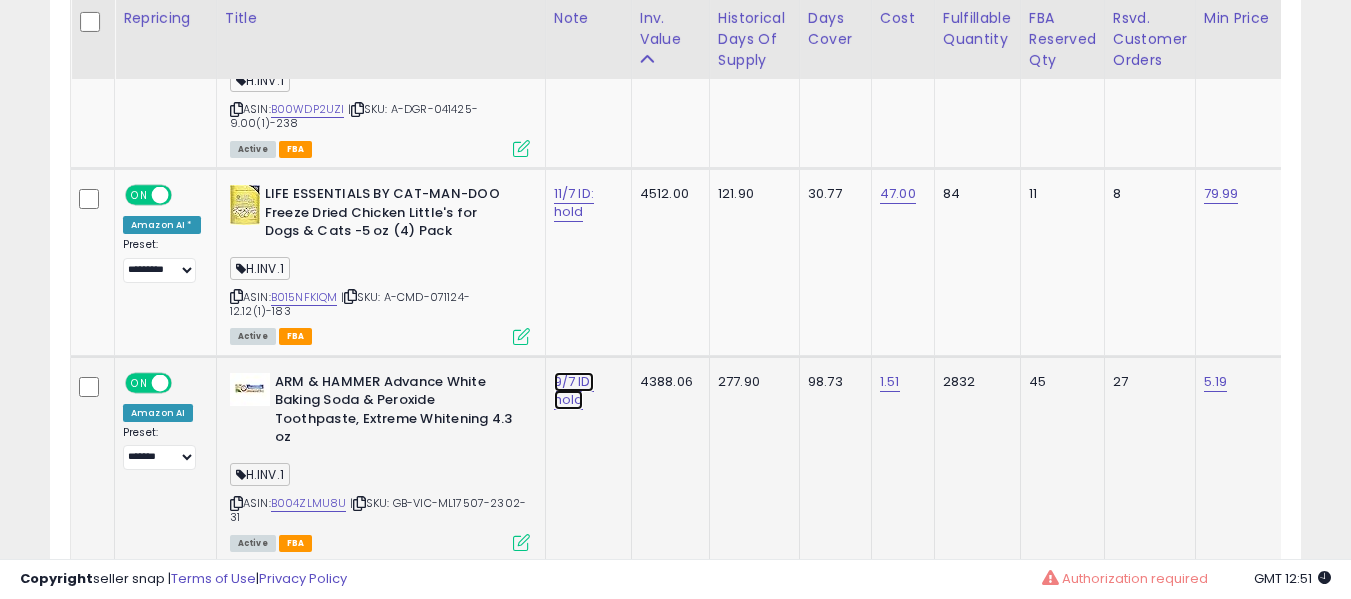 click on "9/7 ID: hold" at bounding box center (582, -6099) 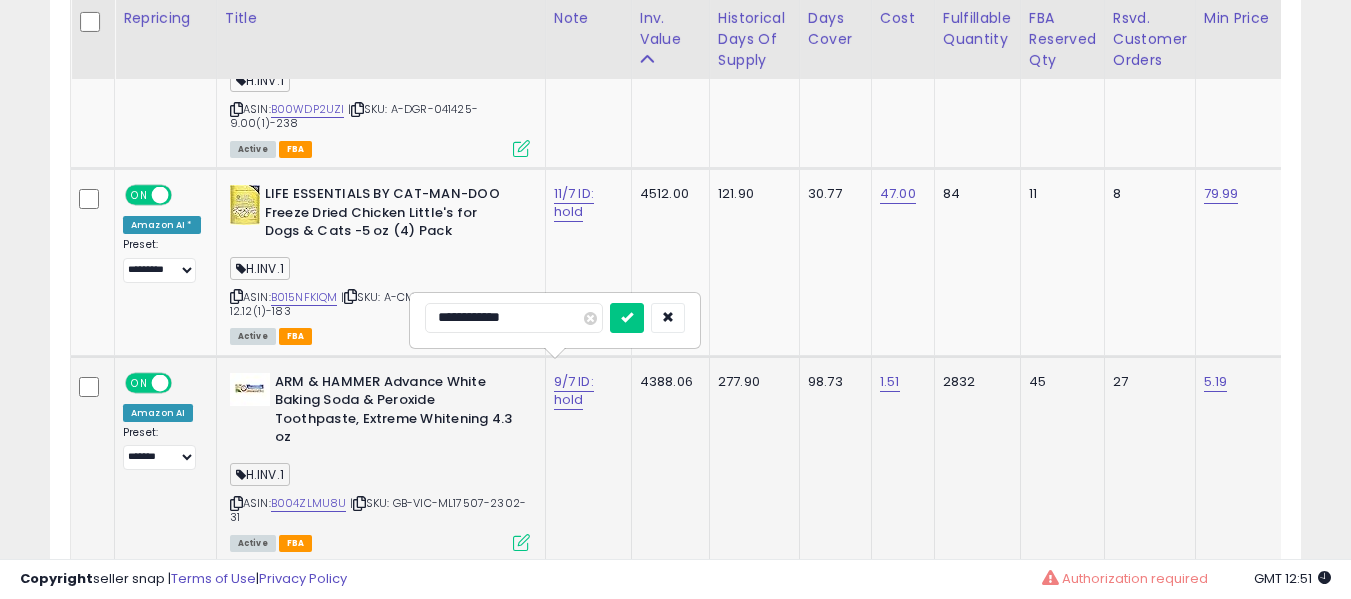 type on "**********" 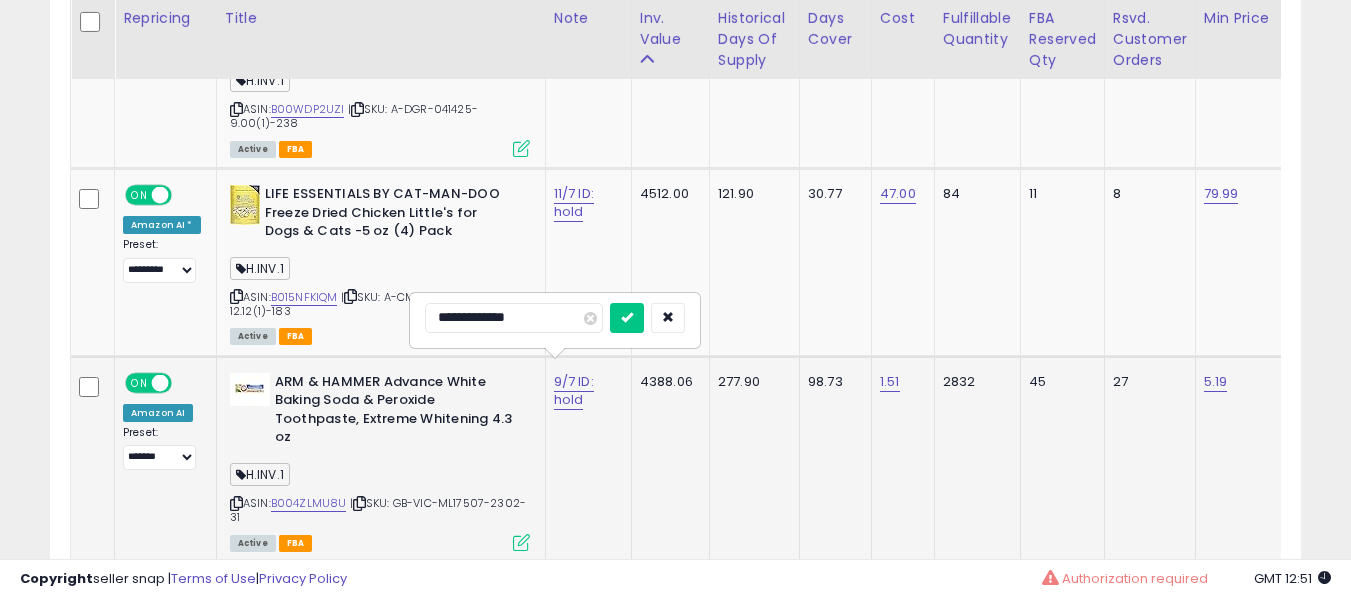 click at bounding box center [627, 318] 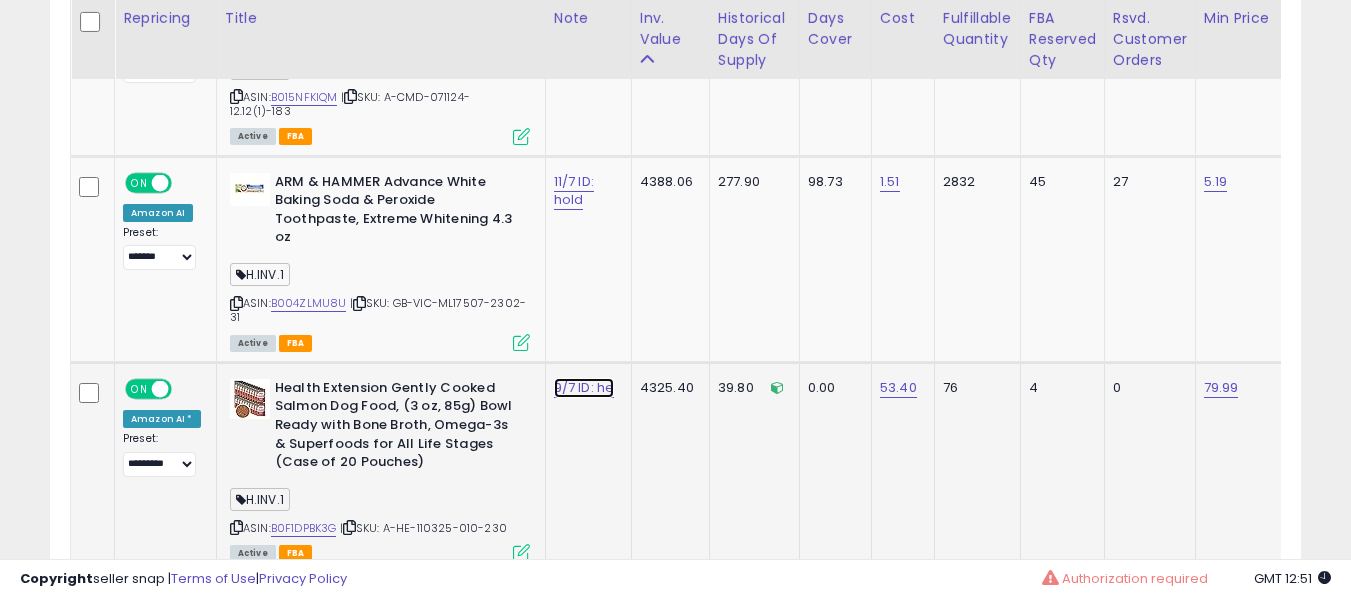 click on "9/7 ID: he" at bounding box center (582, -6299) 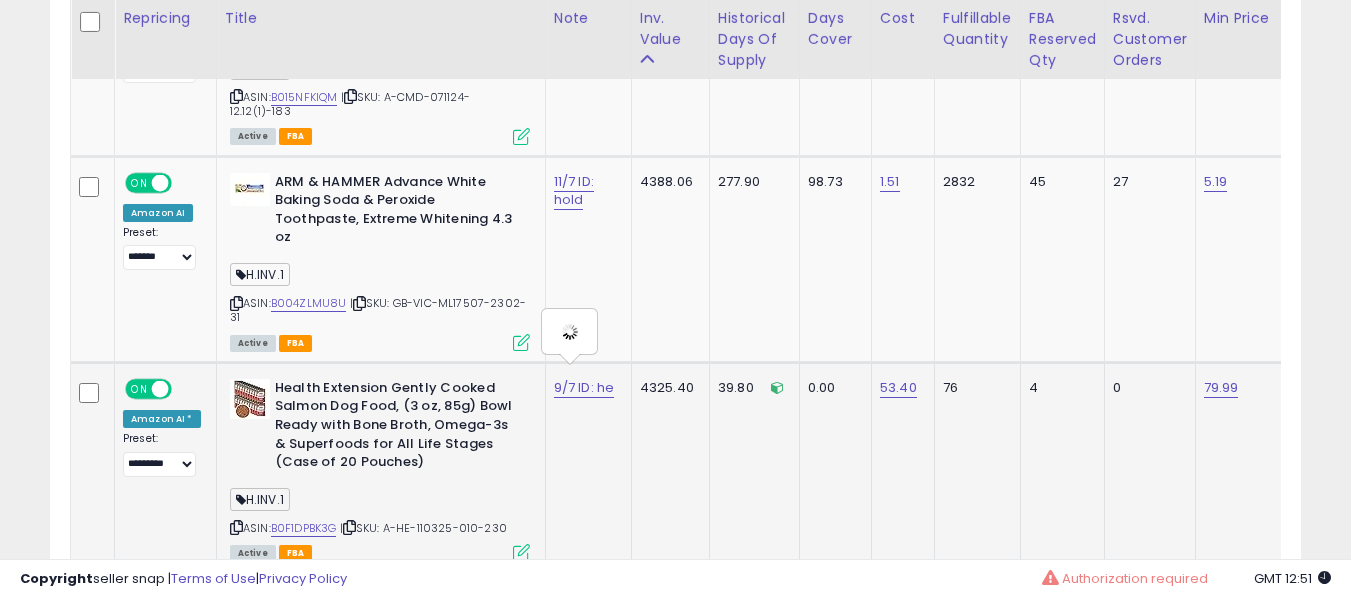 type on "**********" 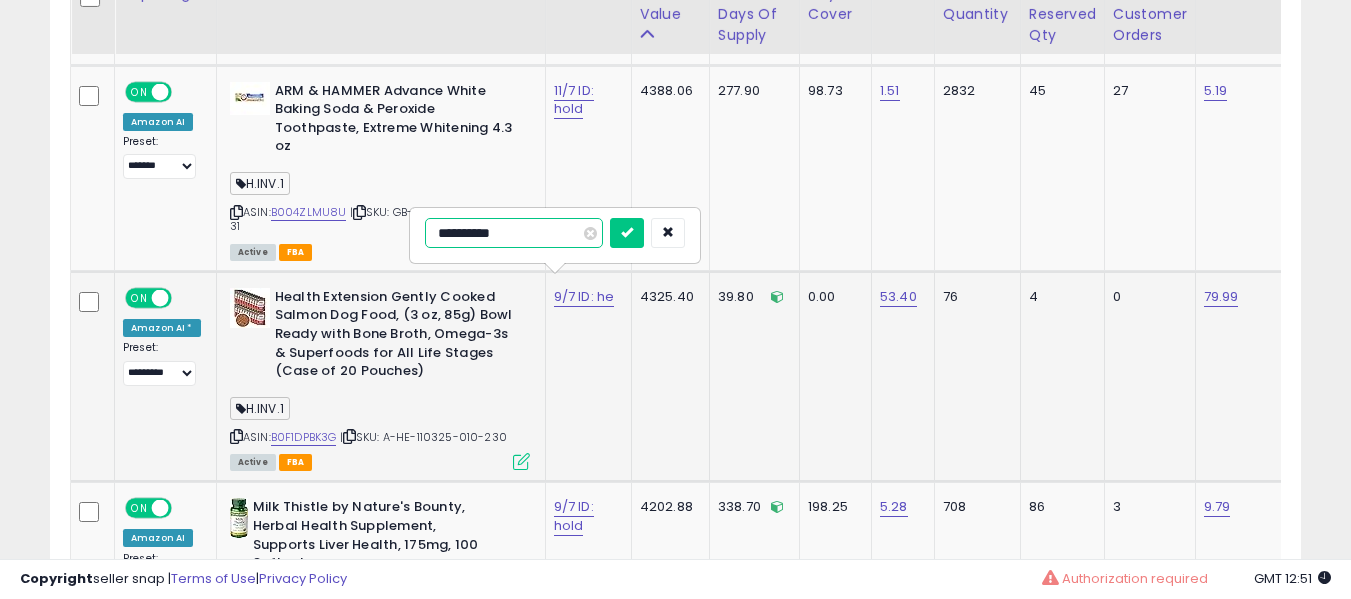 scroll, scrollTop: 7532, scrollLeft: 0, axis: vertical 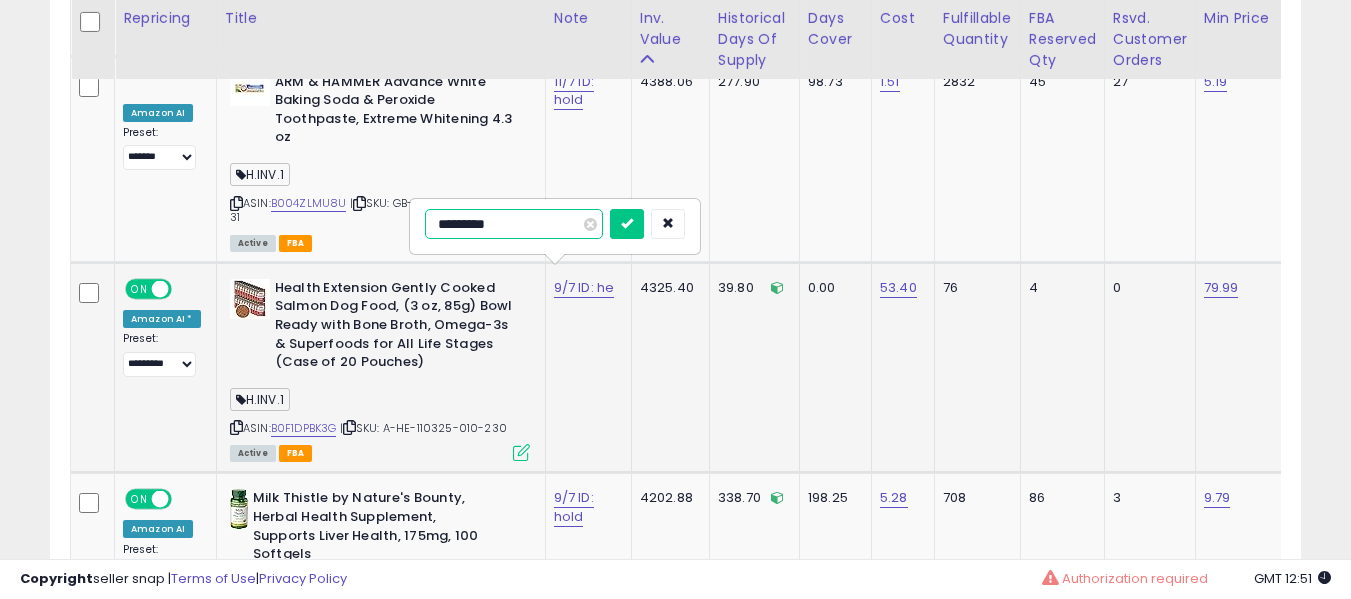 type on "**********" 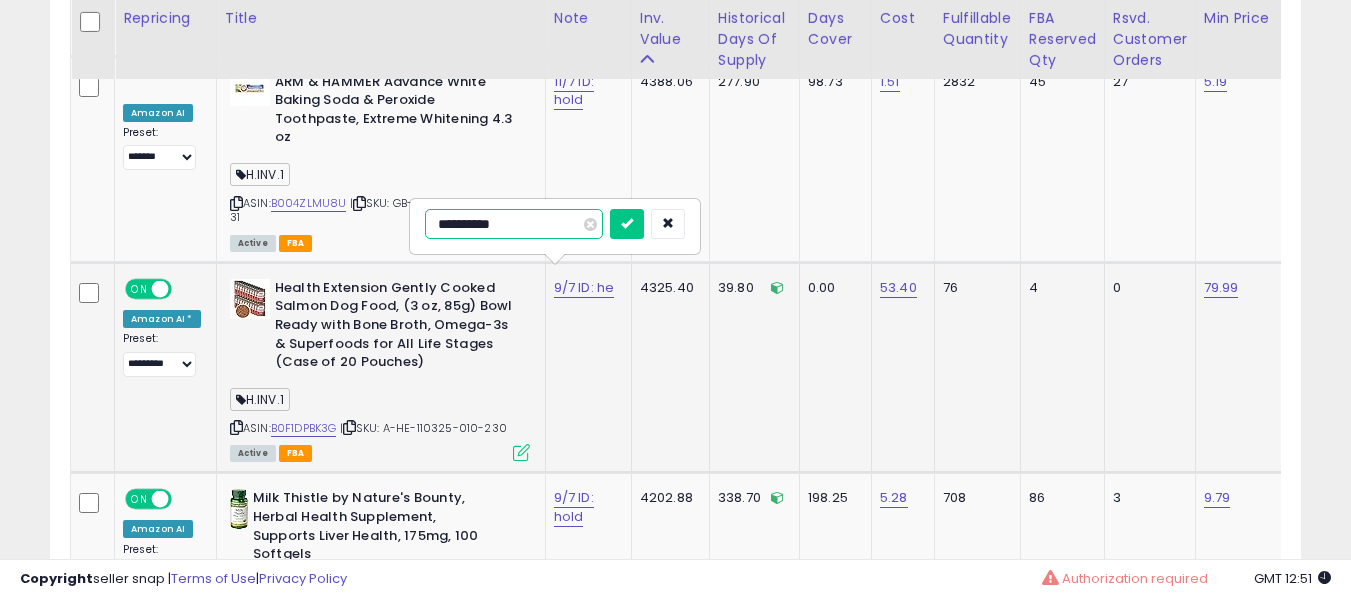 click at bounding box center [627, 224] 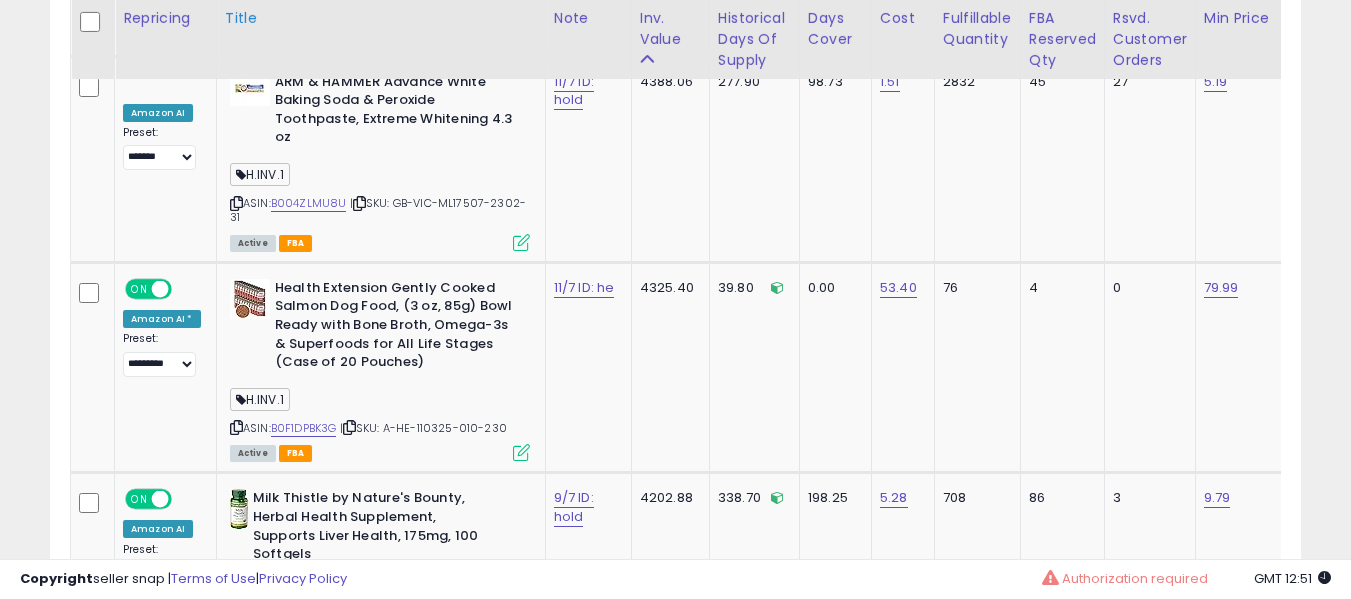 scroll, scrollTop: 5088, scrollLeft: 0, axis: vertical 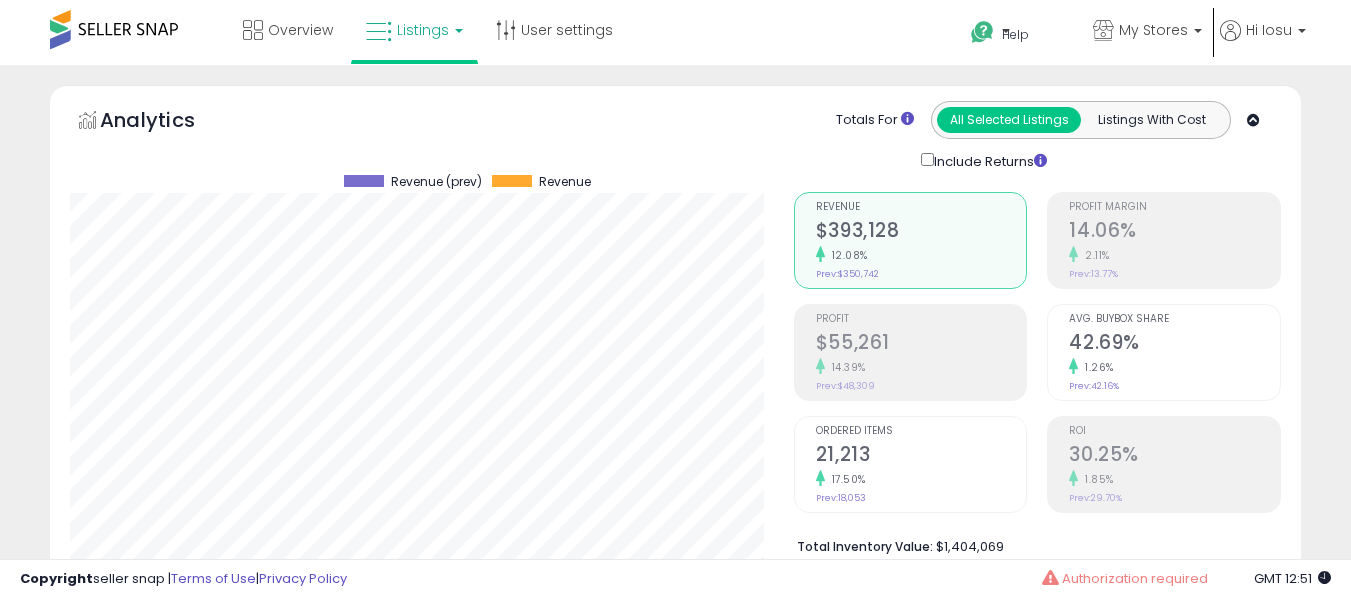 select on "**" 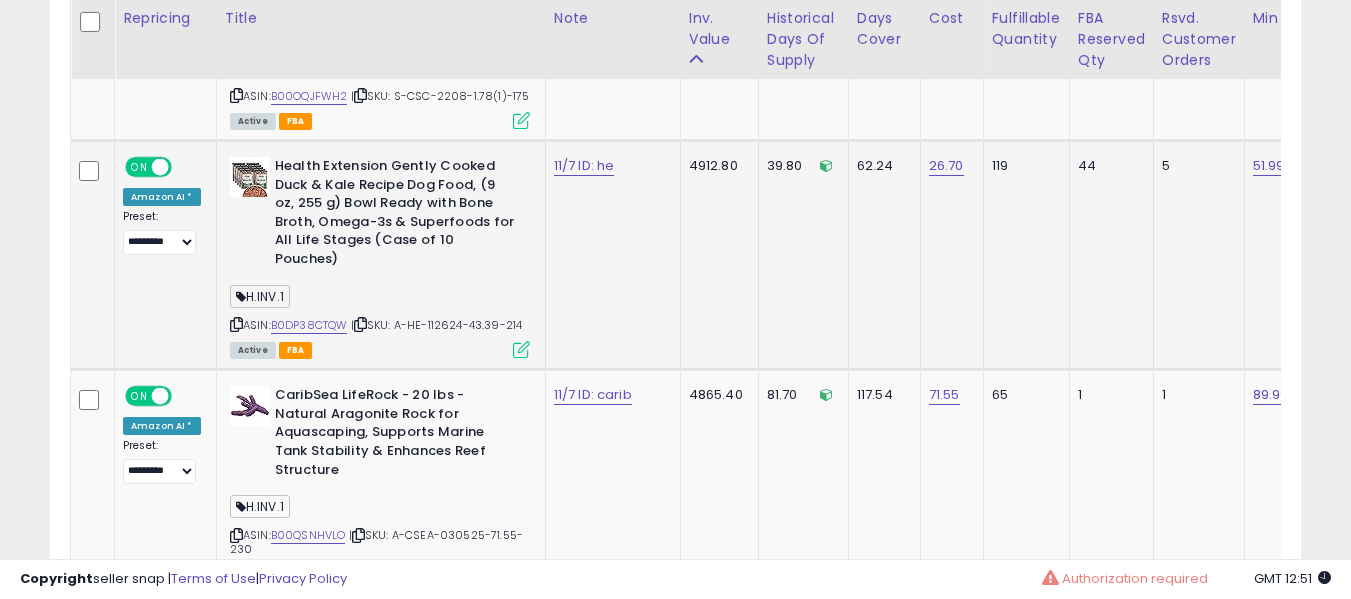 scroll, scrollTop: 5488, scrollLeft: 0, axis: vertical 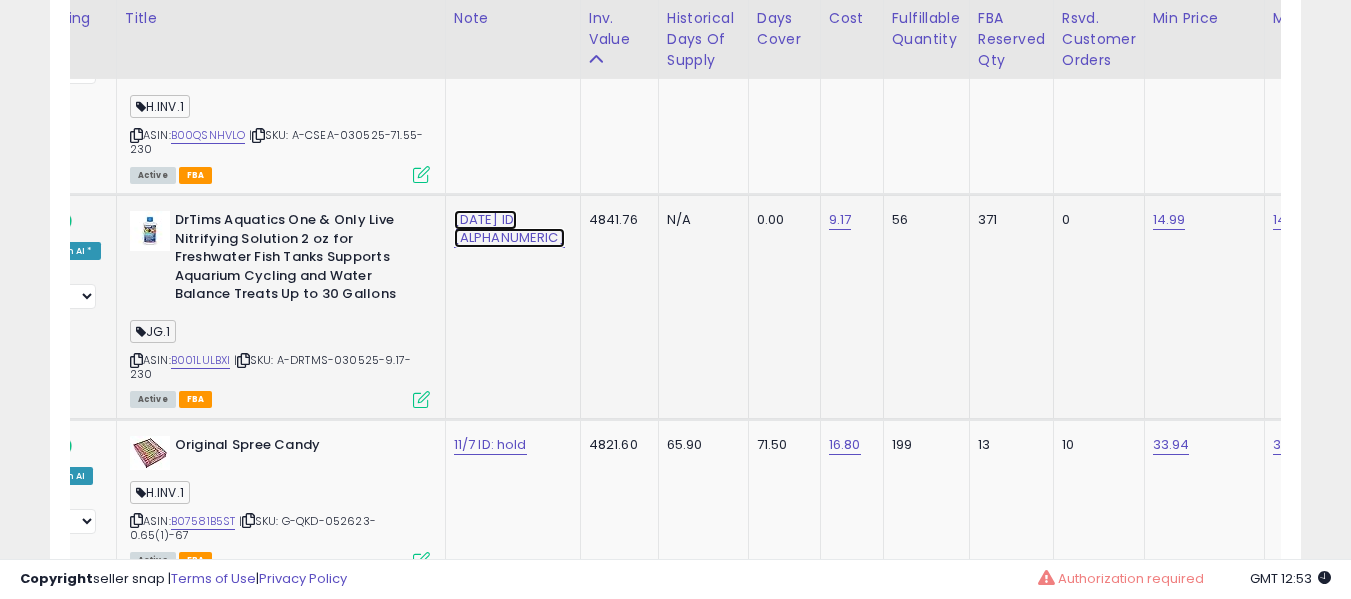click on "[DATE] ID: [ALPHANUMERIC]" at bounding box center [505, -4764] 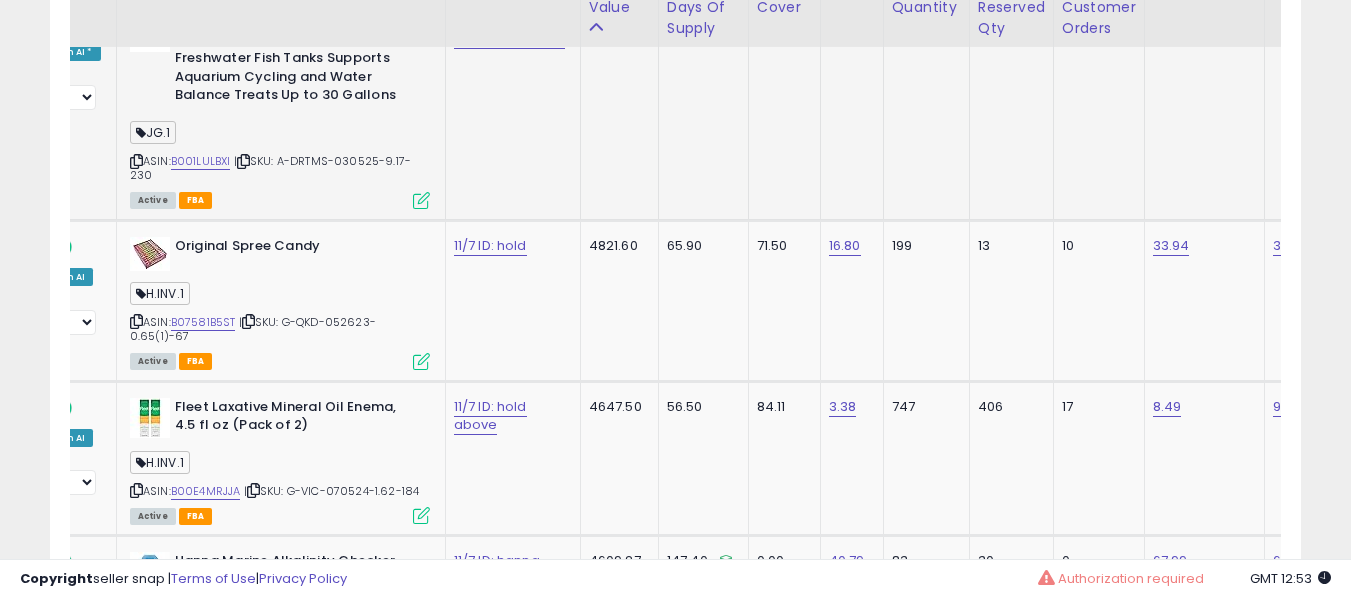 scroll, scrollTop: 6088, scrollLeft: 0, axis: vertical 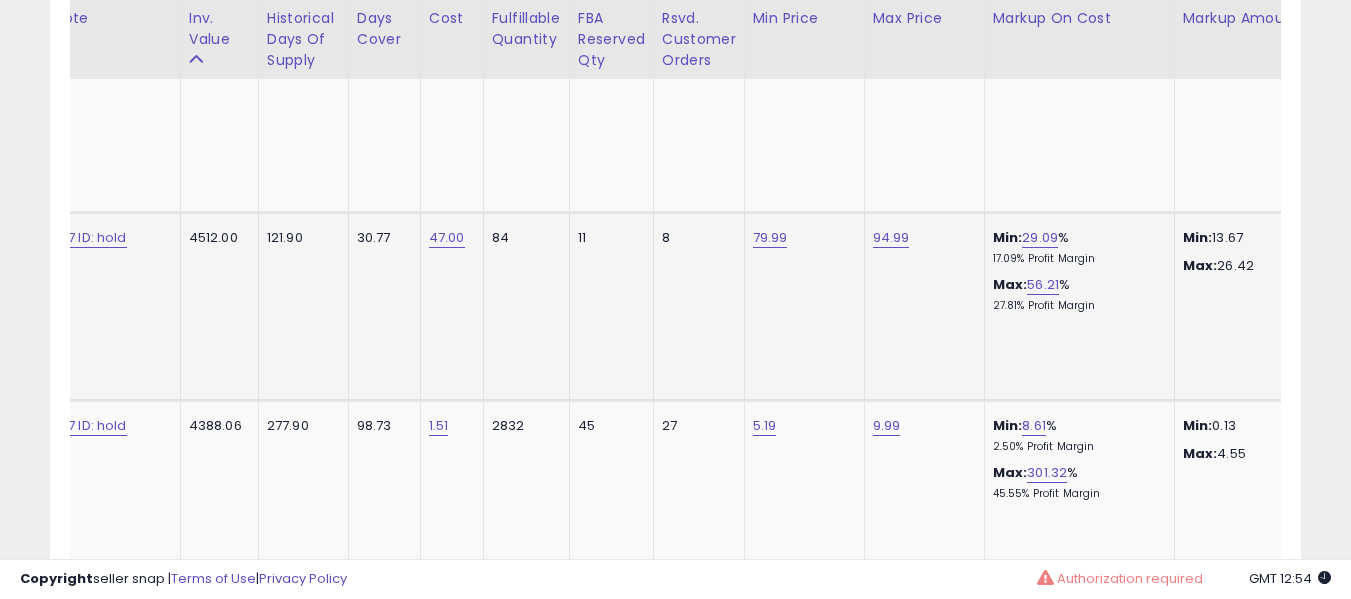 click on "79.99" 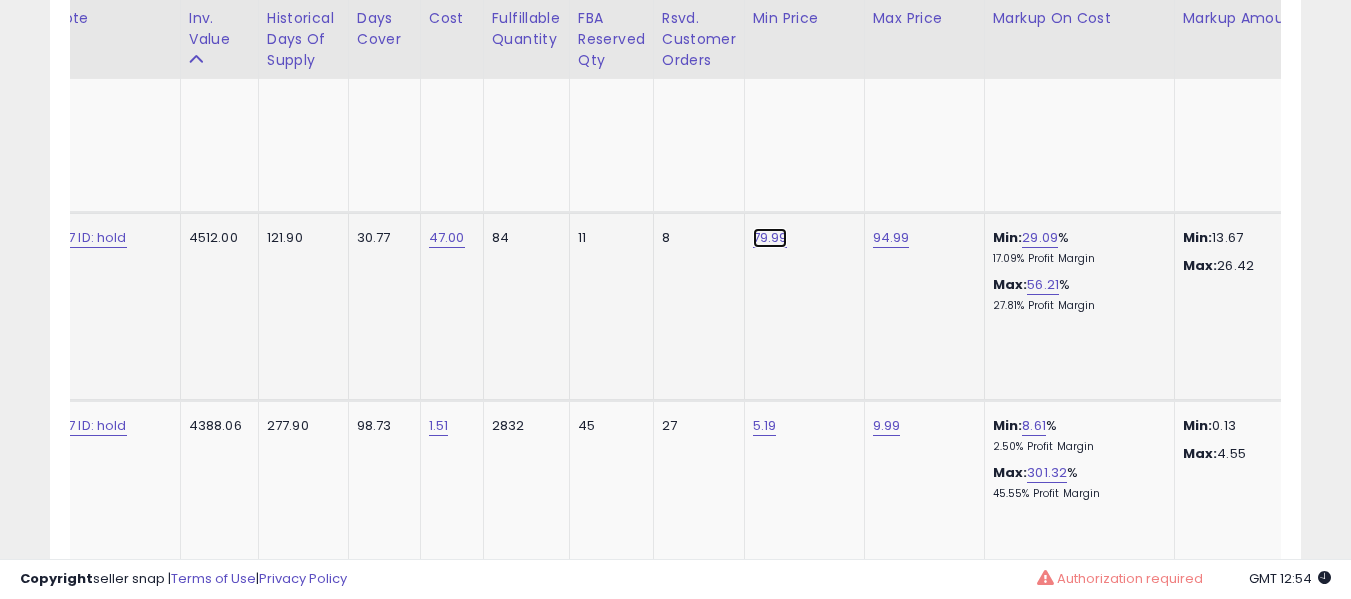 click on "79.99" at bounding box center (767, -6064) 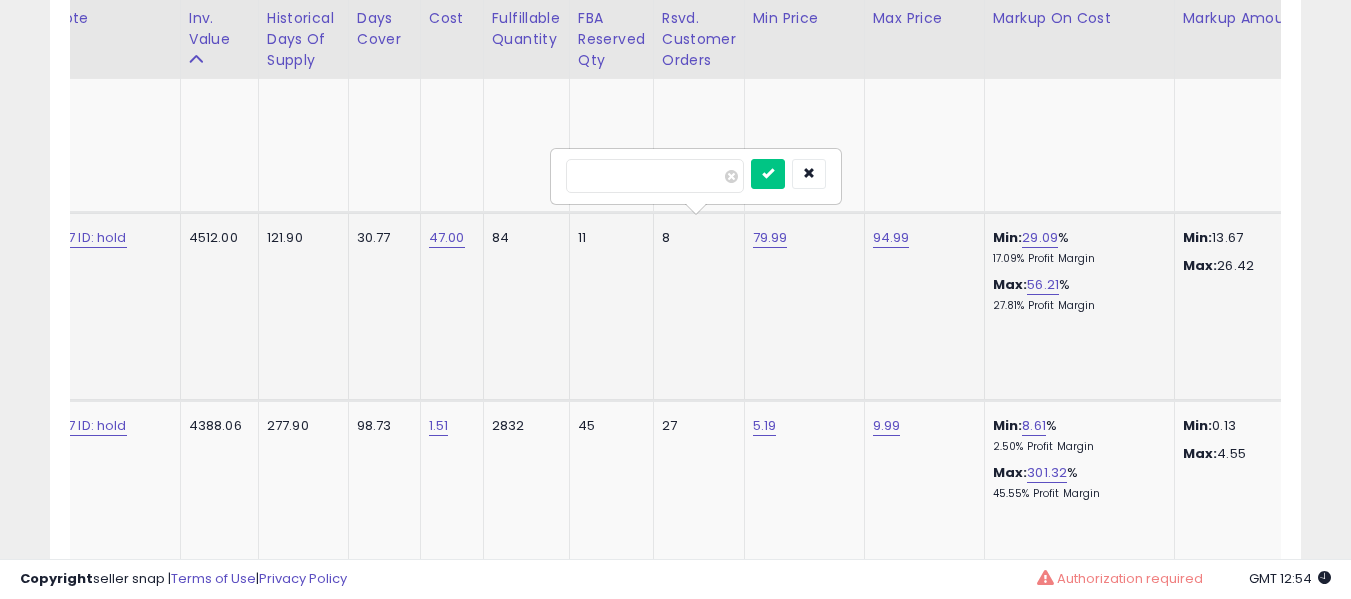 type on "*****" 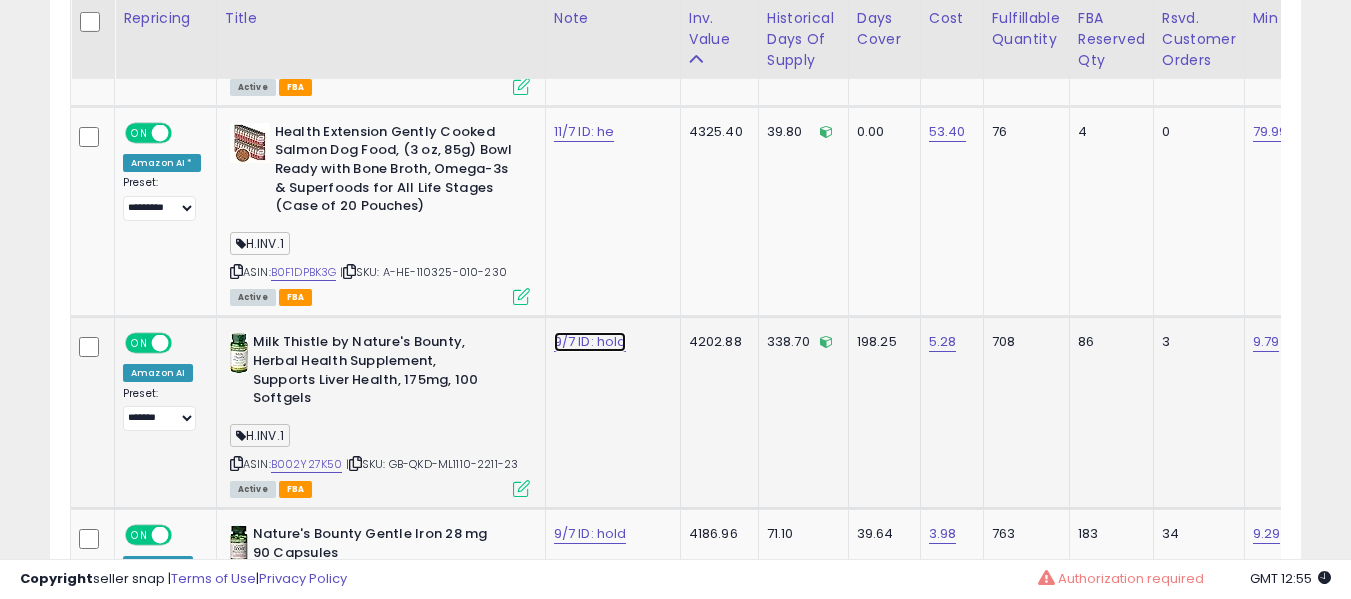 click on "9/7 ID: hold" at bounding box center (605, -6564) 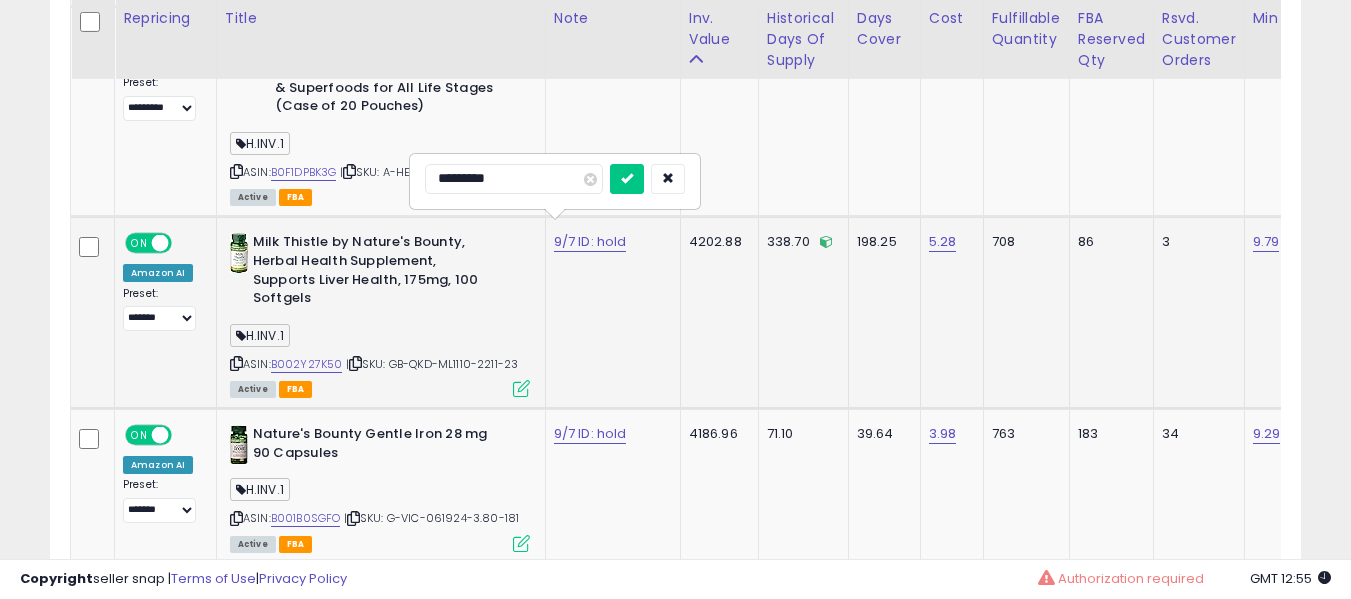 type on "**********" 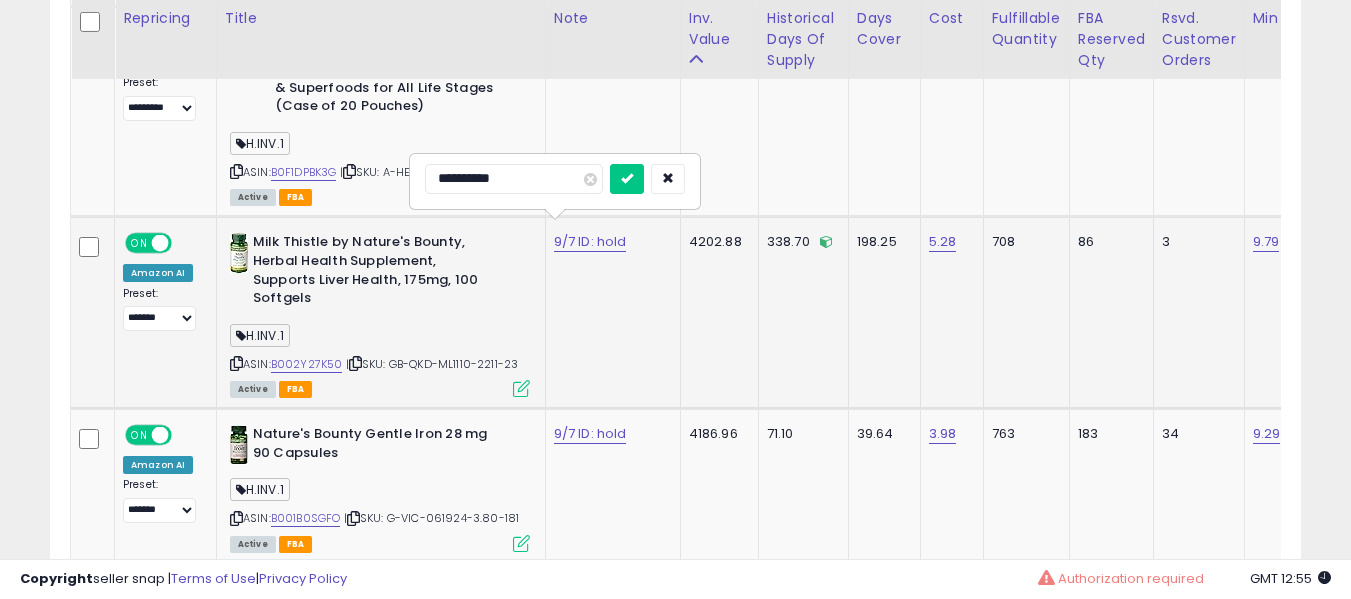 type on "**********" 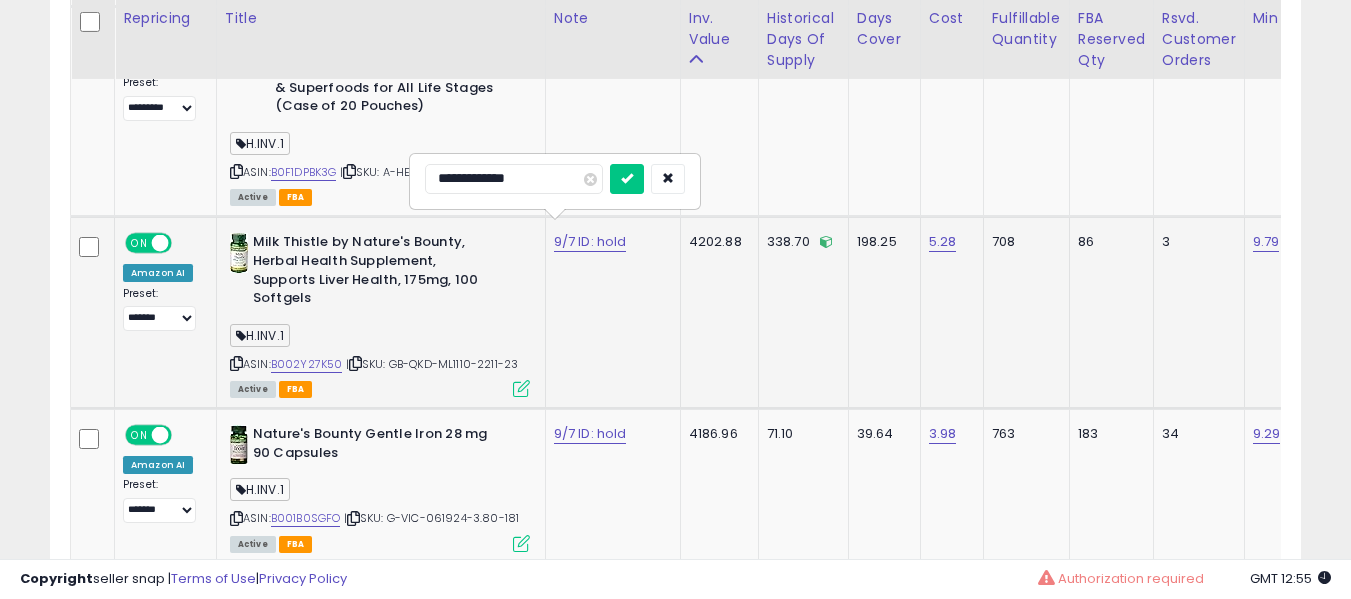 click at bounding box center (627, 179) 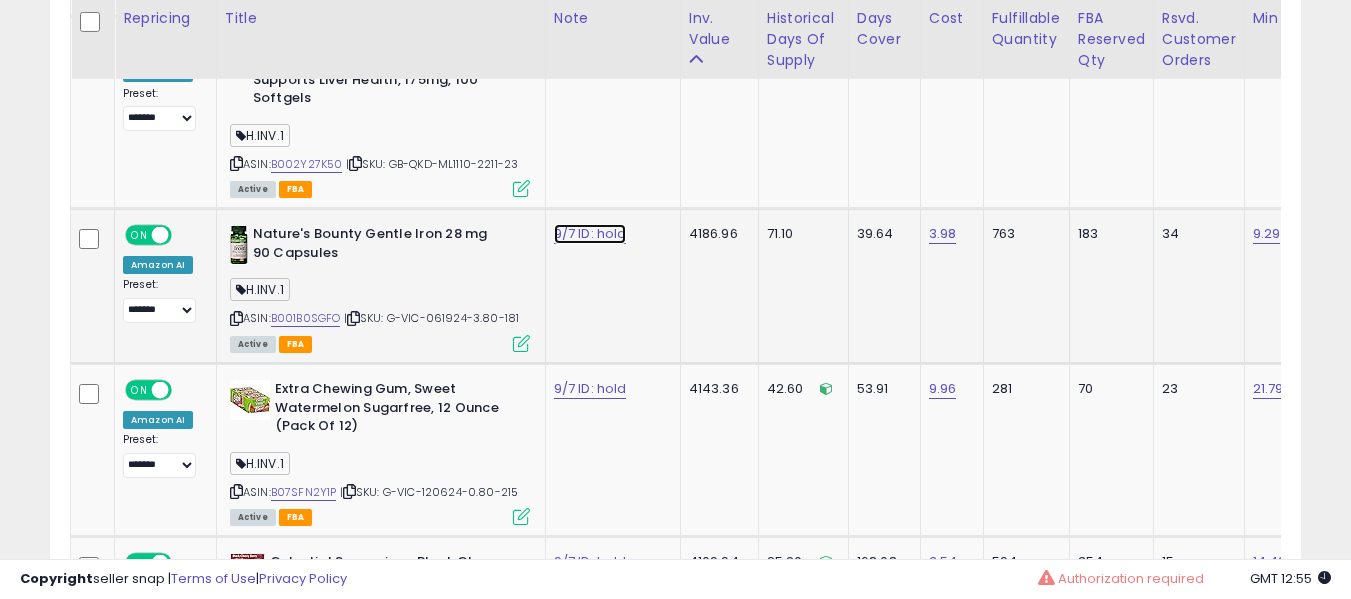 click on "9/7 ID: hold" at bounding box center (605, -6864) 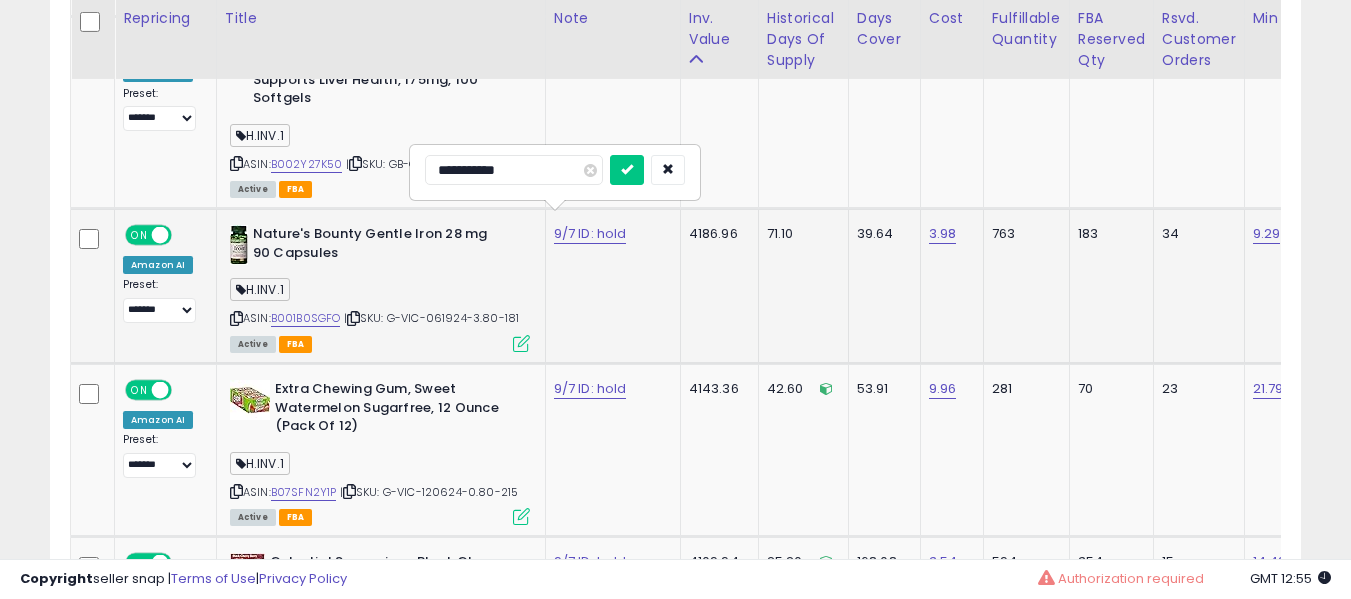type on "**********" 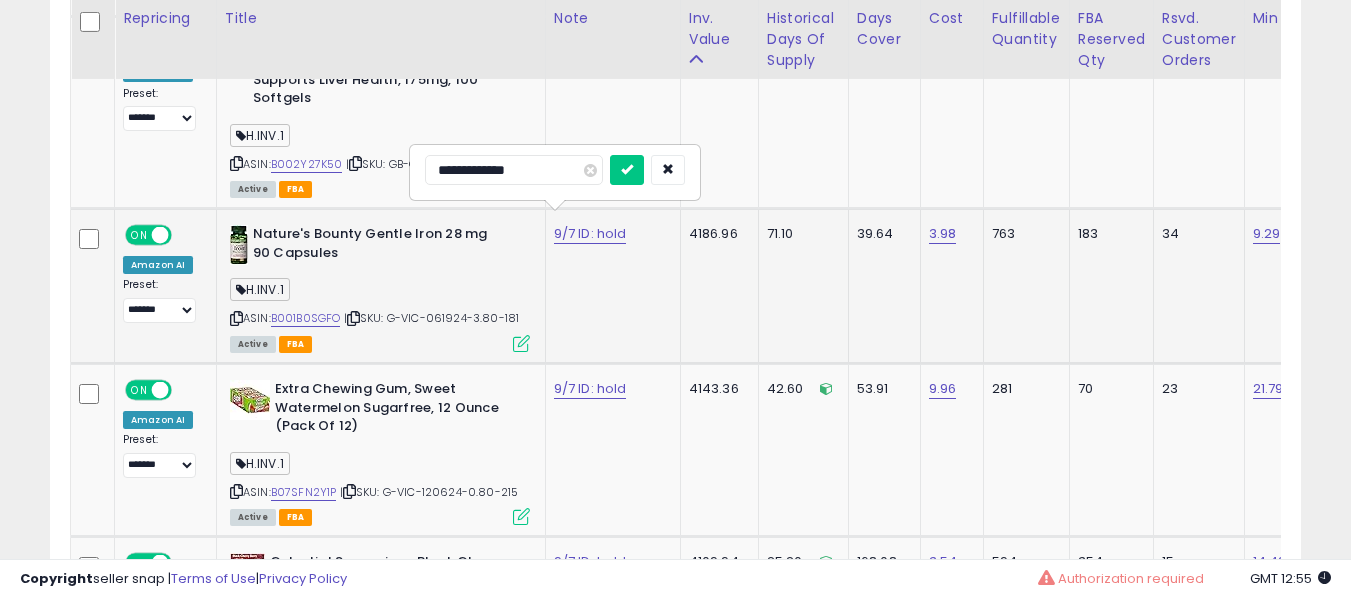 click at bounding box center [627, 170] 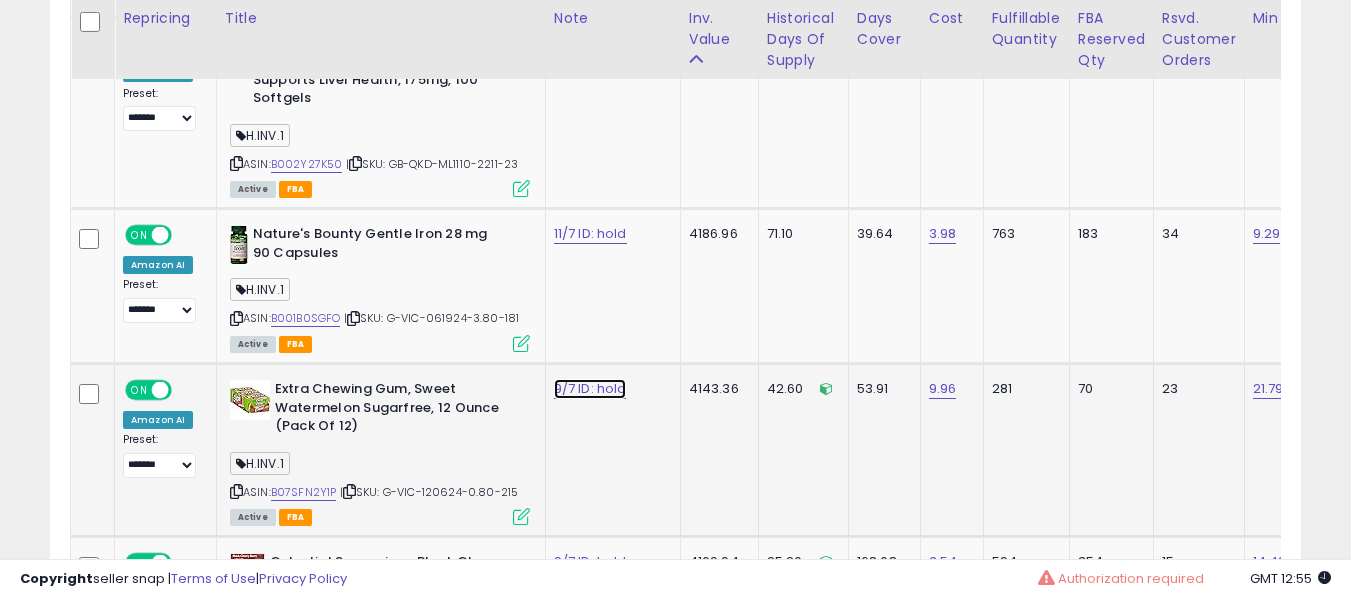 click on "9/7 ID: hold" at bounding box center (605, -6864) 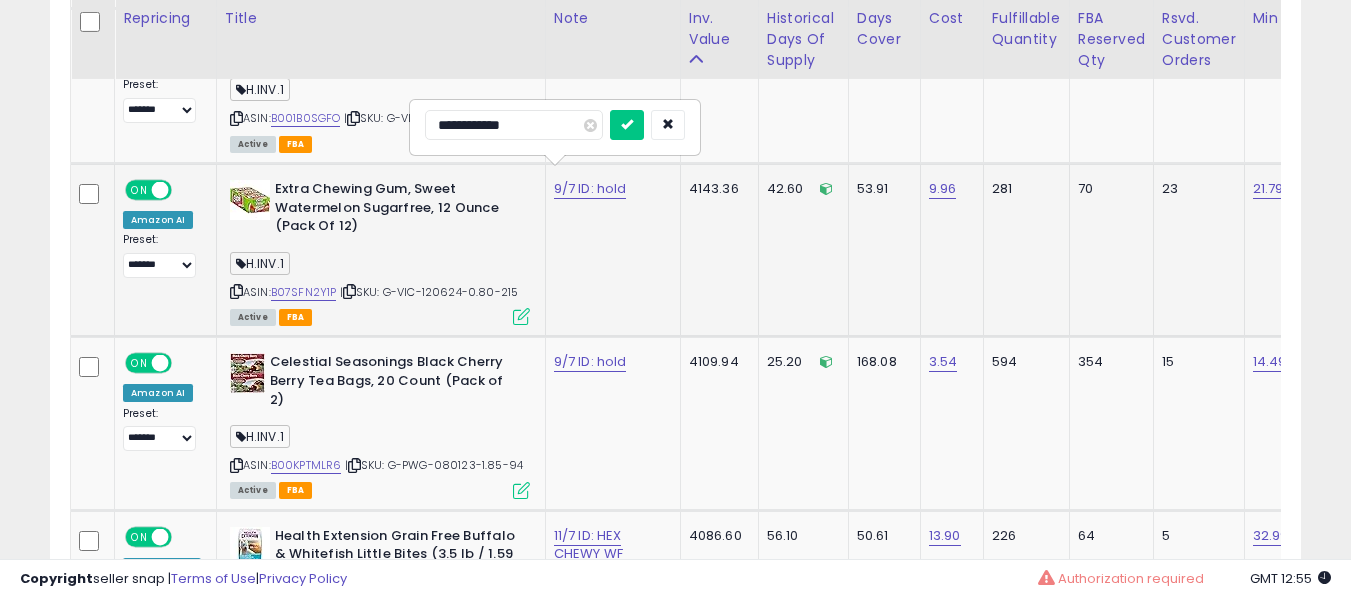 type on "**********" 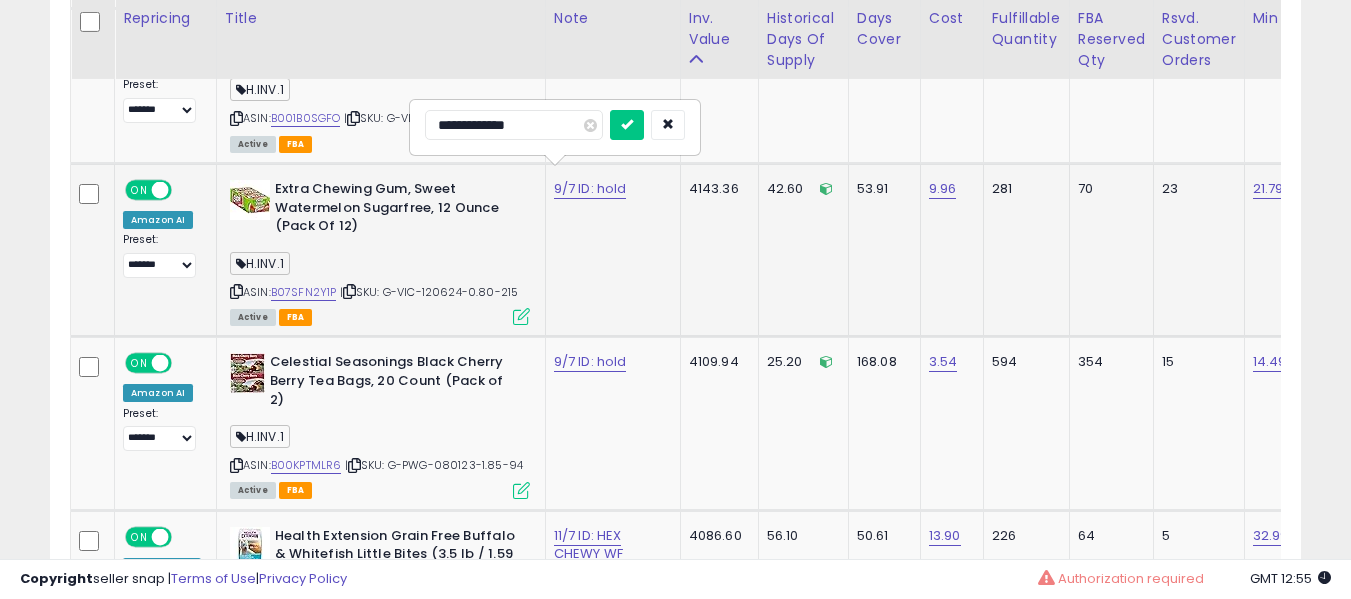 click at bounding box center (627, 125) 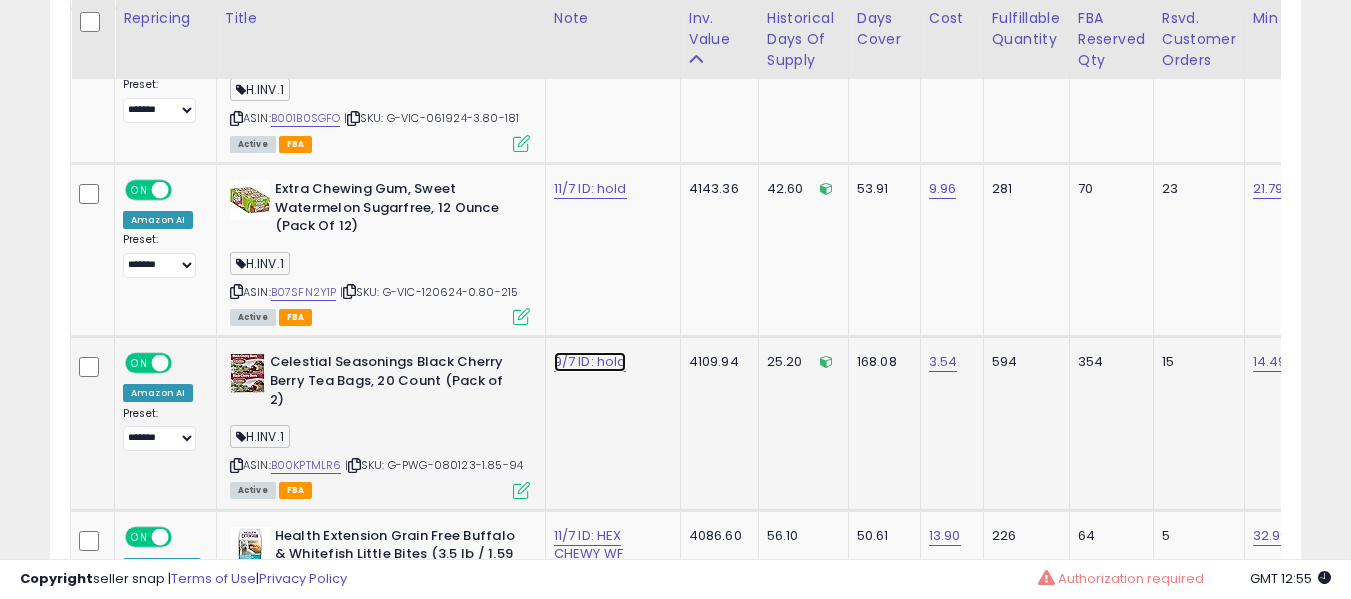 click on "9/7 ID: hold" at bounding box center (605, -7064) 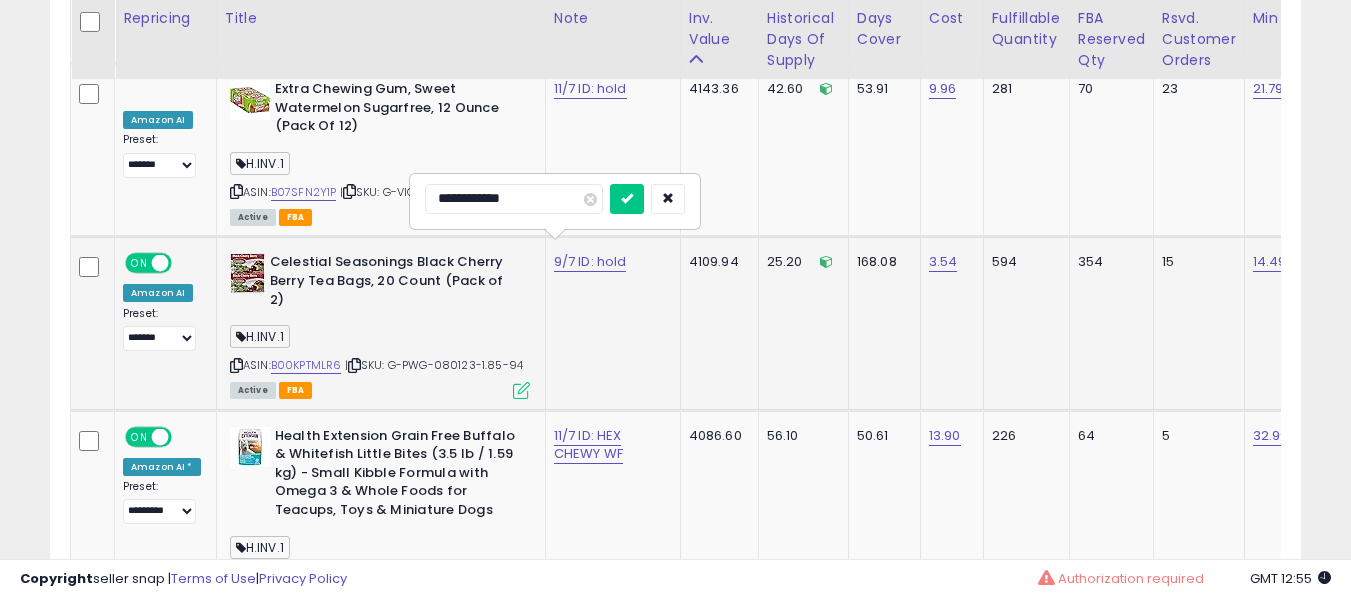 type on "**********" 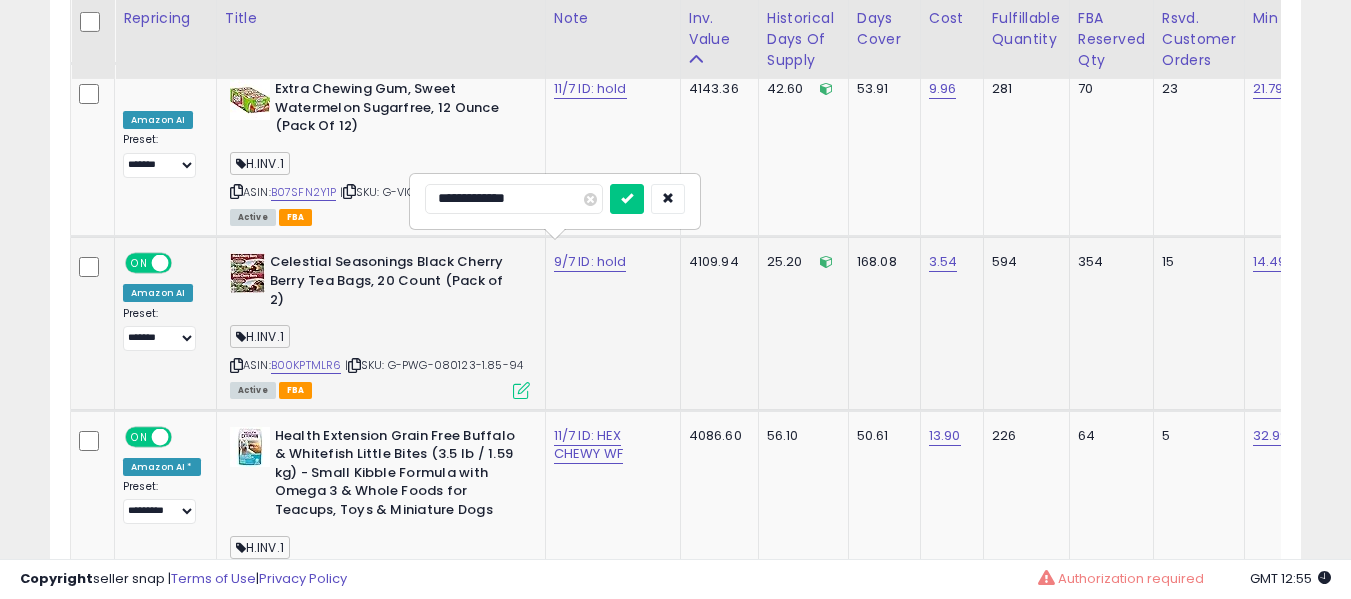 click at bounding box center [627, 199] 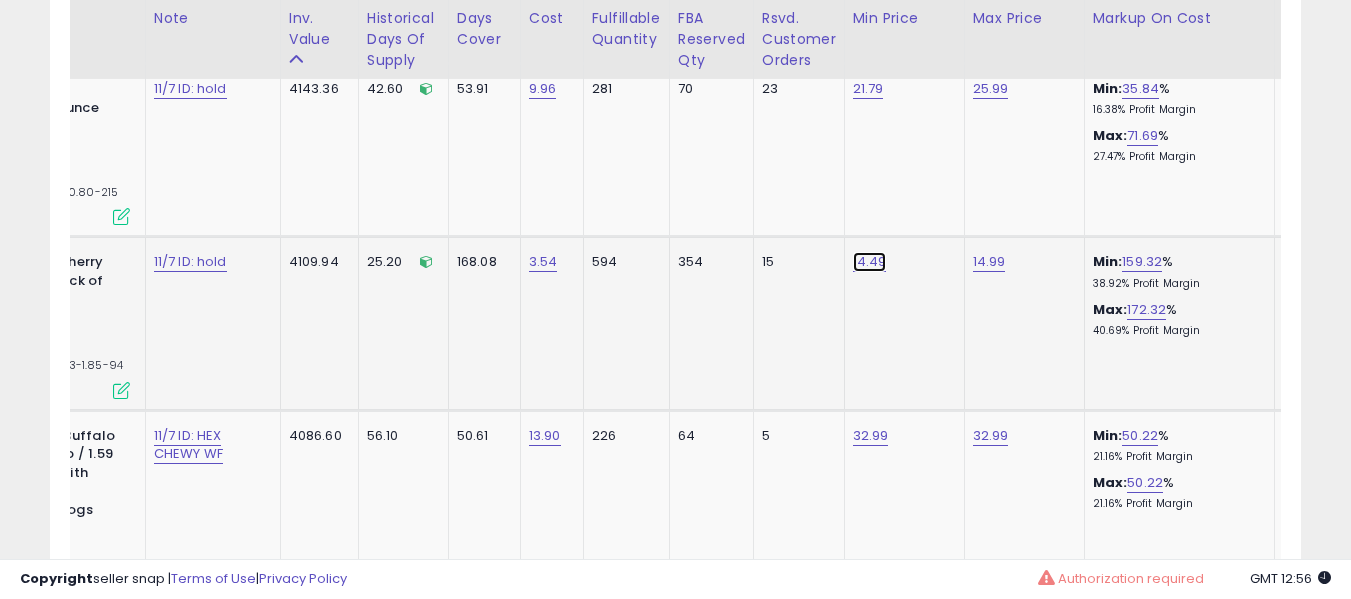 click on "14.49" at bounding box center (867, -7164) 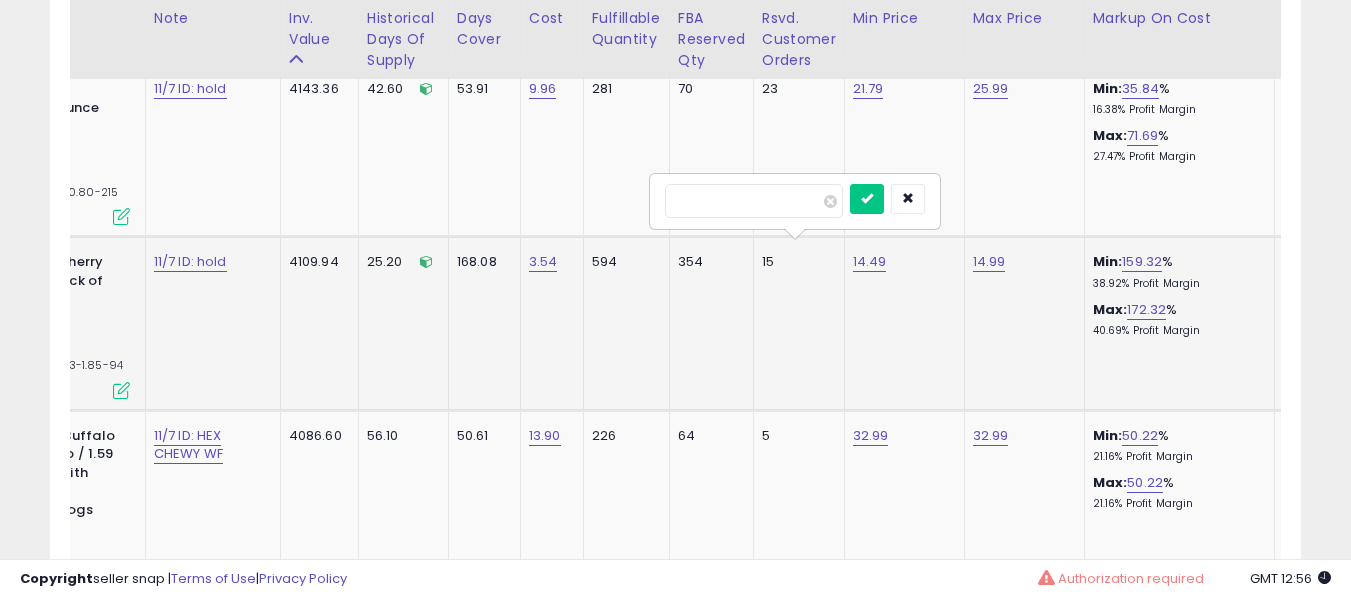 type on "*****" 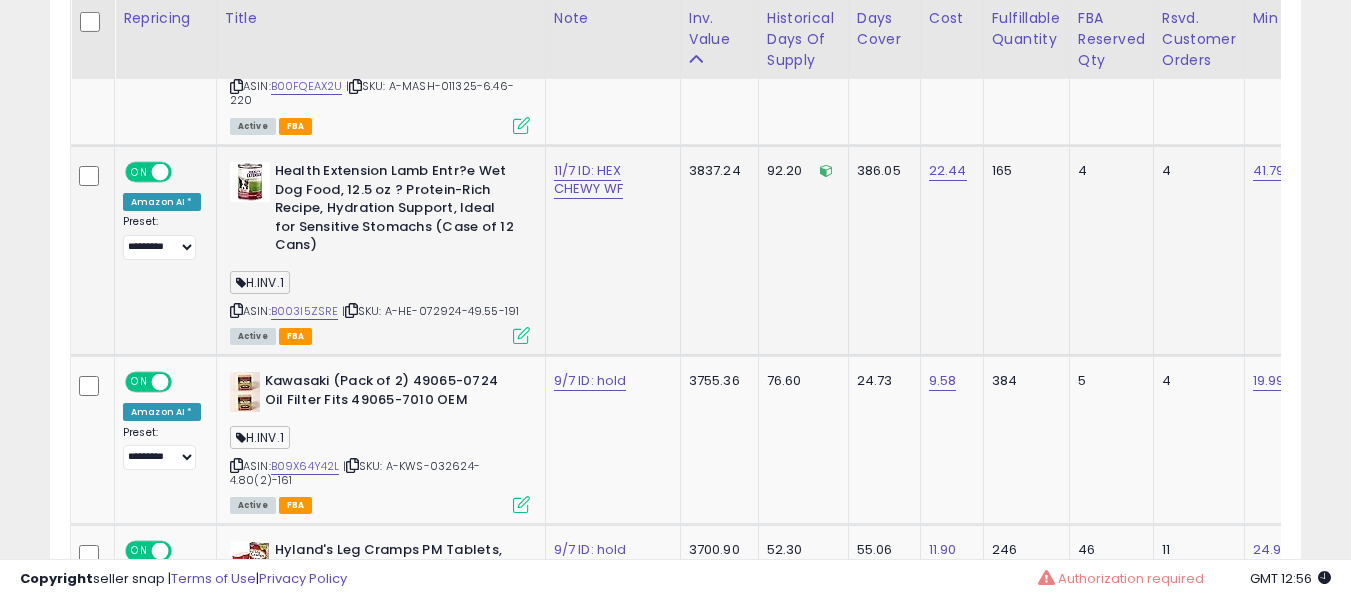 drag, startPoint x: 331, startPoint y: 286, endPoint x: 319, endPoint y: 286, distance: 12 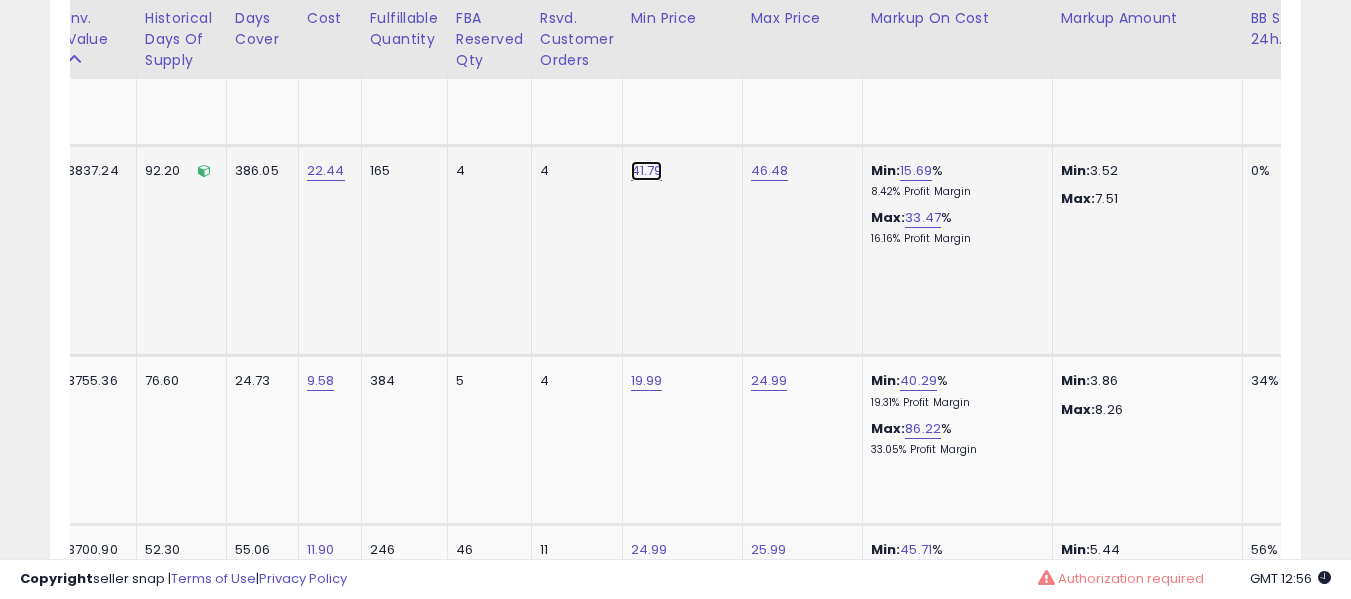 click on "41.79" at bounding box center (645, -7864) 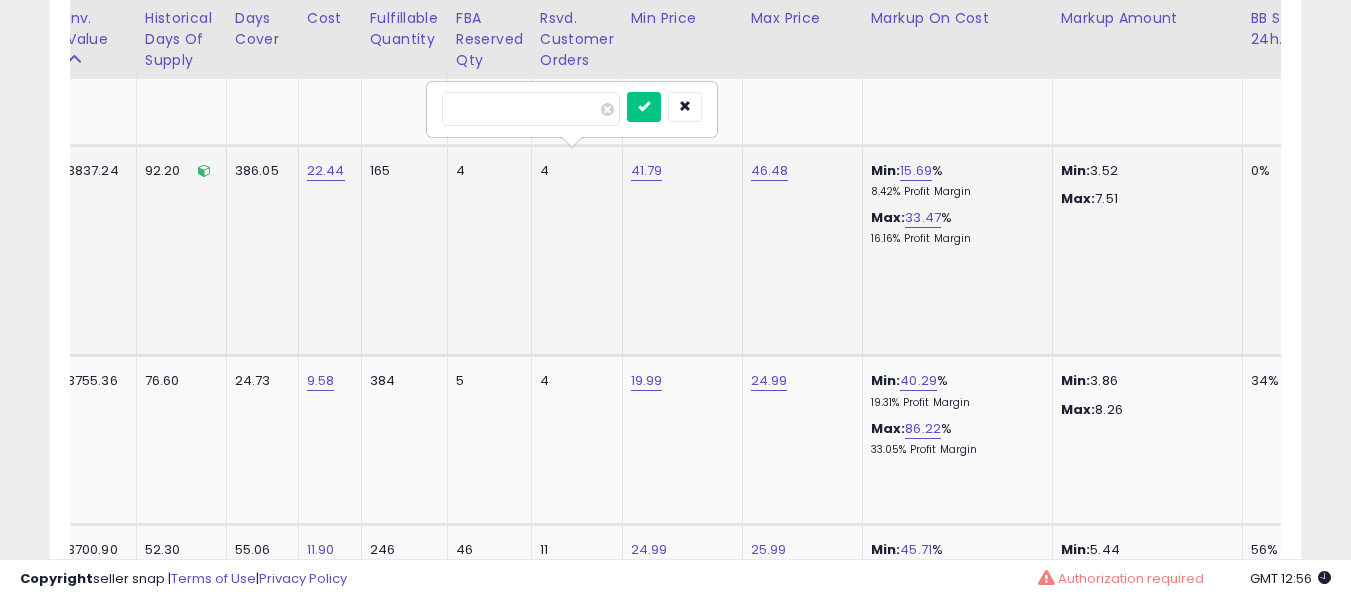 type on "****" 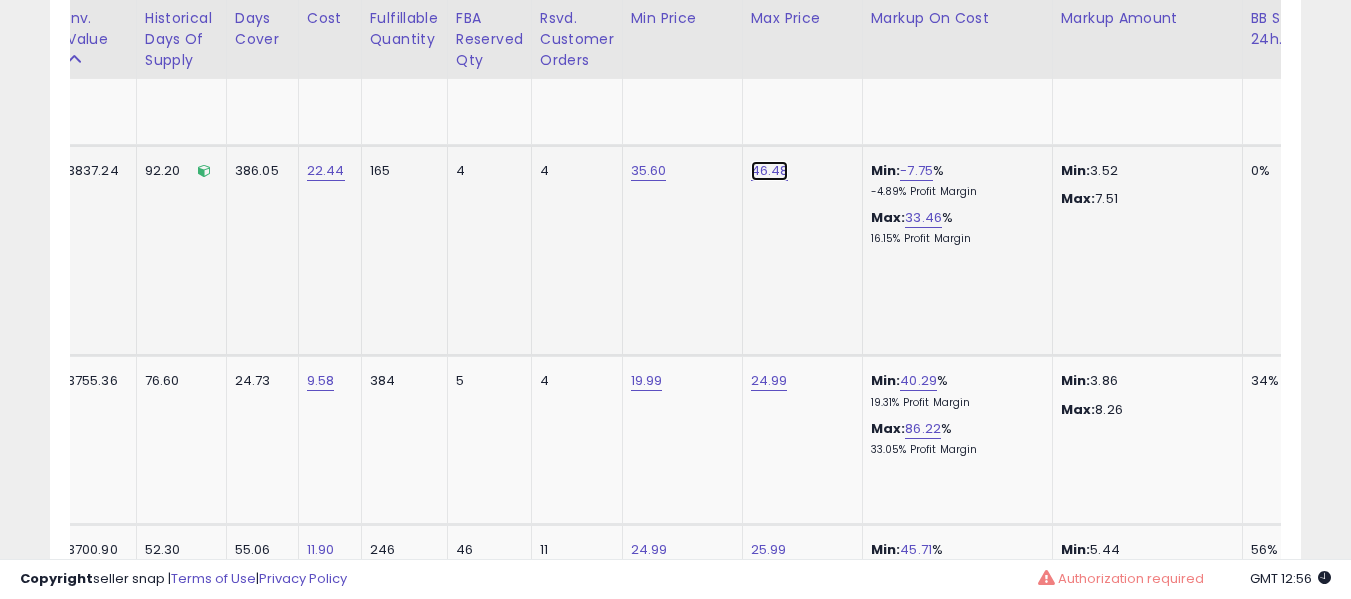 click on "46.48" at bounding box center [767, -7864] 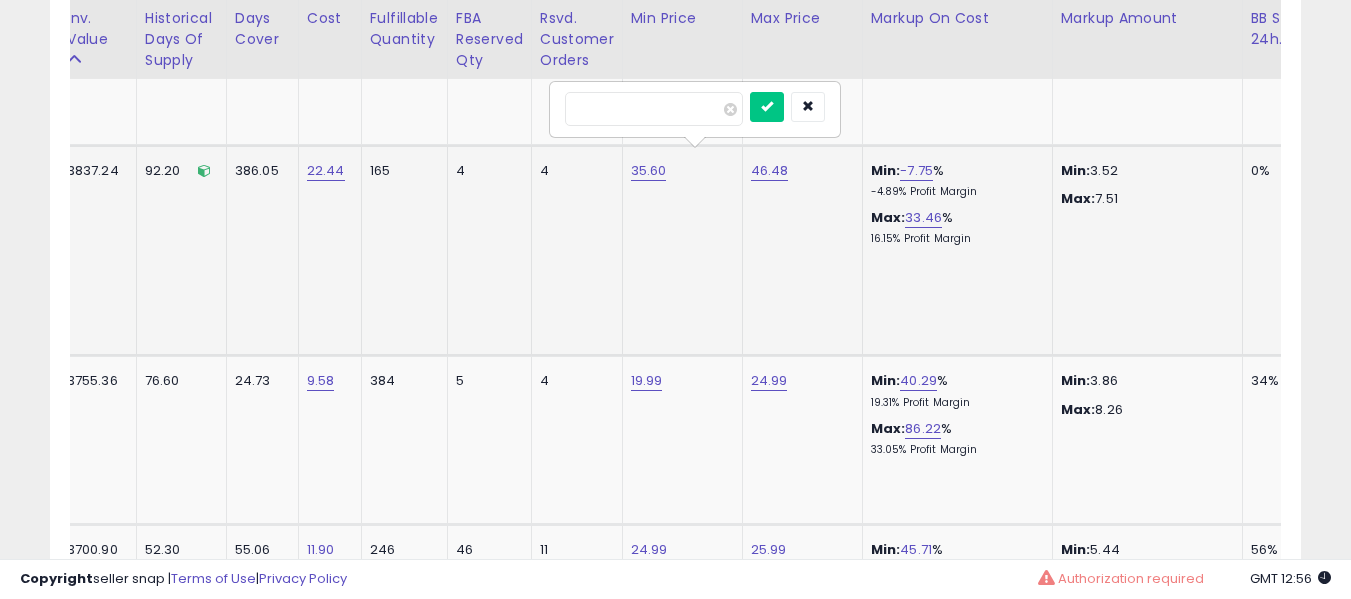 type on "****" 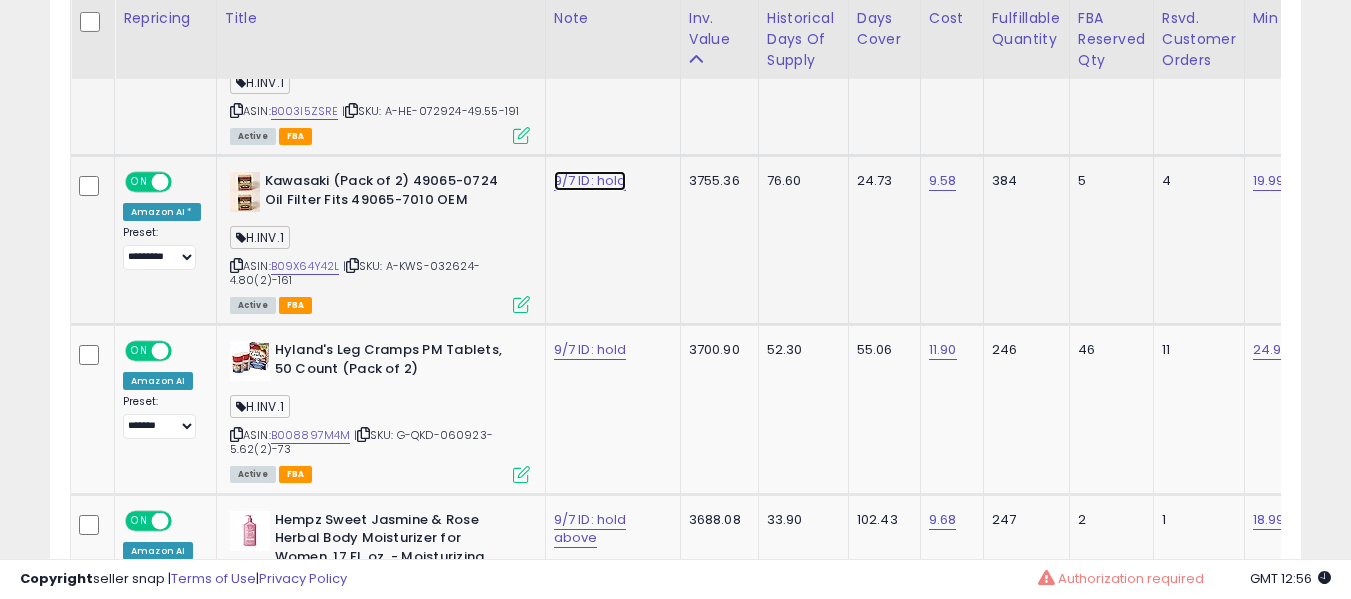 click on "9/7 ID: hold" at bounding box center (605, -8064) 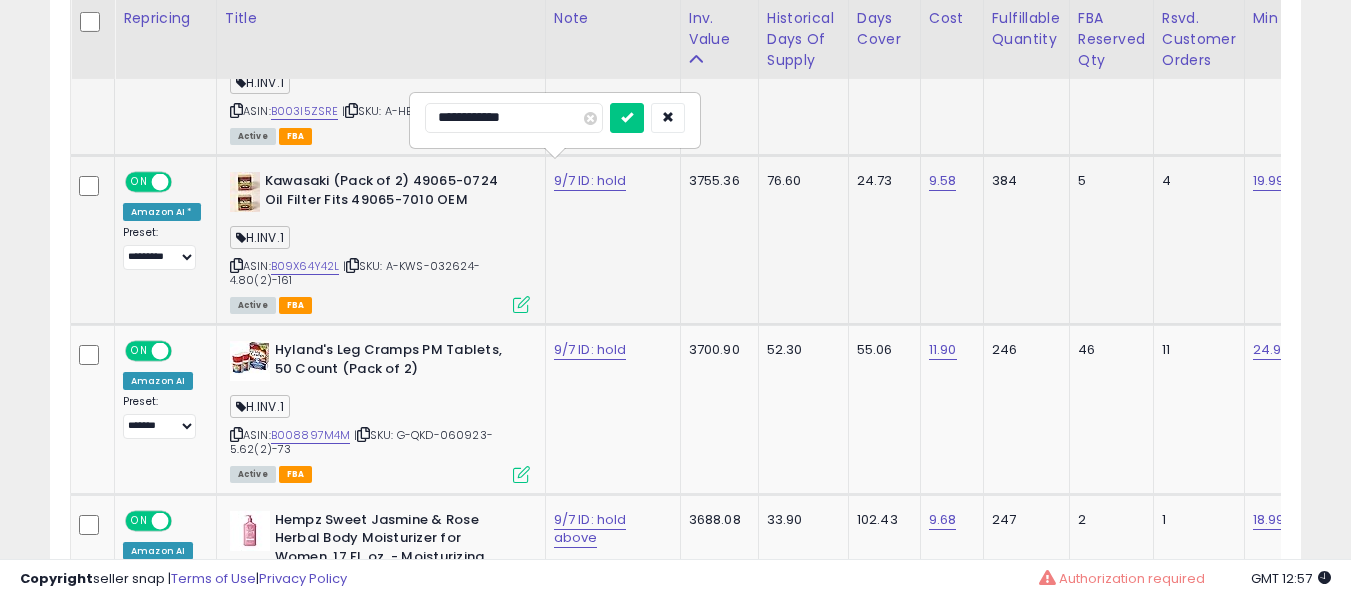 type on "**********" 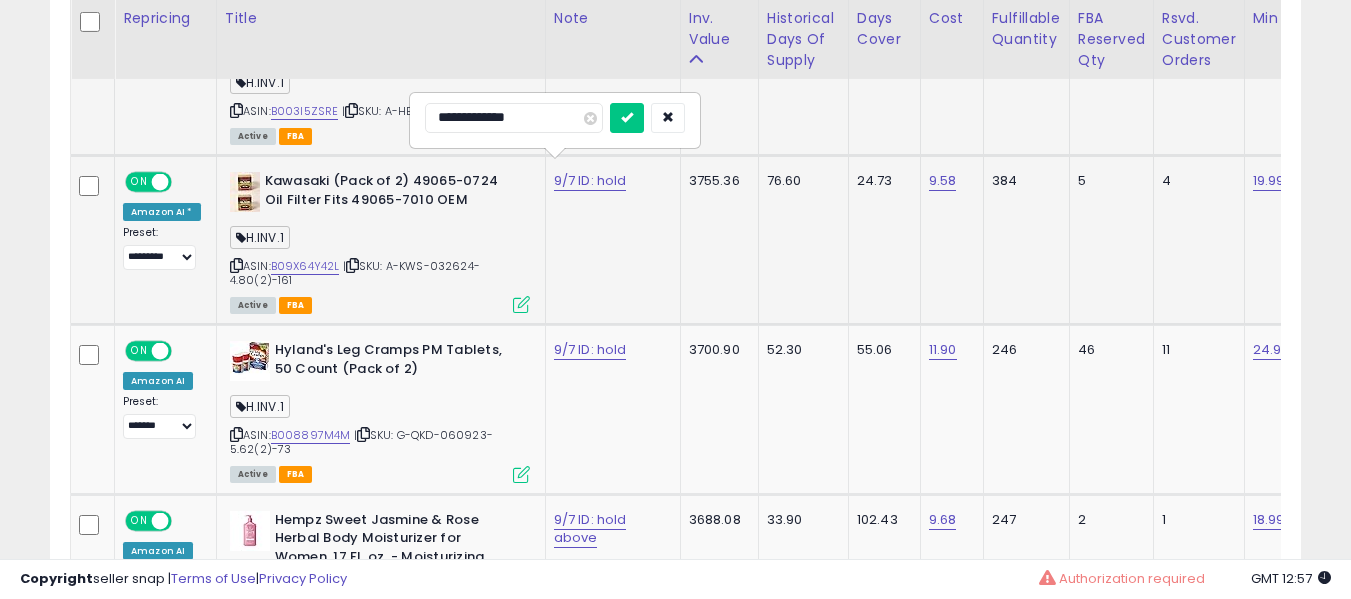 click at bounding box center (627, 118) 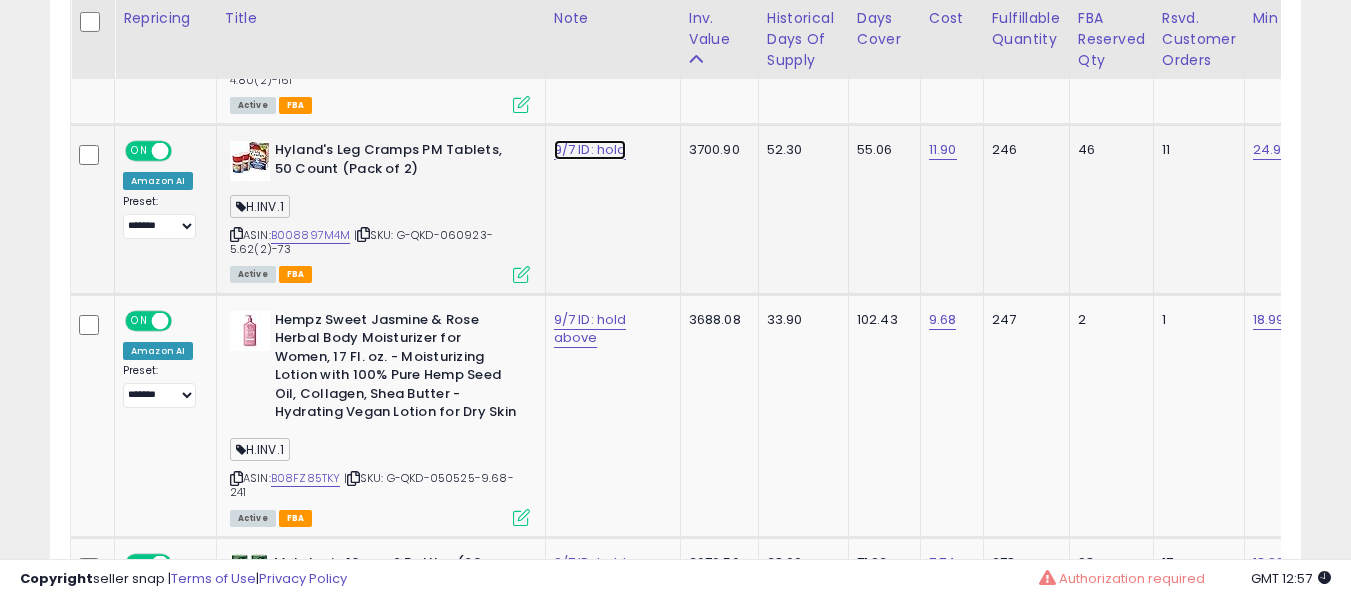 click on "9/7 ID: hold" at bounding box center [605, -8264] 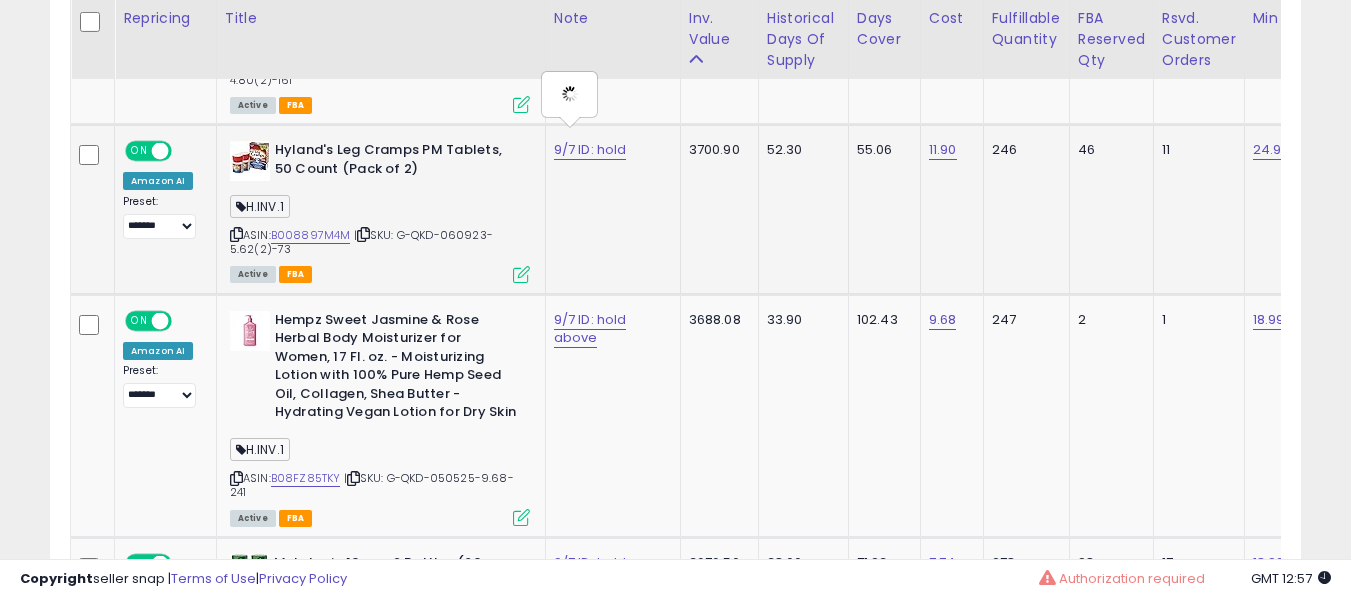 type on "**********" 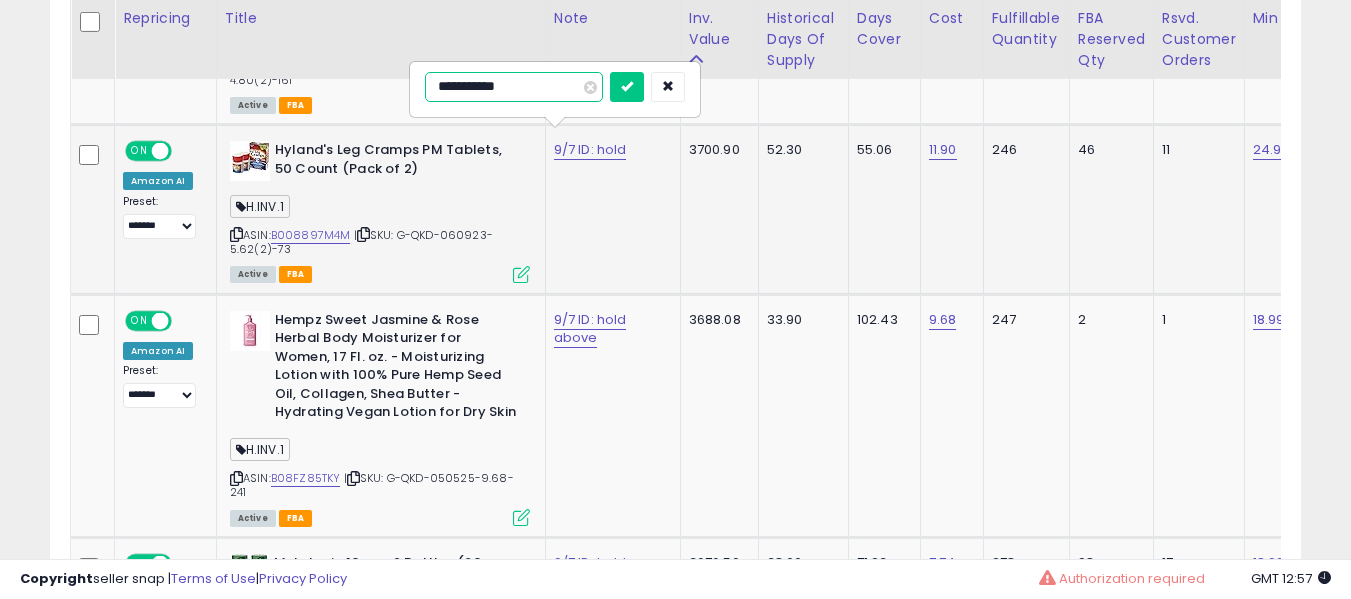 type on "**********" 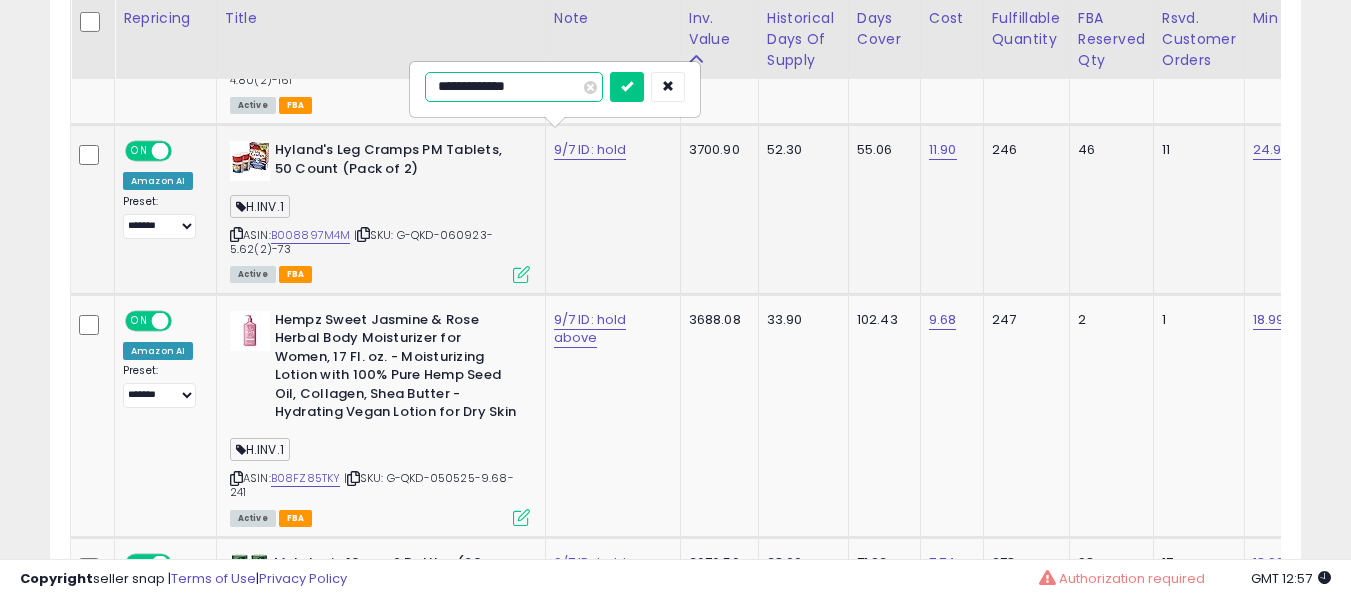click at bounding box center (627, 87) 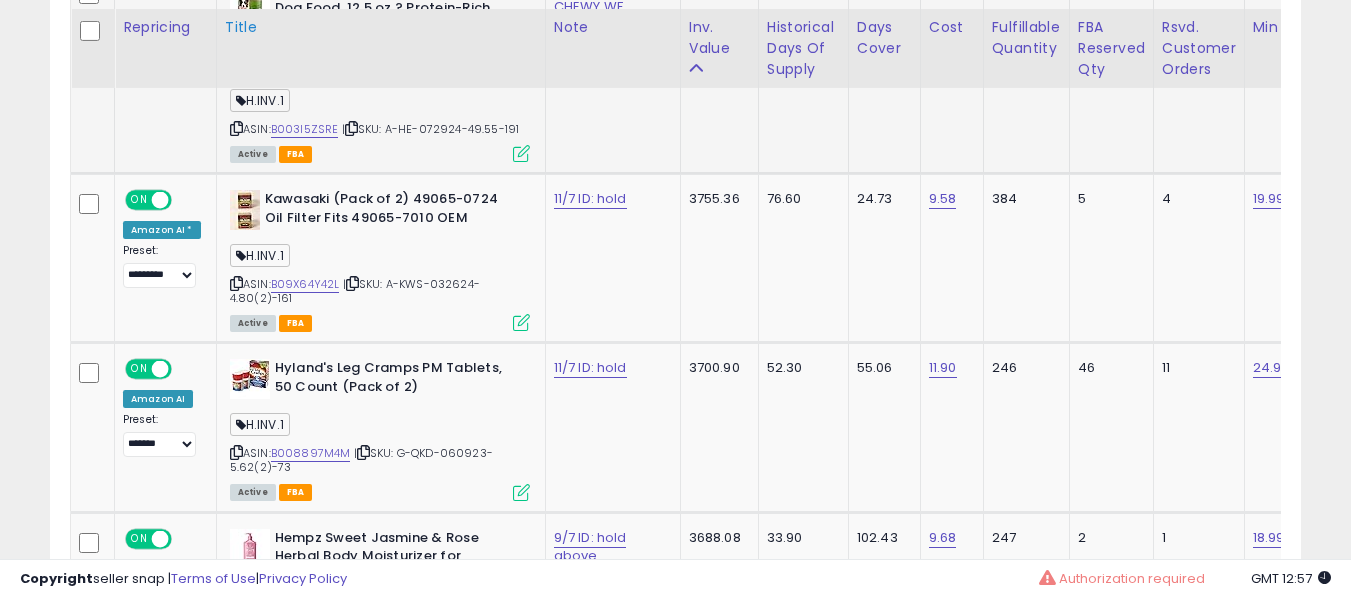 scroll, scrollTop: 9188, scrollLeft: 0, axis: vertical 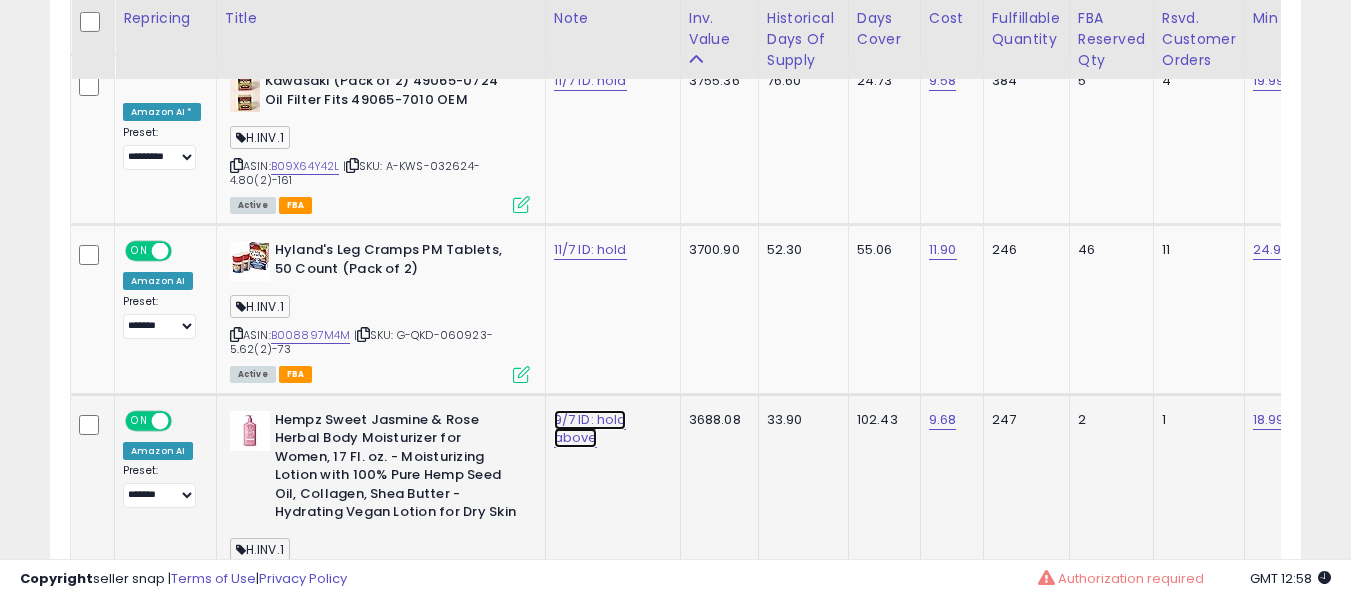 click on "9/7 ID: hold above" at bounding box center (605, -8164) 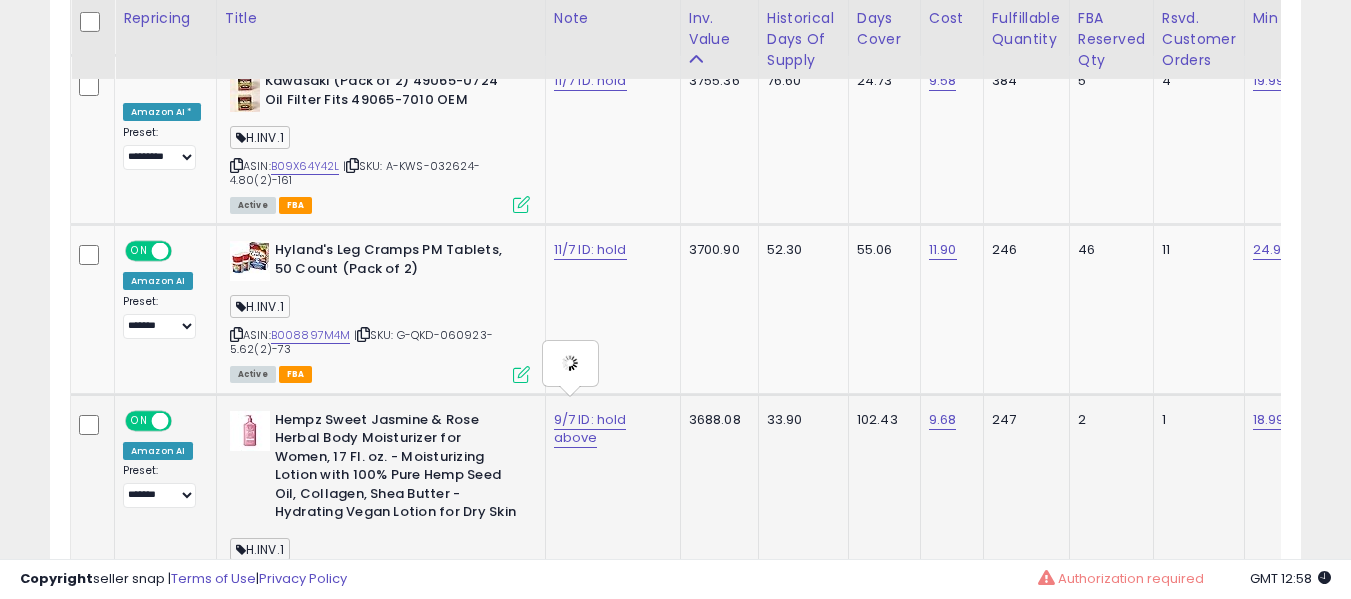 type on "**********" 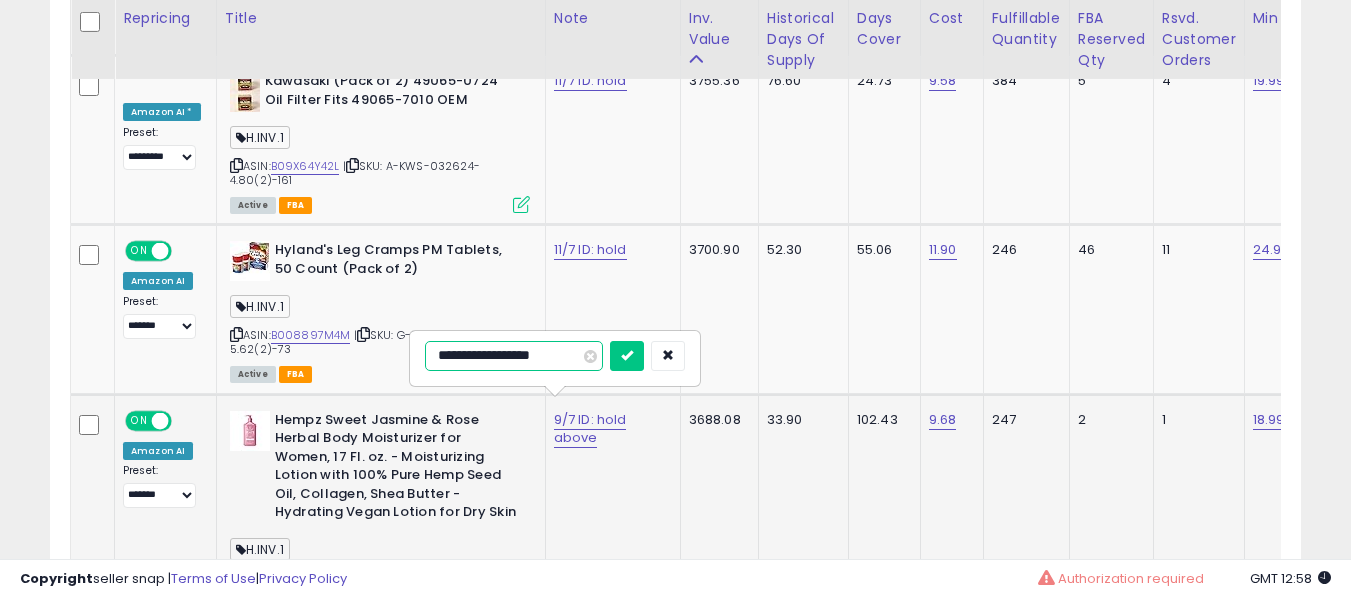 scroll, scrollTop: 9488, scrollLeft: 0, axis: vertical 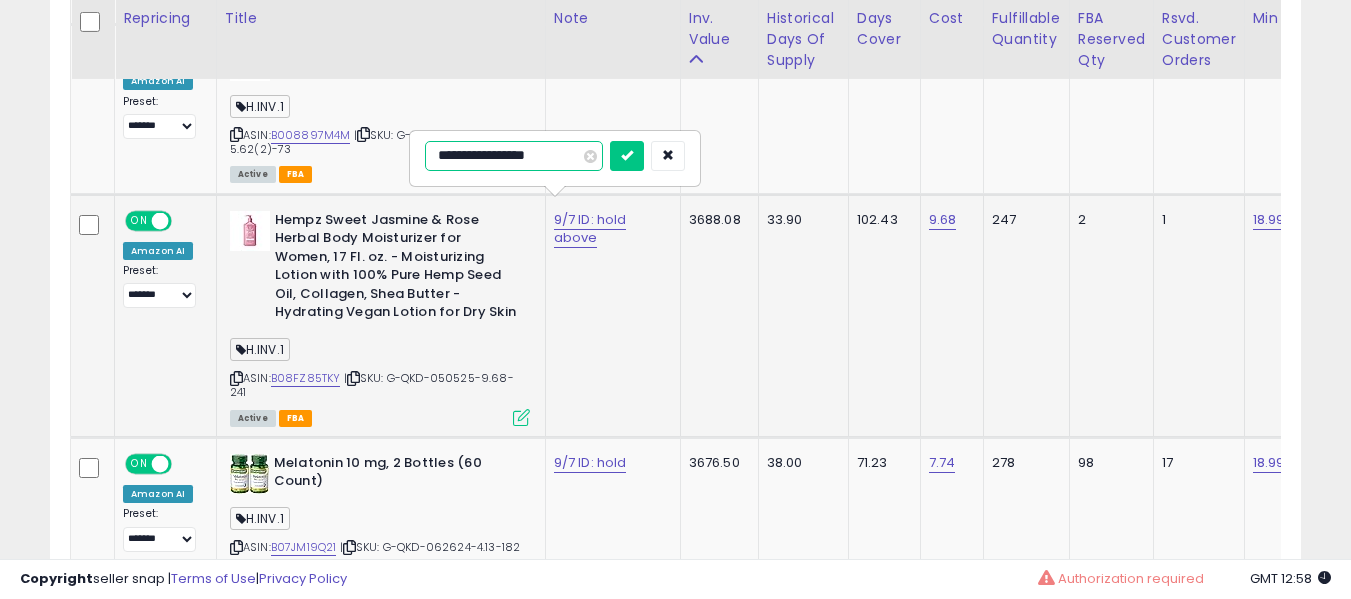 type on "**********" 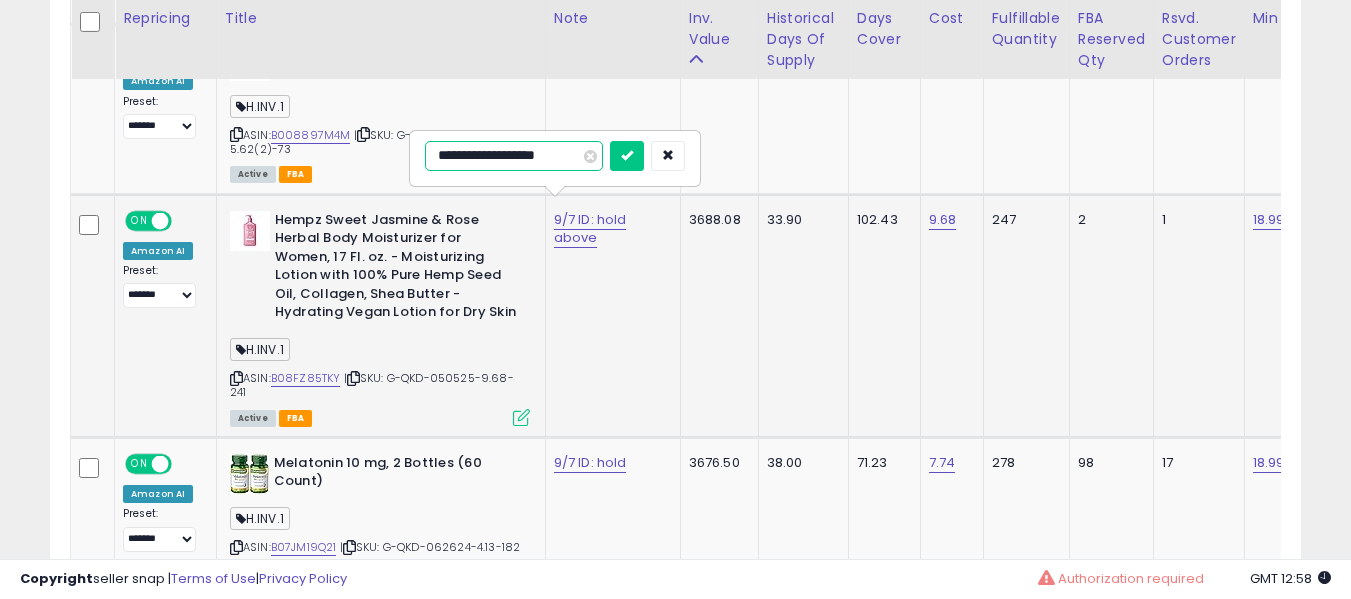 click at bounding box center [627, 156] 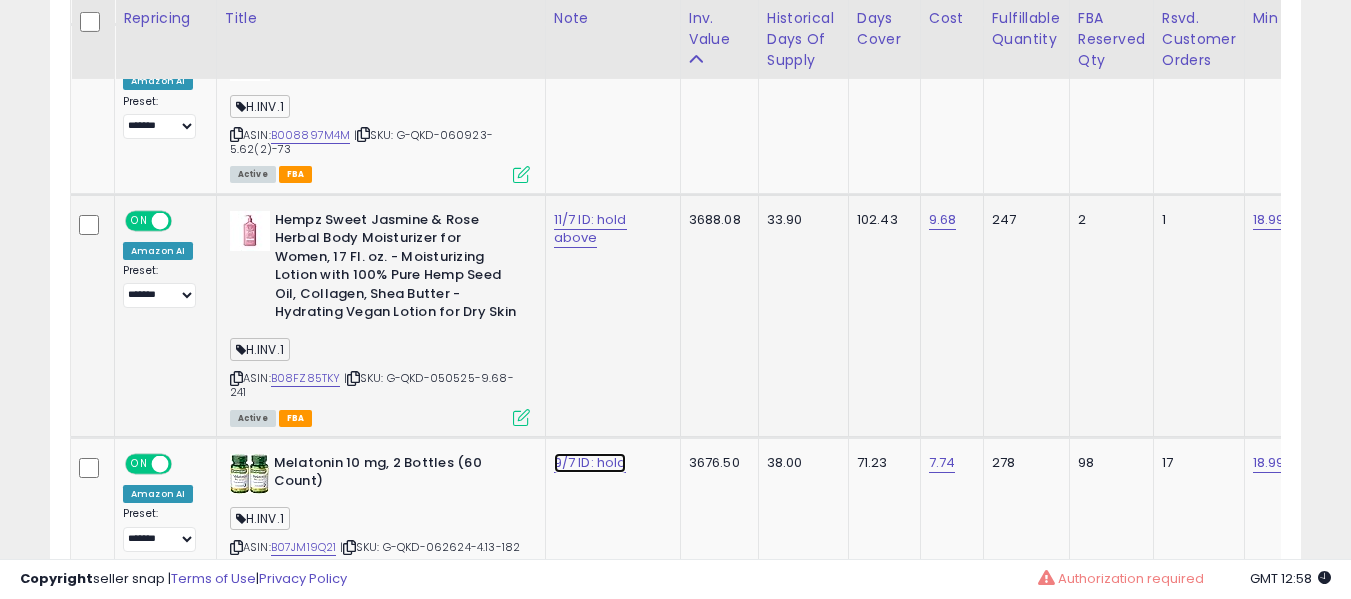 click on "9/7 ID: hold" at bounding box center (605, -8364) 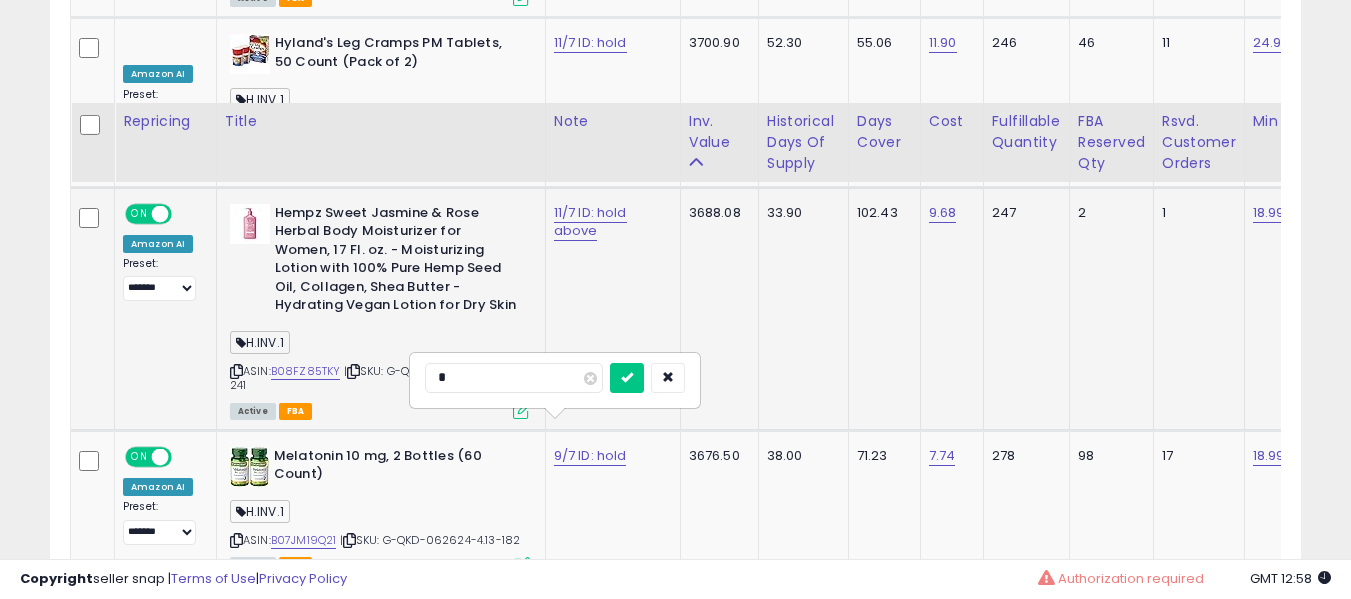 scroll, scrollTop: 9688, scrollLeft: 0, axis: vertical 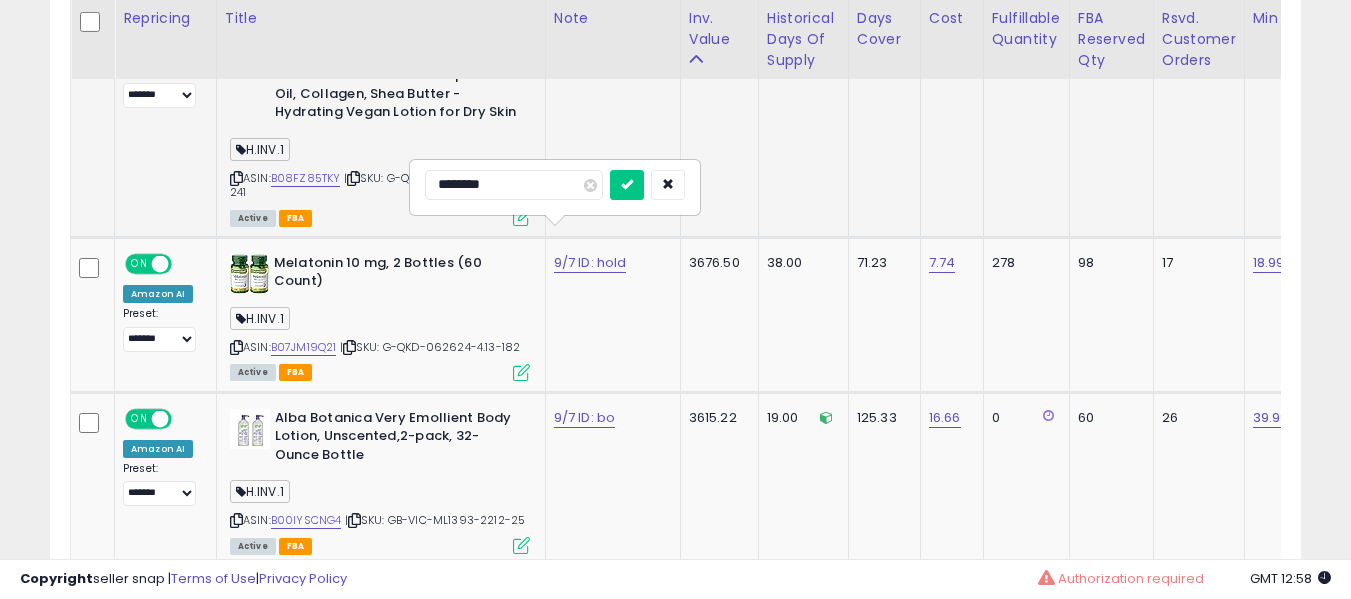 type on "********" 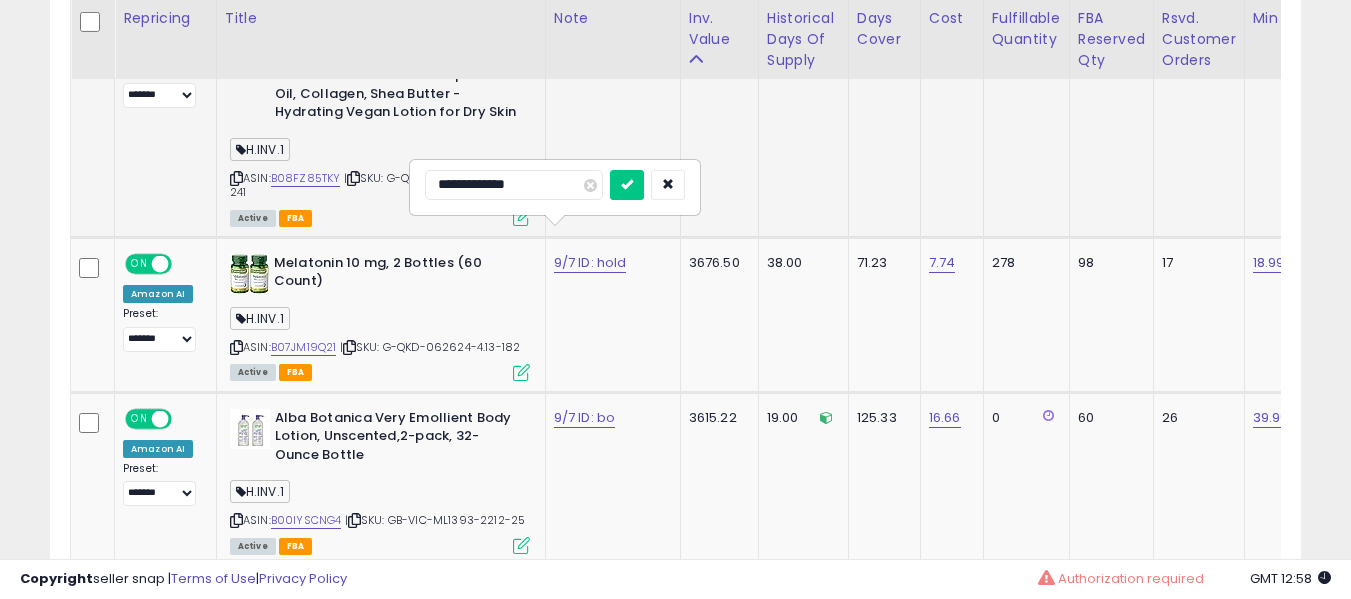 click at bounding box center (627, 185) 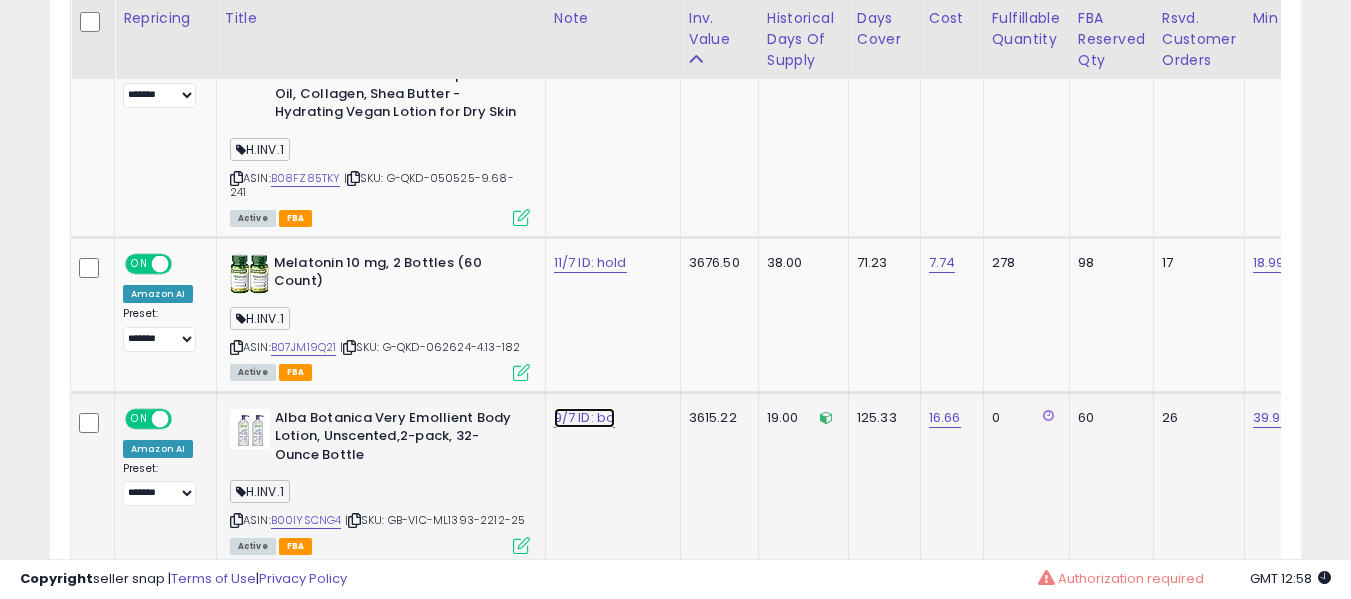 click on "9/7 ID: bo" at bounding box center [605, -8564] 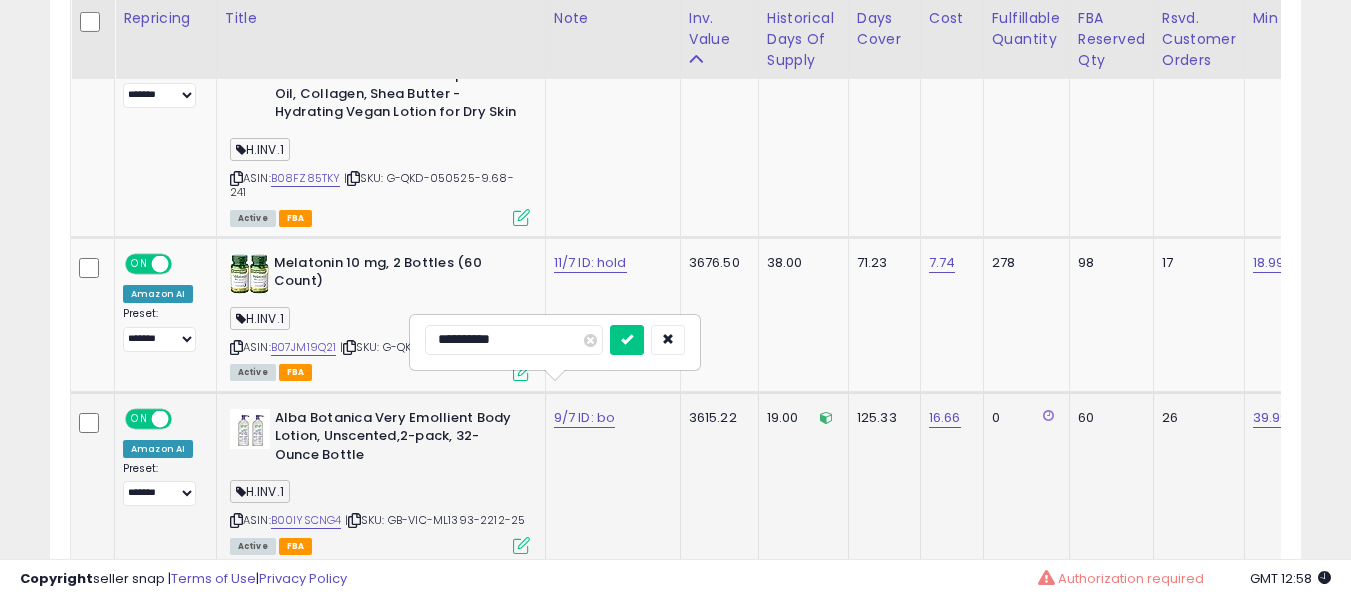 type on "**********" 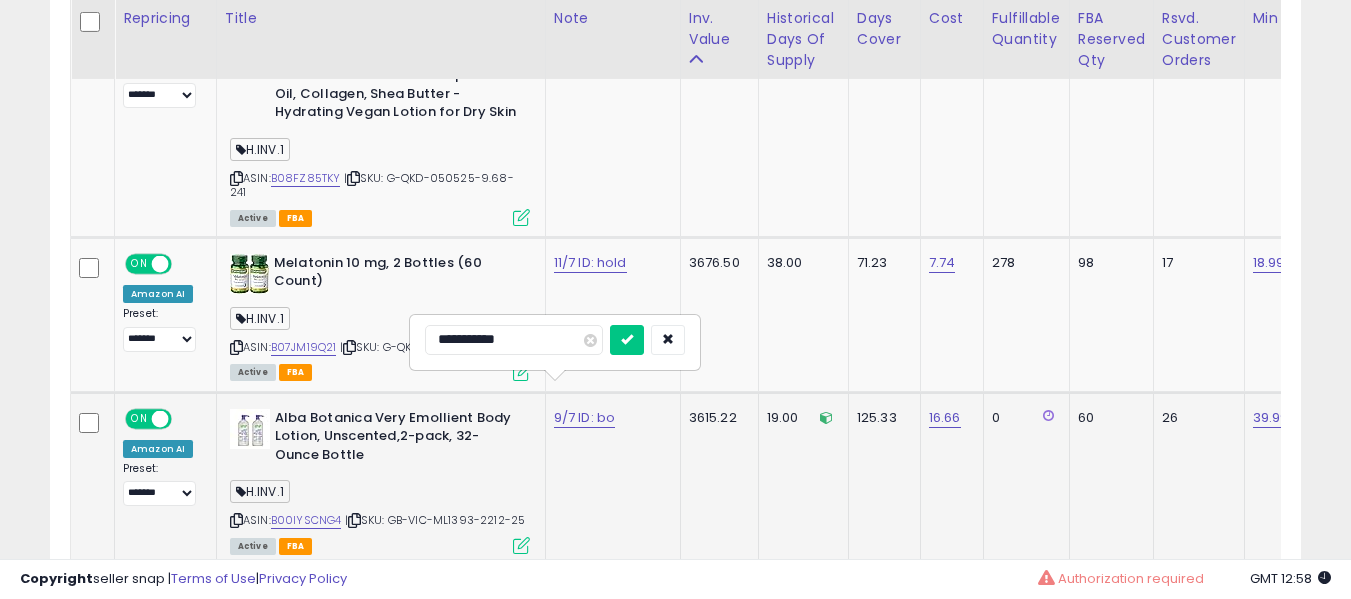 click at bounding box center [627, 340] 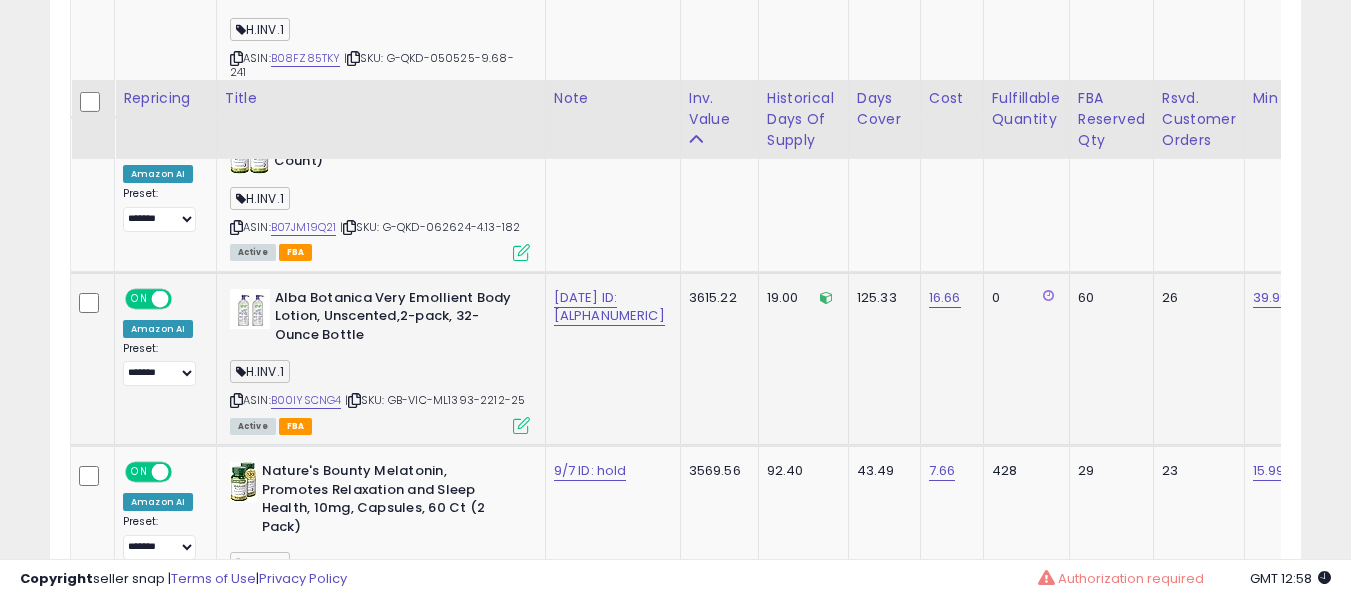 scroll, scrollTop: 9888, scrollLeft: 0, axis: vertical 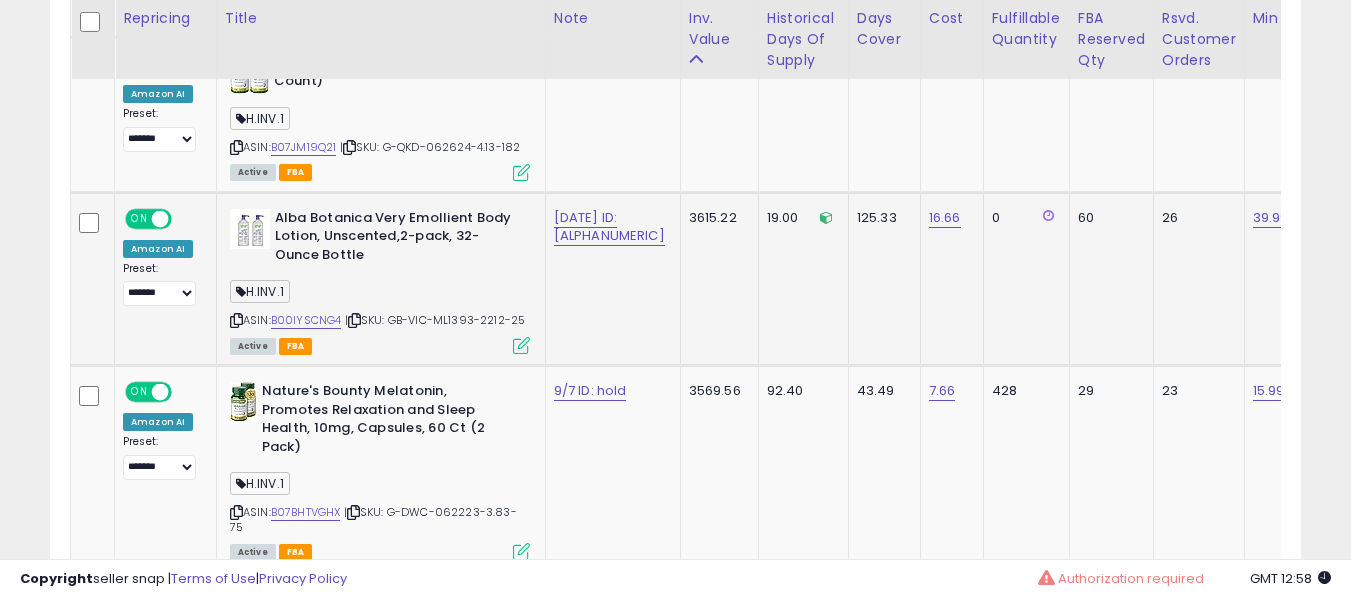 click on "[DATE] ID: [ALPHANUMERIC]" at bounding box center [609, 227] 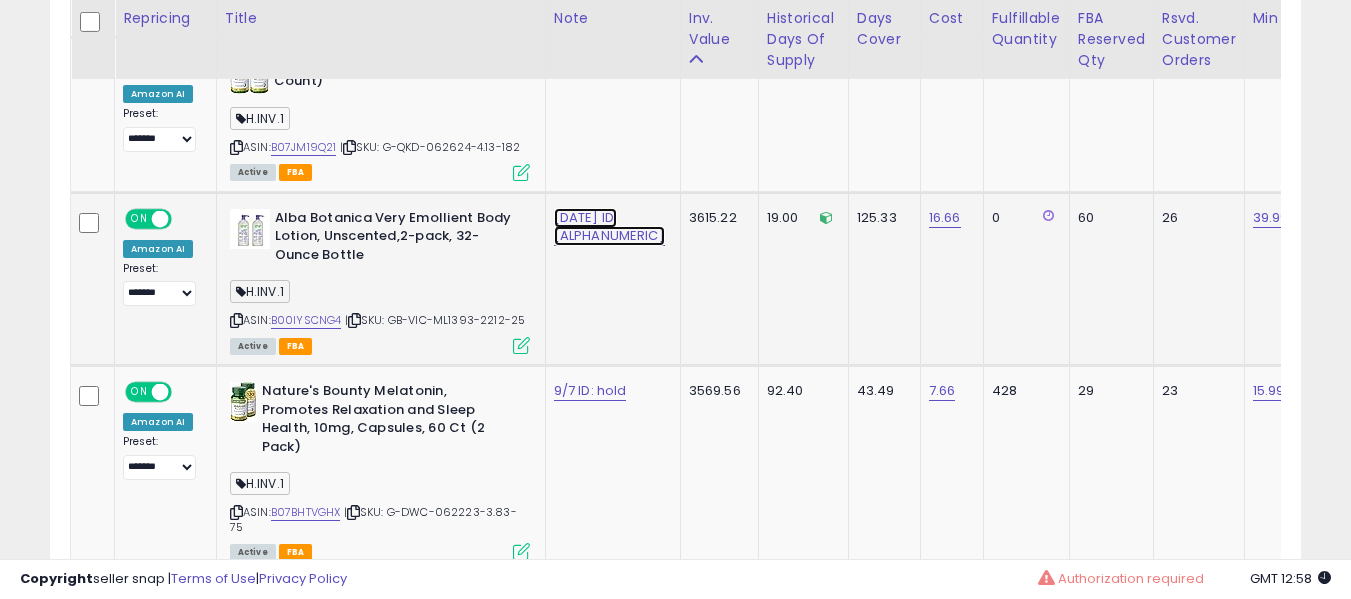 click on "[DATE] ID: [ALPHANUMERIC]" at bounding box center (609, 227) 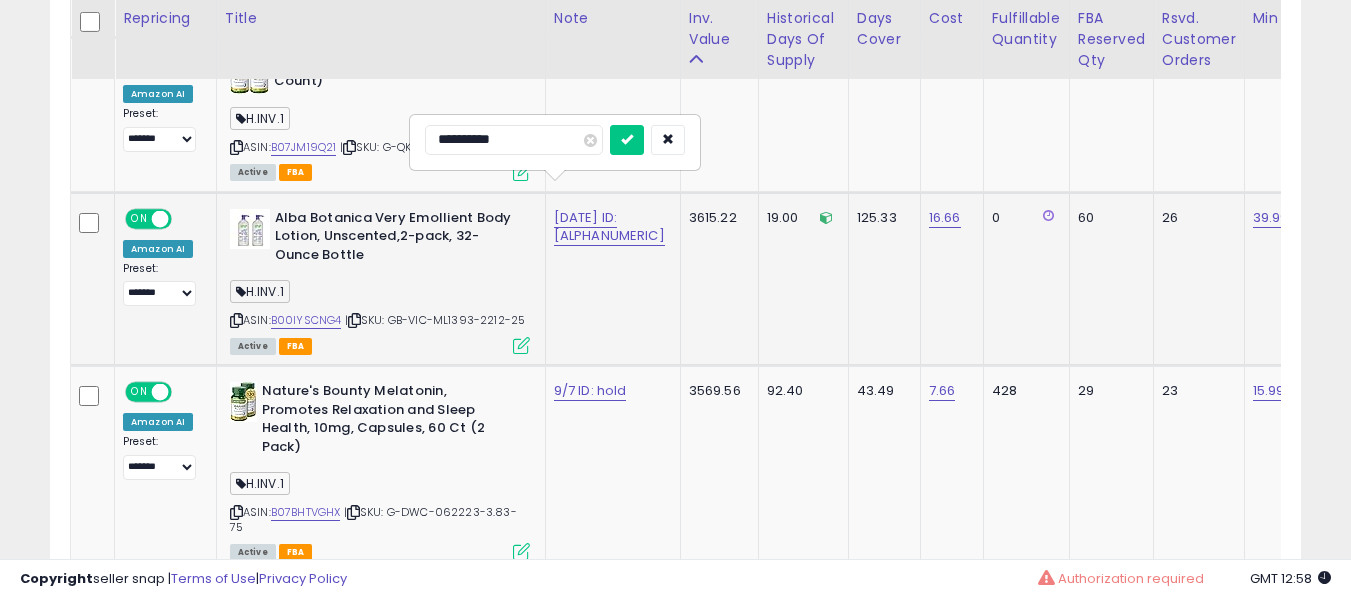 type on "**********" 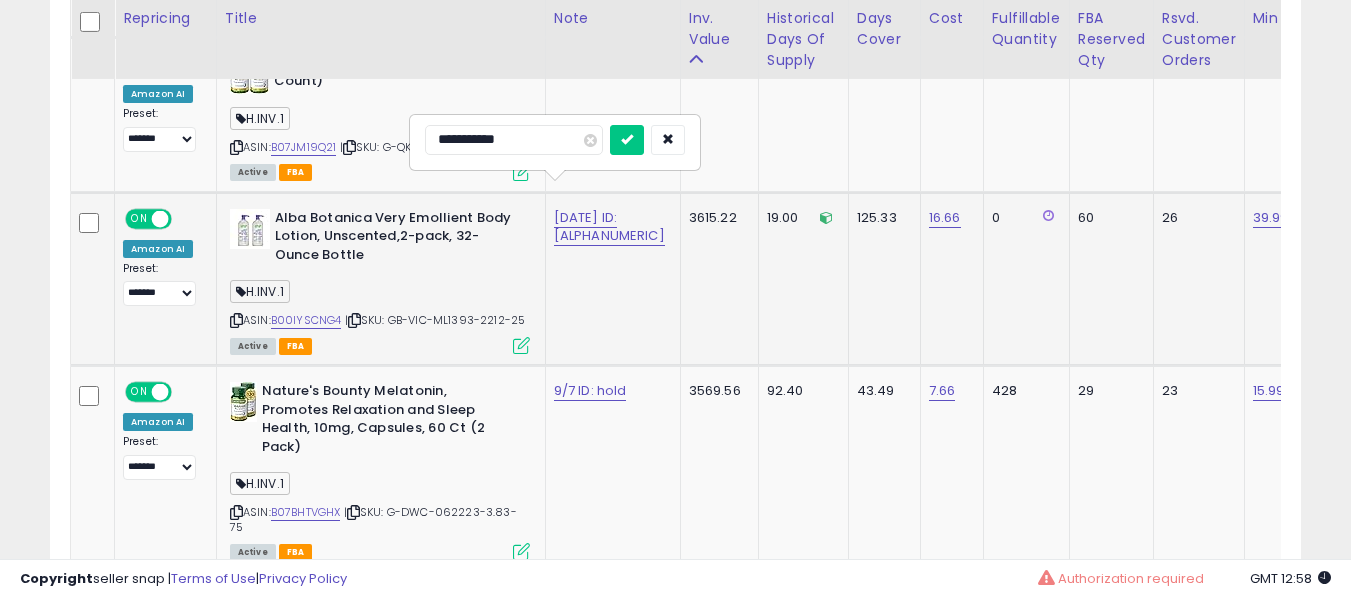 click at bounding box center [627, 140] 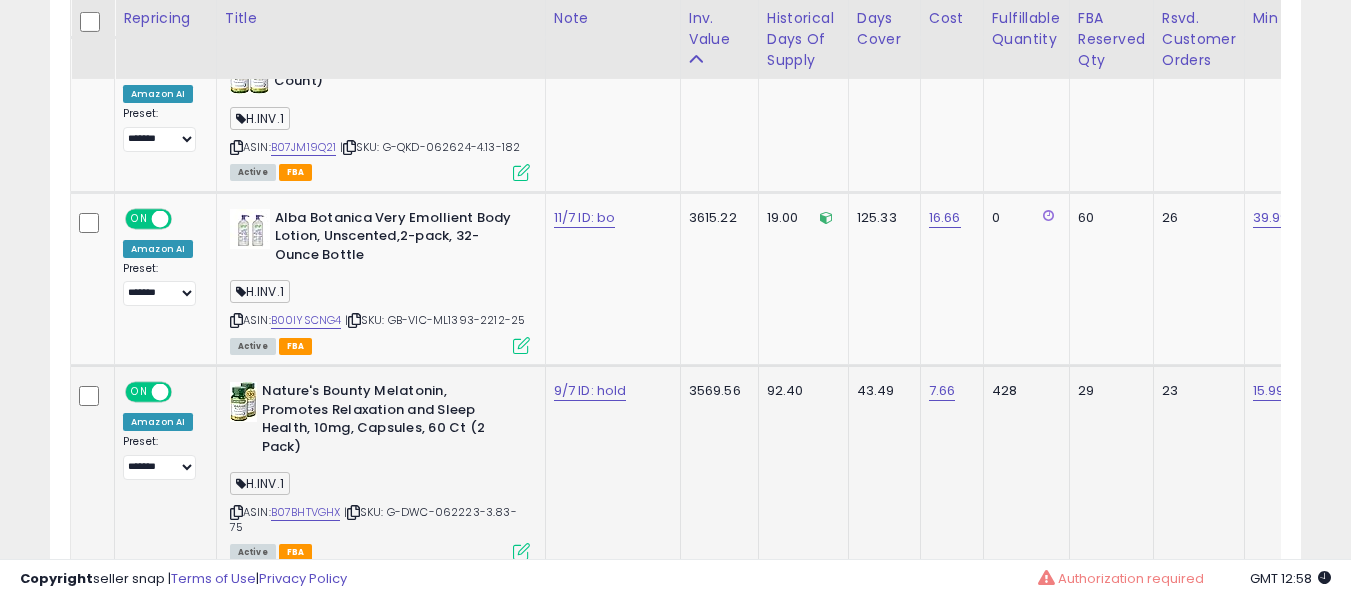 drag, startPoint x: 579, startPoint y: 395, endPoint x: 571, endPoint y: 381, distance: 16.124516 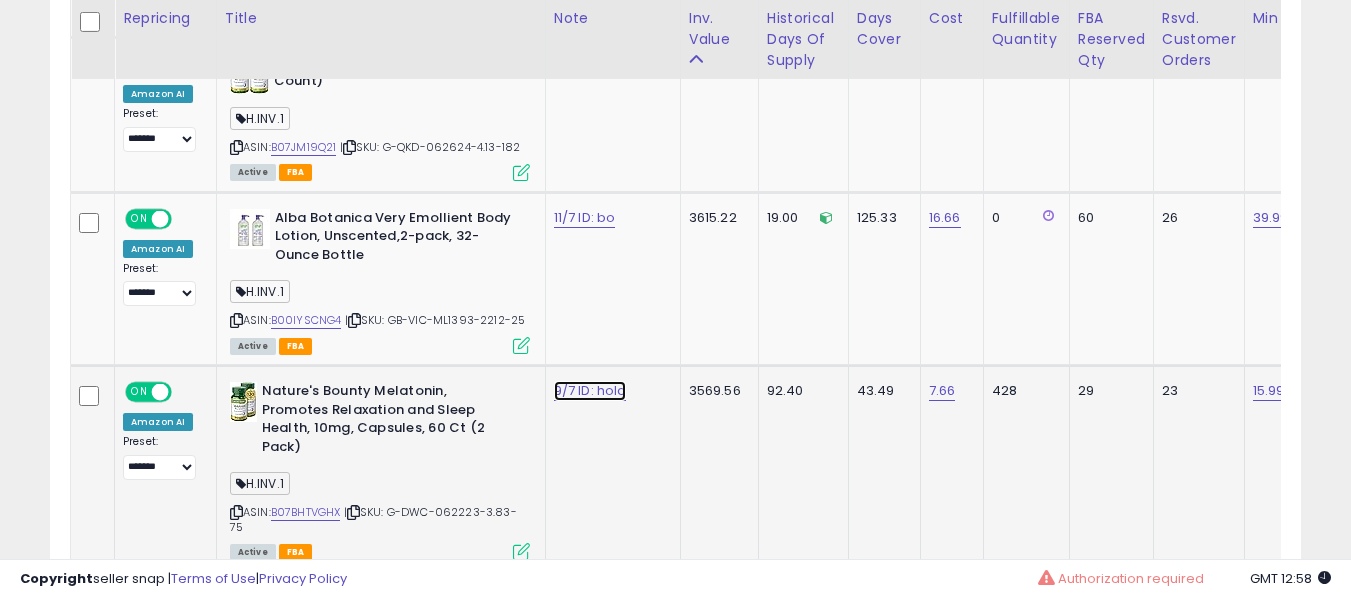 click on "9/7 ID: hold" at bounding box center [605, -8764] 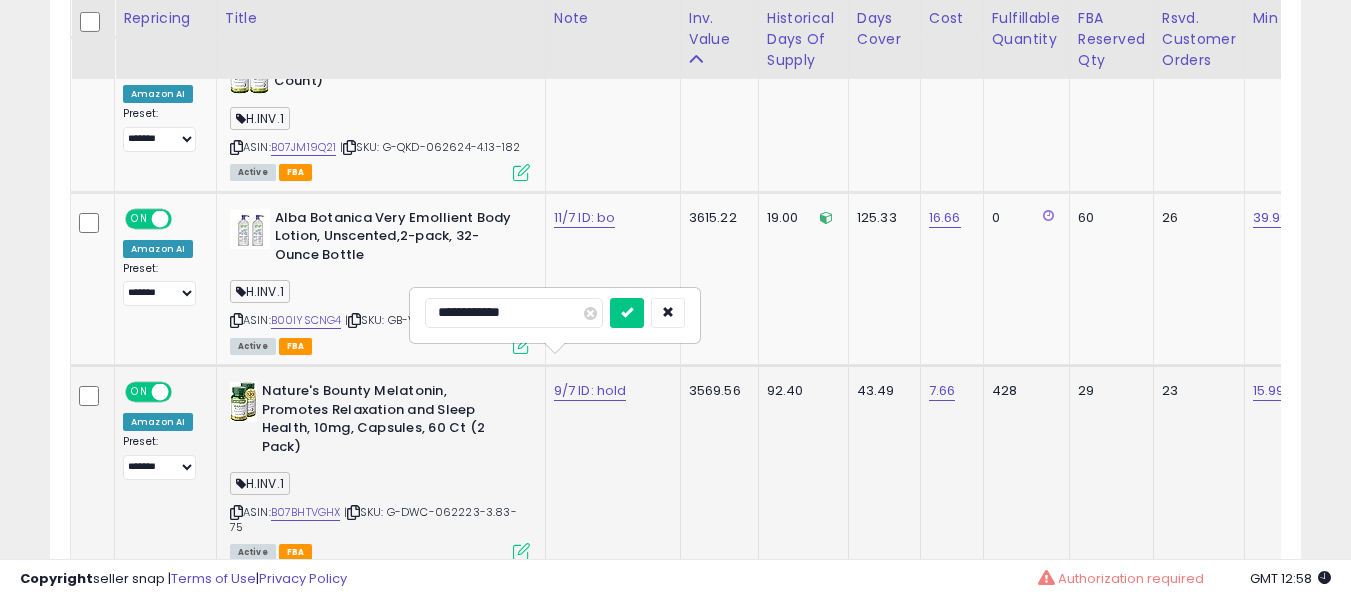 scroll, scrollTop: 10088, scrollLeft: 0, axis: vertical 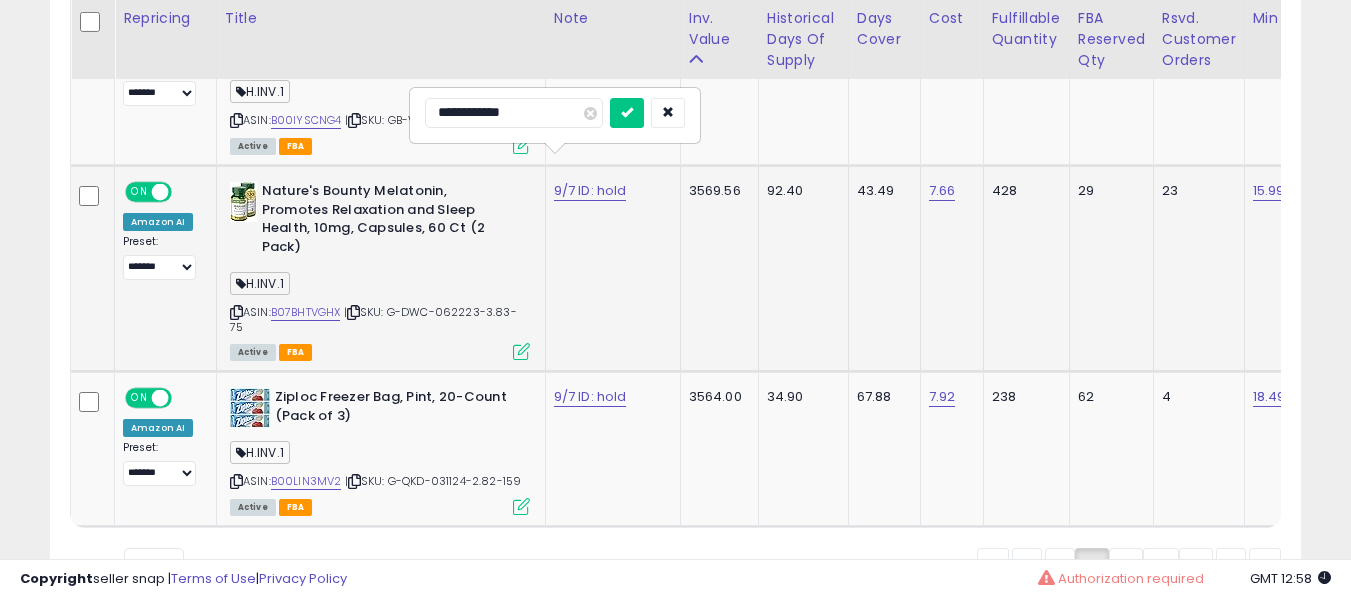 type on "**********" 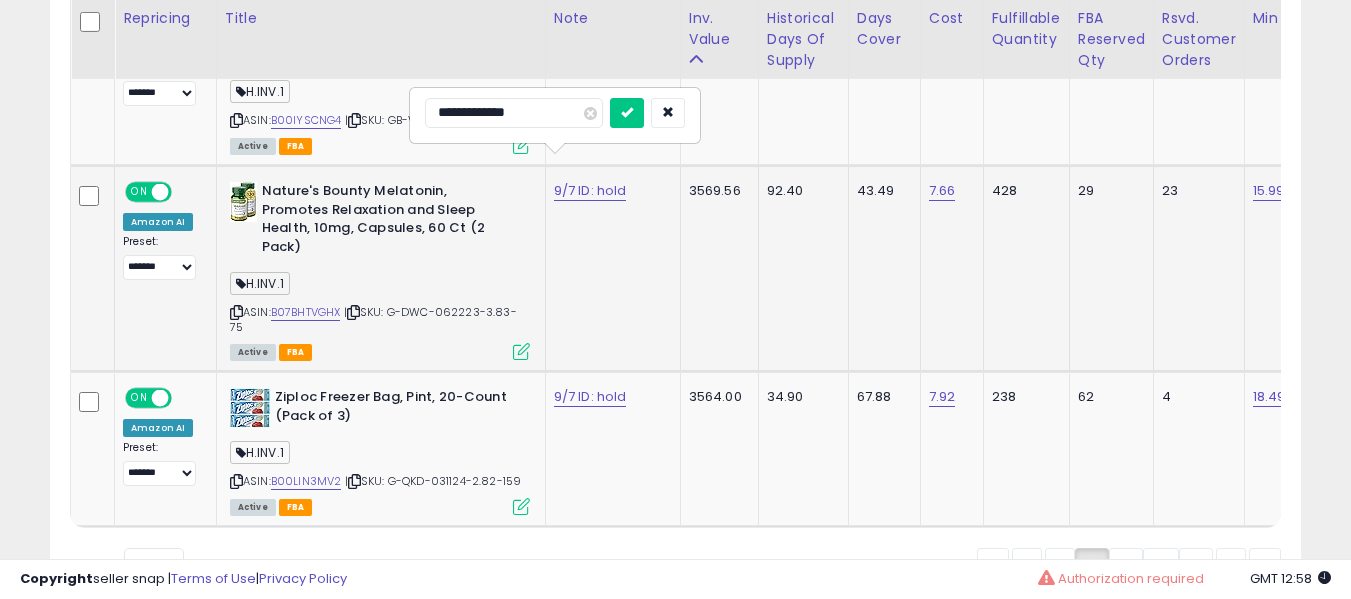 click at bounding box center [627, 113] 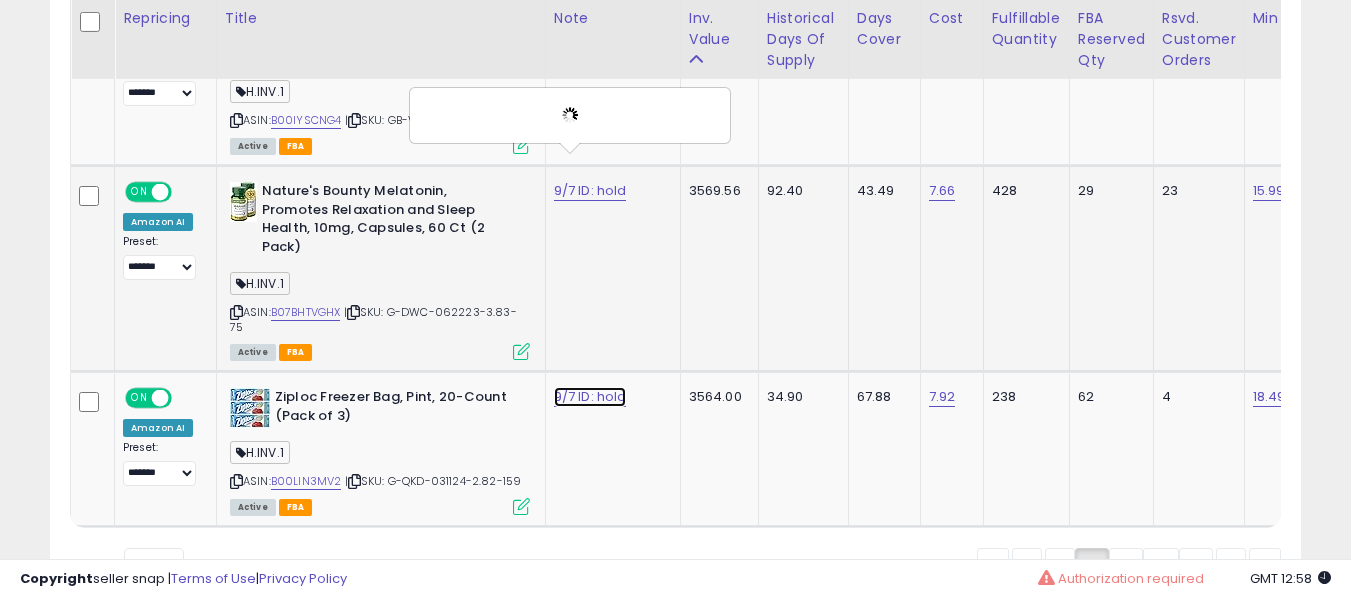 click on "9/7 ID: hold" at bounding box center (605, -8964) 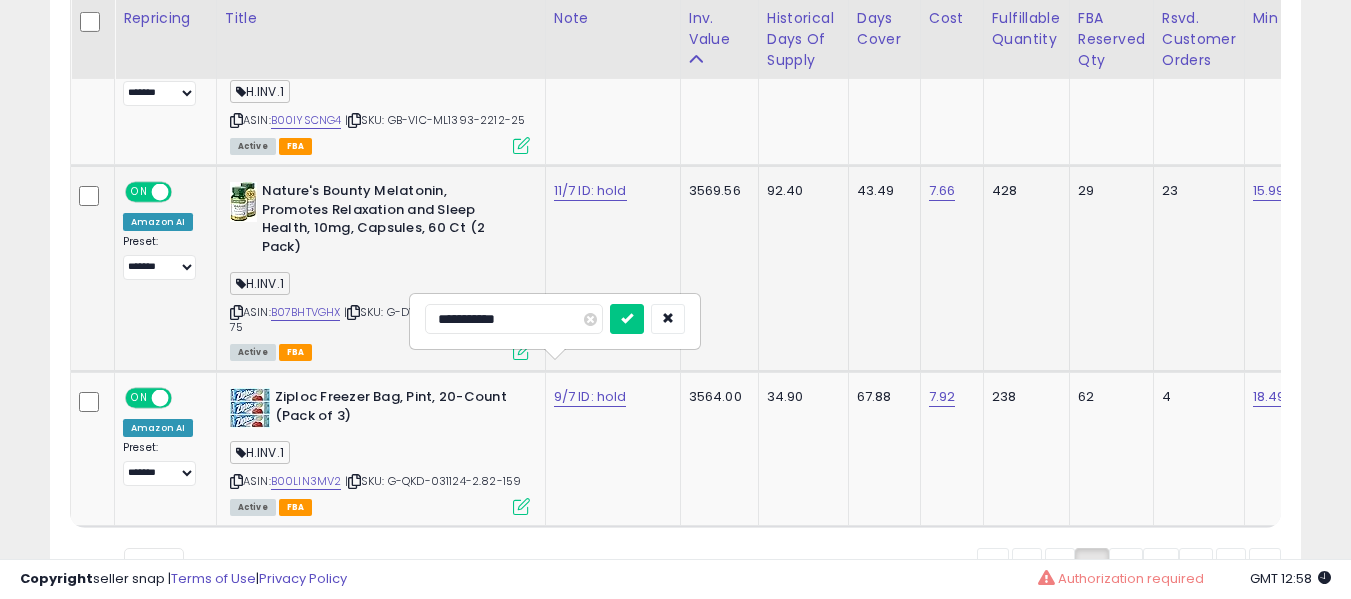type on "**********" 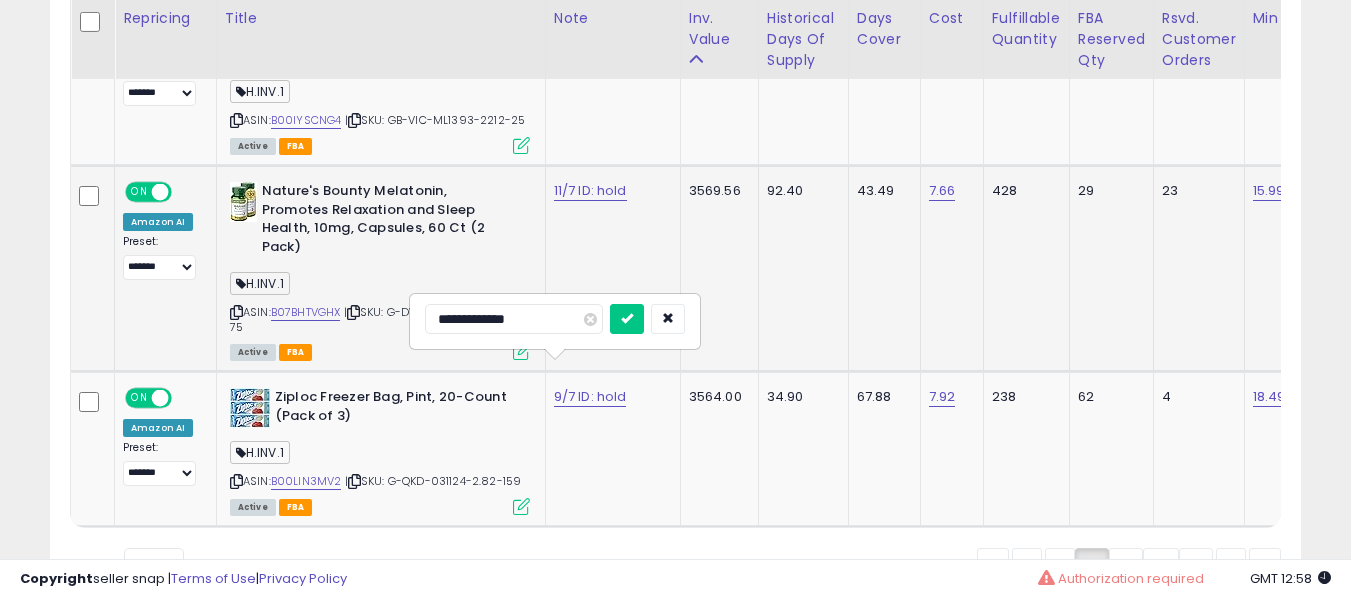 click at bounding box center [627, 319] 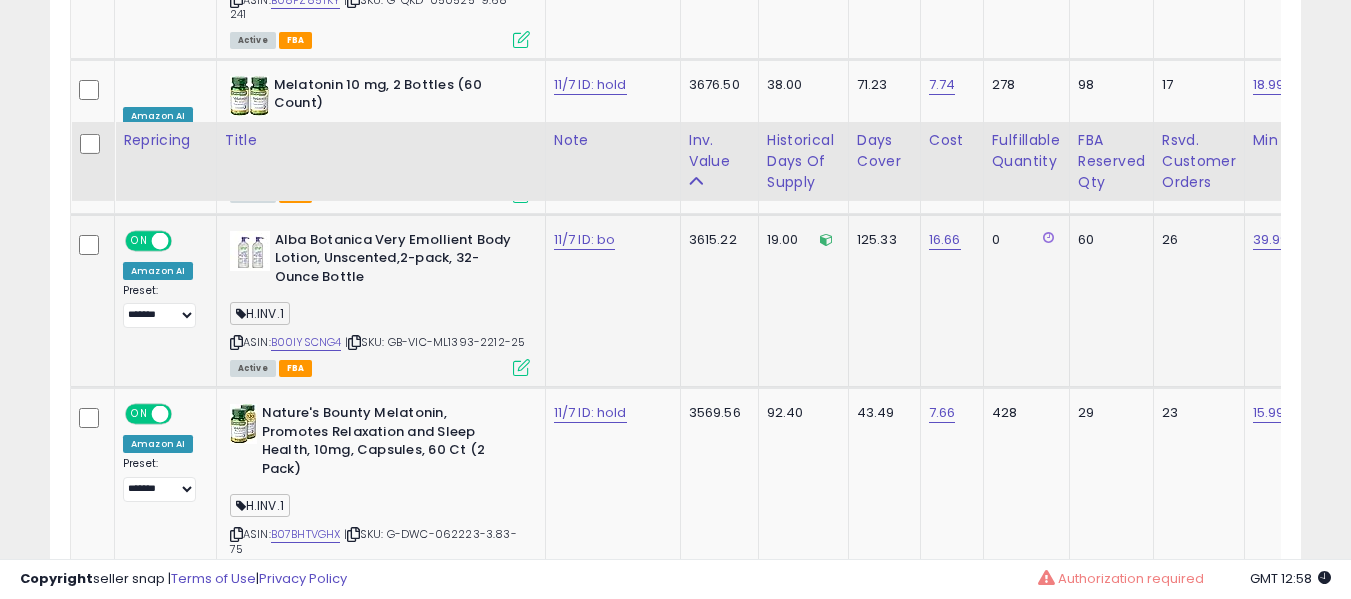 scroll, scrollTop: 9988, scrollLeft: 0, axis: vertical 